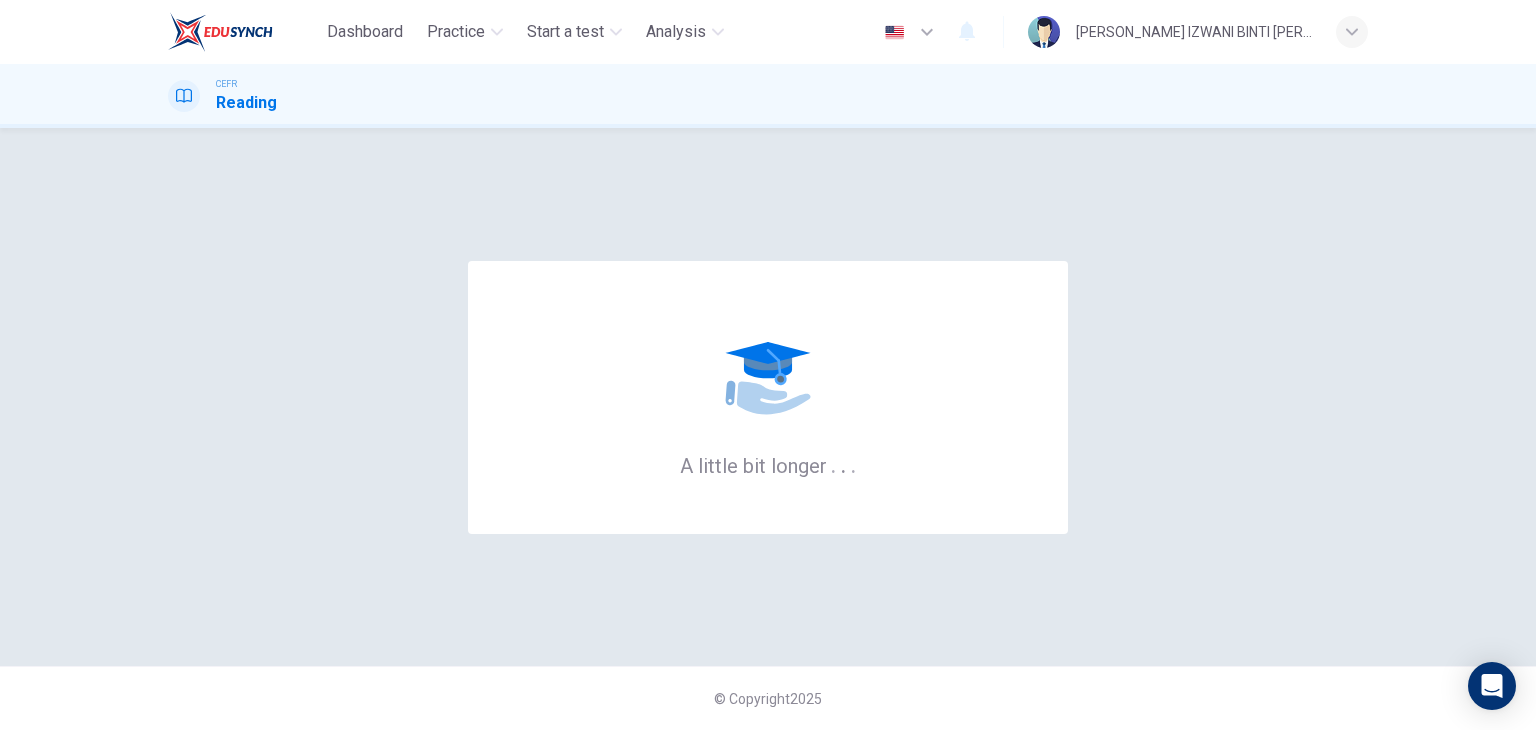 scroll, scrollTop: 0, scrollLeft: 0, axis: both 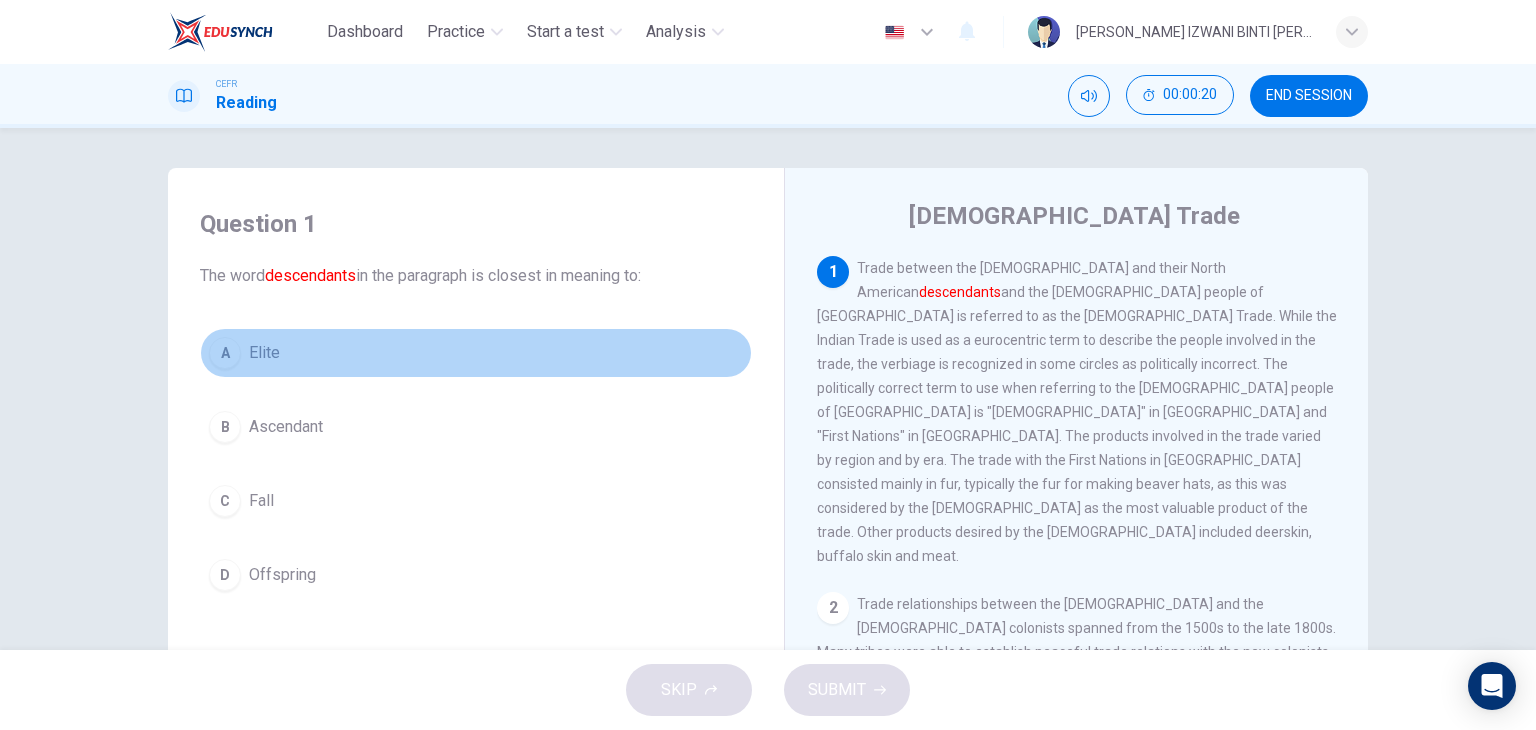 click on "A Elite" at bounding box center [476, 353] 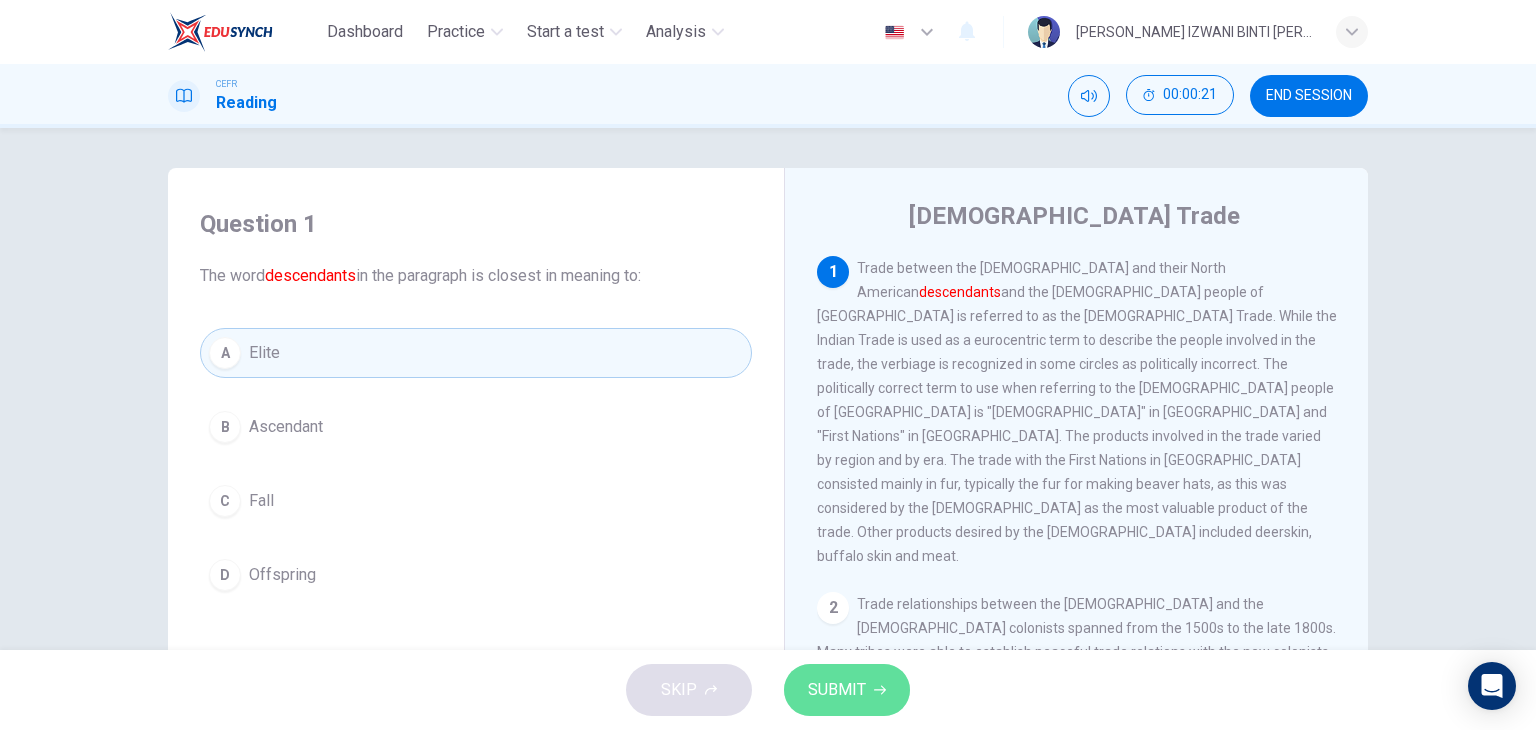 click on "SUBMIT" at bounding box center (837, 690) 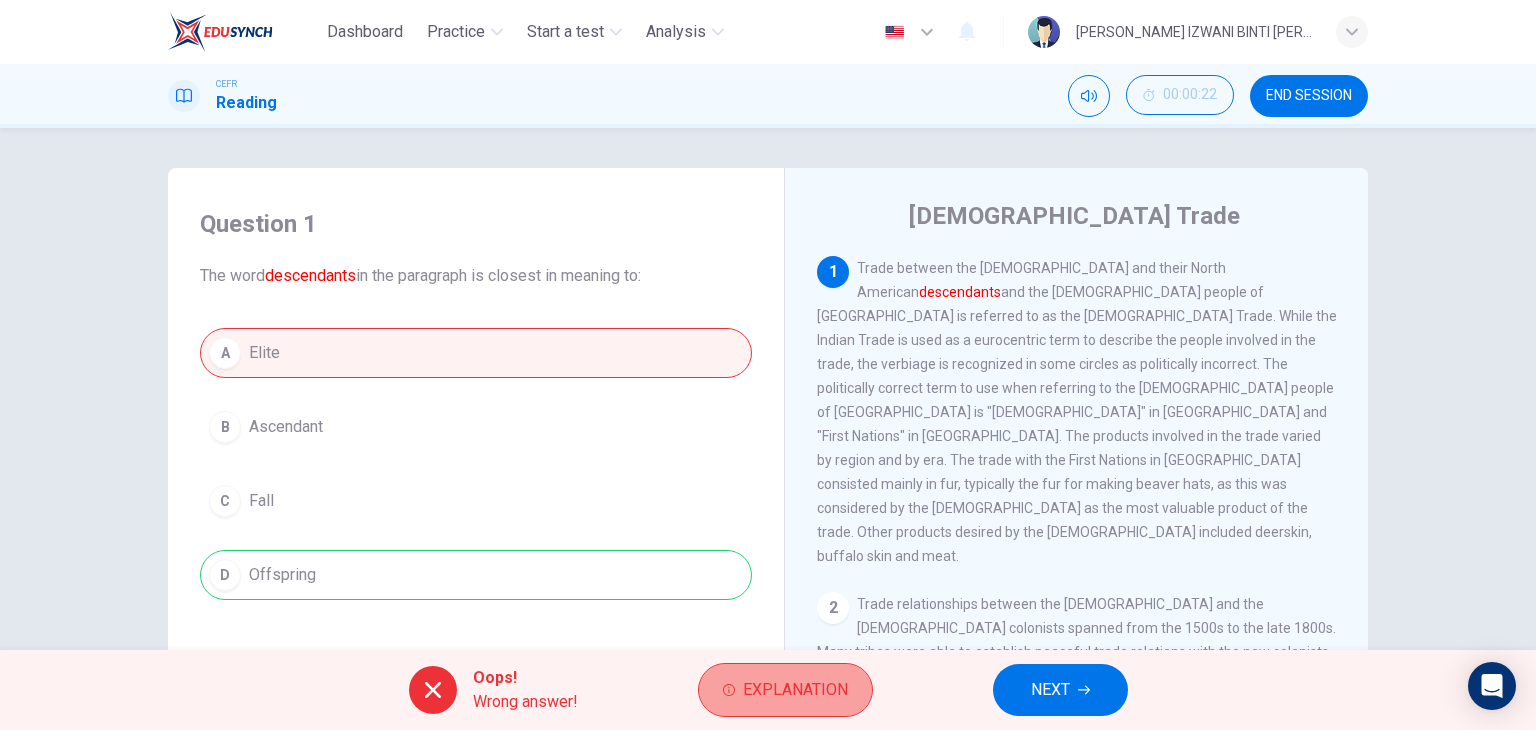 click on "Explanation" at bounding box center [795, 690] 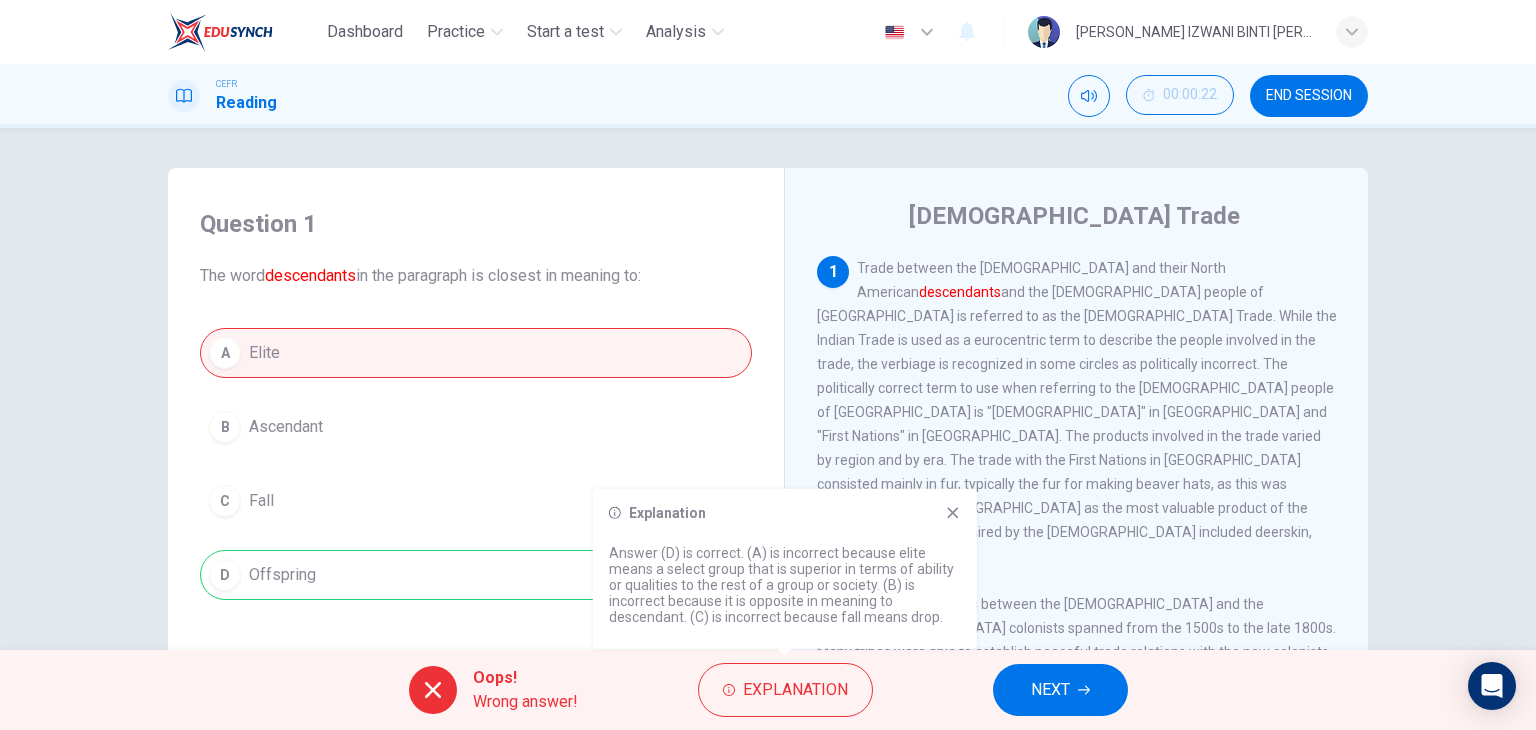 click 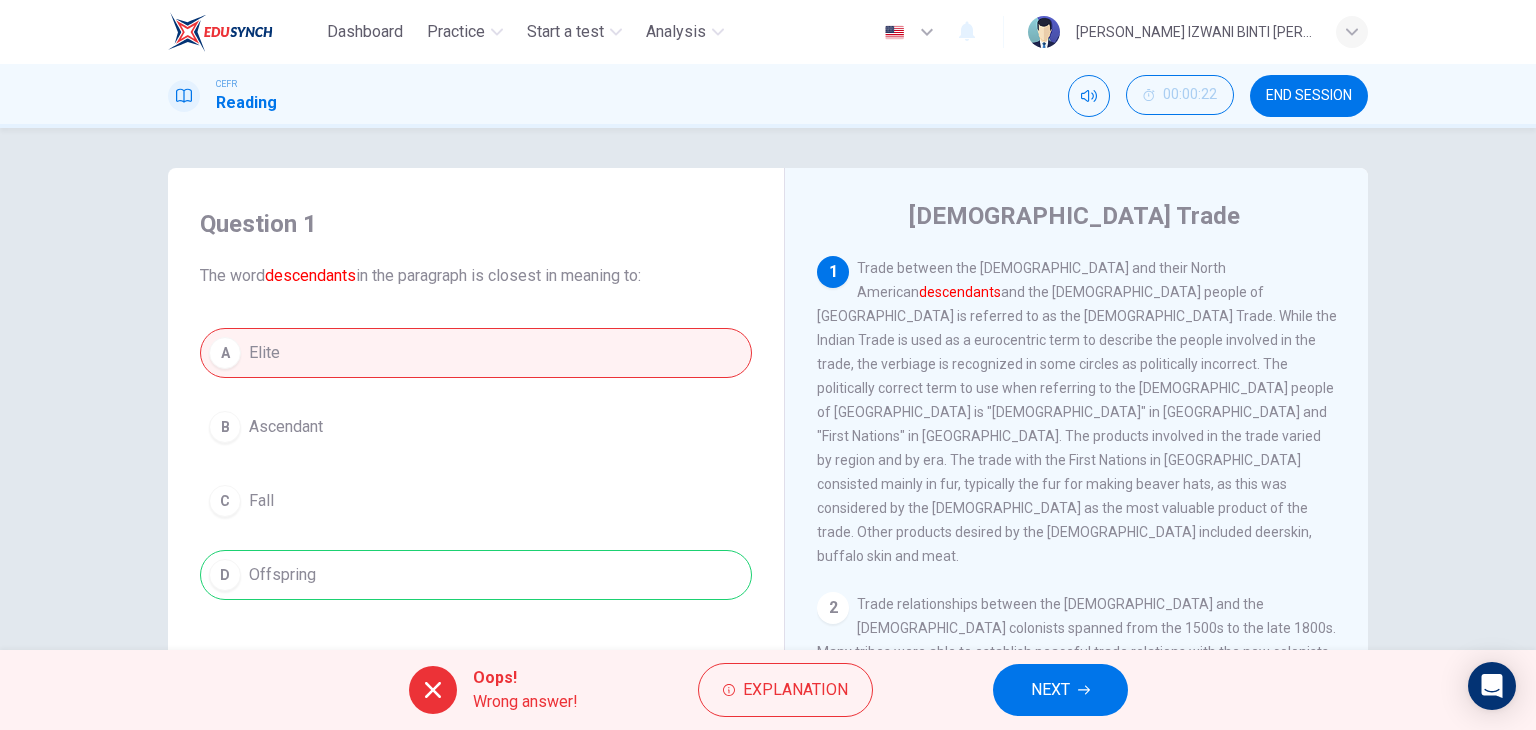drag, startPoint x: 1288, startPoint y: 265, endPoint x: 1190, endPoint y: 281, distance: 99.29753 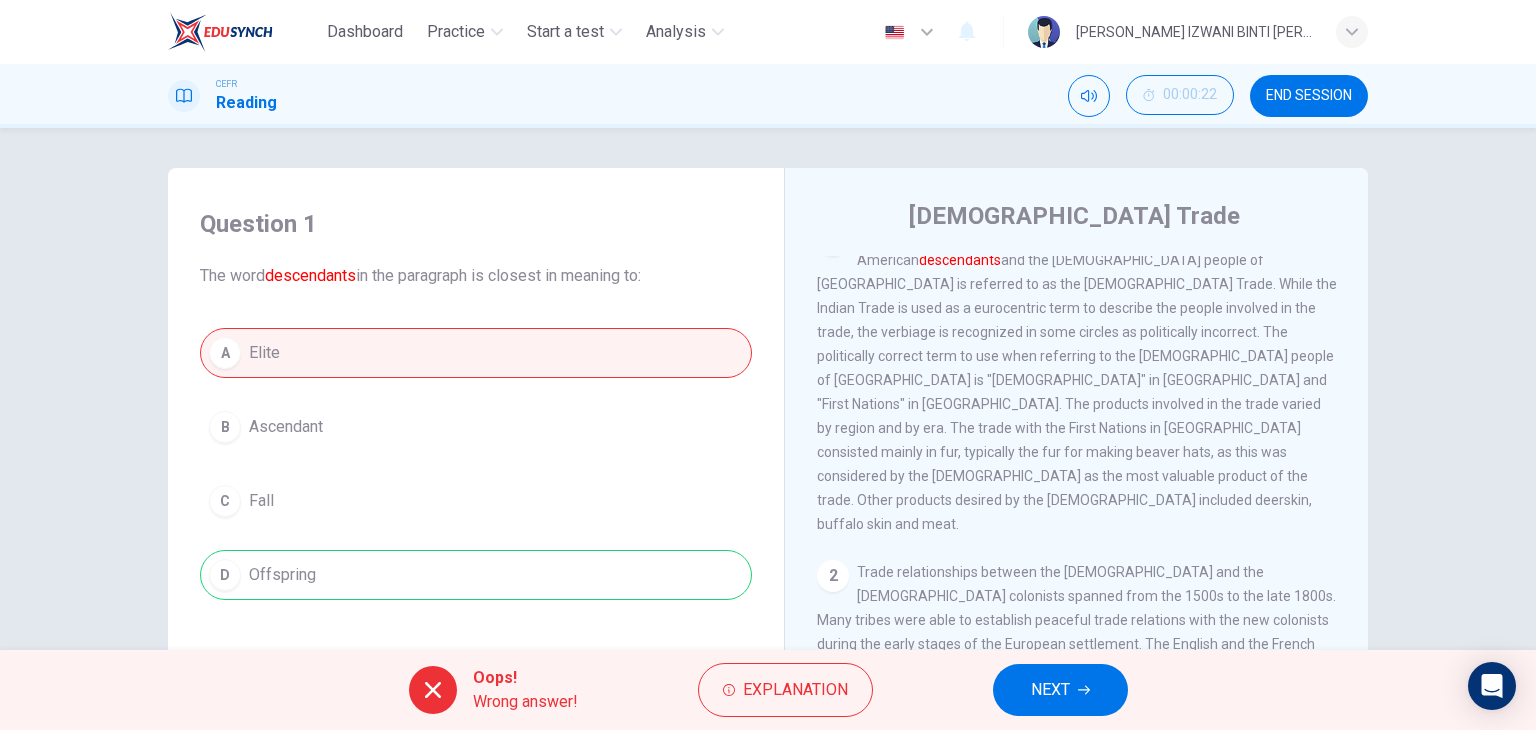 scroll, scrollTop: 0, scrollLeft: 0, axis: both 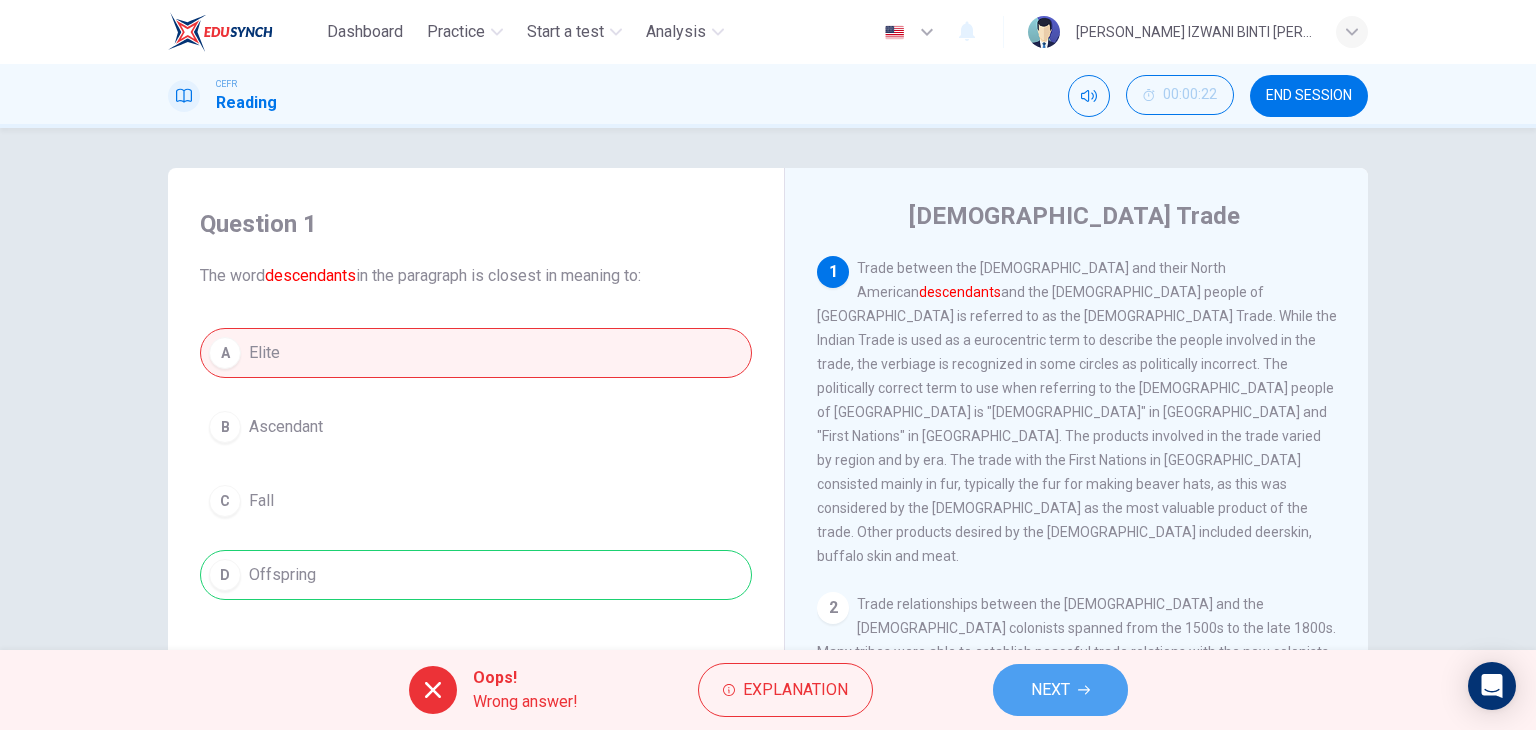 click 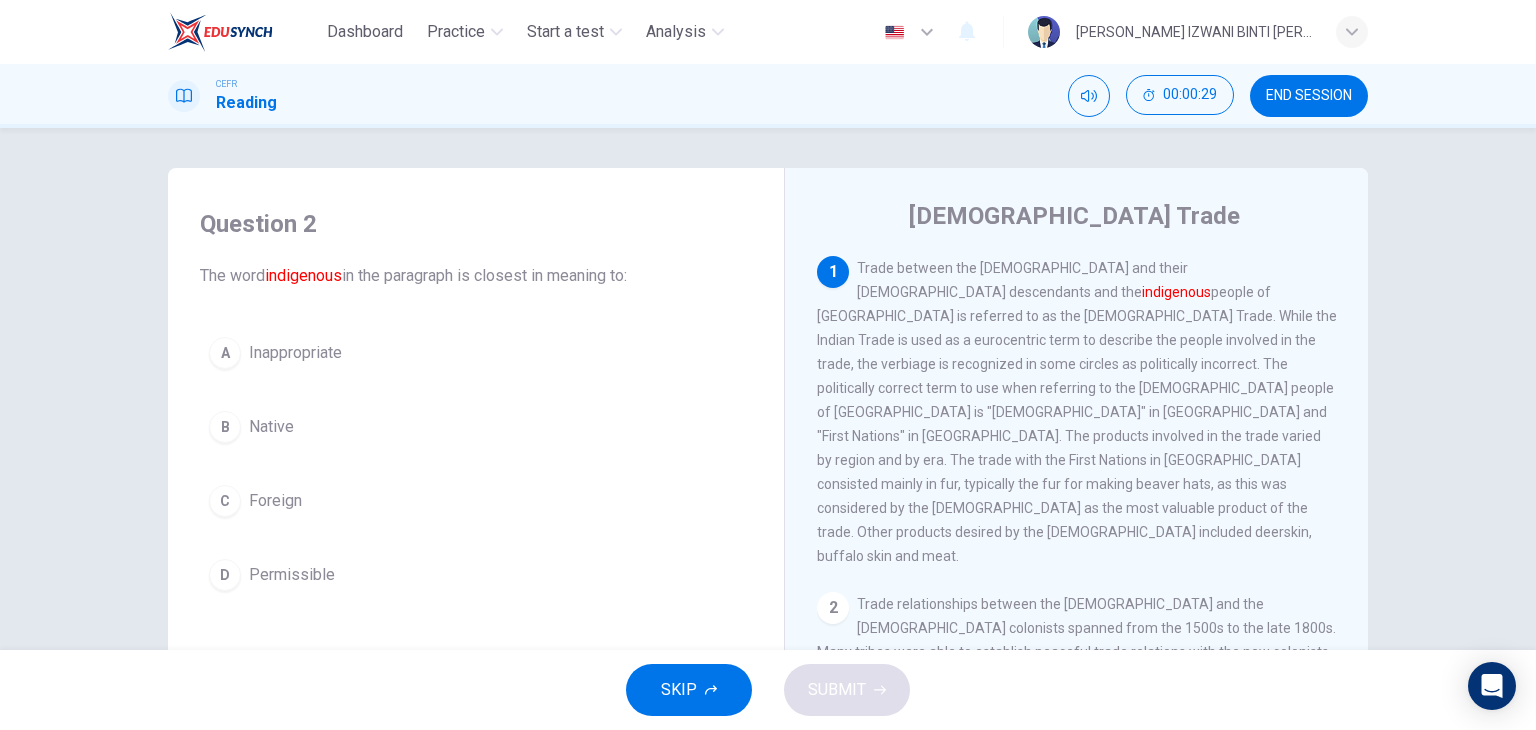 drag, startPoint x: 861, startPoint y: 300, endPoint x: 1065, endPoint y: 308, distance: 204.1568 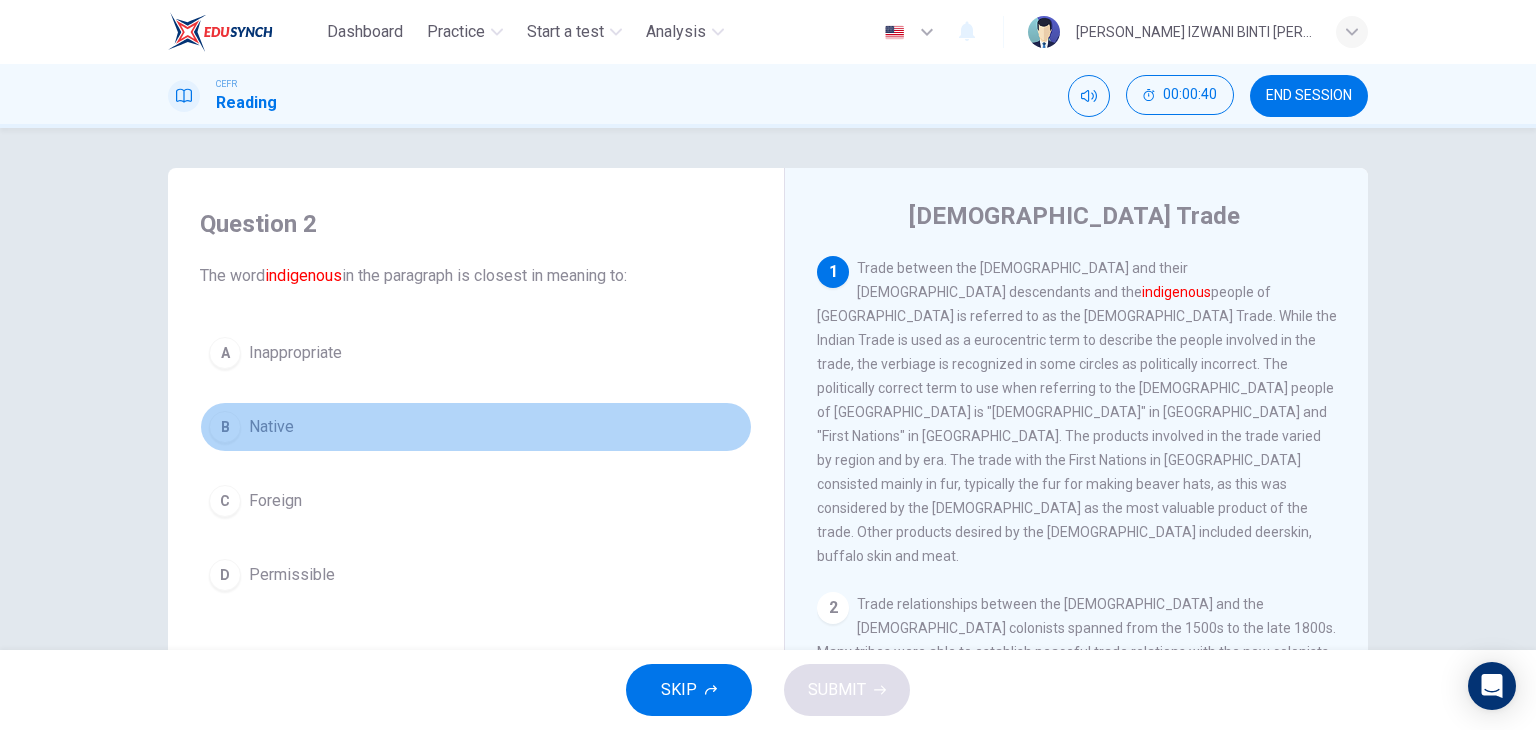 click on "B Native" at bounding box center (476, 427) 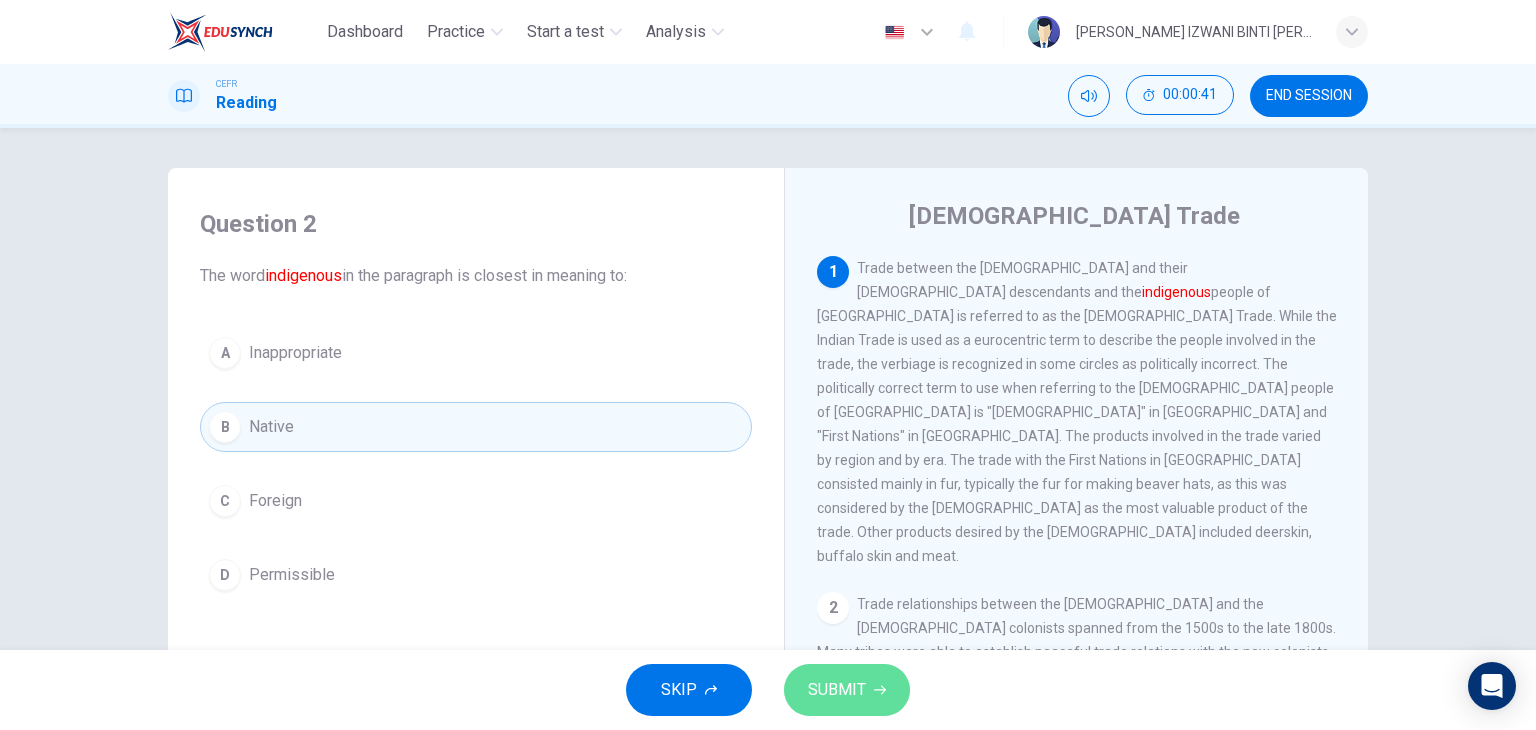 click on "SUBMIT" at bounding box center [837, 690] 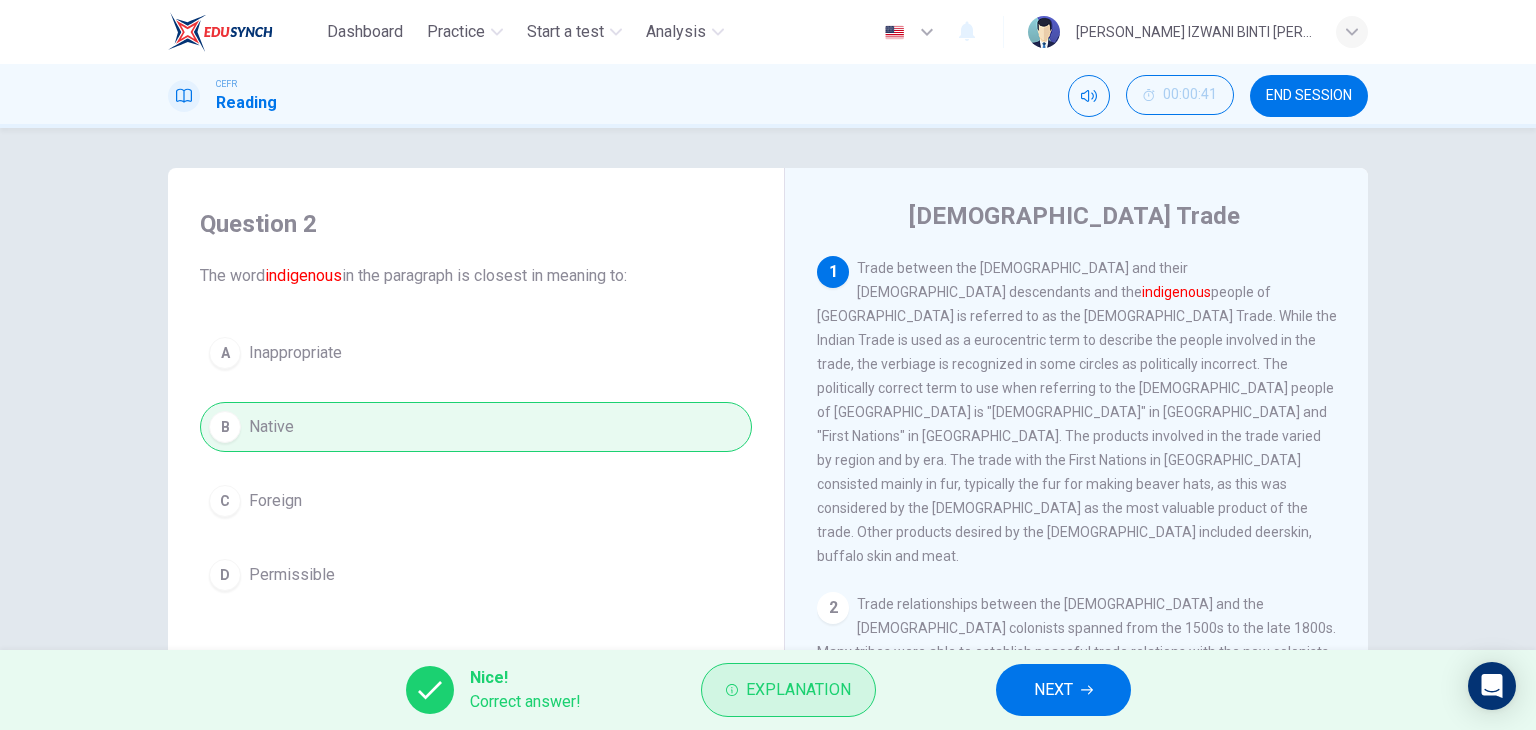 click on "Explanation" at bounding box center (798, 690) 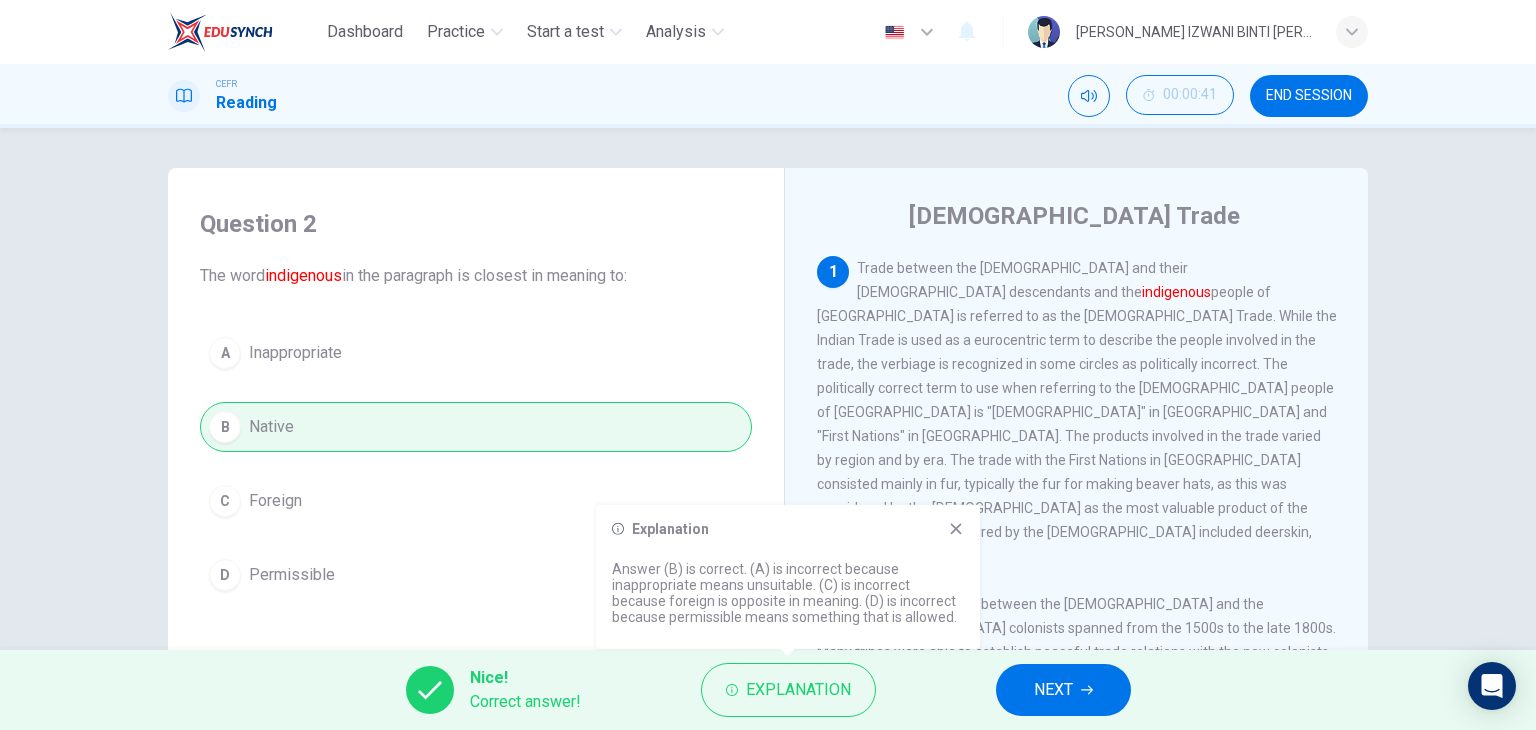 type 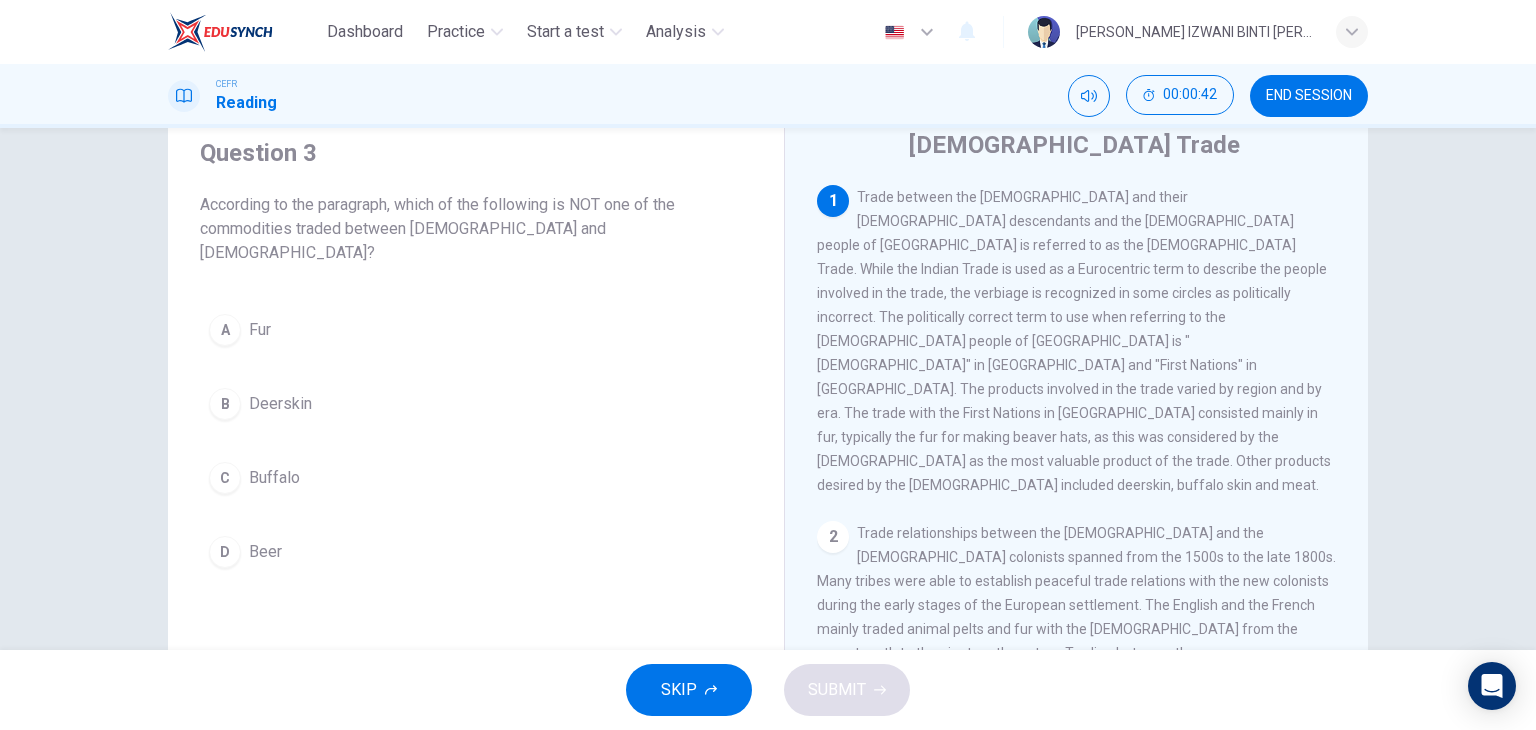 scroll, scrollTop: 100, scrollLeft: 0, axis: vertical 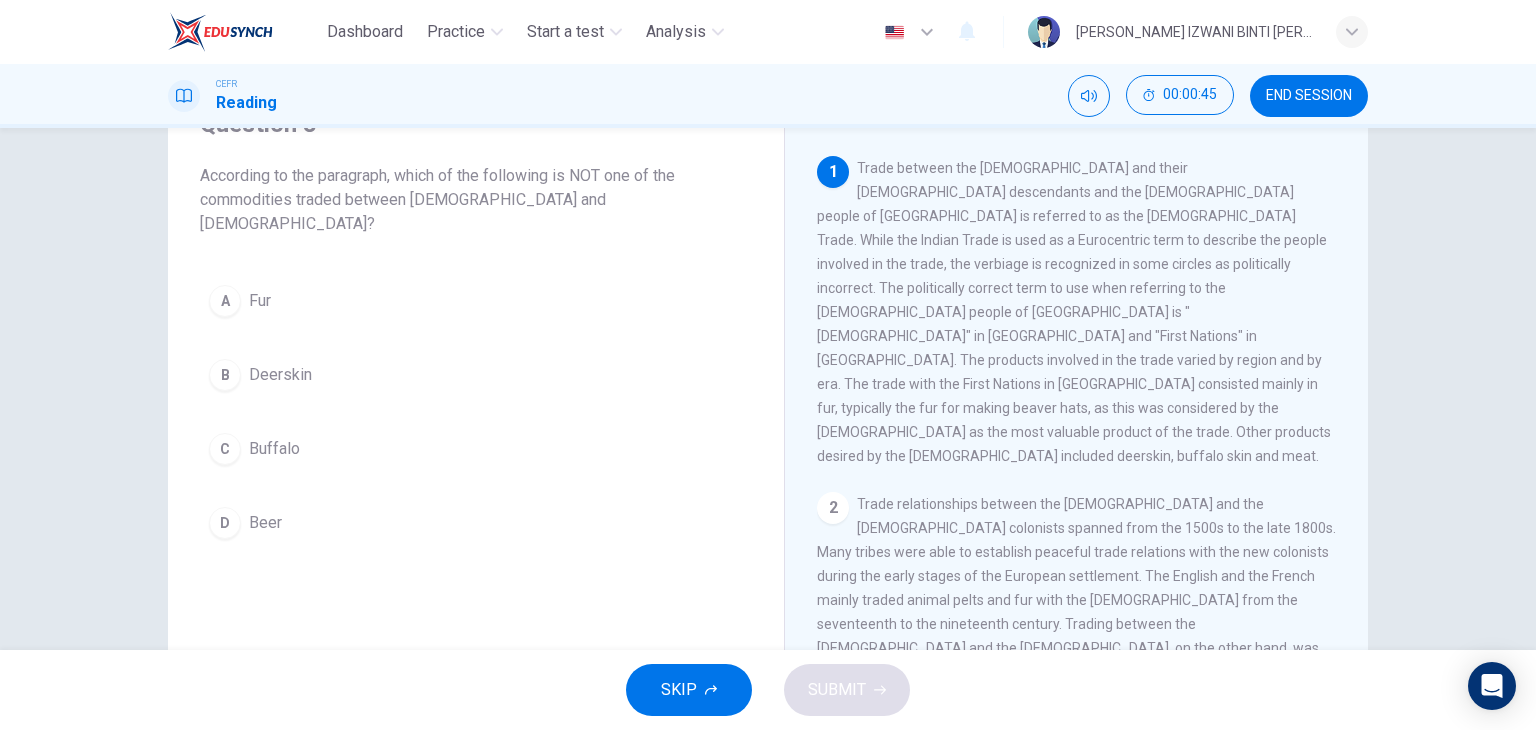 drag, startPoint x: 235, startPoint y: 212, endPoint x: 512, endPoint y: 173, distance: 279.73203 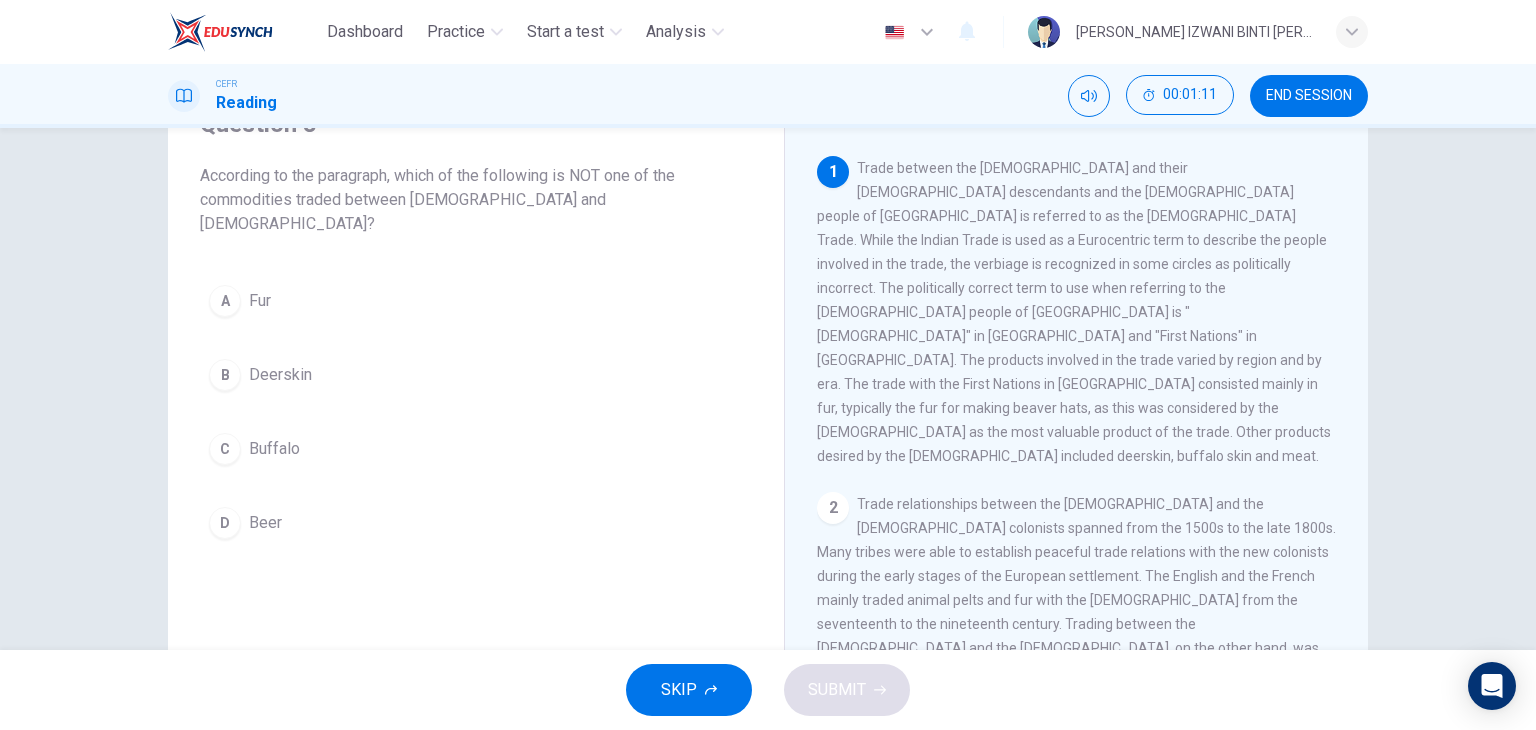 drag, startPoint x: 841, startPoint y: 322, endPoint x: 912, endPoint y: 319, distance: 71.063354 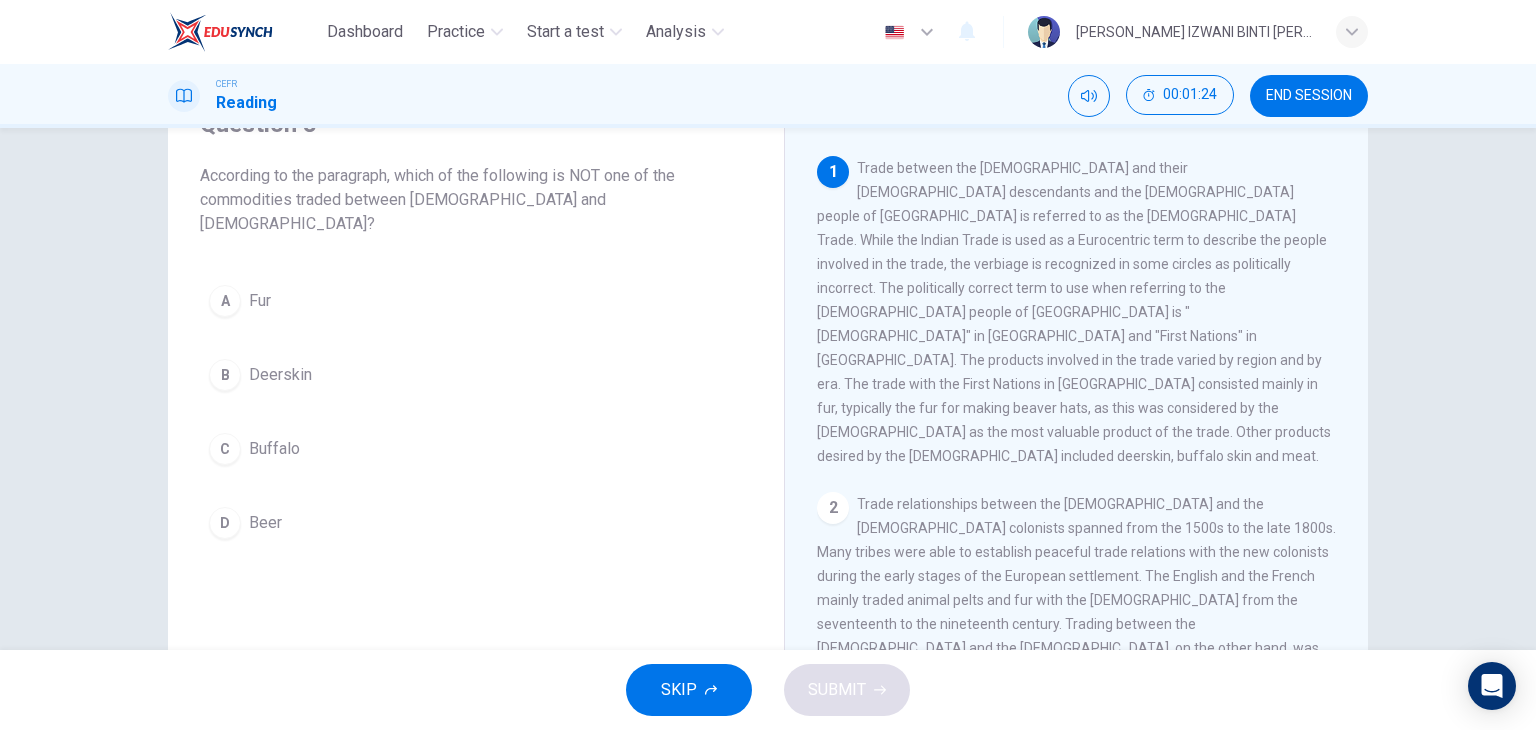 click on "D Beer" at bounding box center [476, 523] 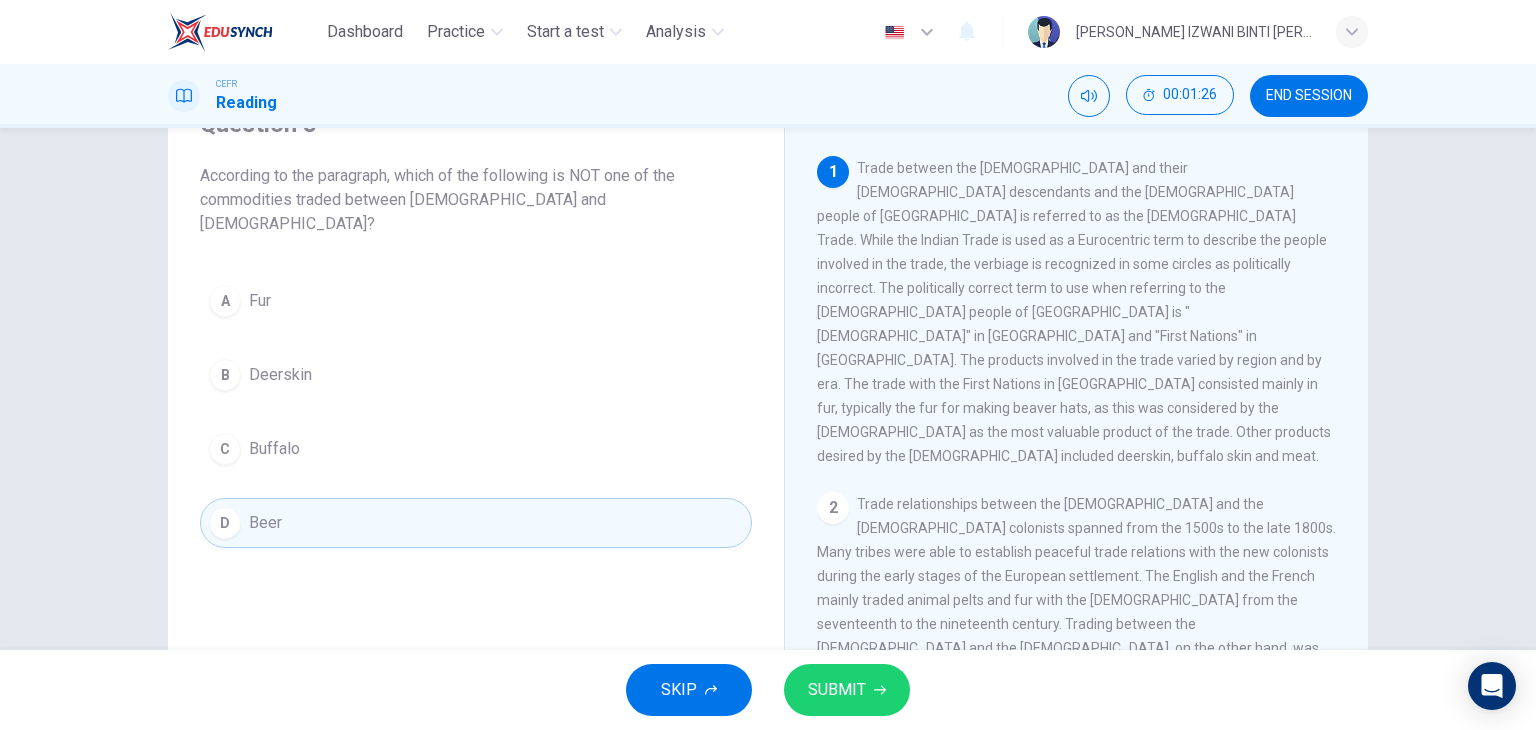 click on "SUBMIT" at bounding box center [847, 690] 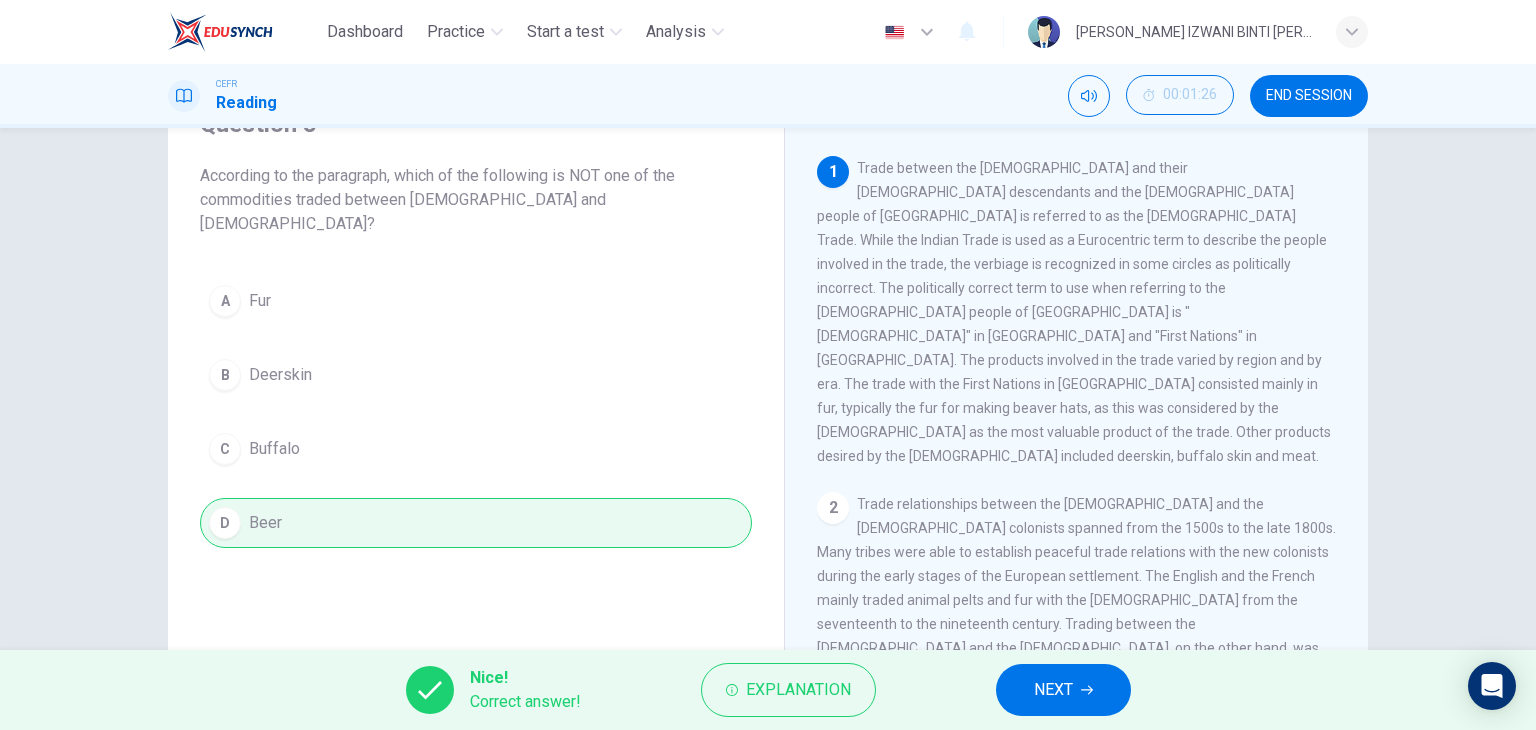 click on "NEXT" at bounding box center (1053, 690) 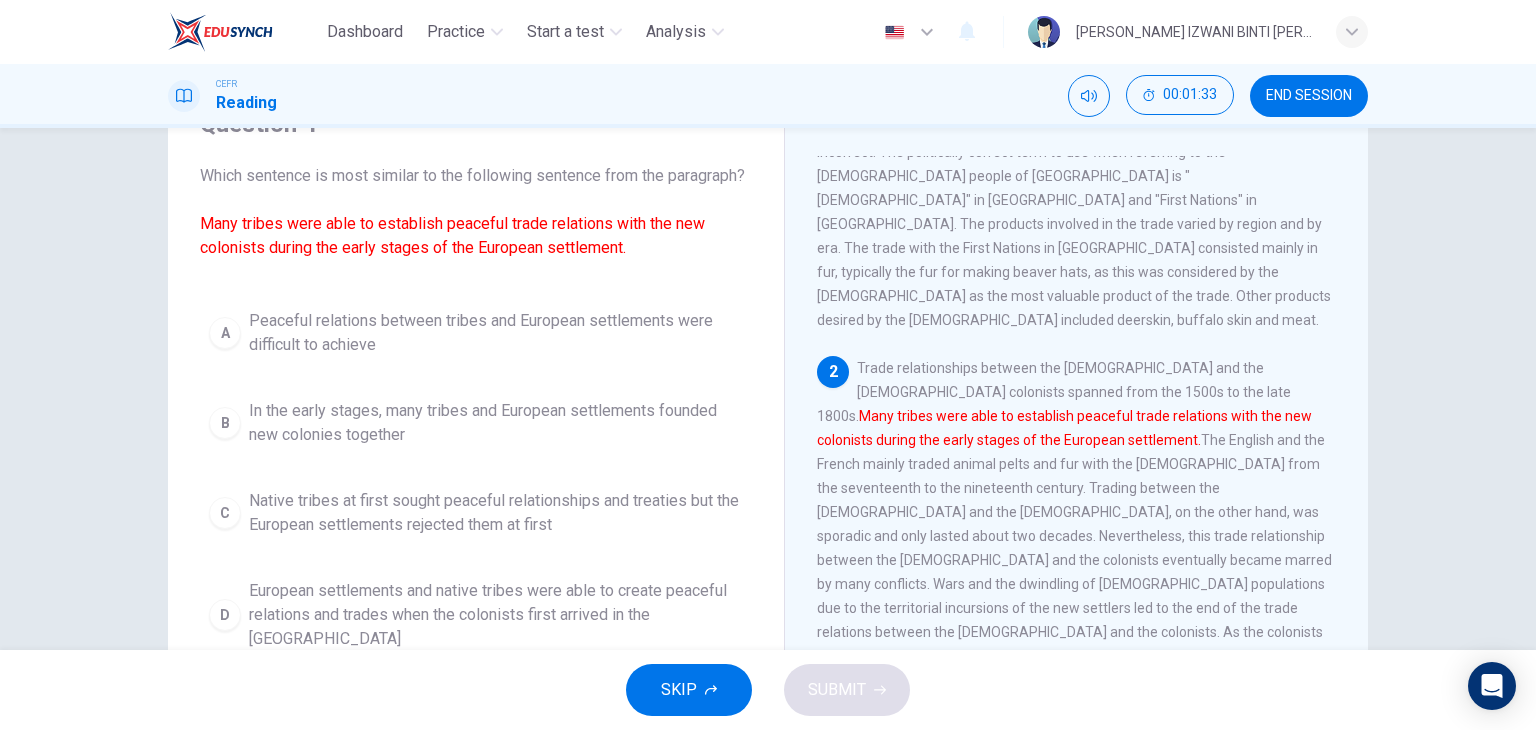 scroll, scrollTop: 200, scrollLeft: 0, axis: vertical 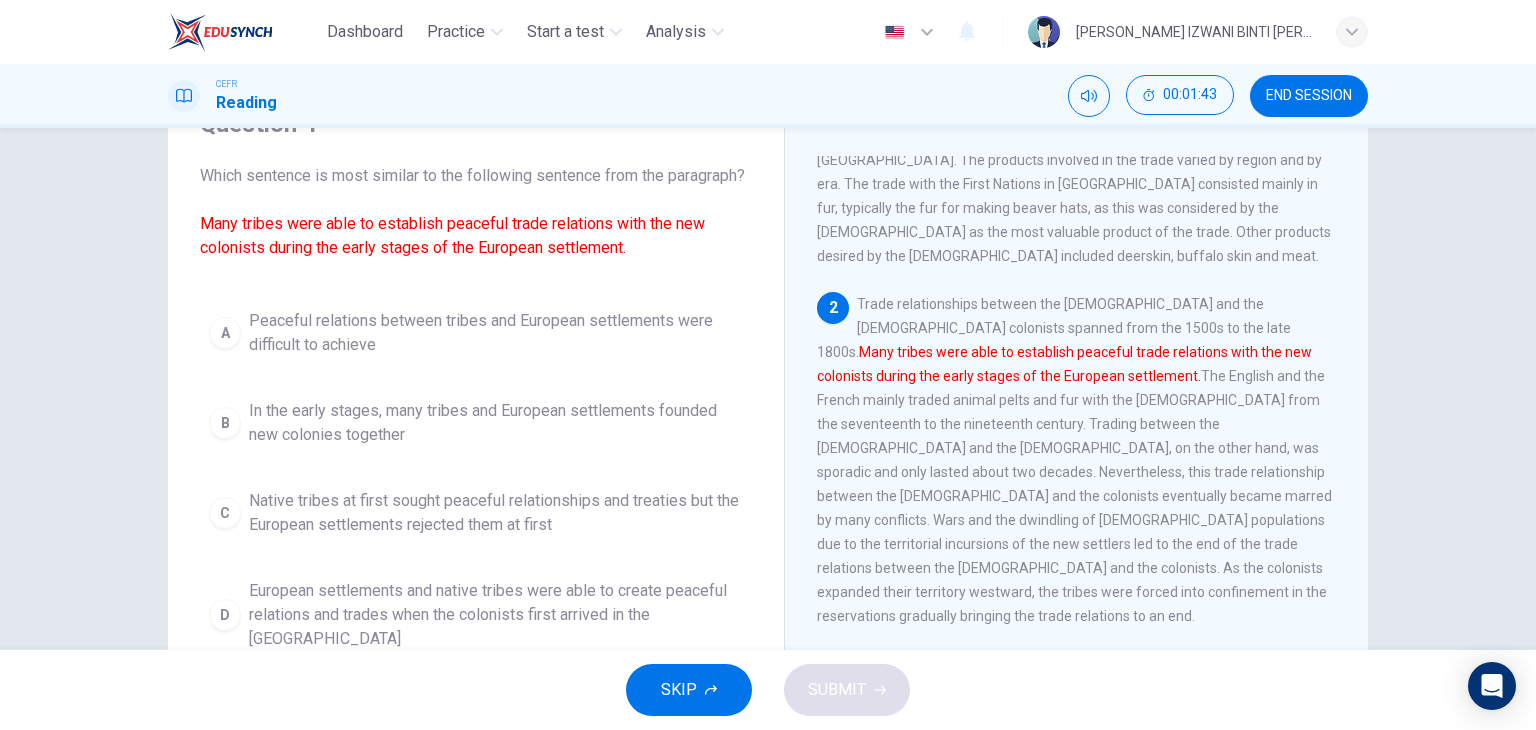 drag, startPoint x: 298, startPoint y: 251, endPoint x: 652, endPoint y: 249, distance: 354.00565 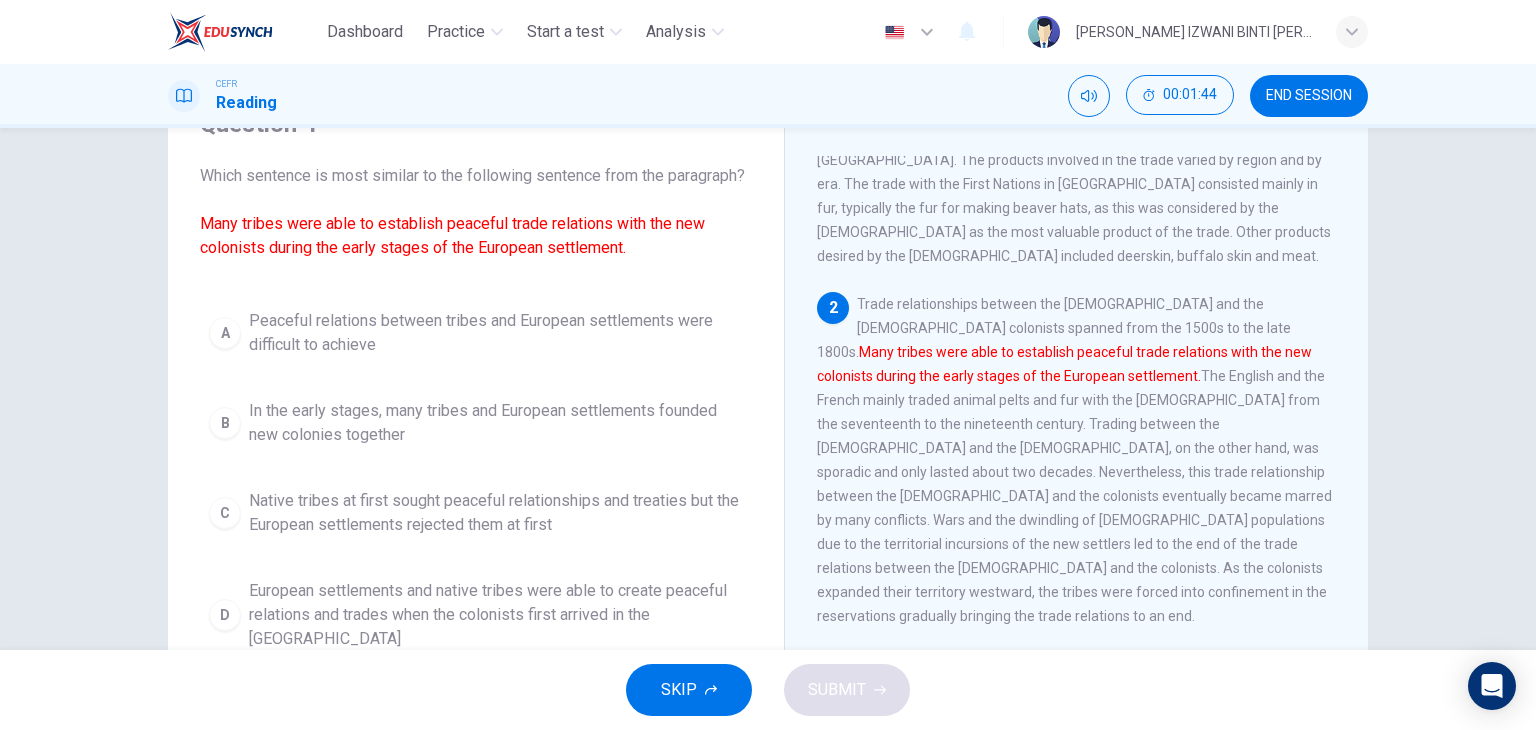 drag, startPoint x: 239, startPoint y: 267, endPoint x: 454, endPoint y: 267, distance: 215 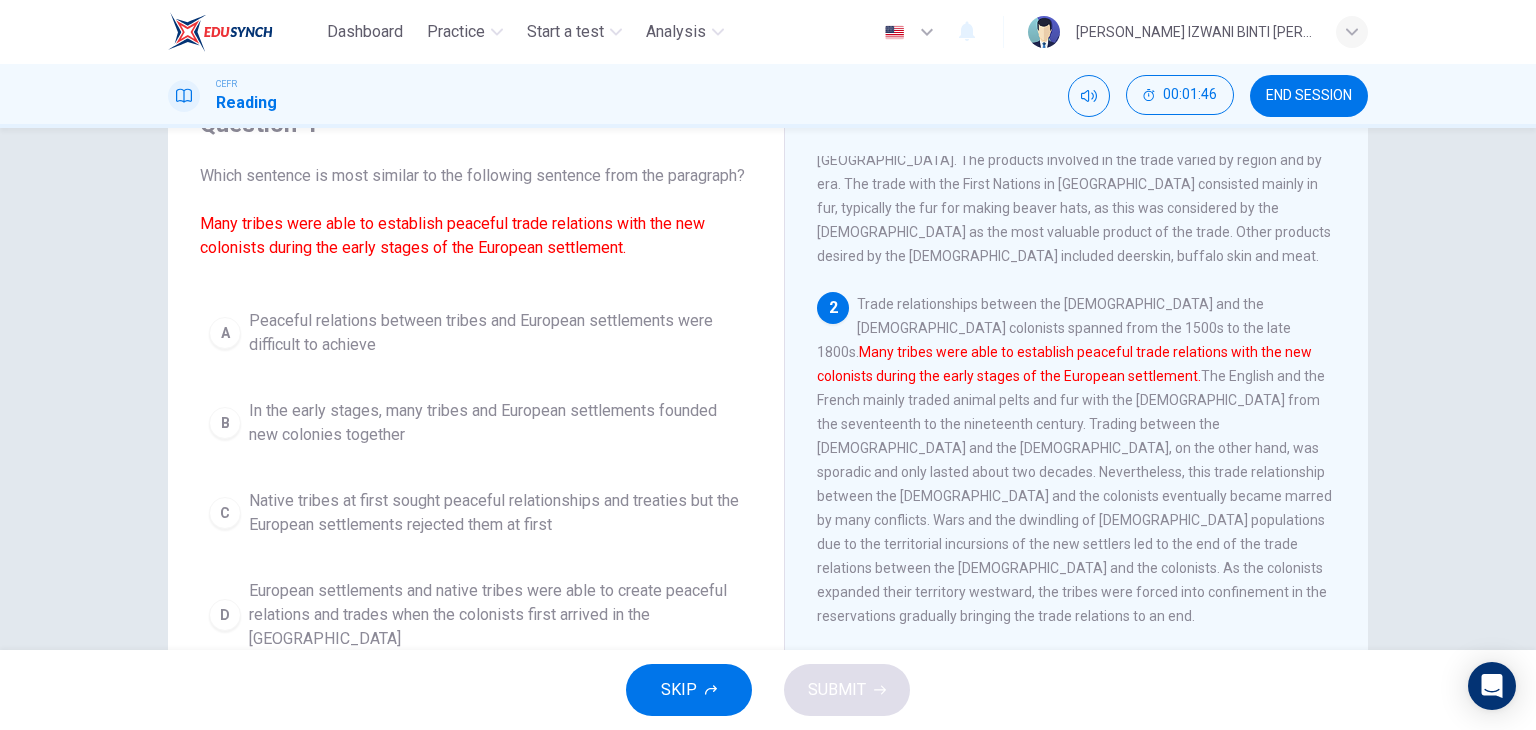 click on "Many tribes were able to establish peaceful trade relations with the new colonists during the early stages of the European settlement." at bounding box center [452, 235] 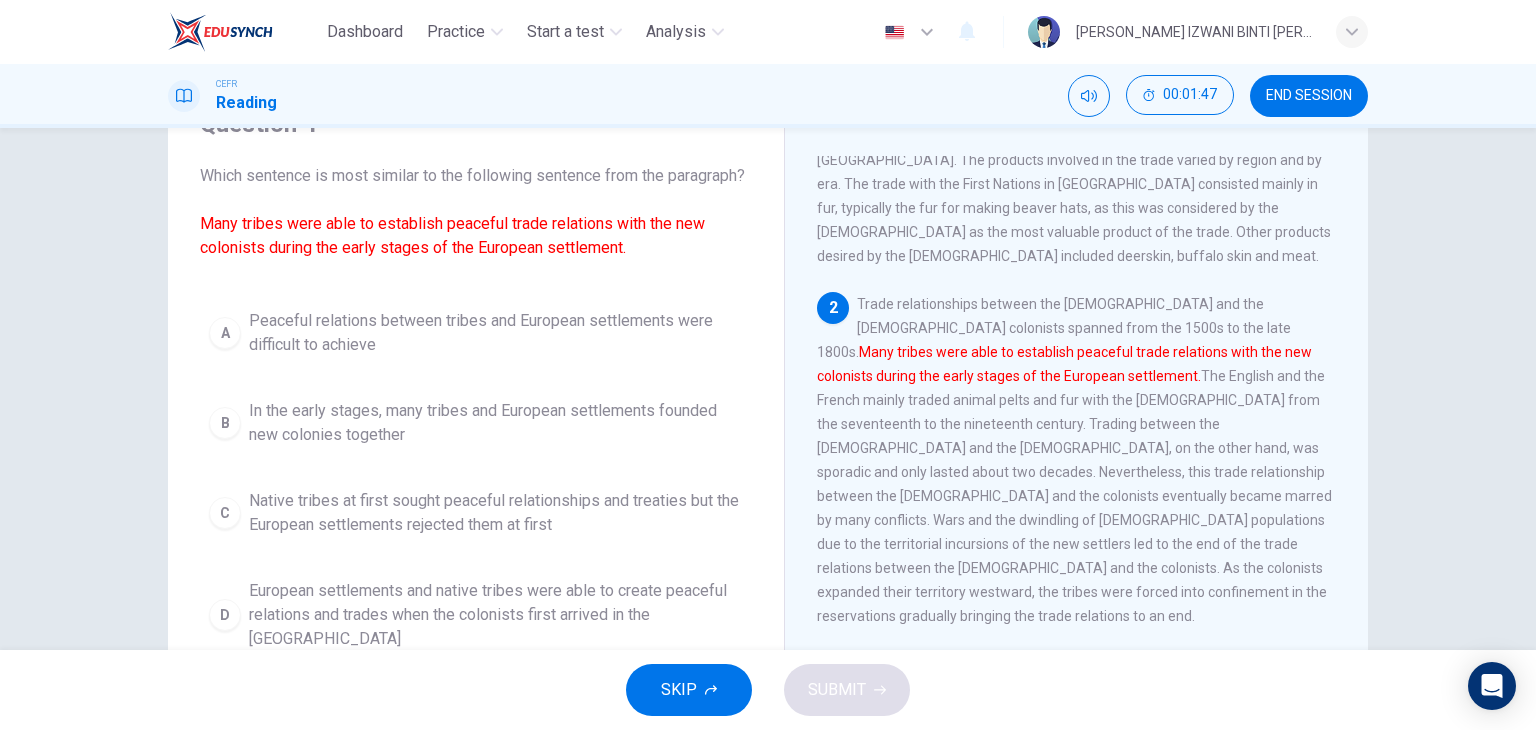 drag, startPoint x: 230, startPoint y: 253, endPoint x: 522, endPoint y: 235, distance: 292.55426 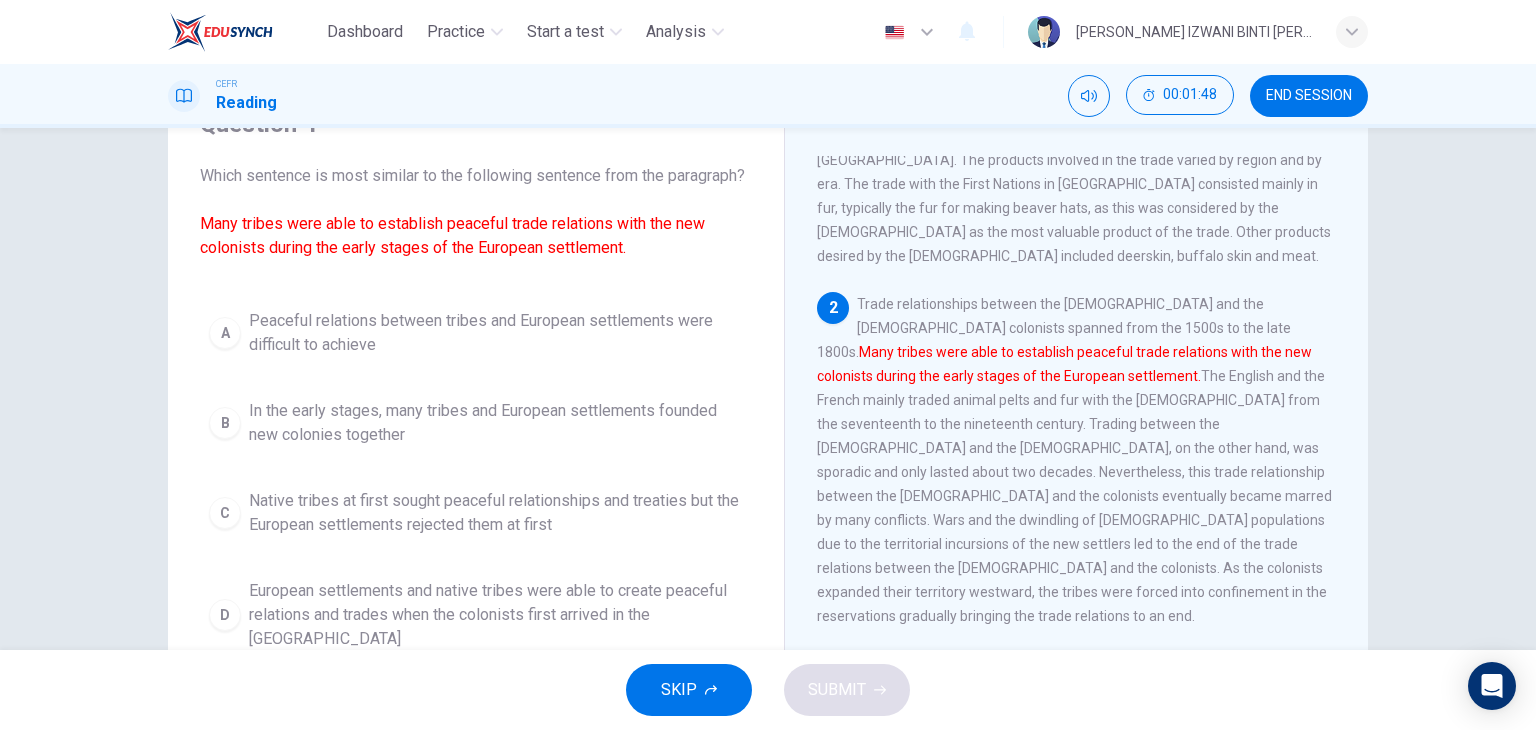 click on "Many tribes were able to establish peaceful trade relations with the new colonists during the early stages of the European settlement." at bounding box center (452, 235) 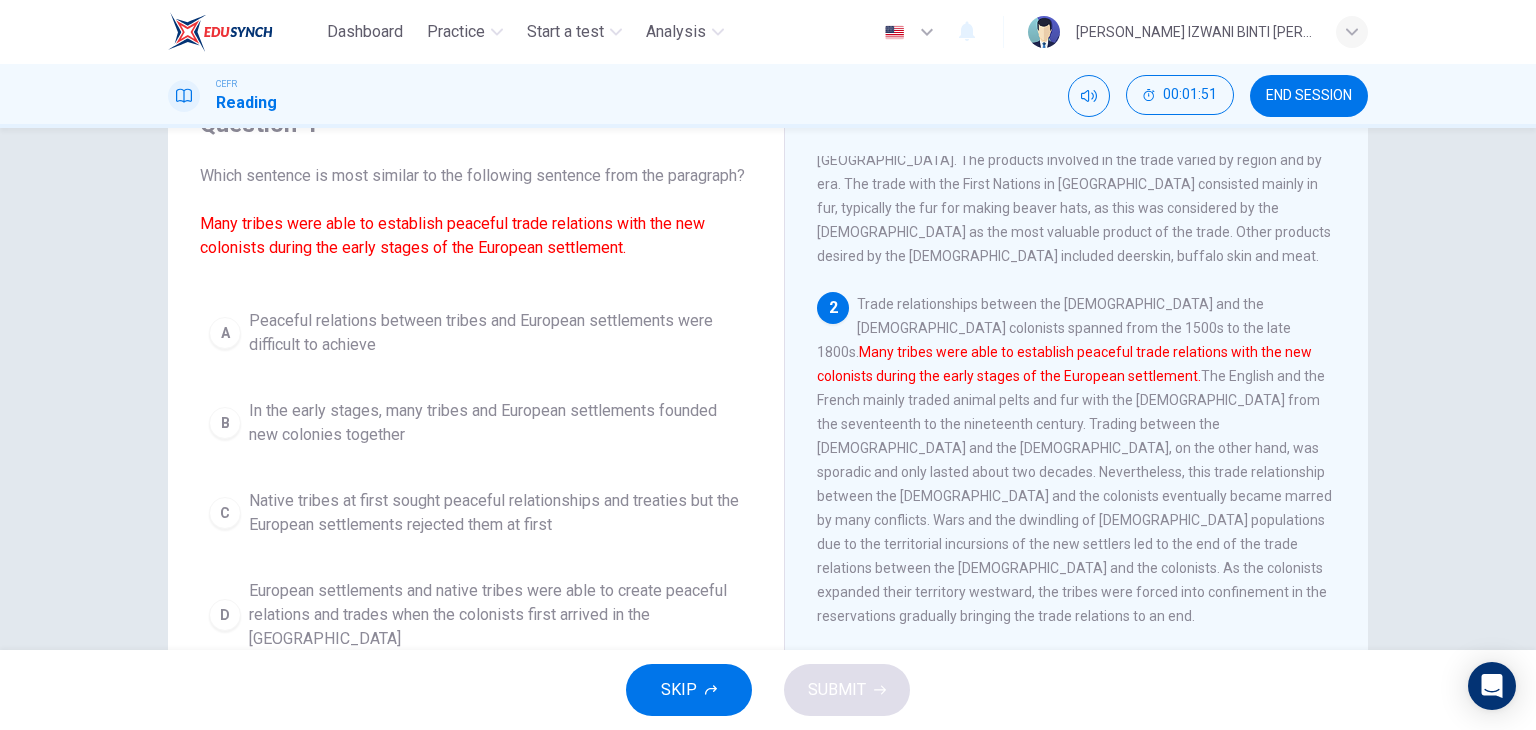 drag, startPoint x: 228, startPoint y: 284, endPoint x: 311, endPoint y: 280, distance: 83.09633 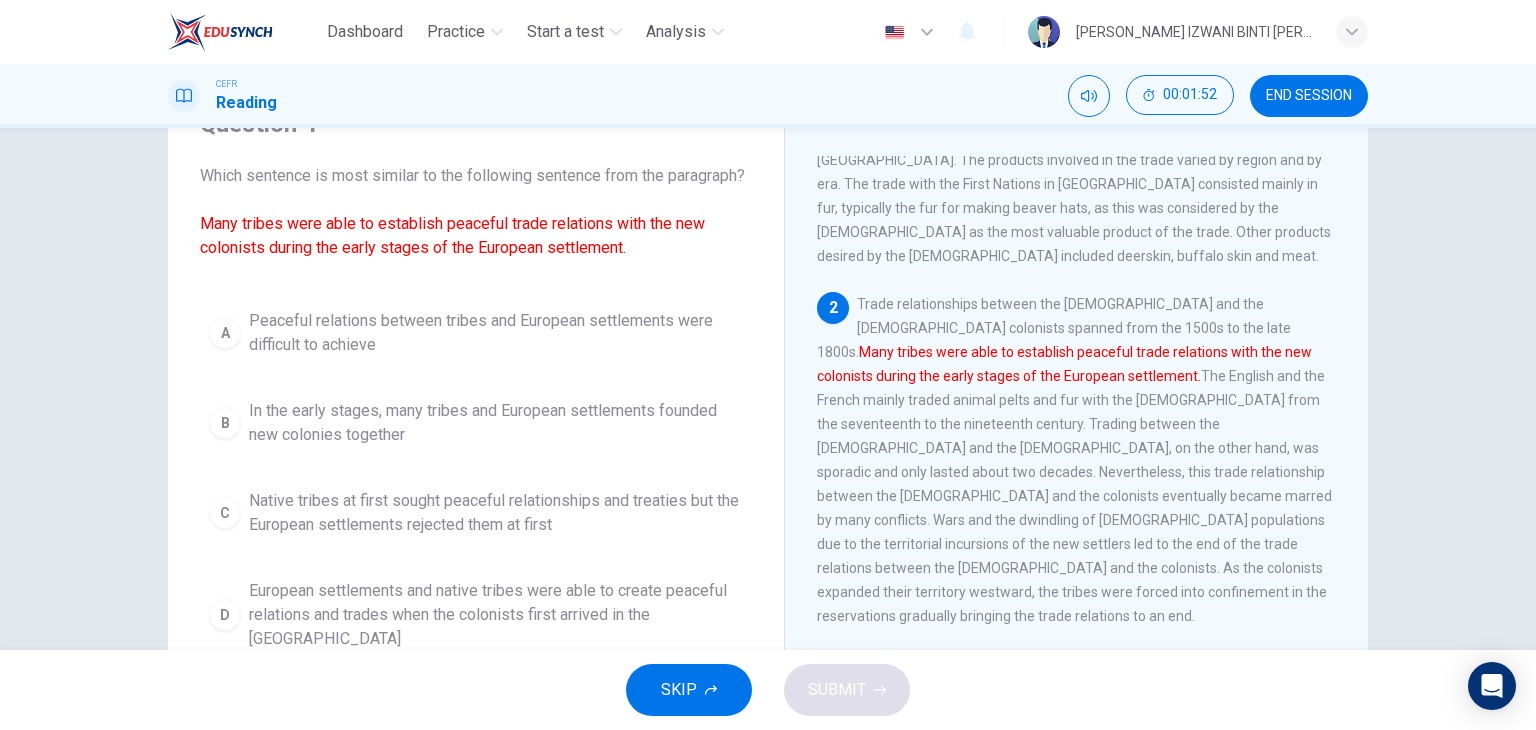 drag, startPoint x: 336, startPoint y: 281, endPoint x: 394, endPoint y: 284, distance: 58.077534 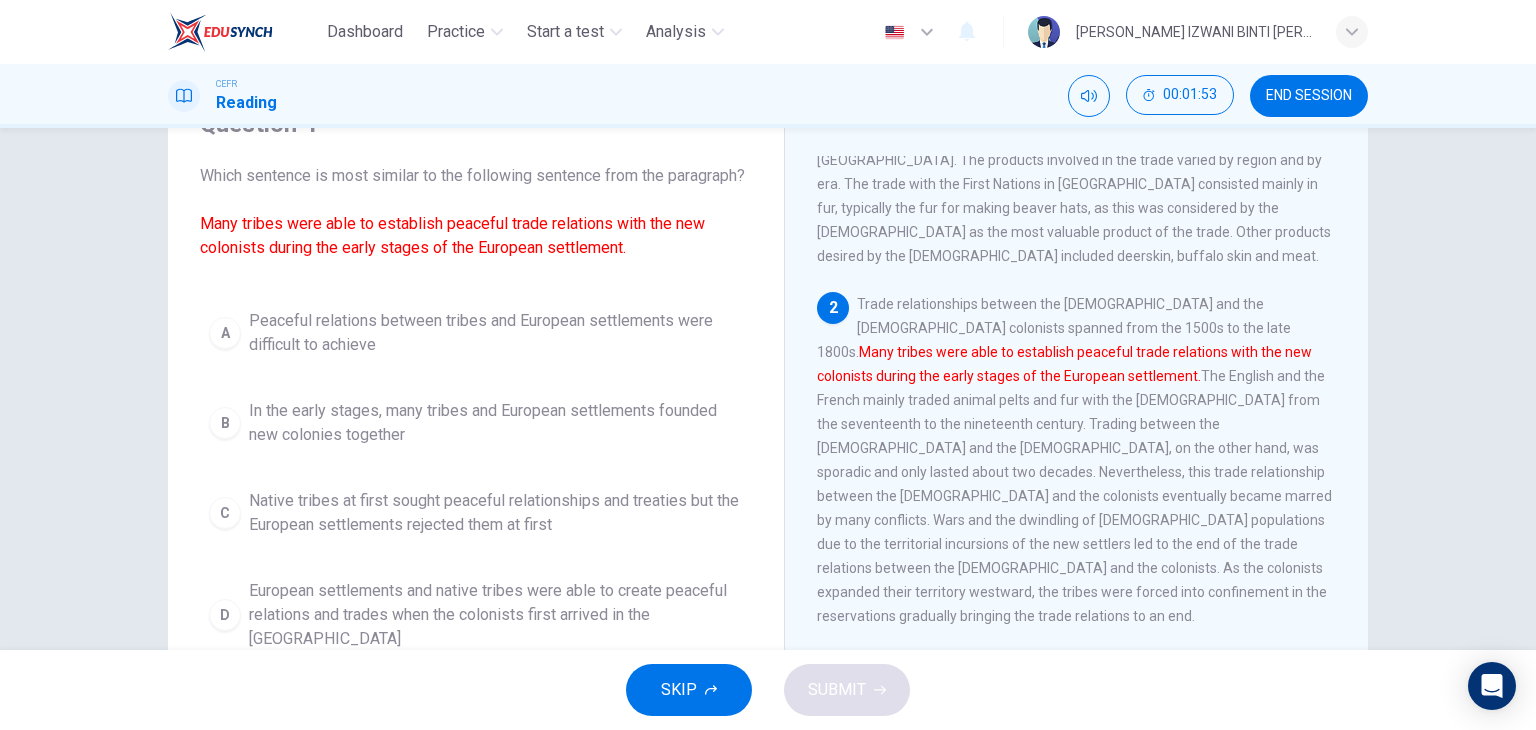 drag, startPoint x: 520, startPoint y: 269, endPoint x: 601, endPoint y: 277, distance: 81.394104 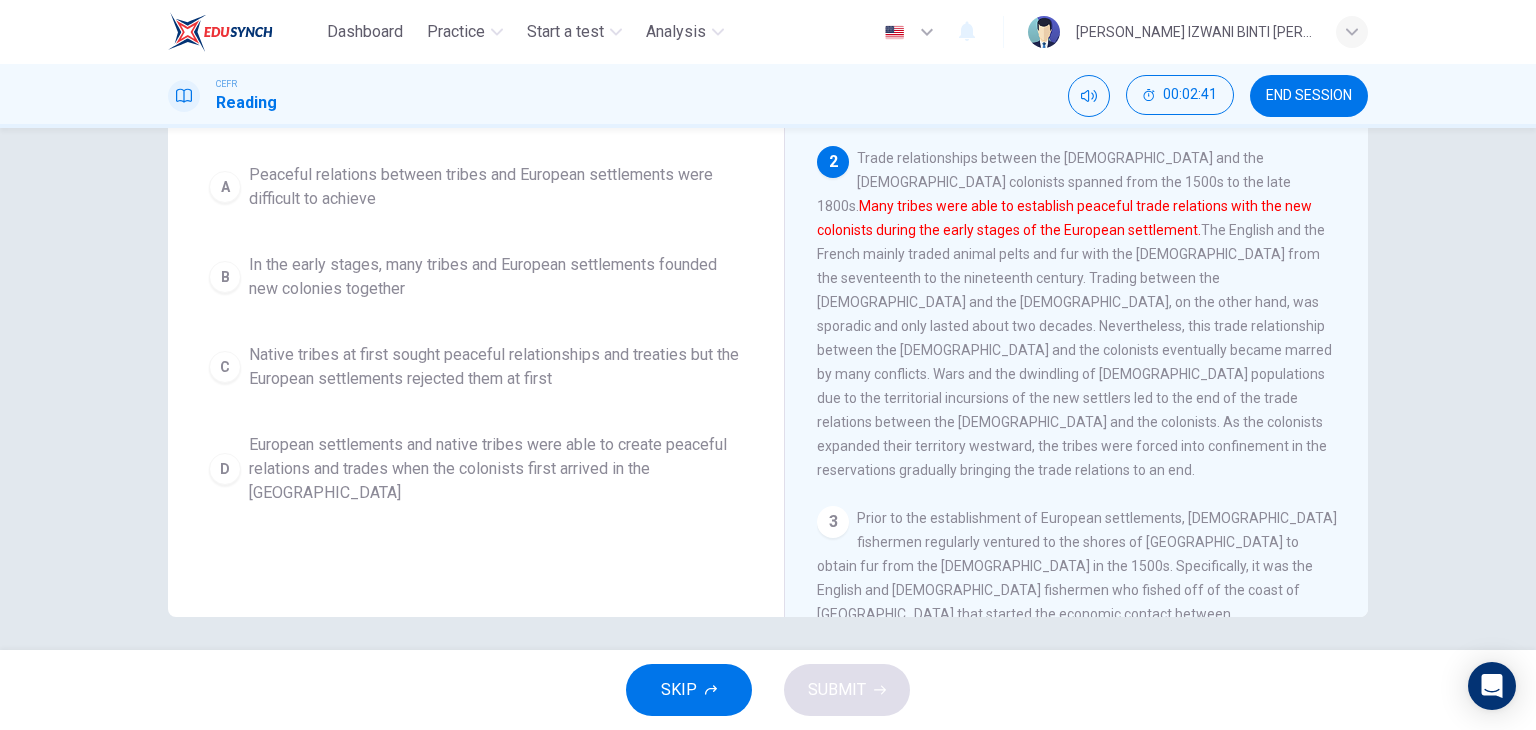 scroll, scrollTop: 253, scrollLeft: 0, axis: vertical 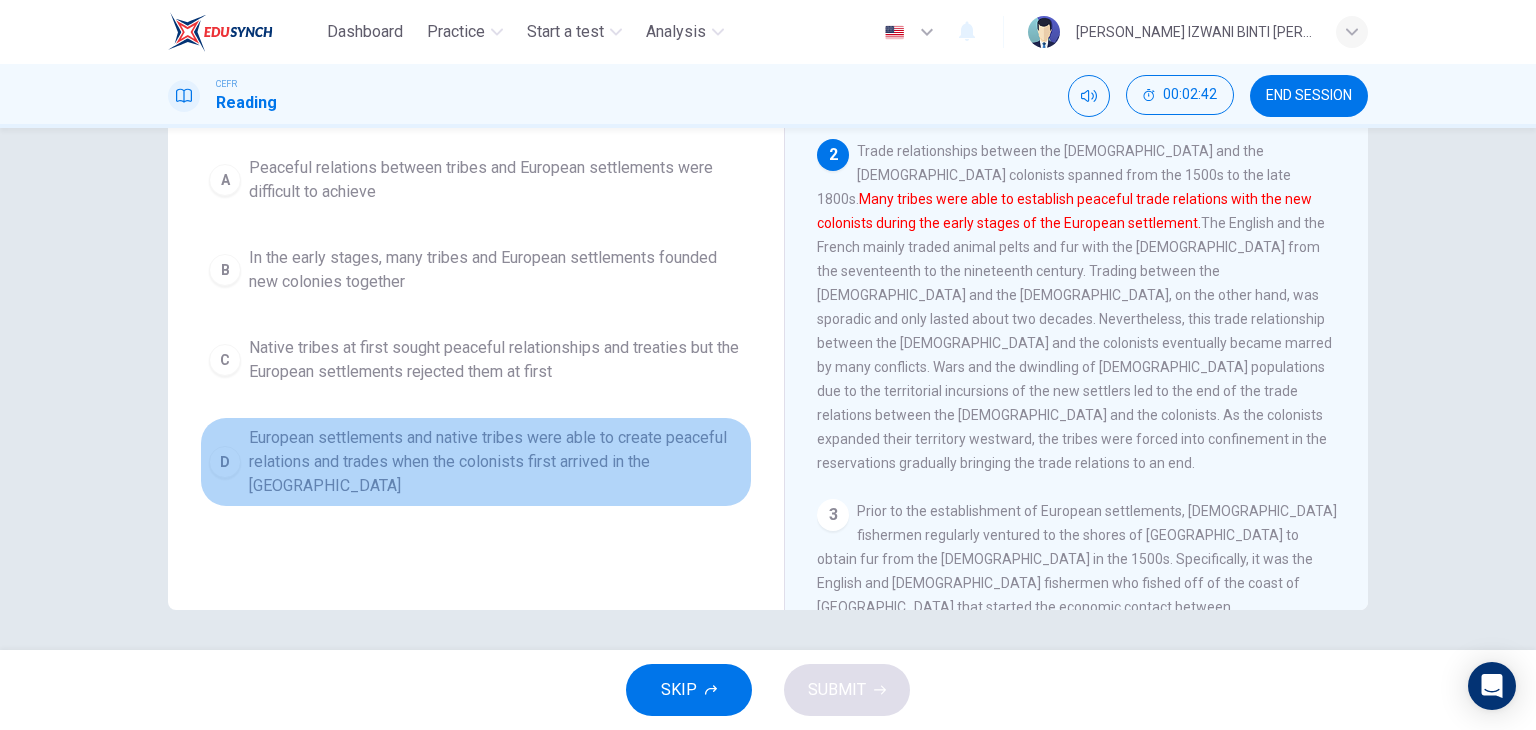 click on "European settlements and native tribes were able to create peaceful relations and trades when the colonists first arrived in the [GEOGRAPHIC_DATA]" at bounding box center (496, 462) 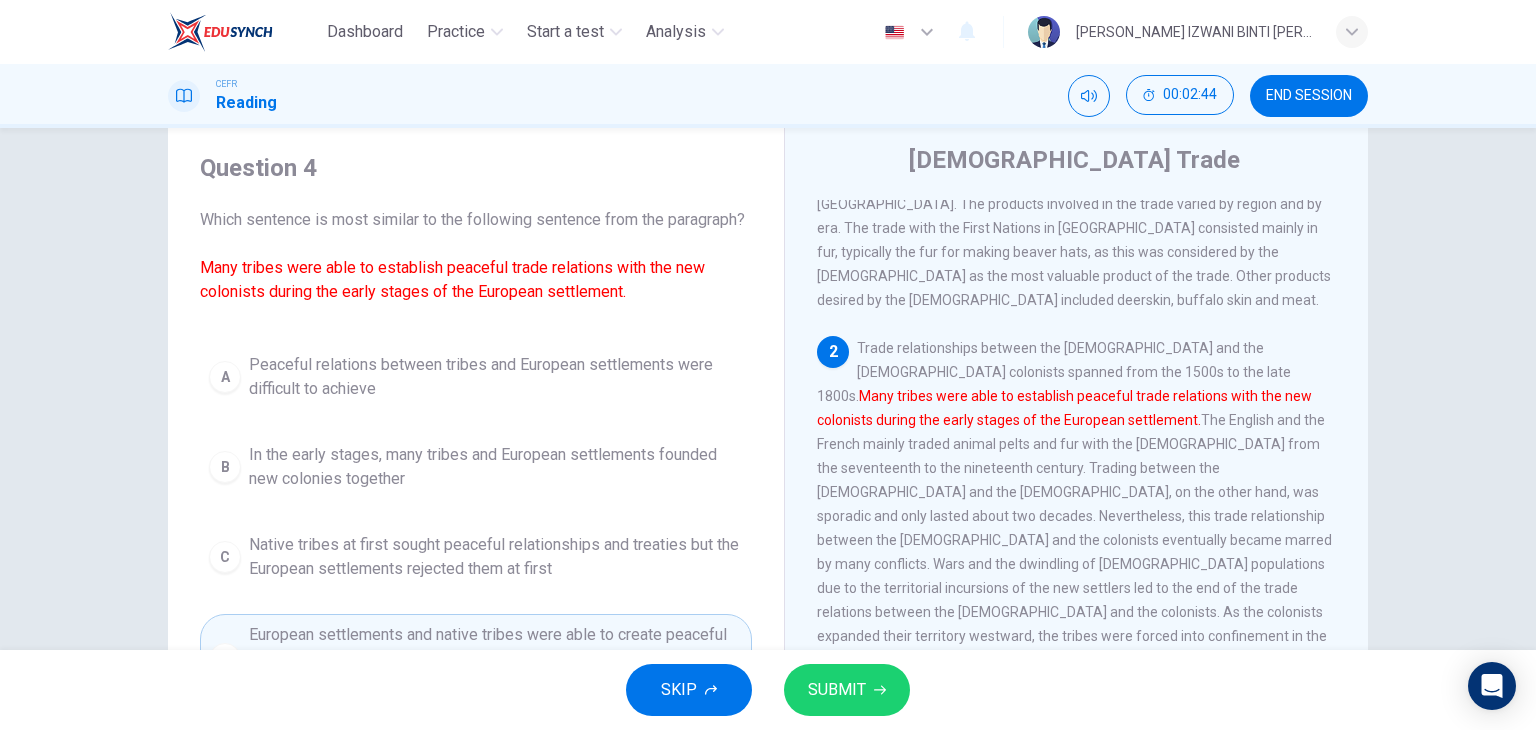 scroll, scrollTop: 53, scrollLeft: 0, axis: vertical 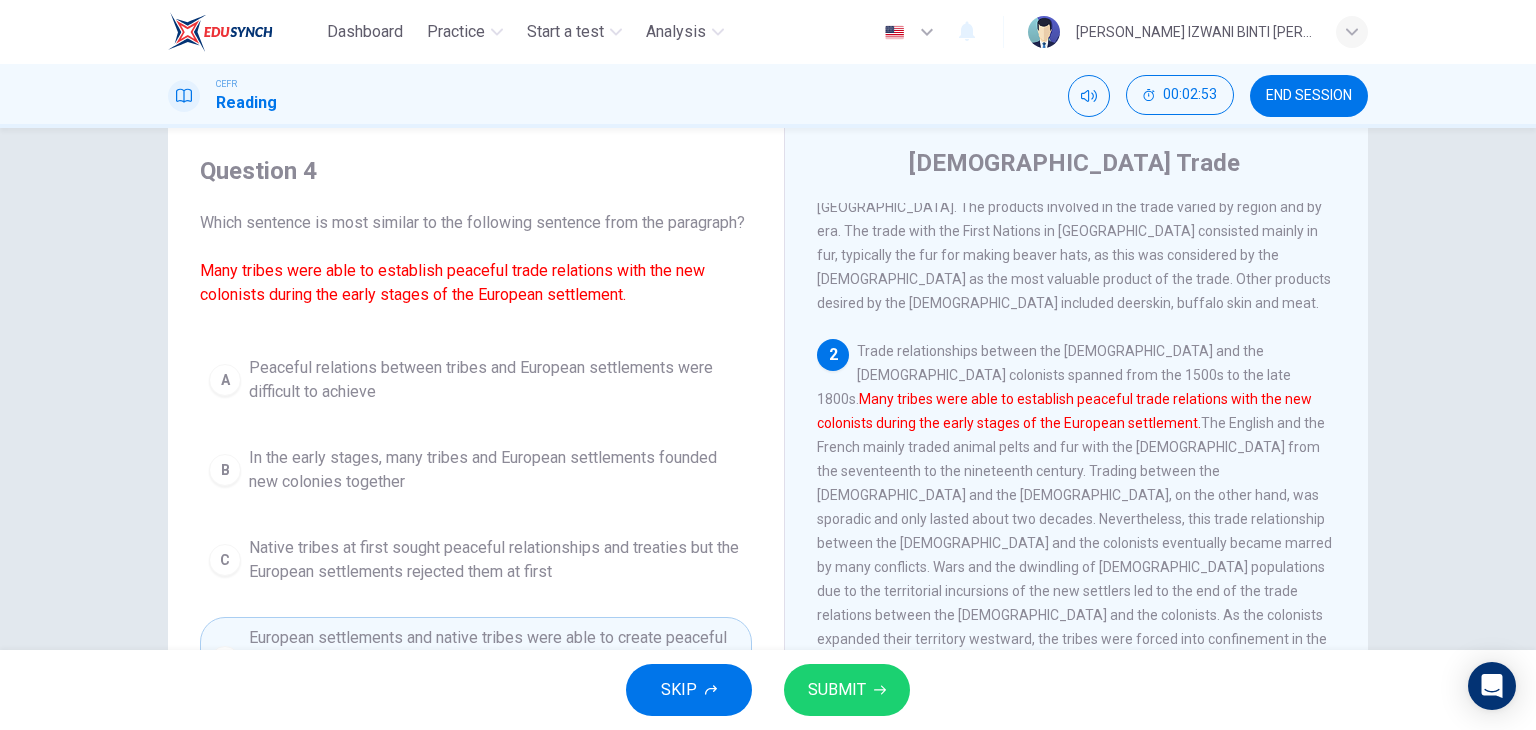 click on "Trade relationships between the [DEMOGRAPHIC_DATA] and the [DEMOGRAPHIC_DATA] colonists spanned from the 1500s to the late 1800s.  Many tribes were able to establish peaceful trade relations with the new colonists during the early stages of the European settlement.  The English and the French mainly traded animal pelts and fur with the [DEMOGRAPHIC_DATA] from the seventeenth to the nineteenth century. Trading between the [DEMOGRAPHIC_DATA] and the [DEMOGRAPHIC_DATA], on the other hand, was sporadic and only lasted about two decades. Nevertheless, this trade relationship between the [DEMOGRAPHIC_DATA] and the colonists eventually became marred by many conflicts. Wars and the dwindling of [DEMOGRAPHIC_DATA] populations due to the territorial incursions of the new settlers led to the end of the trade relations between the [DEMOGRAPHIC_DATA] and the colonists. As the colonists expanded their territory westward, the tribes were forced into confinement in the reservations gradually bringing the trade relations to an end." at bounding box center [1074, 507] 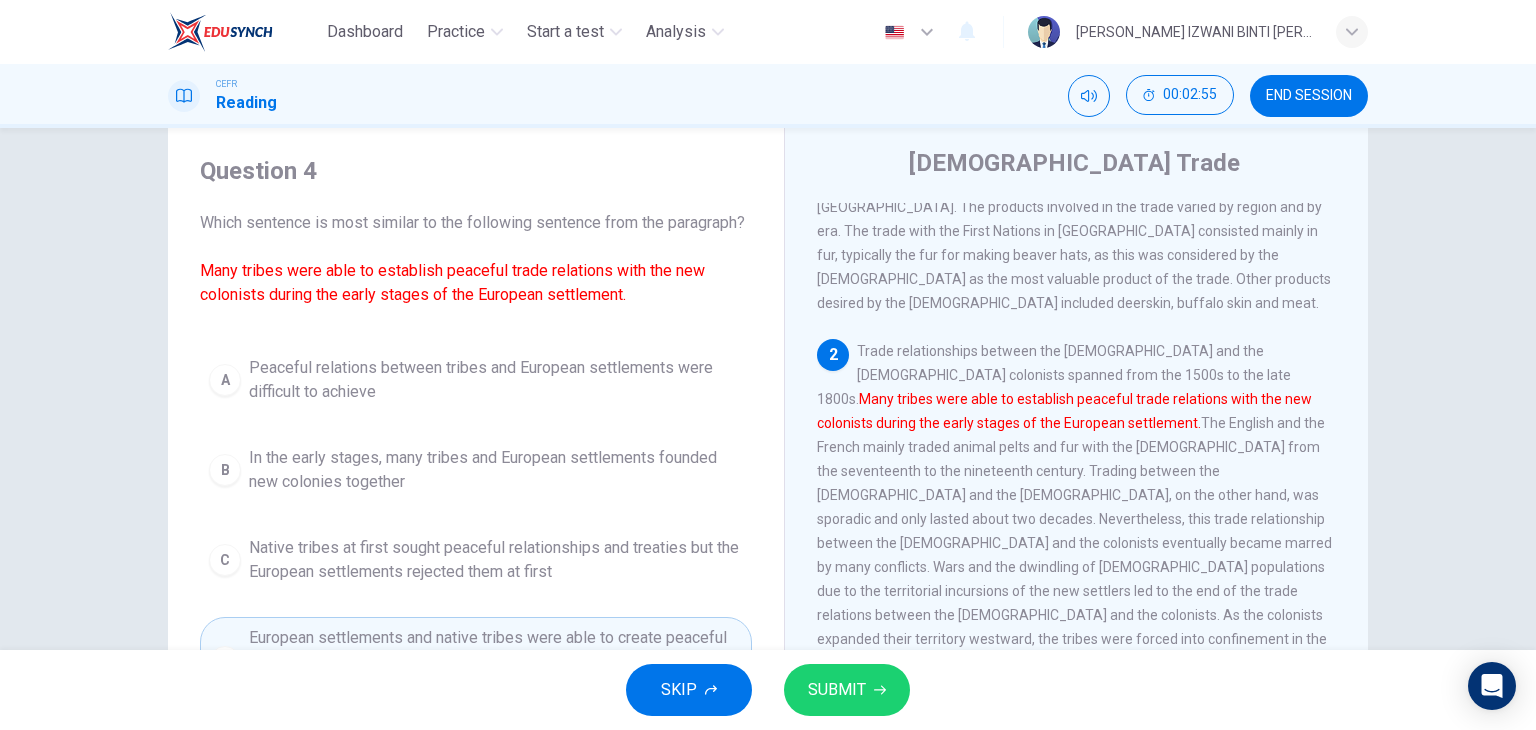 drag, startPoint x: 973, startPoint y: 362, endPoint x: 1124, endPoint y: 356, distance: 151.11916 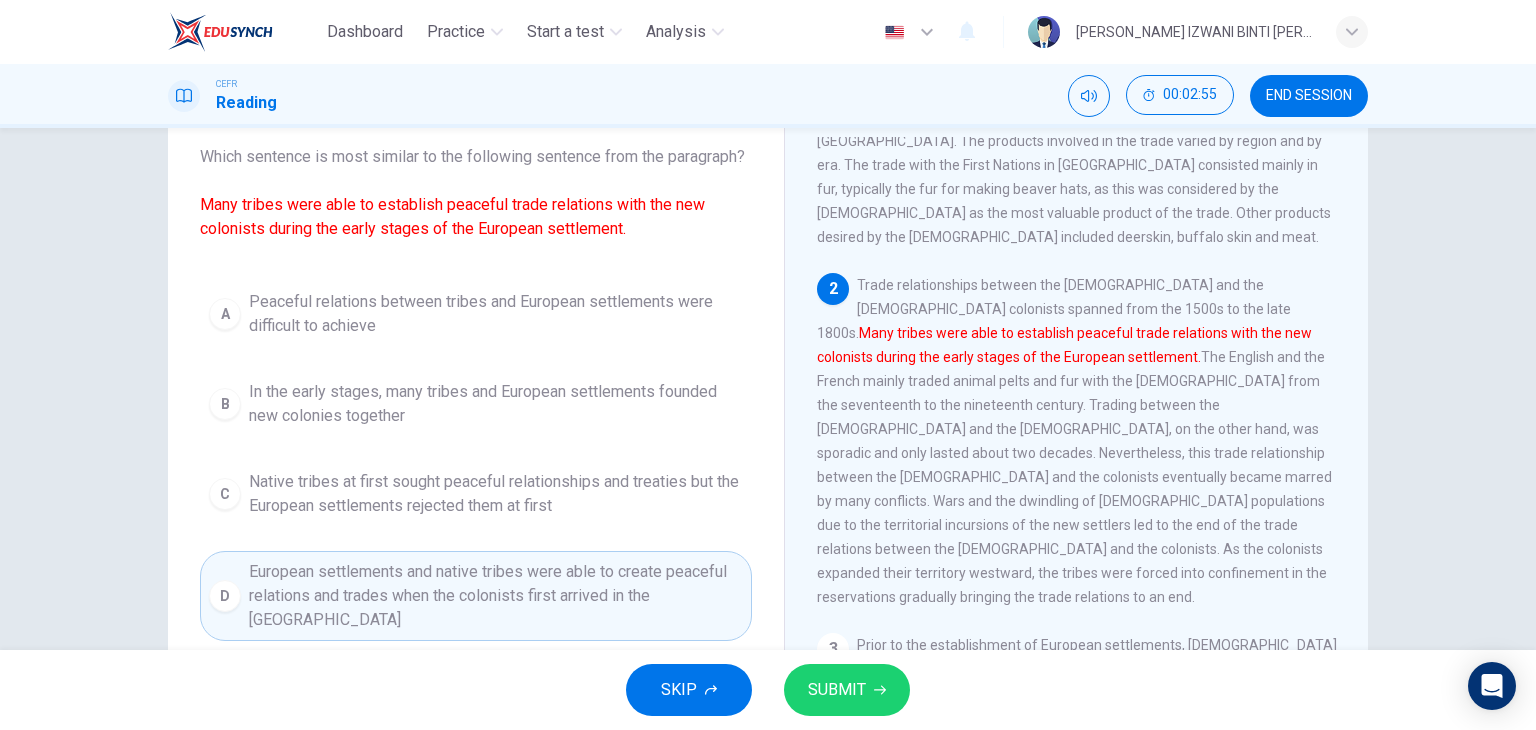 scroll, scrollTop: 153, scrollLeft: 0, axis: vertical 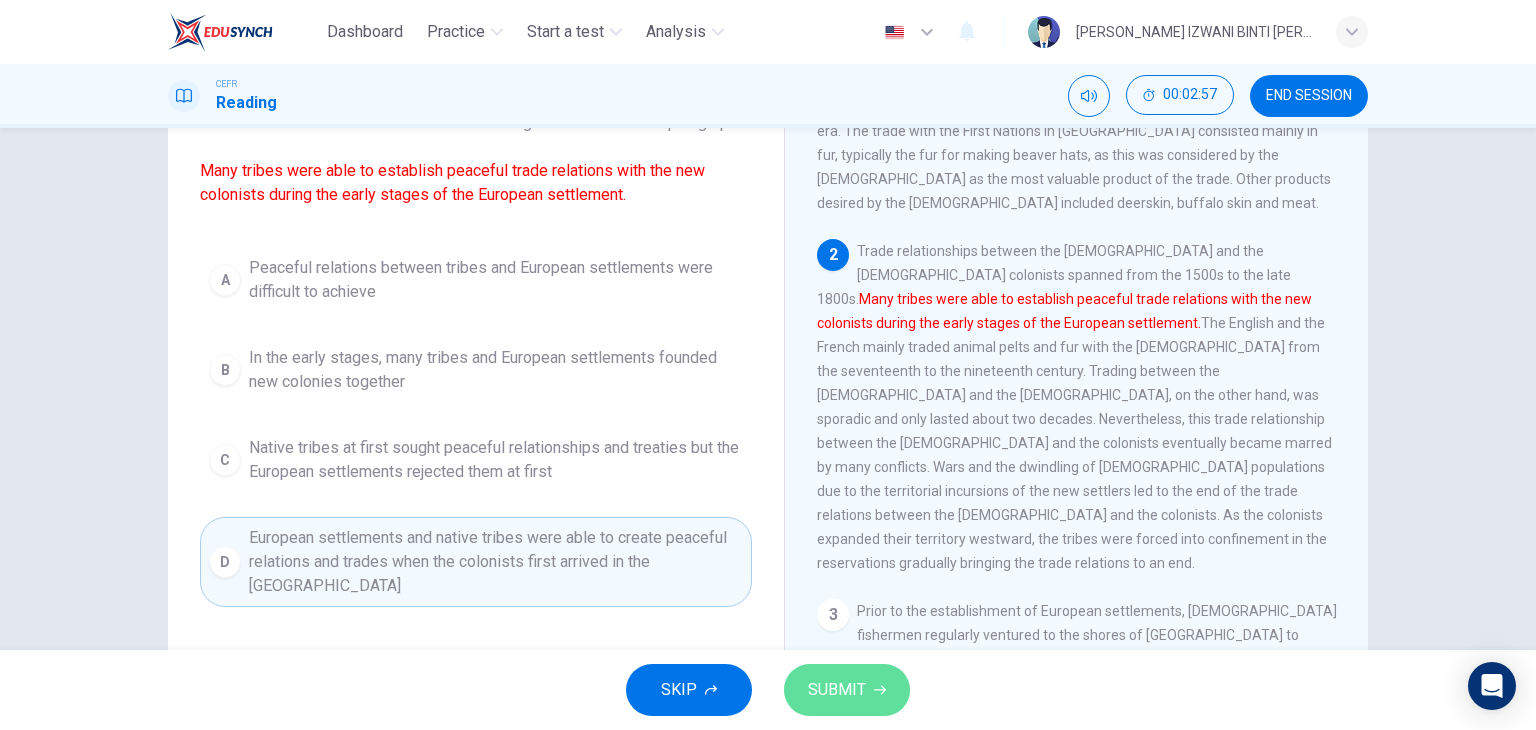 click on "SUBMIT" at bounding box center [837, 690] 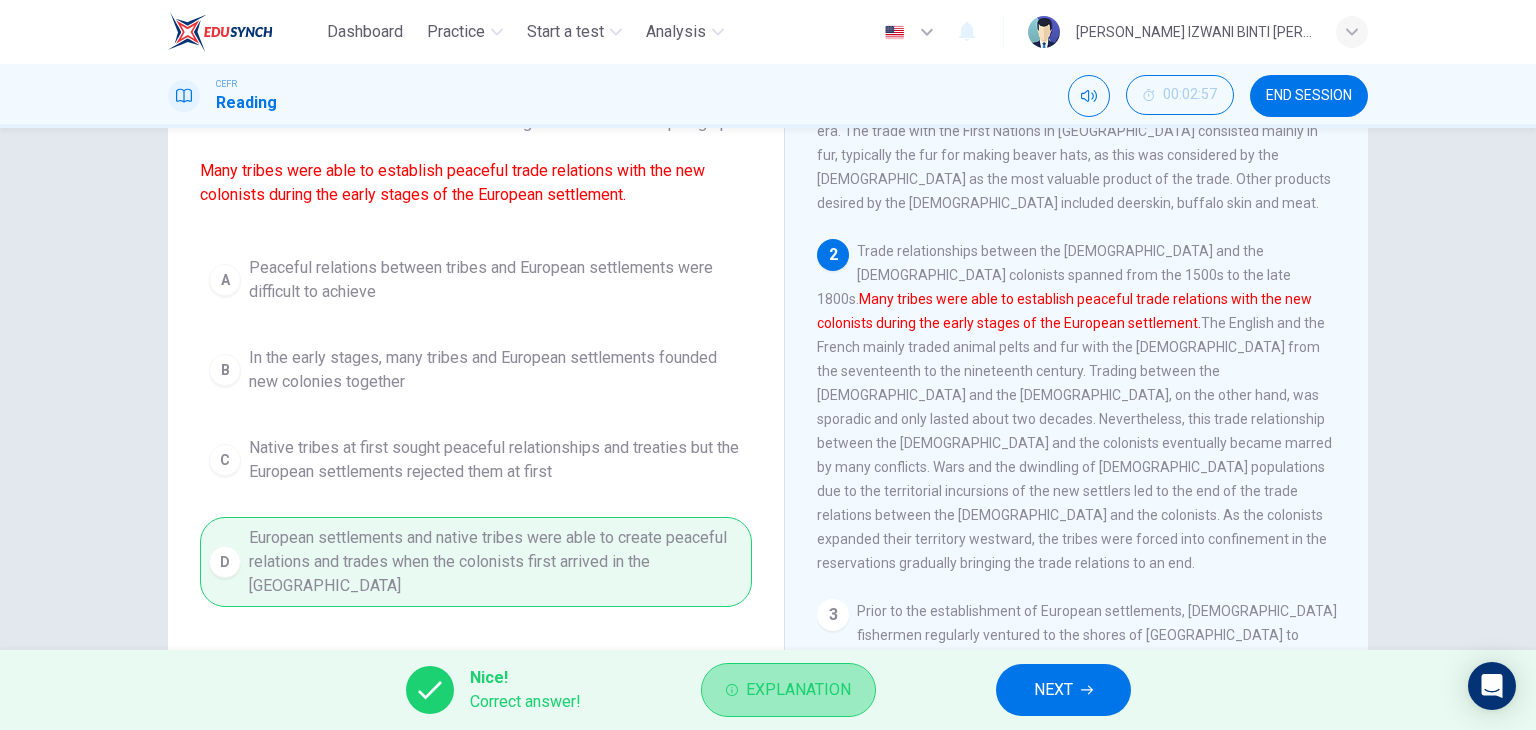 click on "Explanation" at bounding box center [798, 690] 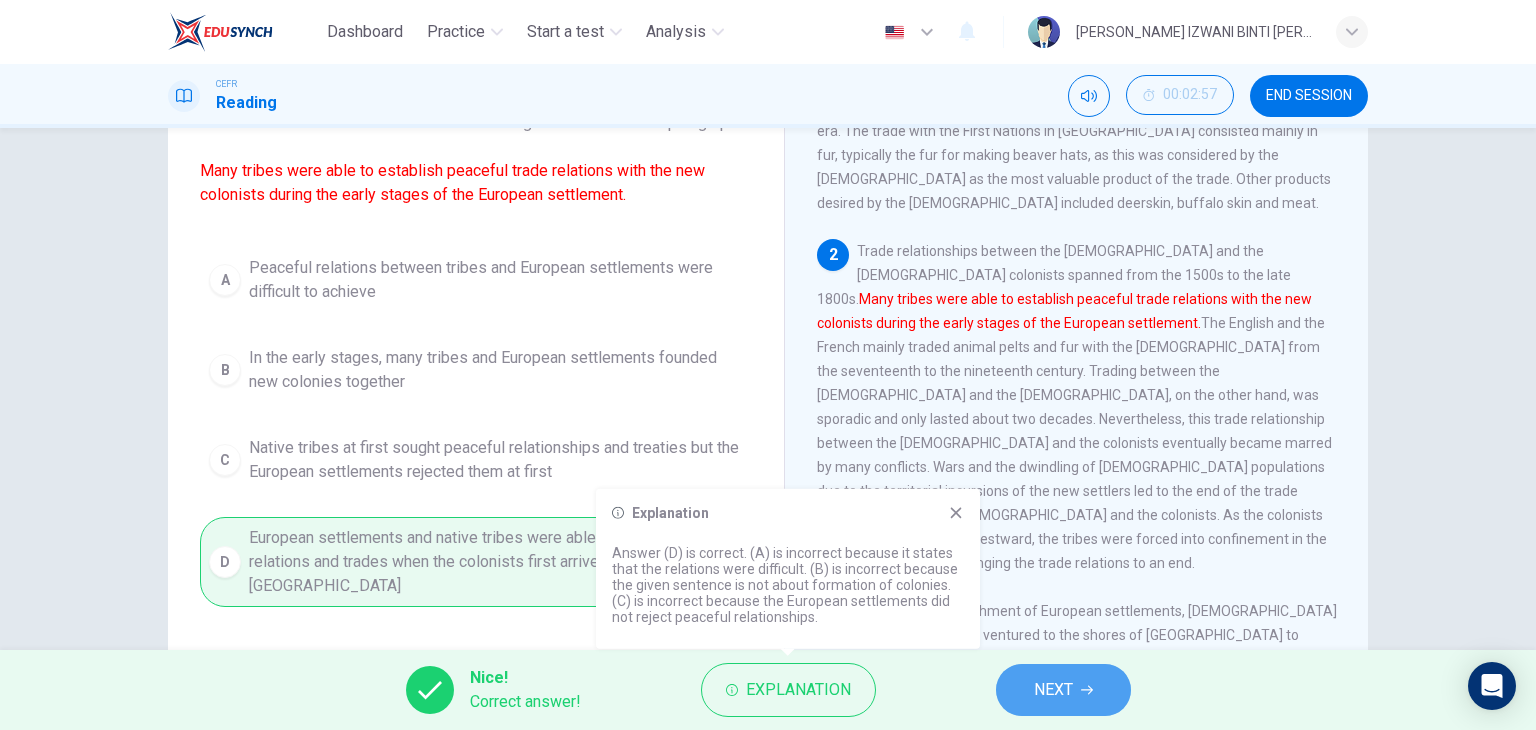 click on "NEXT" at bounding box center [1053, 690] 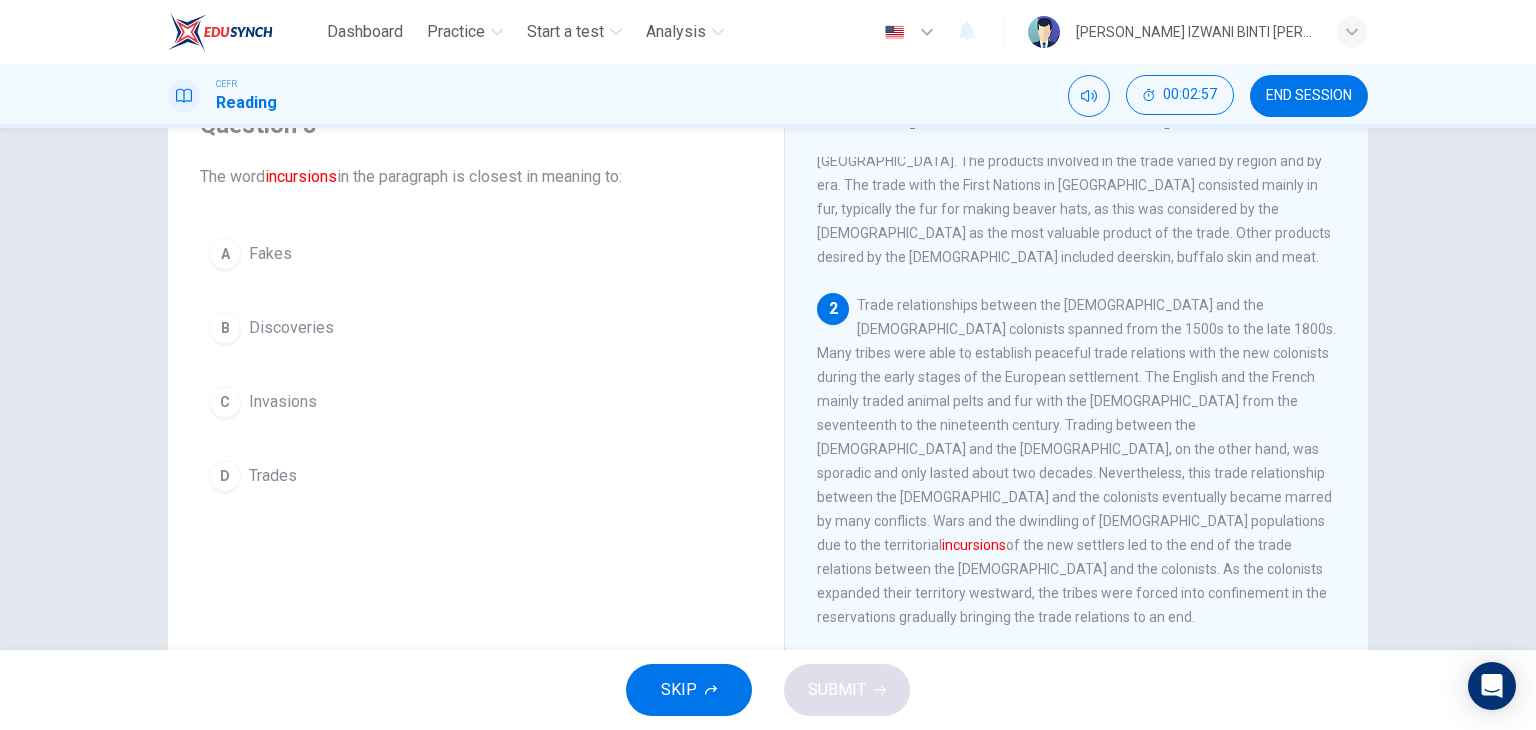scroll, scrollTop: 53, scrollLeft: 0, axis: vertical 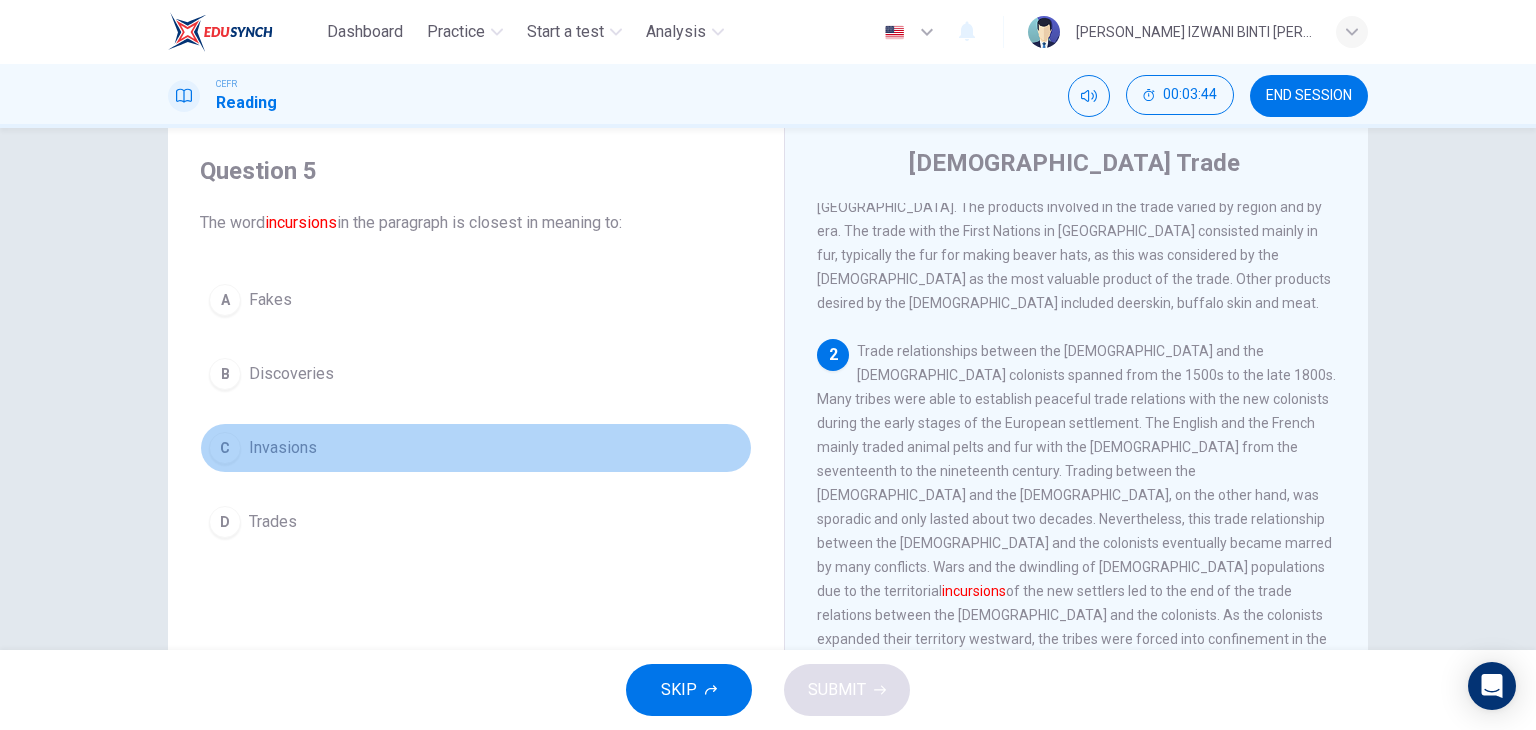 click on "Invasions" at bounding box center [283, 448] 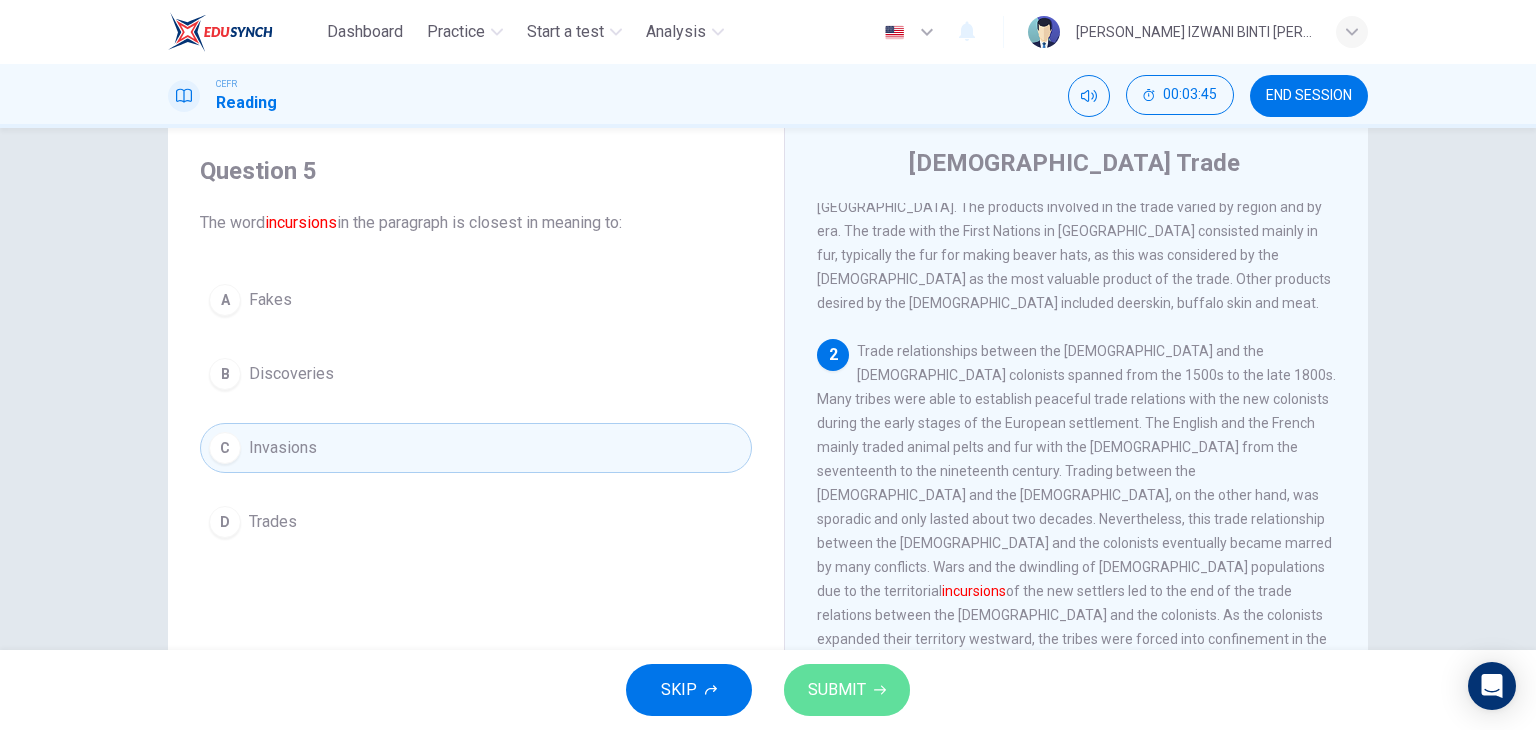 click 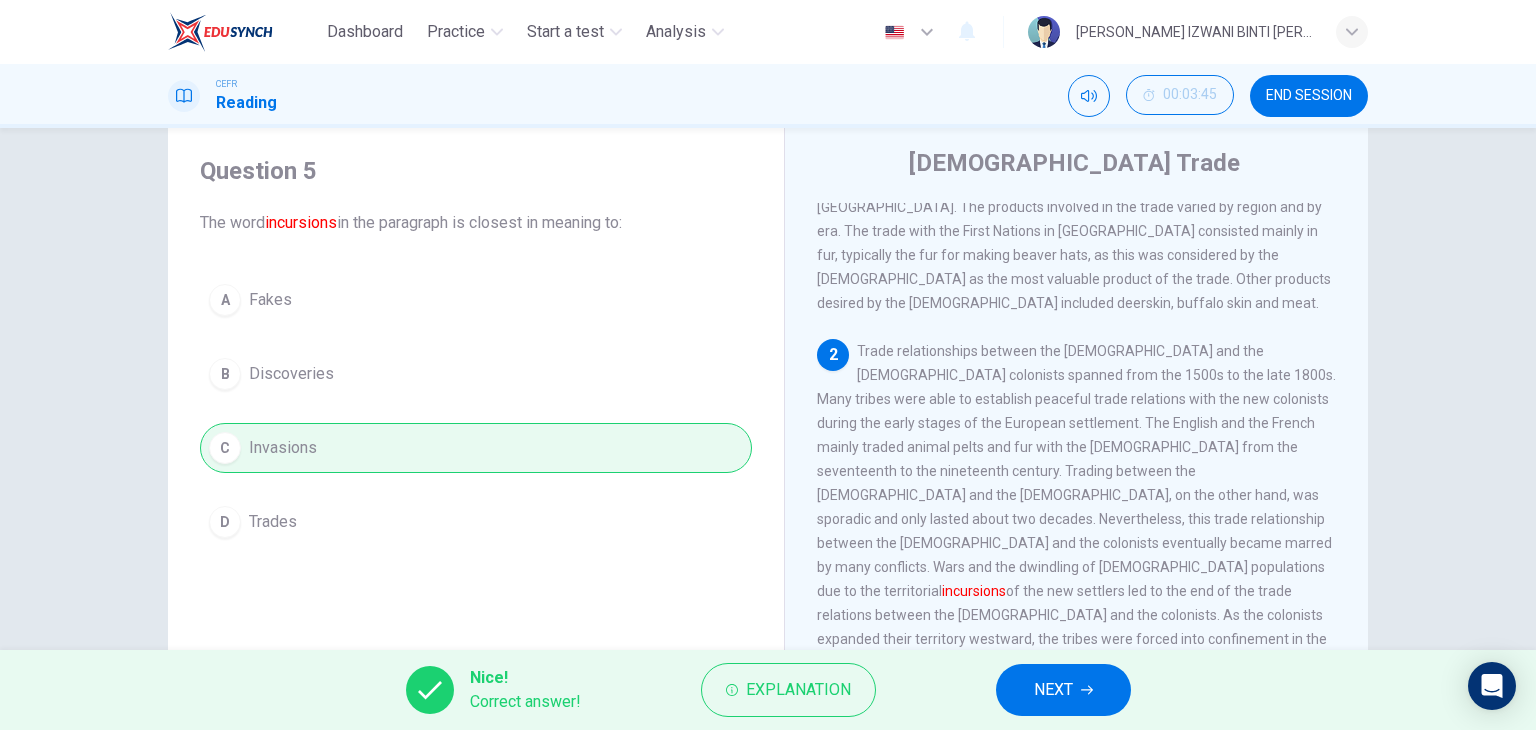 click on "NEXT" at bounding box center [1053, 690] 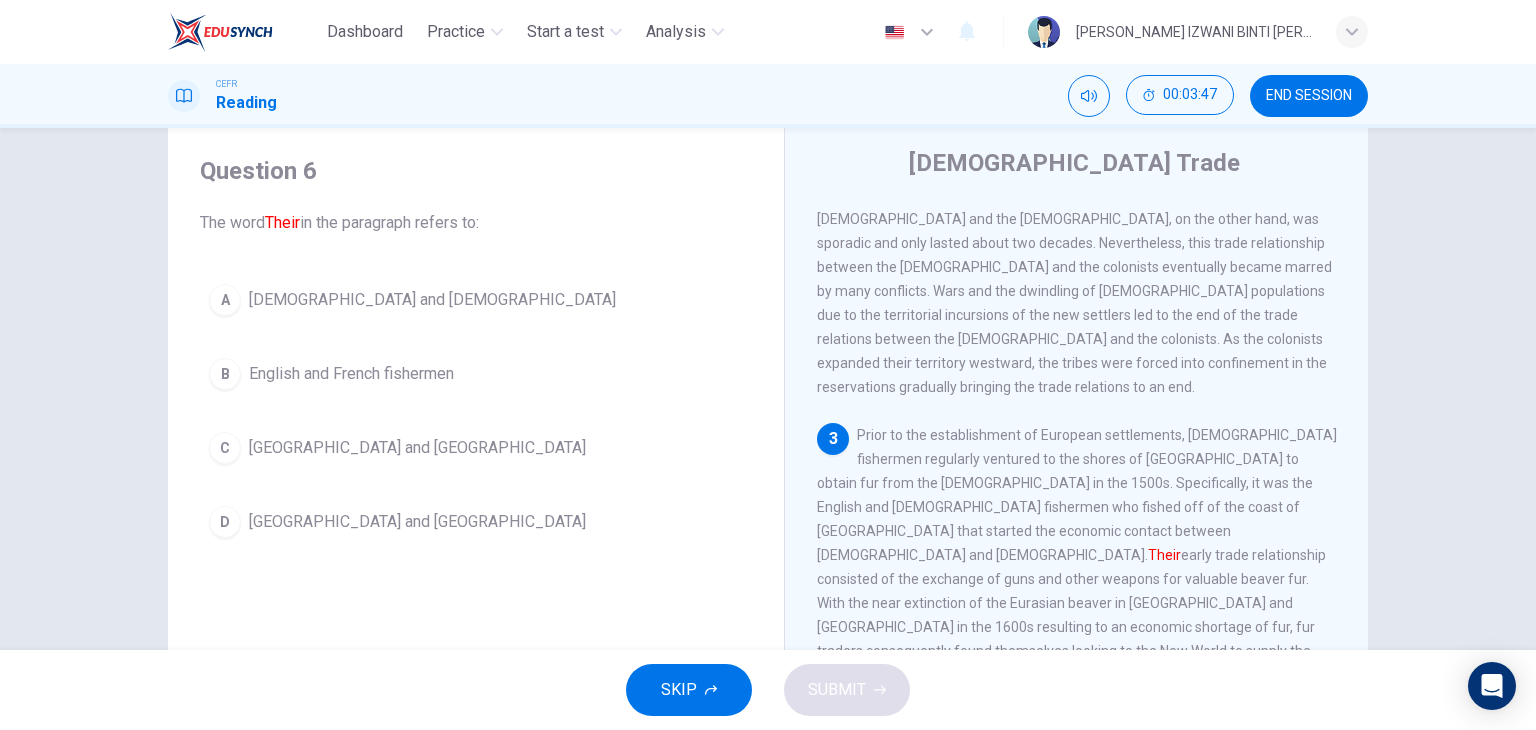 scroll, scrollTop: 600, scrollLeft: 0, axis: vertical 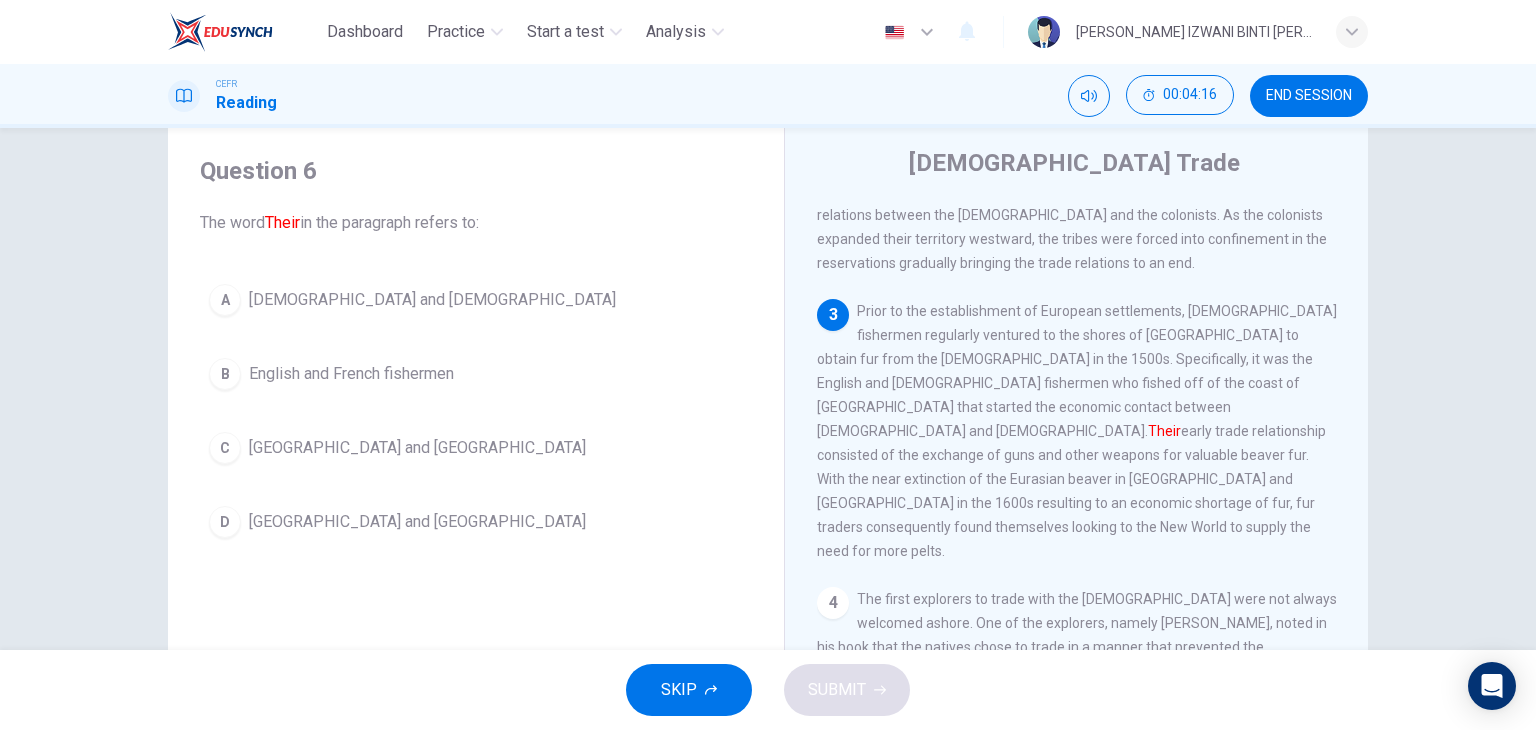 click on "English and French fishermen" at bounding box center [351, 374] 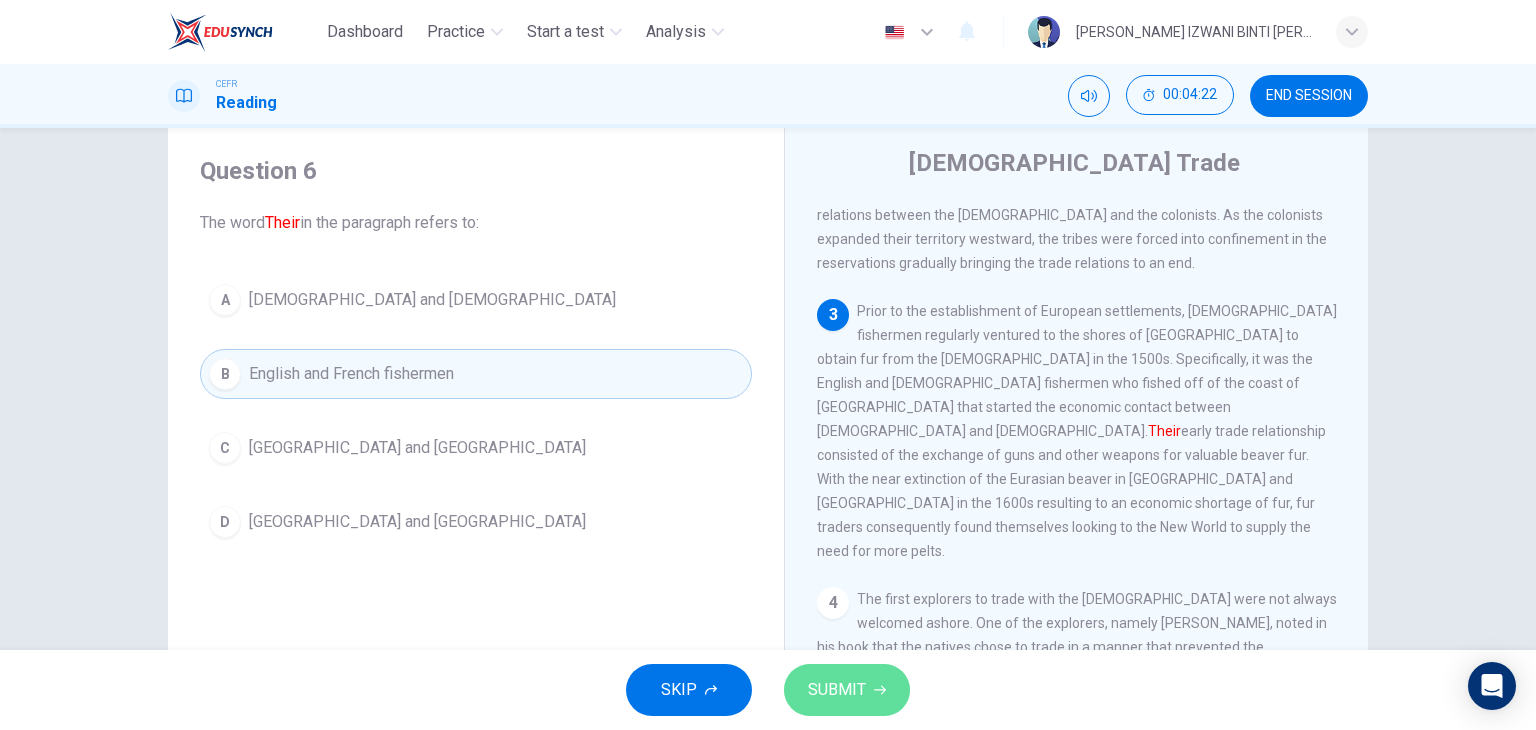 click on "SUBMIT" at bounding box center (847, 690) 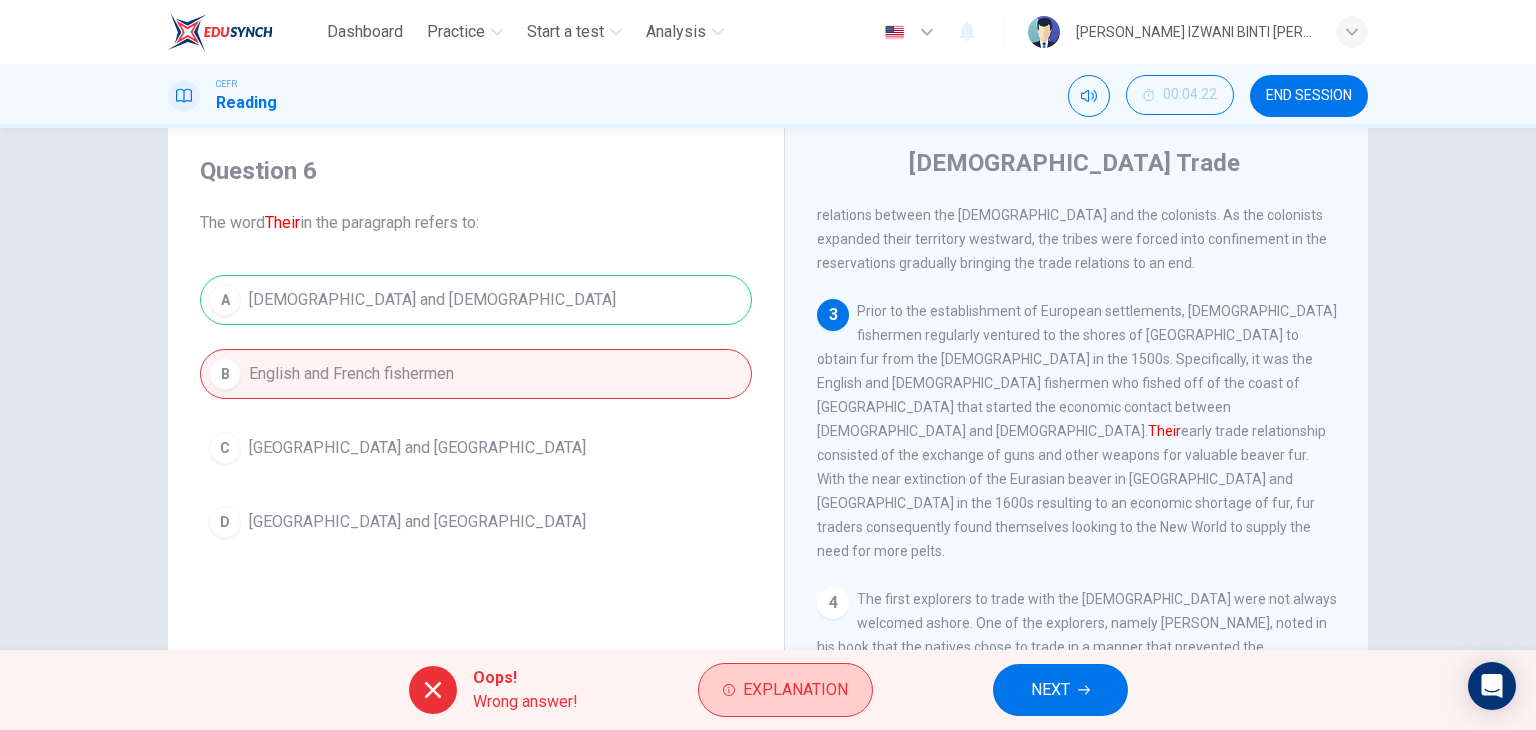 click on "Explanation" at bounding box center (795, 690) 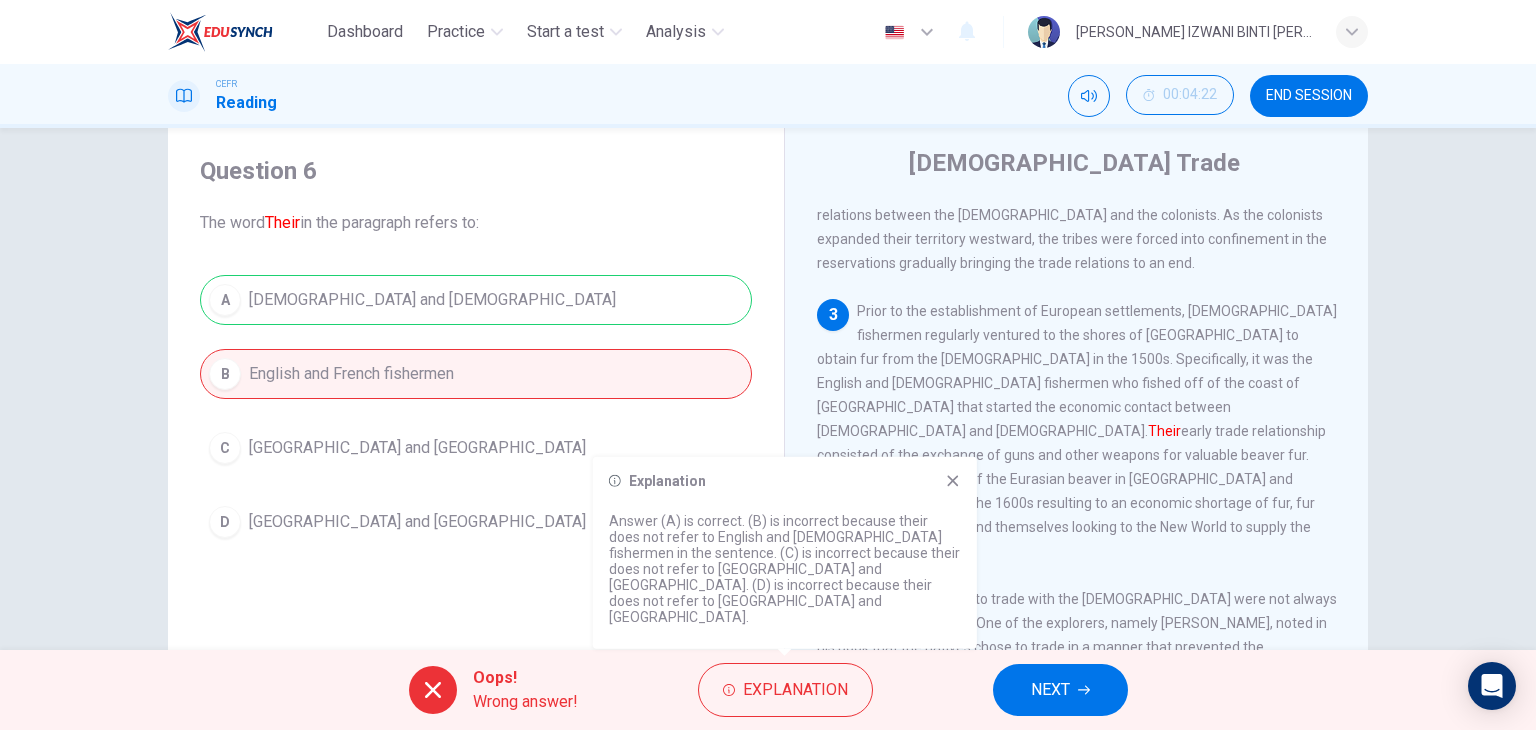 drag, startPoint x: 669, startPoint y: 562, endPoint x: 727, endPoint y: 573, distance: 59.03389 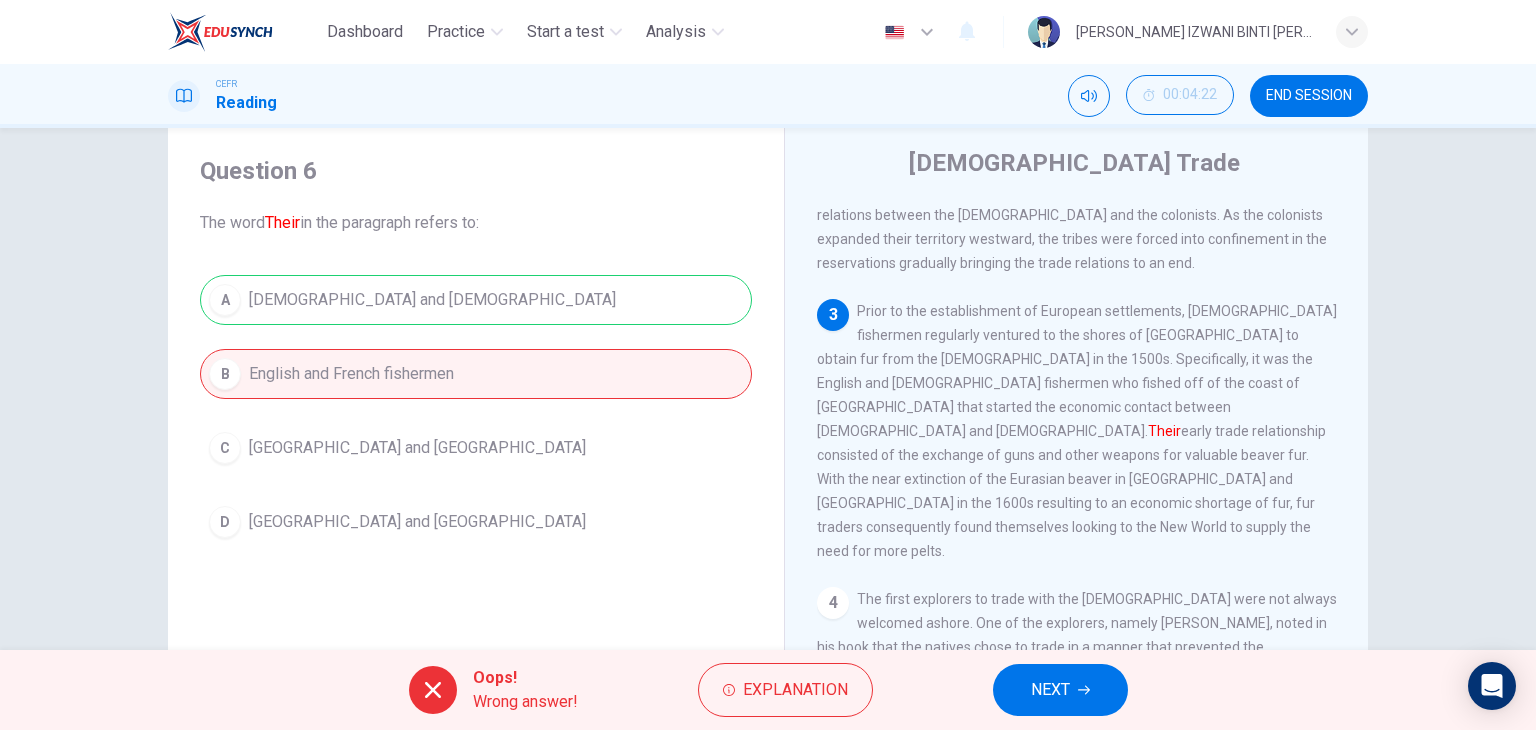 click on "Prior to the establishment of European settlements, [DEMOGRAPHIC_DATA] fishermen regularly ventured to the shores of [GEOGRAPHIC_DATA] to obtain fur from the [DEMOGRAPHIC_DATA] in the 1500s. Specifically, it was the English and [DEMOGRAPHIC_DATA] fishermen who fished off of the coast of [GEOGRAPHIC_DATA] that started the economic contact between [DEMOGRAPHIC_DATA] and [DEMOGRAPHIC_DATA].  Their  early trade relationship consisted of the exchange of guns and other weapons for valuable beaver fur. With the near extinction of the Eurasian beaver in [GEOGRAPHIC_DATA] and [GEOGRAPHIC_DATA] in the 1600s resulting to an economic shortage of fur, fur traders consequently found themselves looking to the New World to supply the need for more pelts." at bounding box center (1077, 431) 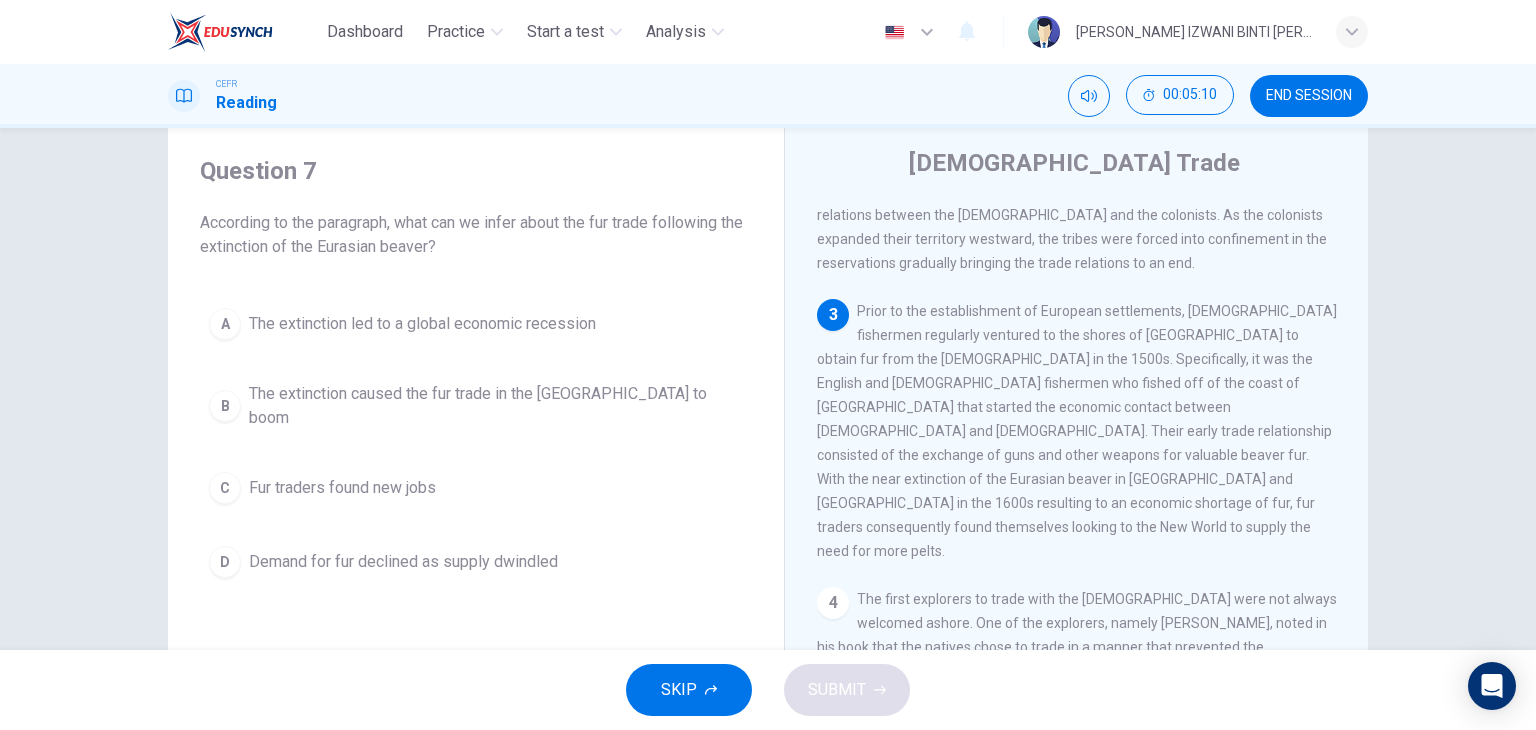 drag, startPoint x: 1039, startPoint y: 365, endPoint x: 984, endPoint y: 386, distance: 58.872746 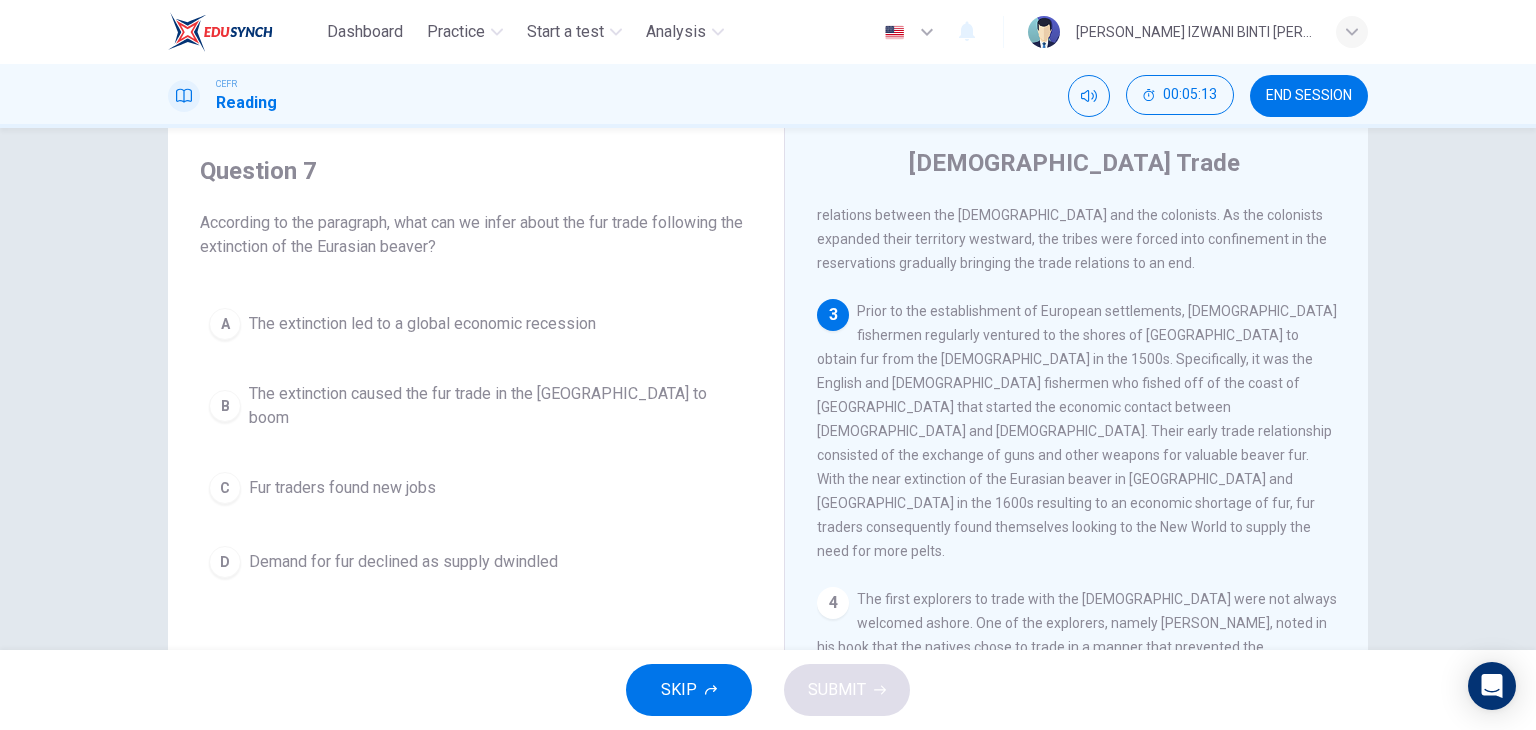 drag, startPoint x: 856, startPoint y: 390, endPoint x: 1180, endPoint y: 398, distance: 324.09875 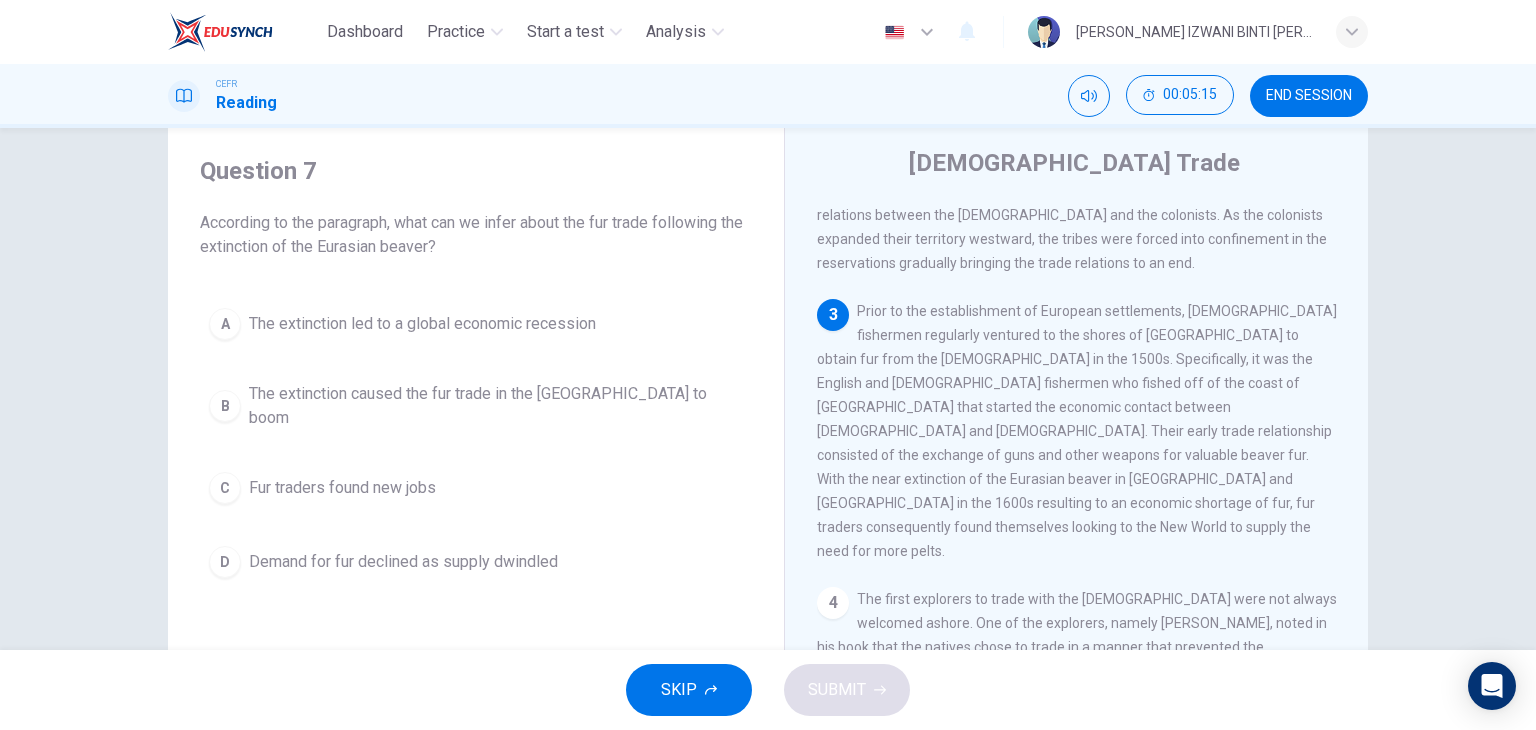 click on "Prior to the establishment of European settlements, [DEMOGRAPHIC_DATA] fishermen regularly ventured to the shores of [GEOGRAPHIC_DATA] to obtain fur from the [DEMOGRAPHIC_DATA] in the 1500s. Specifically, it was the English and [DEMOGRAPHIC_DATA] fishermen who fished off of the coast of [GEOGRAPHIC_DATA] that started the economic contact between [DEMOGRAPHIC_DATA] and [DEMOGRAPHIC_DATA]. Their early trade relationship consisted of the exchange of guns and other weapons for valuable beaver fur. With the near extinction of the Eurasian beaver in [GEOGRAPHIC_DATA] and [GEOGRAPHIC_DATA] in the 1600s resulting to an economic shortage of fur, fur traders consequently found themselves looking to the New World to supply the need for more pelts." at bounding box center (1077, 431) 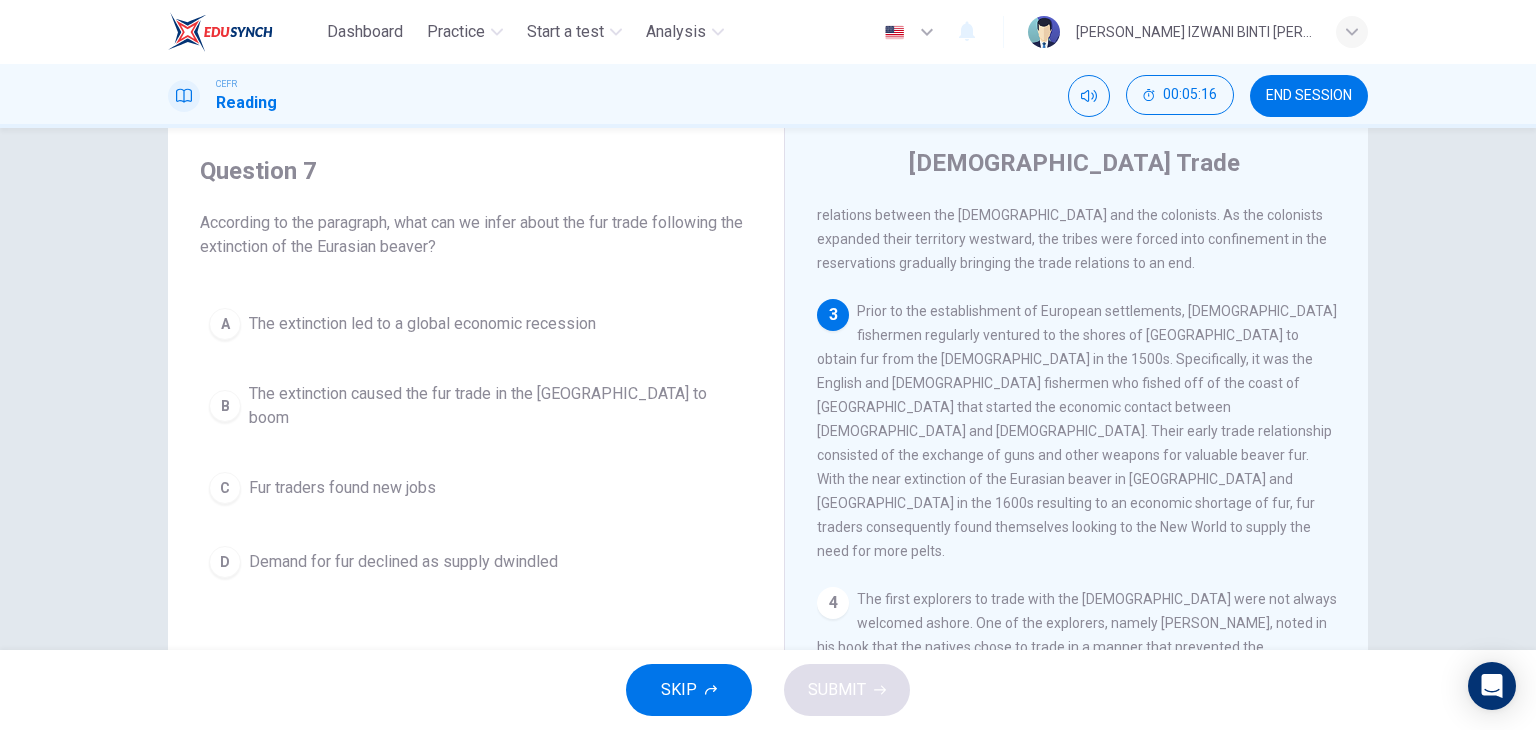 drag, startPoint x: 841, startPoint y: 413, endPoint x: 897, endPoint y: 407, distance: 56.32051 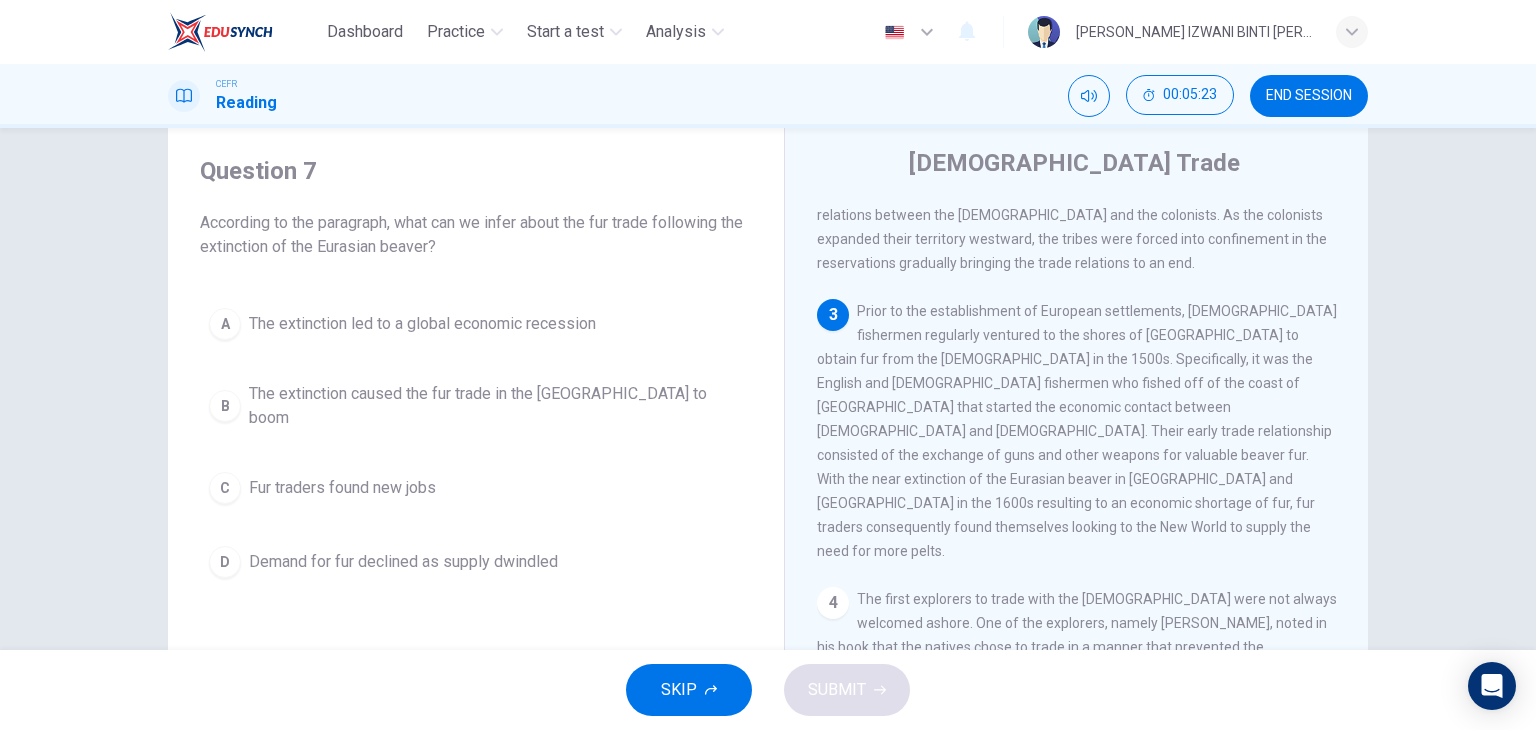 click on "Prior to the establishment of European settlements, [DEMOGRAPHIC_DATA] fishermen regularly ventured to the shores of [GEOGRAPHIC_DATA] to obtain fur from the [DEMOGRAPHIC_DATA] in the 1500s. Specifically, it was the English and [DEMOGRAPHIC_DATA] fishermen who fished off of the coast of [GEOGRAPHIC_DATA] that started the economic contact between [DEMOGRAPHIC_DATA] and [DEMOGRAPHIC_DATA]. Their early trade relationship consisted of the exchange of guns and other weapons for valuable beaver fur. With the near extinction of the Eurasian beaver in [GEOGRAPHIC_DATA] and [GEOGRAPHIC_DATA] in the 1600s resulting to an economic shortage of fur, fur traders consequently found themselves looking to the New World to supply the need for more pelts." at bounding box center (1077, 431) 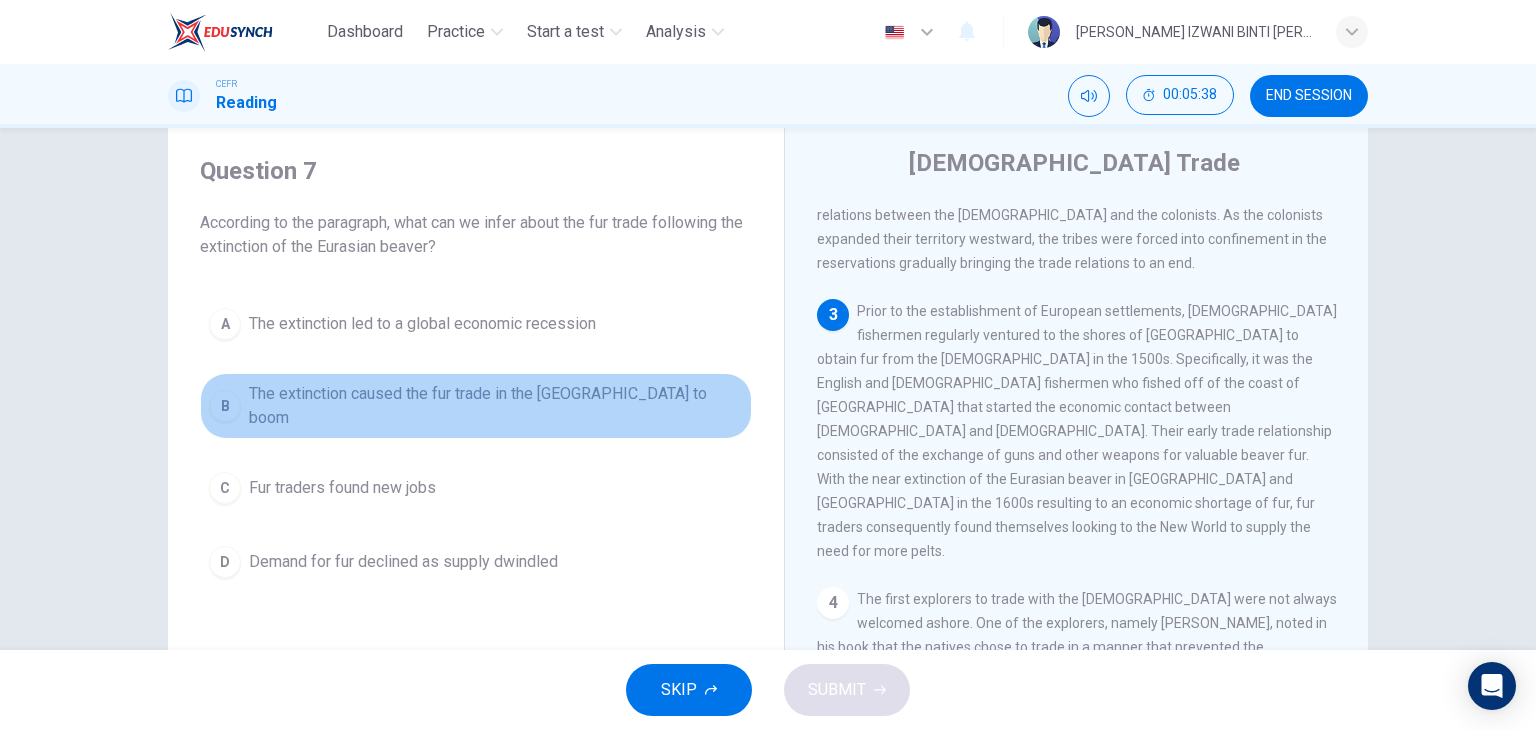click on "The extinction caused the fur trade in the [GEOGRAPHIC_DATA] to boom" at bounding box center (496, 406) 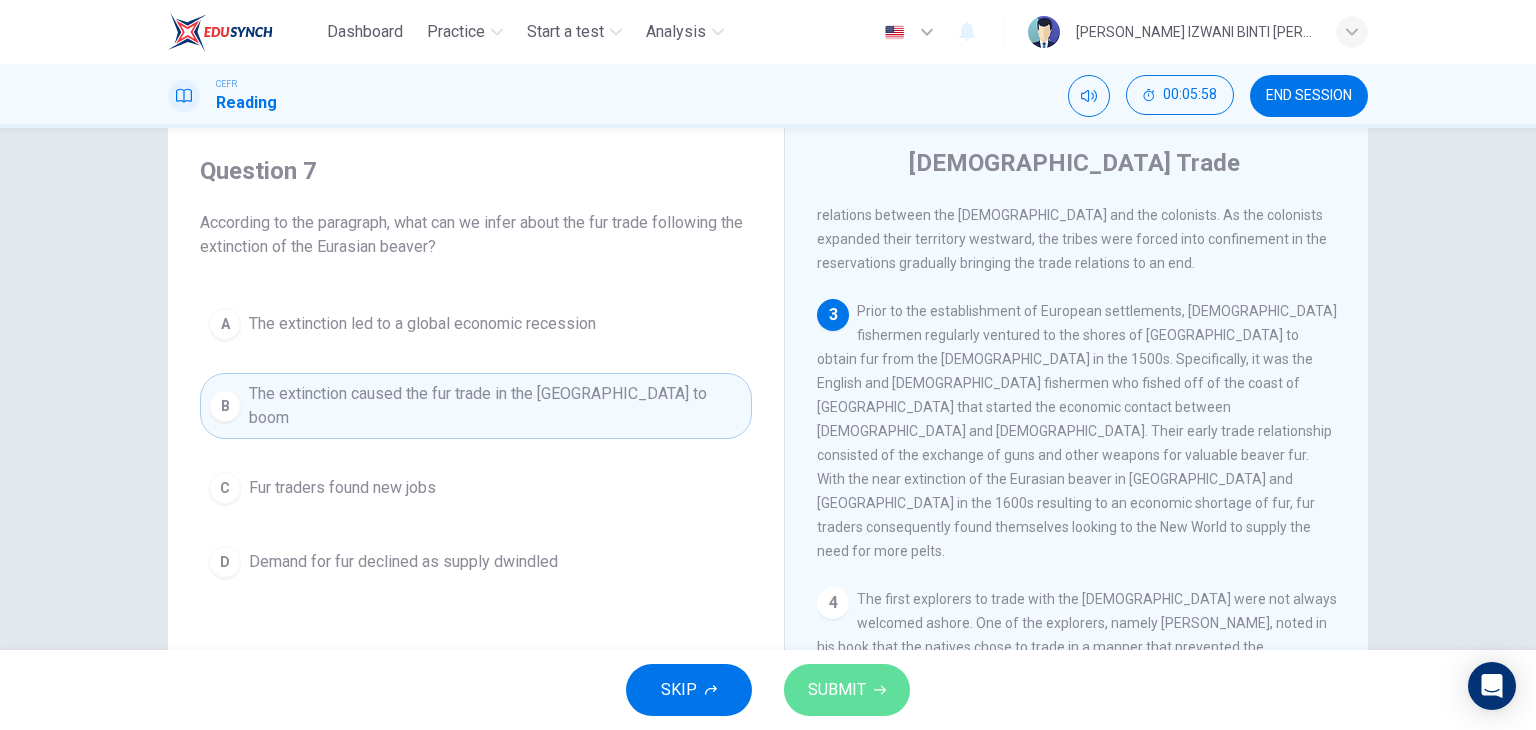 click on "SUBMIT" at bounding box center [847, 690] 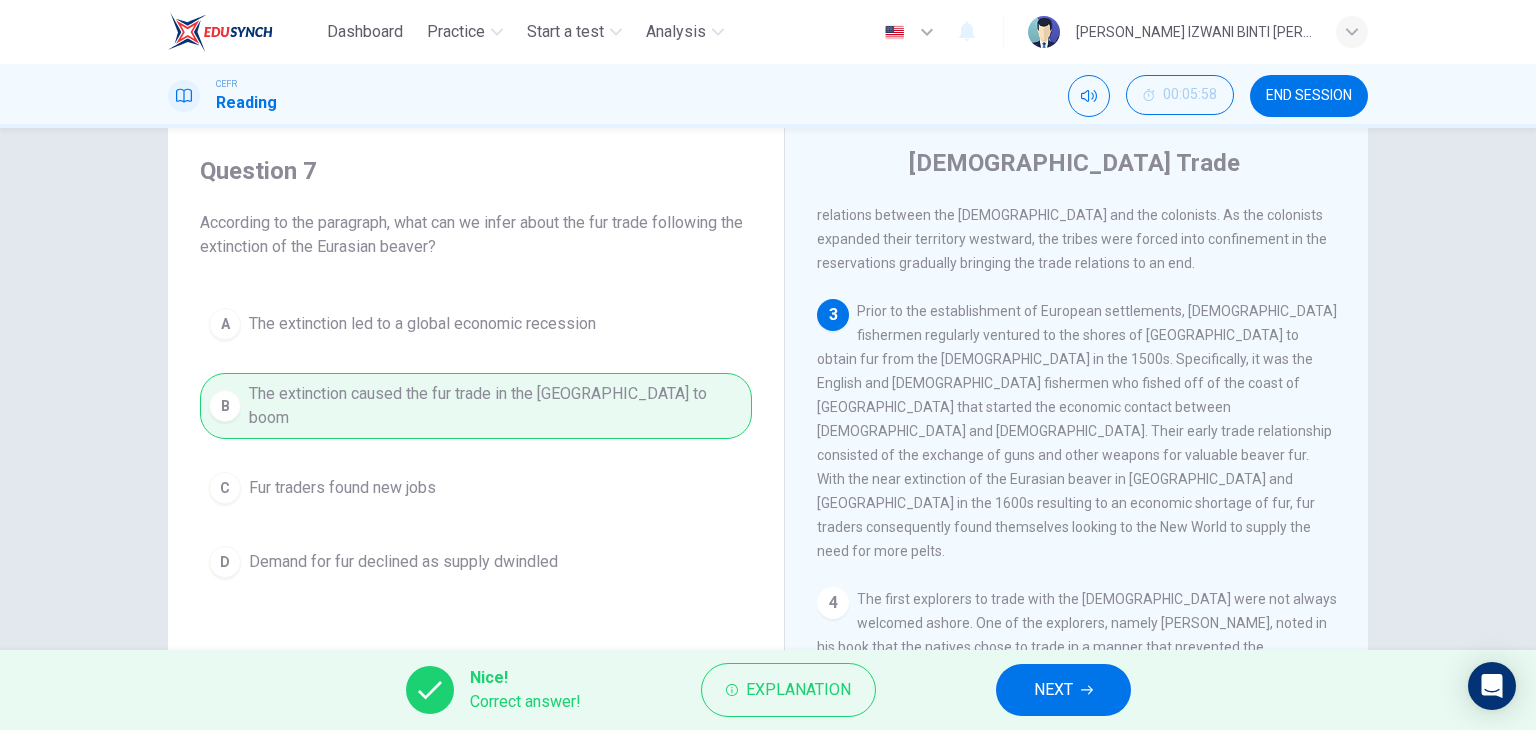 click on "Nice! Correct answer! Explanation NEXT" at bounding box center (768, 690) 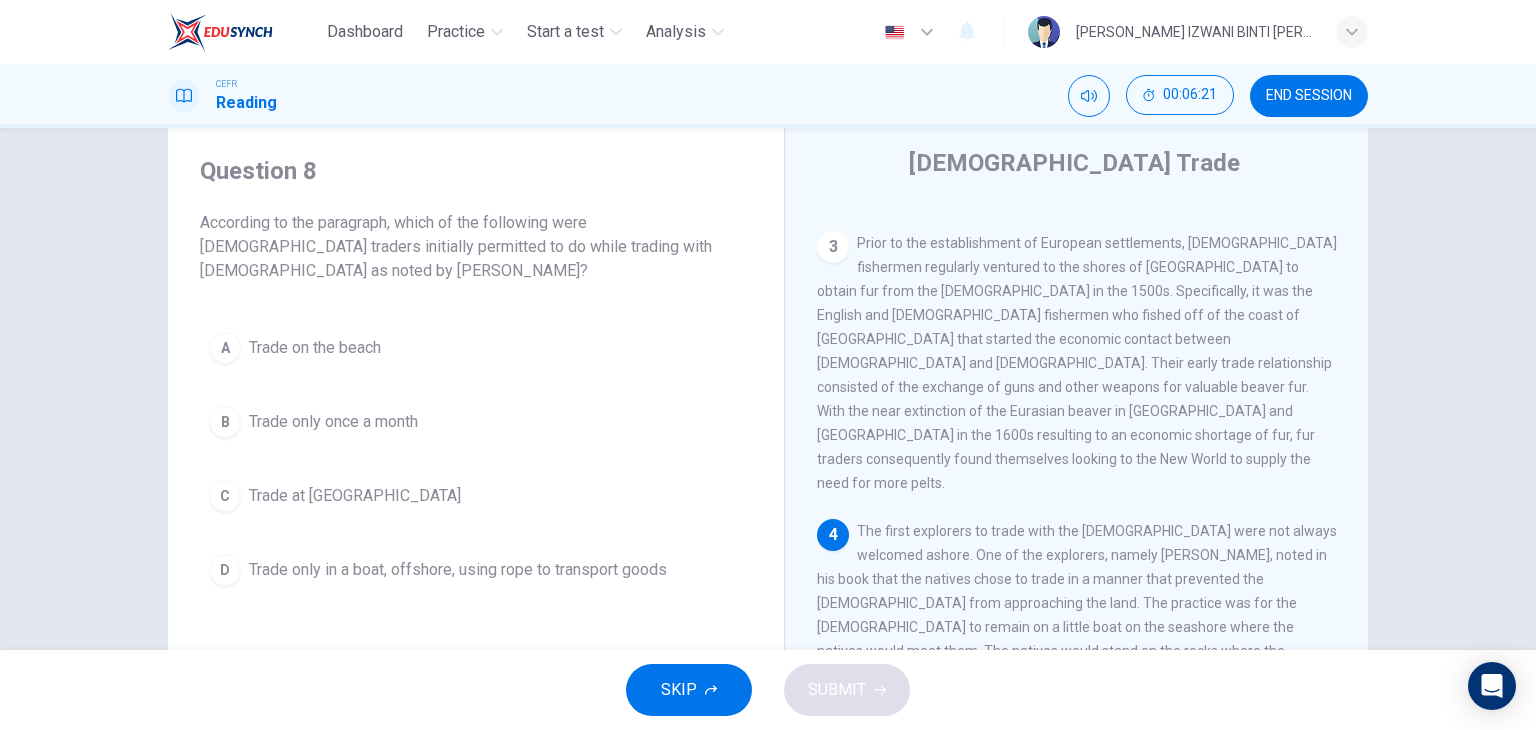 scroll, scrollTop: 800, scrollLeft: 0, axis: vertical 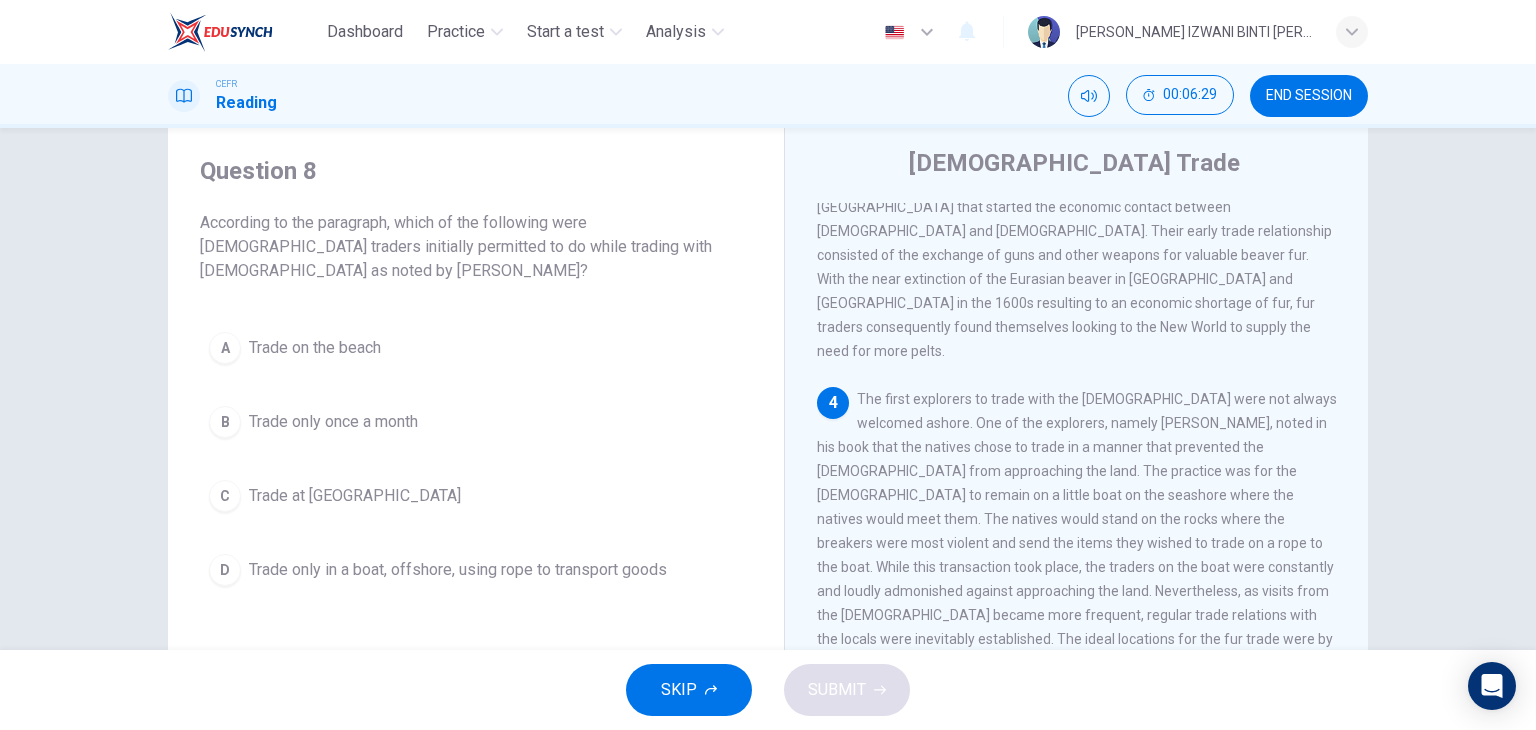 drag, startPoint x: 976, startPoint y: 330, endPoint x: 1076, endPoint y: 343, distance: 100.84146 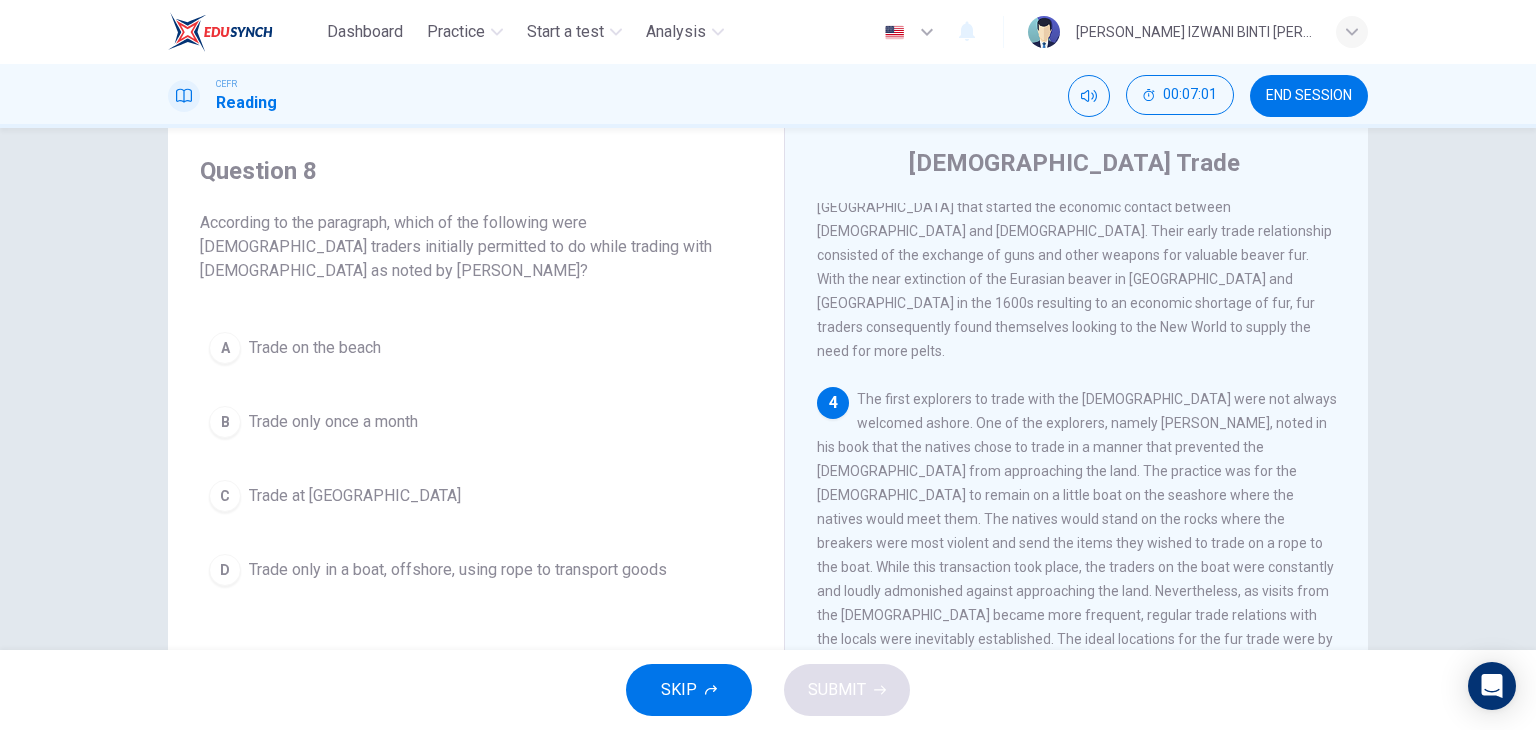 click on "D Trade only in a boat, offshore, using rope to transport goods" at bounding box center (476, 570) 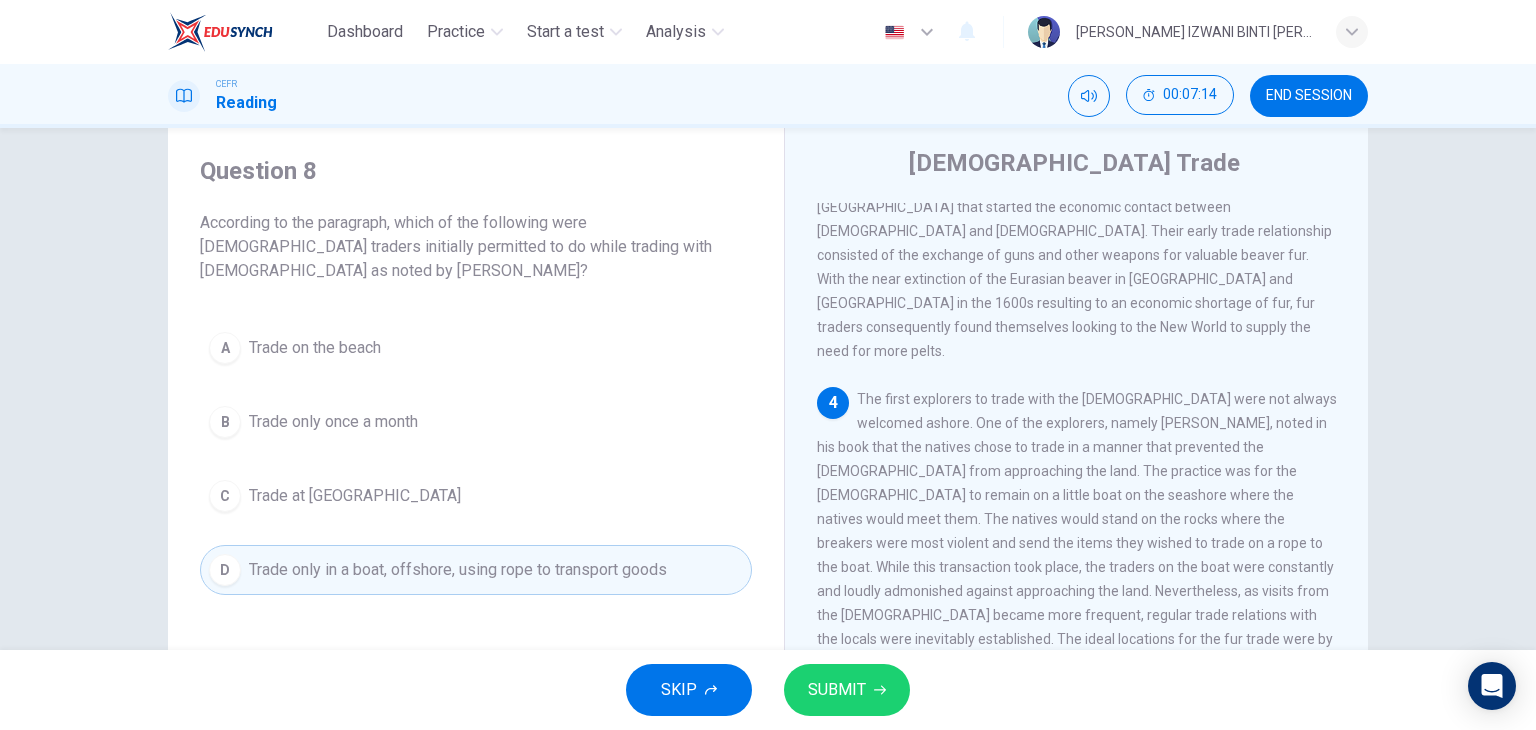 drag, startPoint x: 1044, startPoint y: 510, endPoint x: 1067, endPoint y: 513, distance: 23.194826 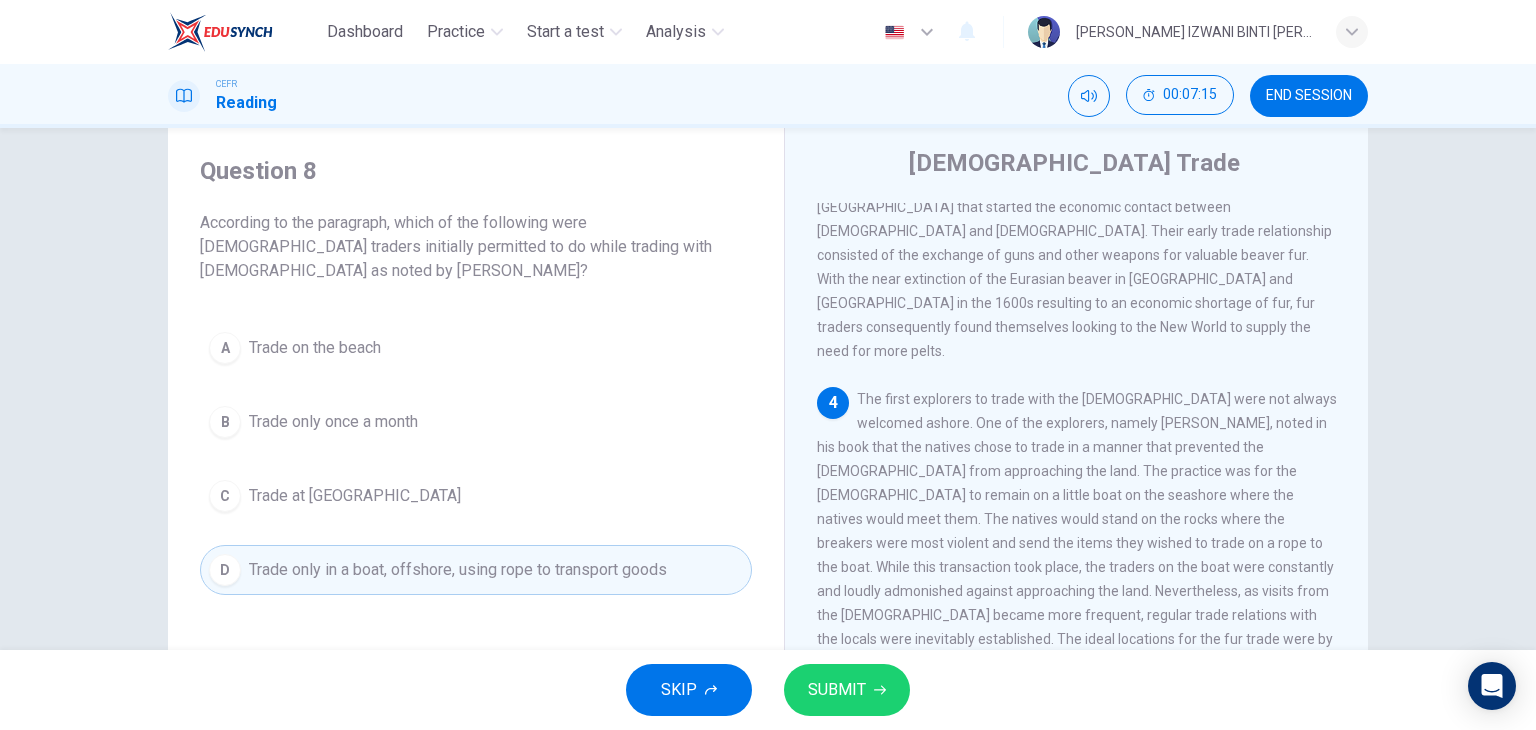 drag, startPoint x: 1069, startPoint y: 510, endPoint x: 1104, endPoint y: 515, distance: 35.35534 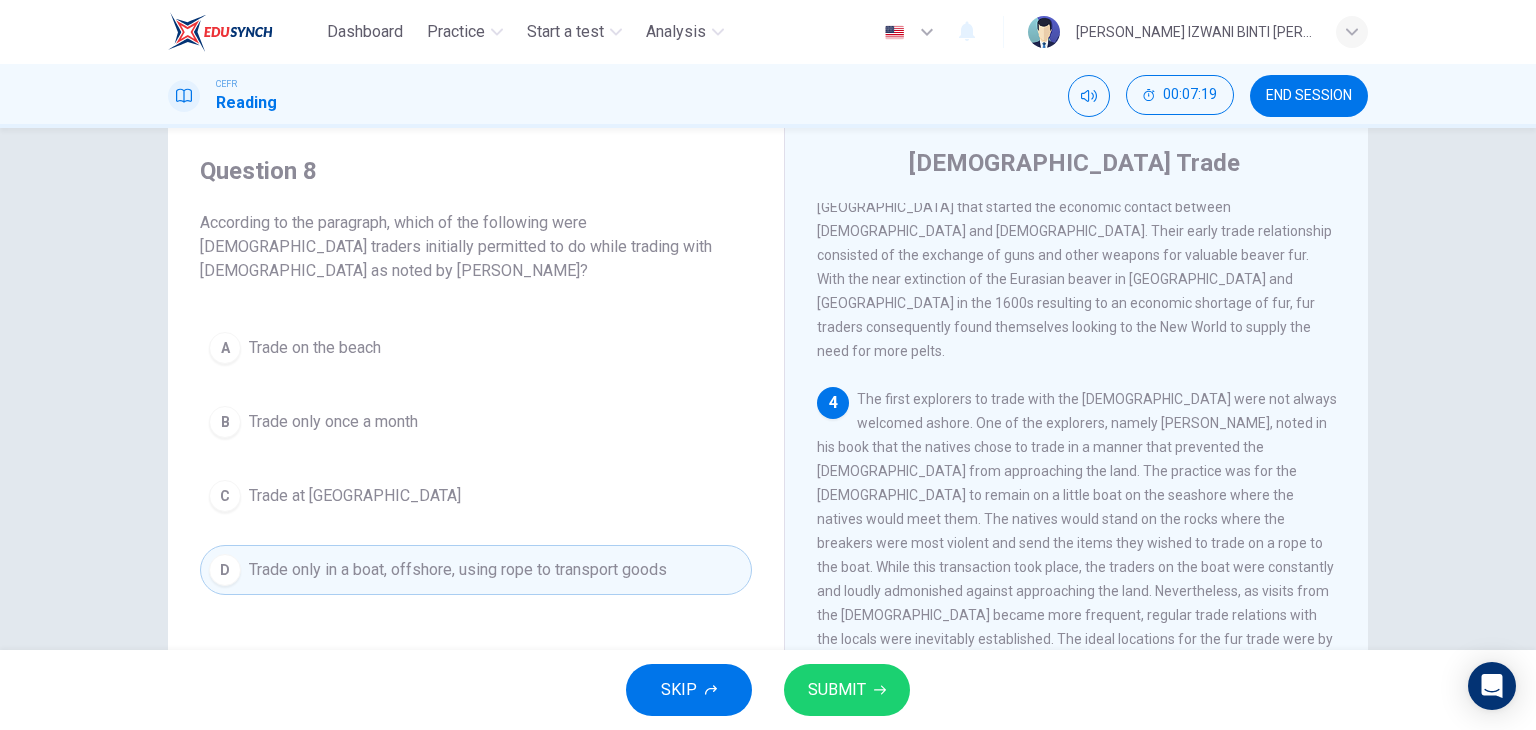 drag, startPoint x: 872, startPoint y: 533, endPoint x: 1036, endPoint y: 527, distance: 164.10973 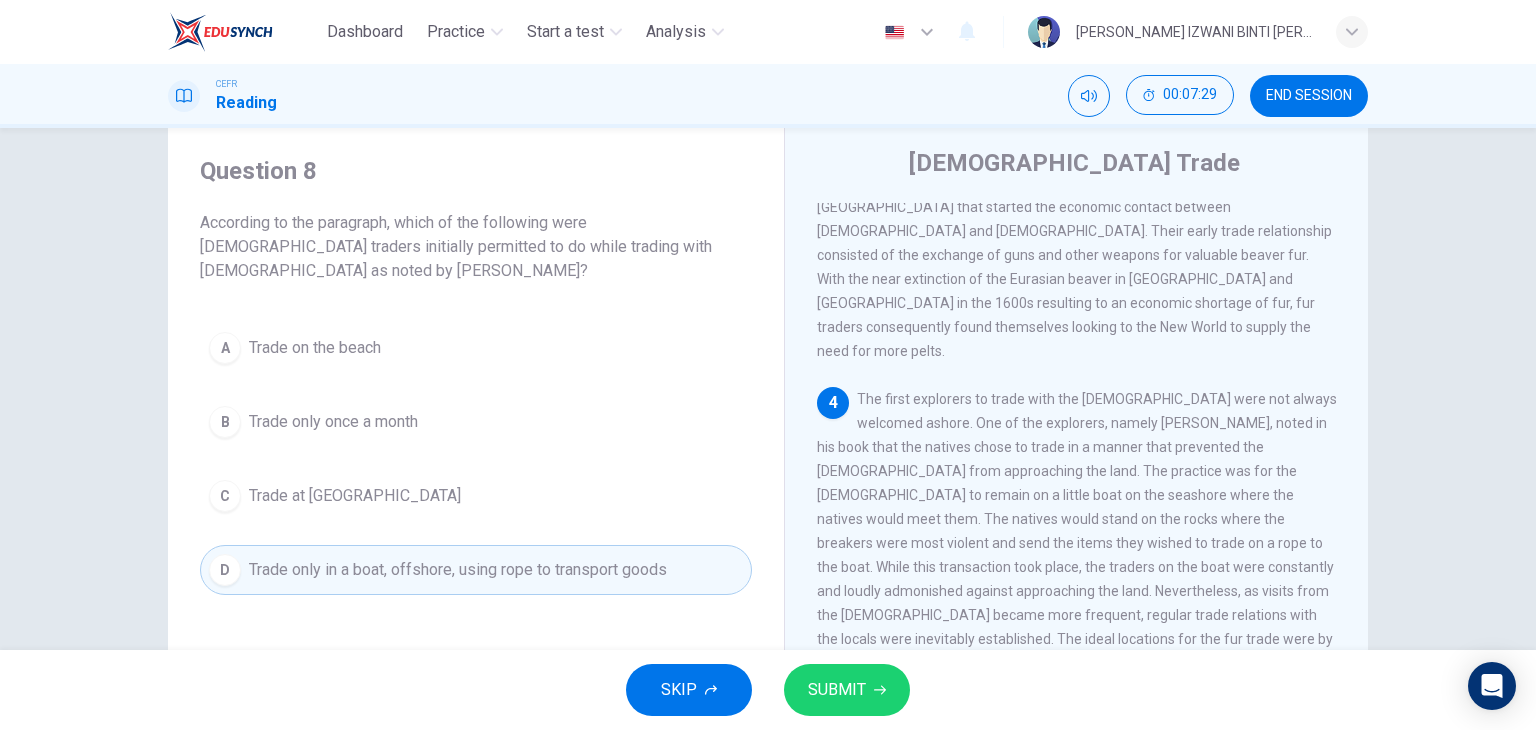 click on "SUBMIT" at bounding box center [847, 690] 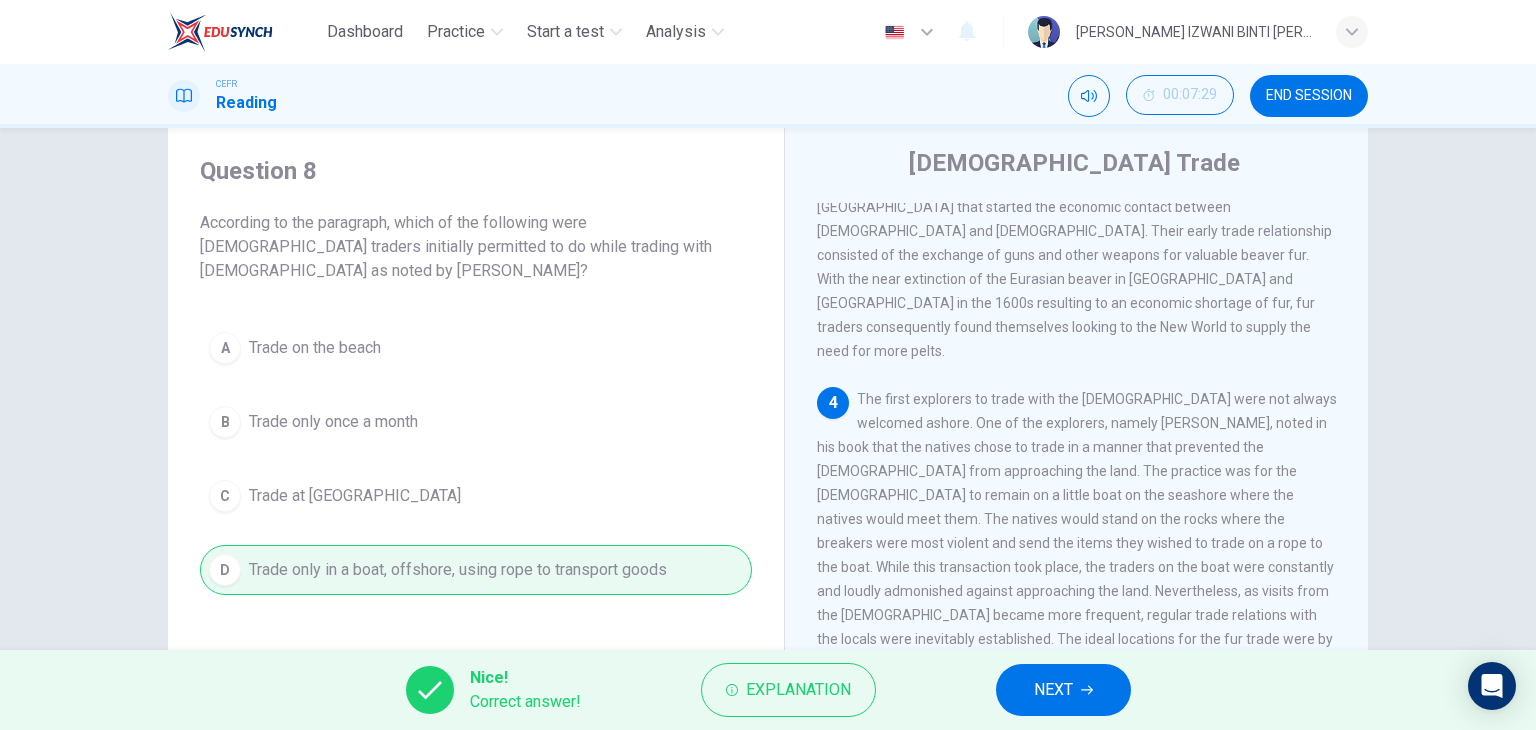 click on "NEXT" at bounding box center [1063, 690] 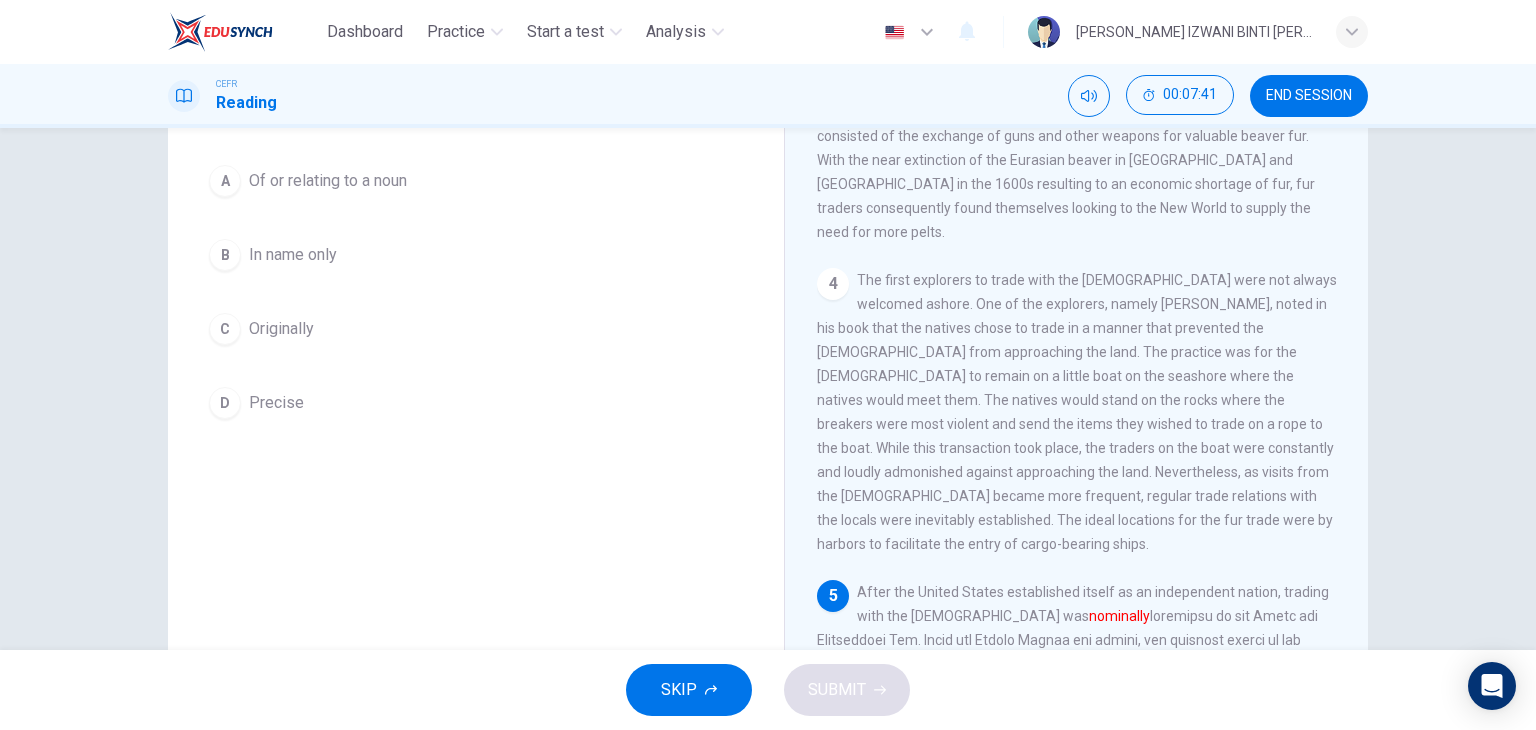 scroll, scrollTop: 153, scrollLeft: 0, axis: vertical 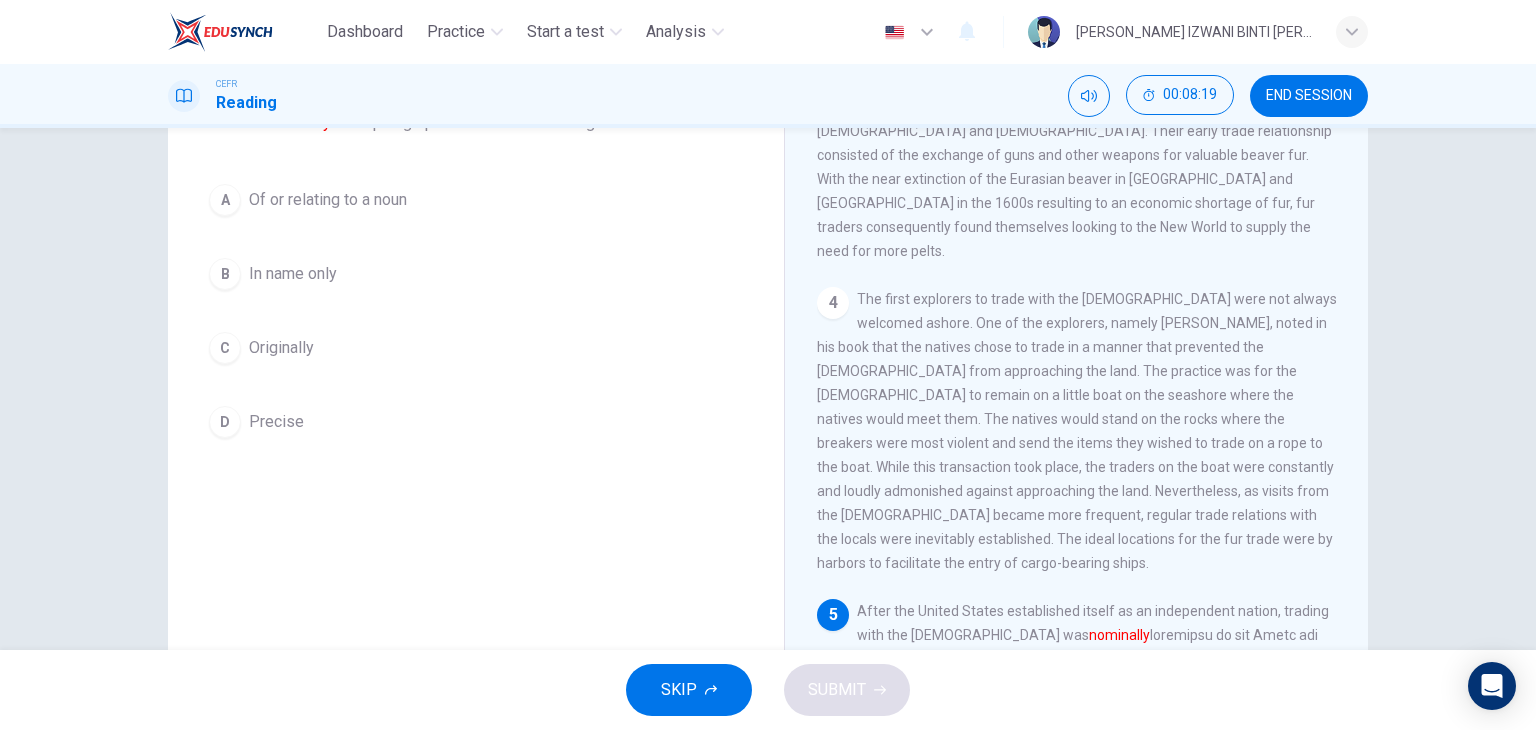 click on "nominally" at bounding box center [1119, 635] 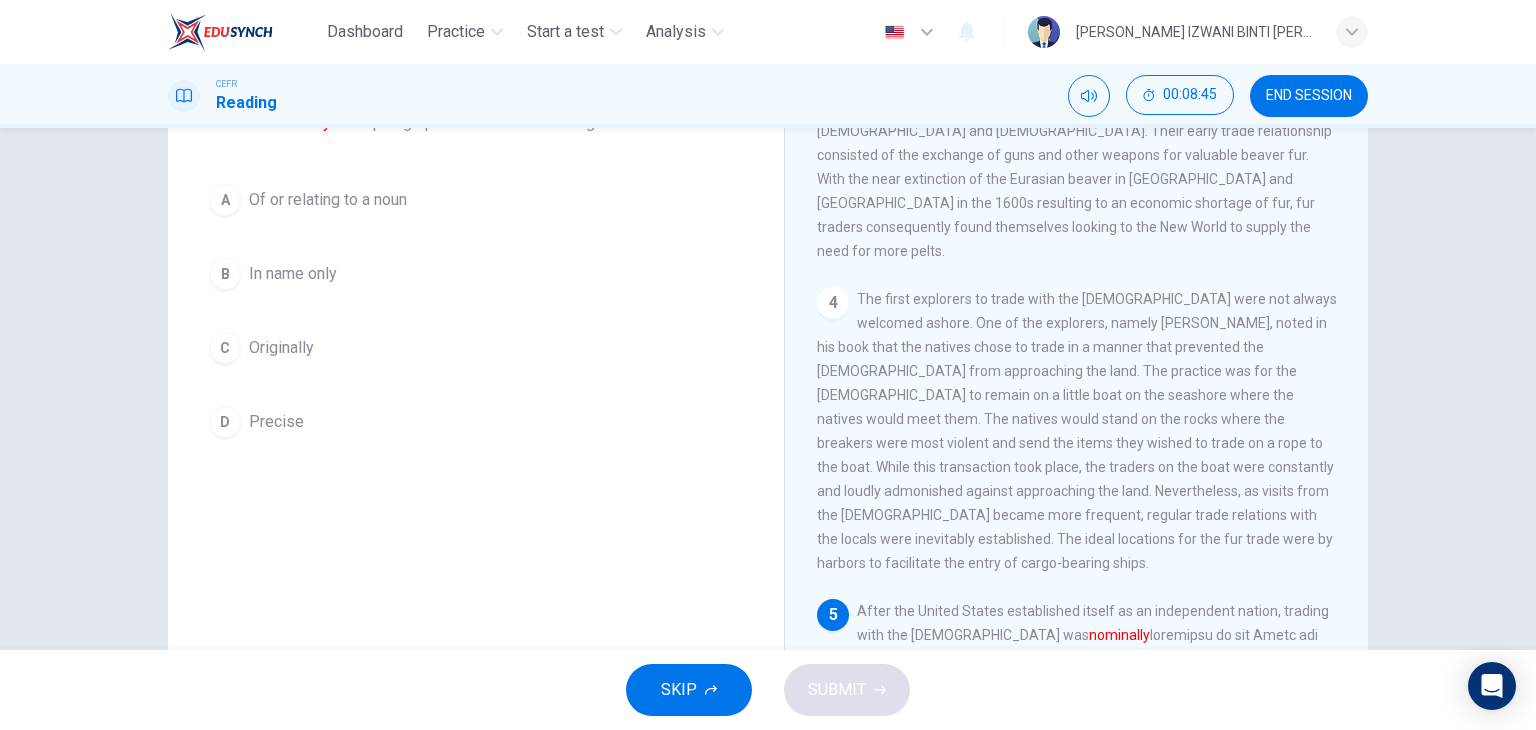 click on "In name only" at bounding box center [293, 274] 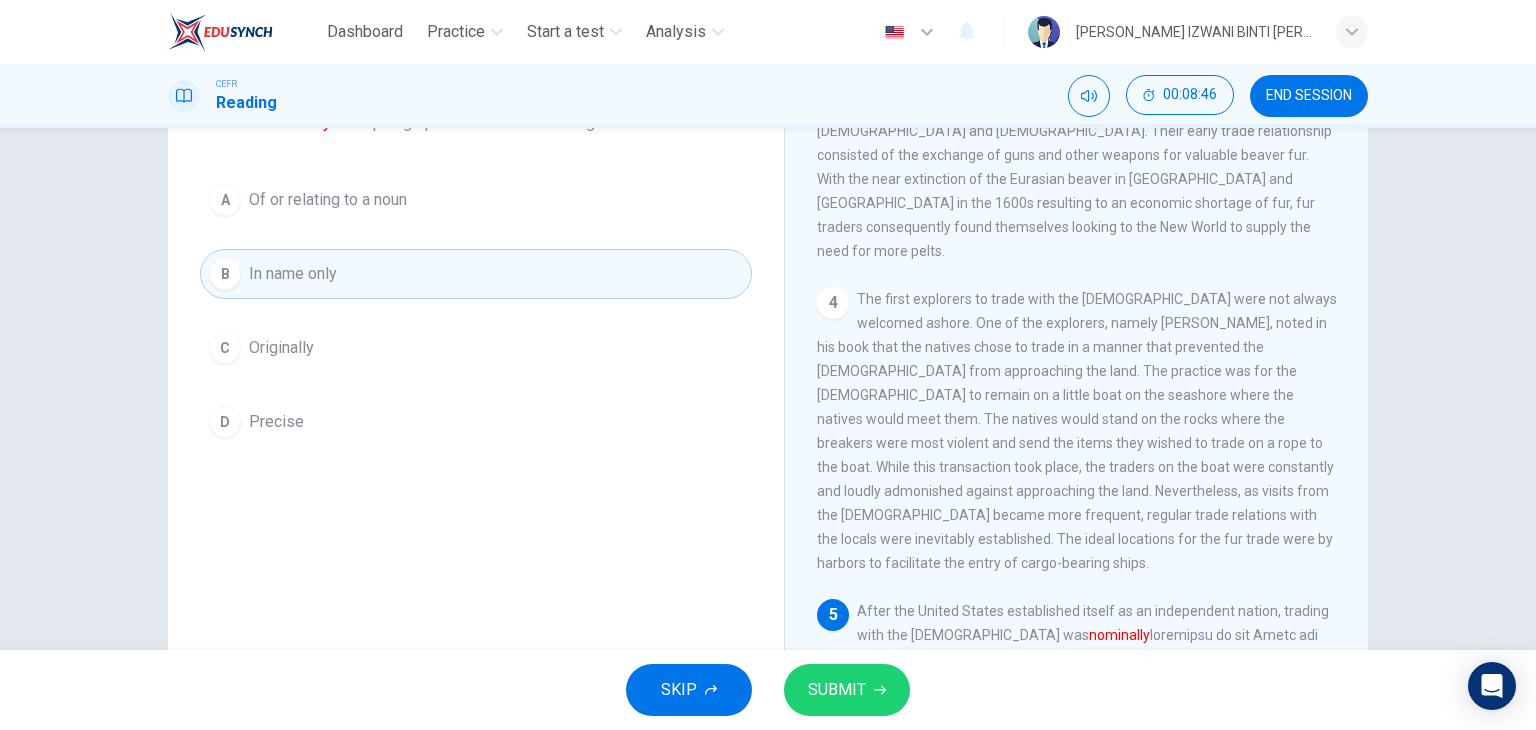 click on "SKIP SUBMIT" at bounding box center (768, 690) 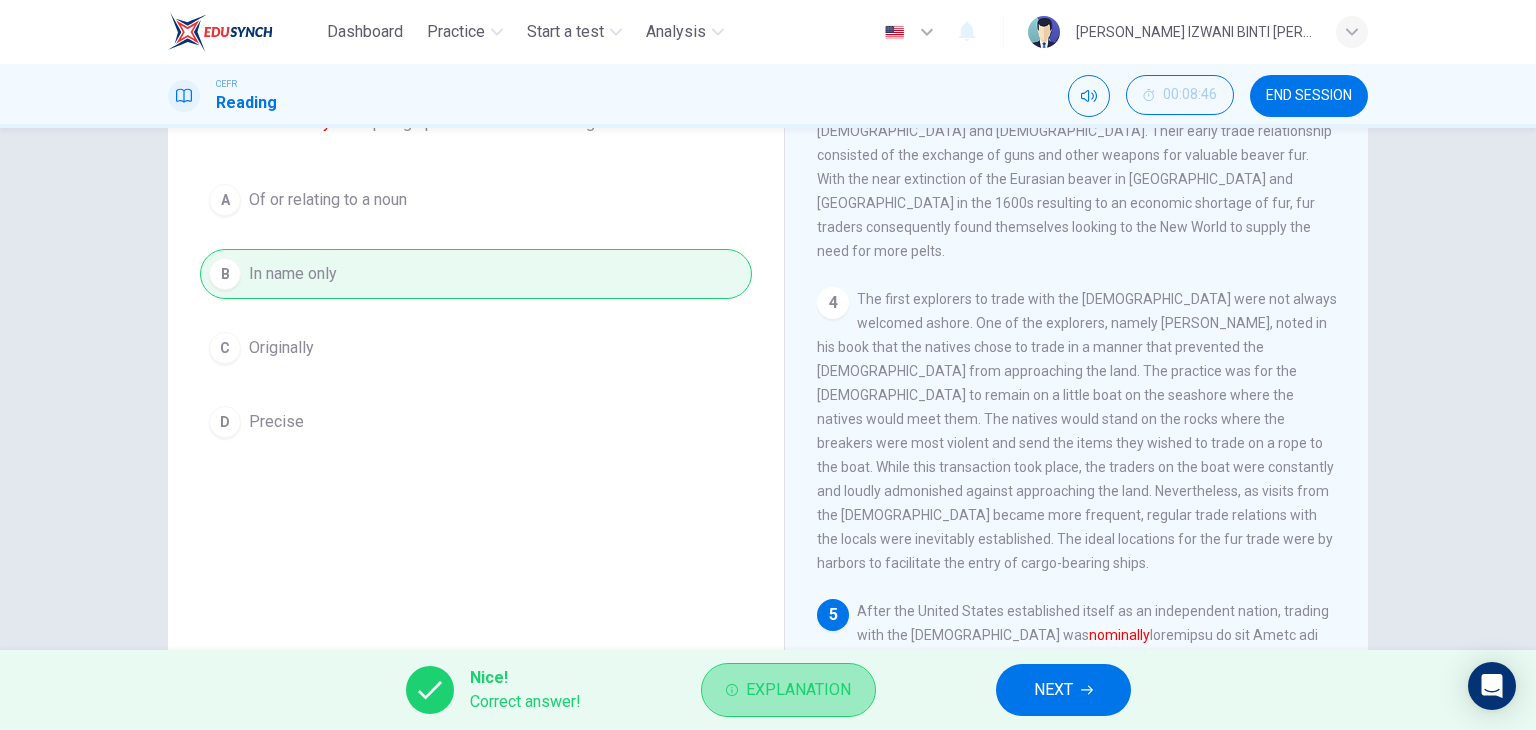 click on "Explanation" at bounding box center (798, 690) 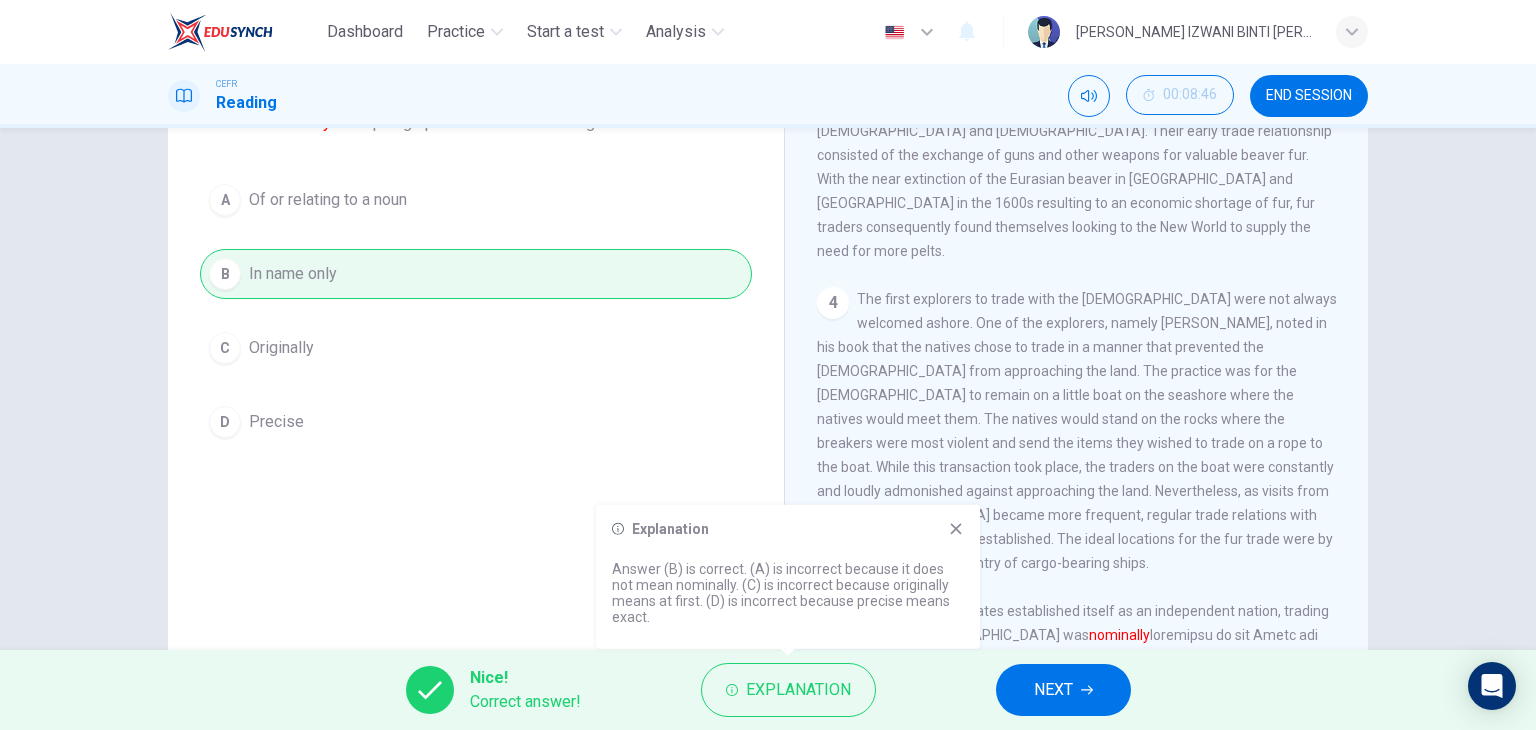 click on "Explanation Answer (B) is correct. (A) is incorrect because it does not mean nominally. (C) is incorrect because originally means at first. (D) is incorrect because precise means exact." at bounding box center (788, 577) 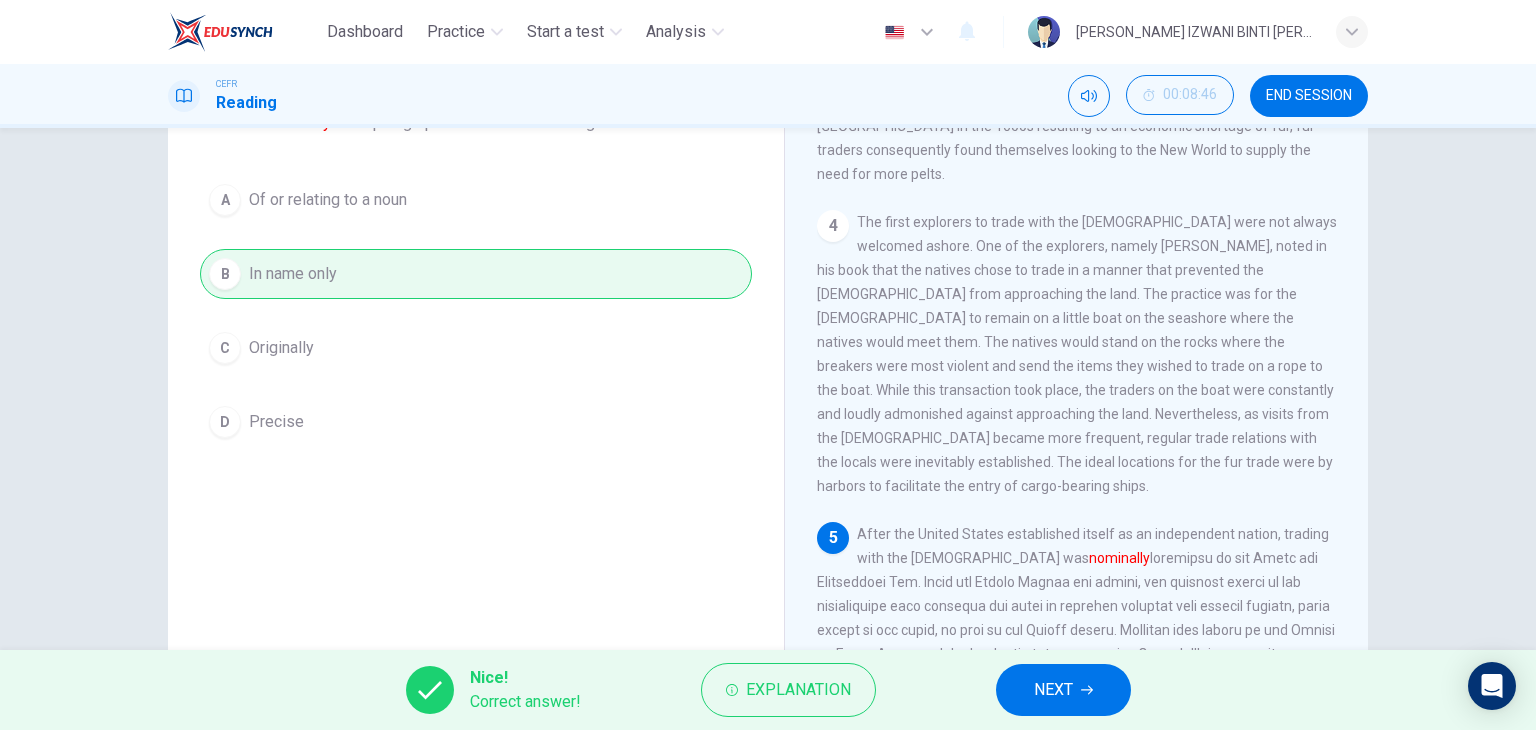 scroll, scrollTop: 1000, scrollLeft: 0, axis: vertical 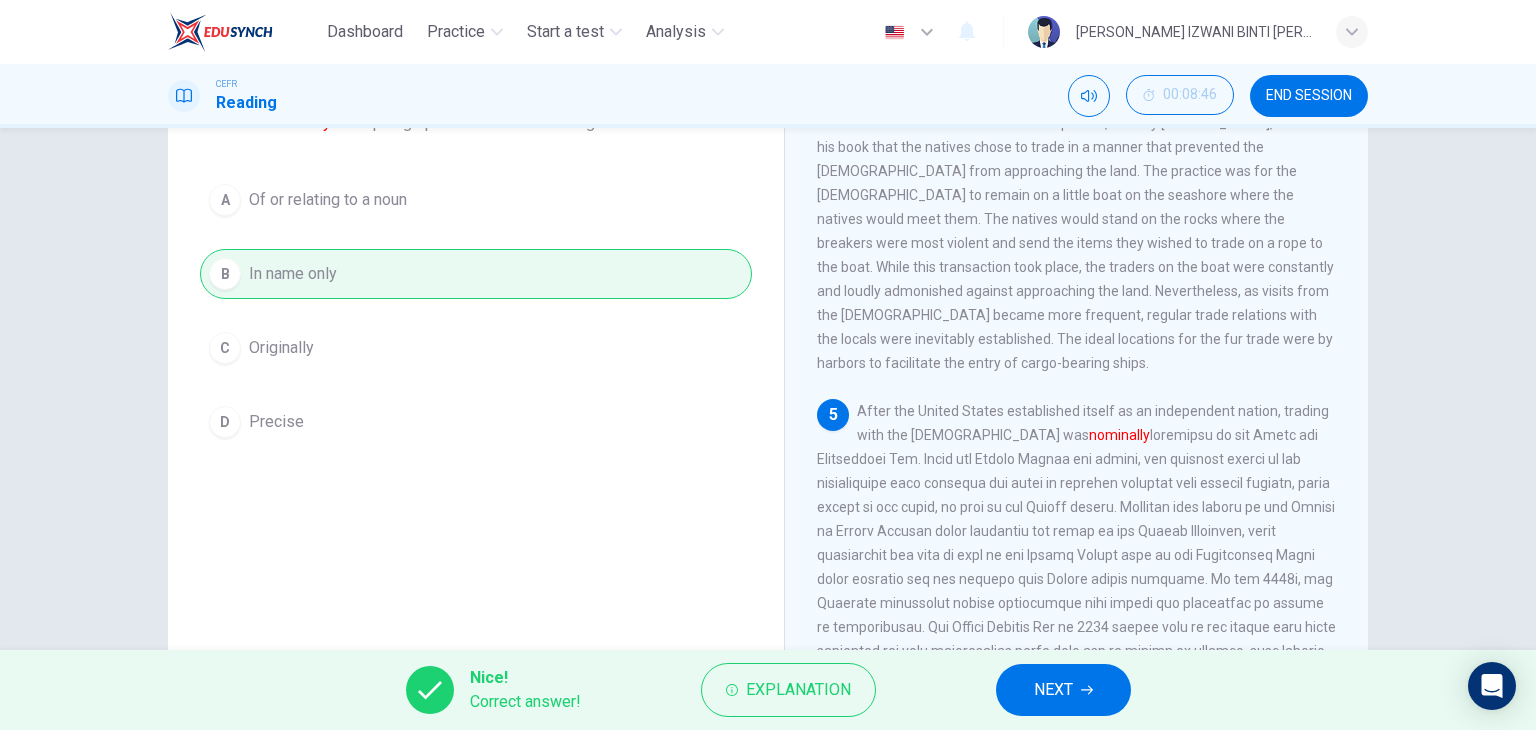 drag, startPoint x: 882, startPoint y: 409, endPoint x: 1065, endPoint y: 399, distance: 183.27303 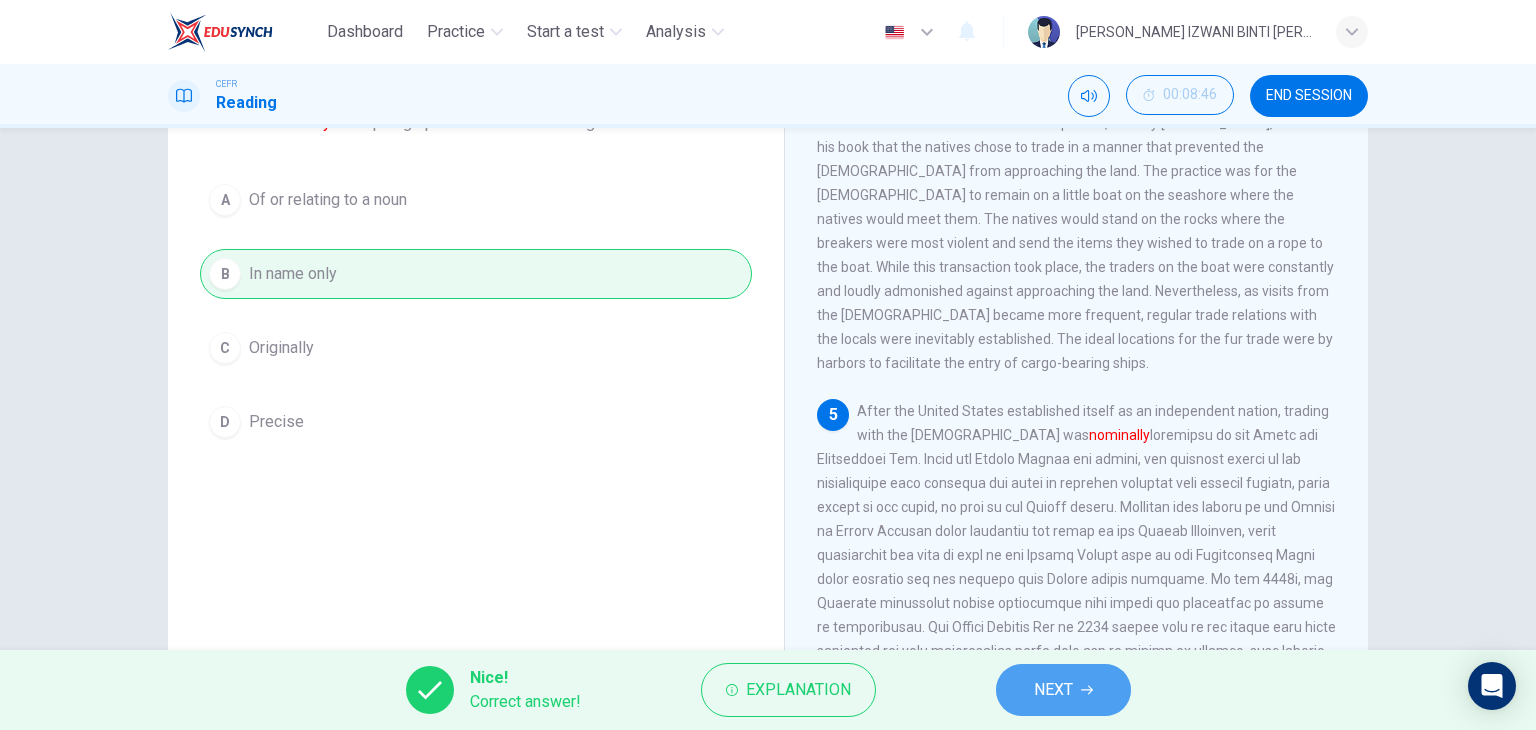 click on "NEXT" at bounding box center [1063, 690] 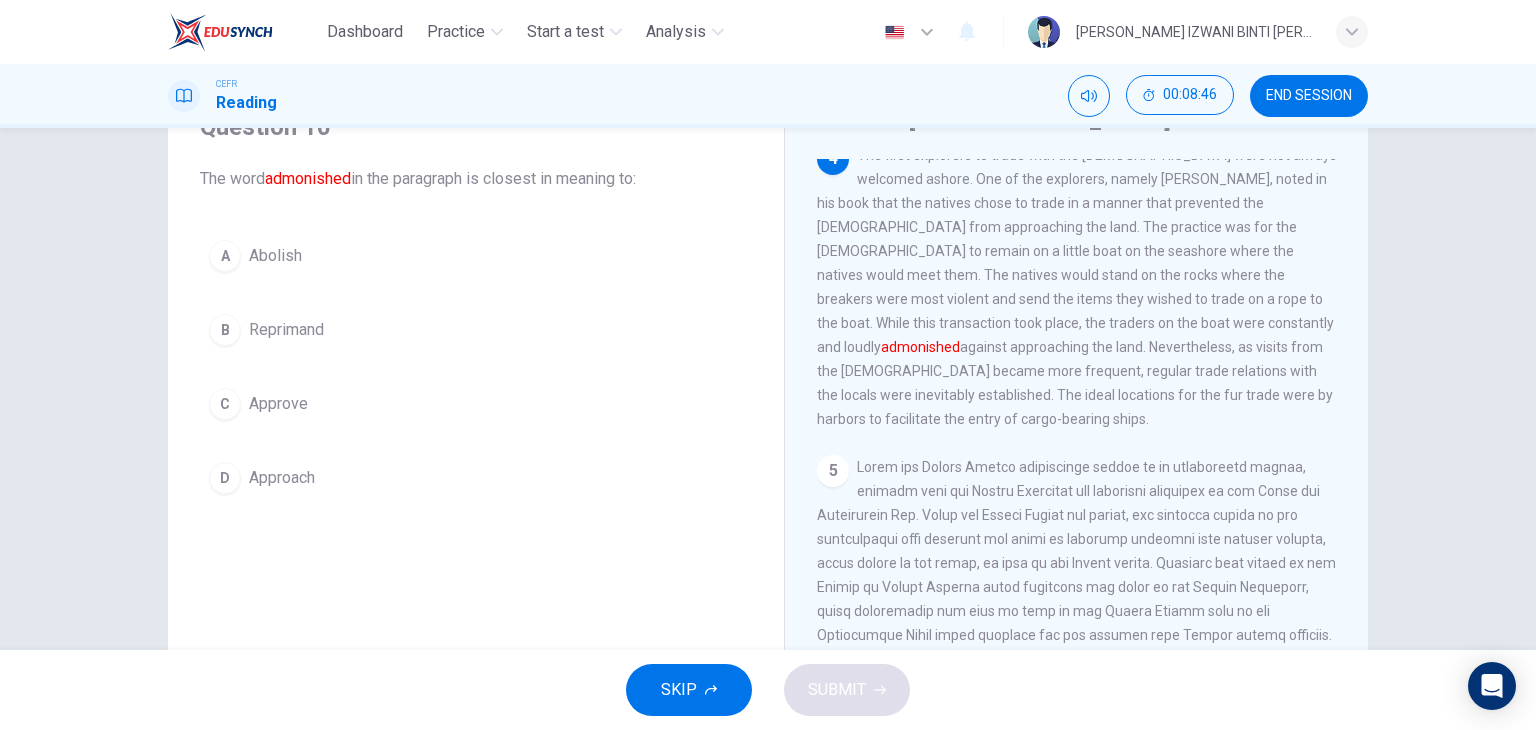 scroll, scrollTop: 0, scrollLeft: 0, axis: both 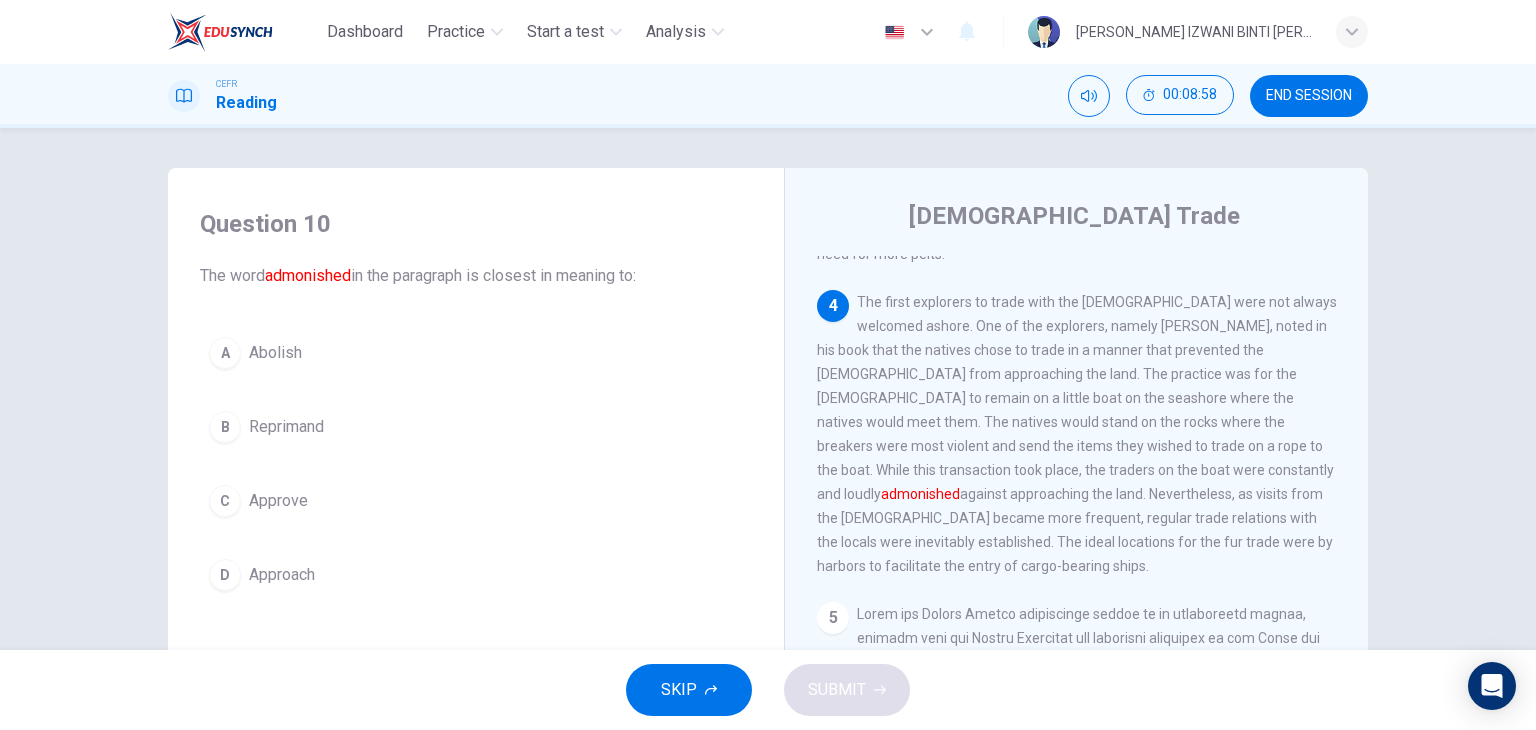 drag, startPoint x: 895, startPoint y: 385, endPoint x: 1151, endPoint y: 383, distance: 256.0078 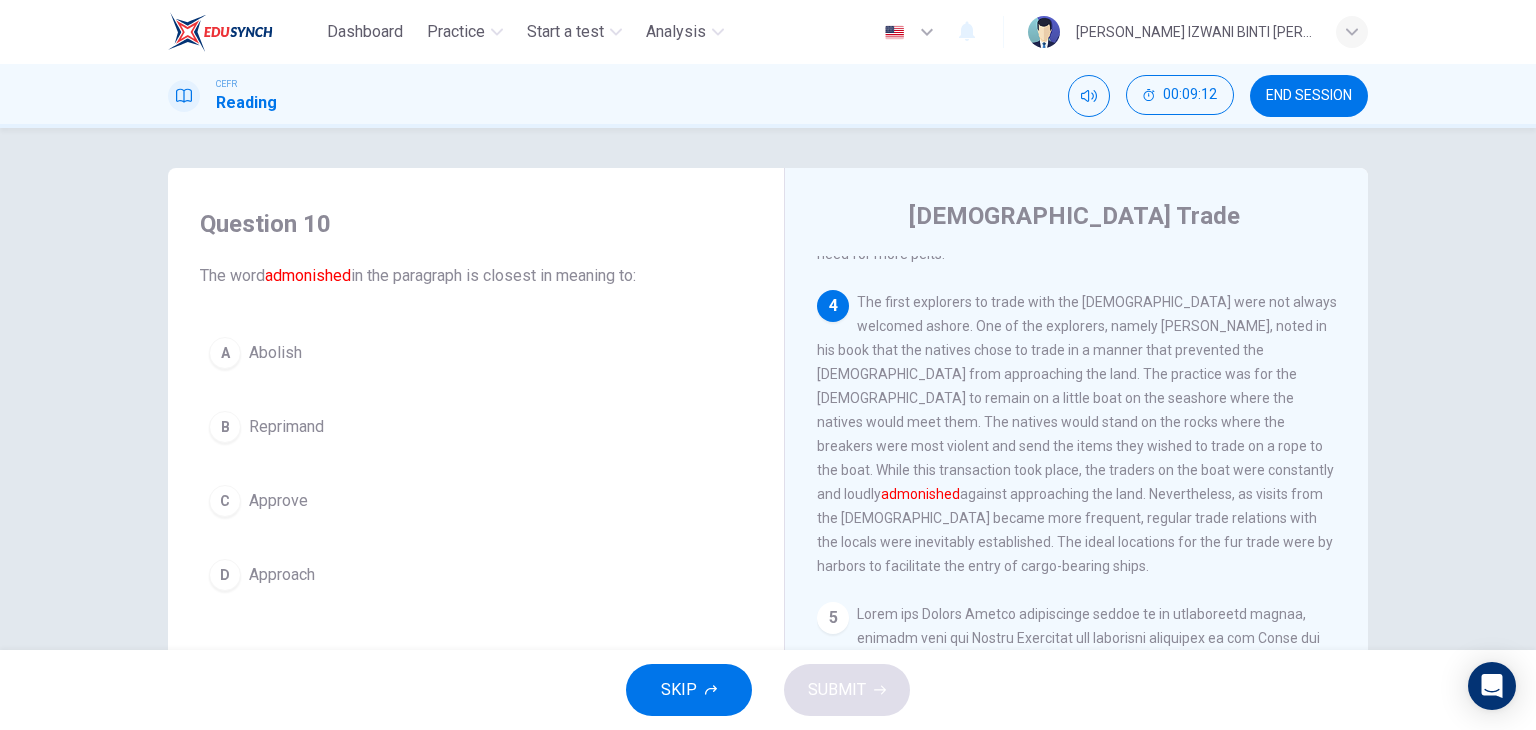 click on "Reprimand" at bounding box center [286, 427] 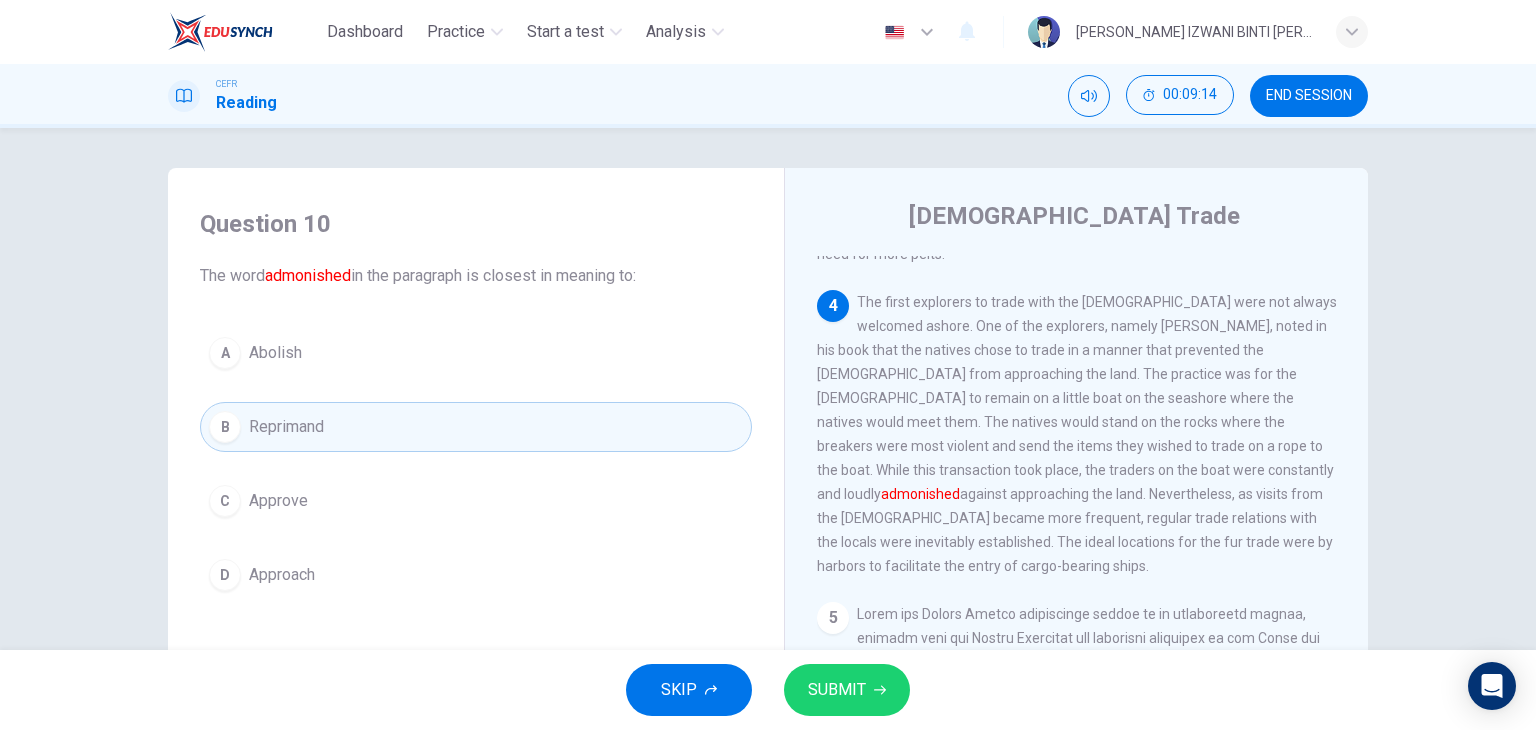 click on "SUBMIT" at bounding box center (837, 690) 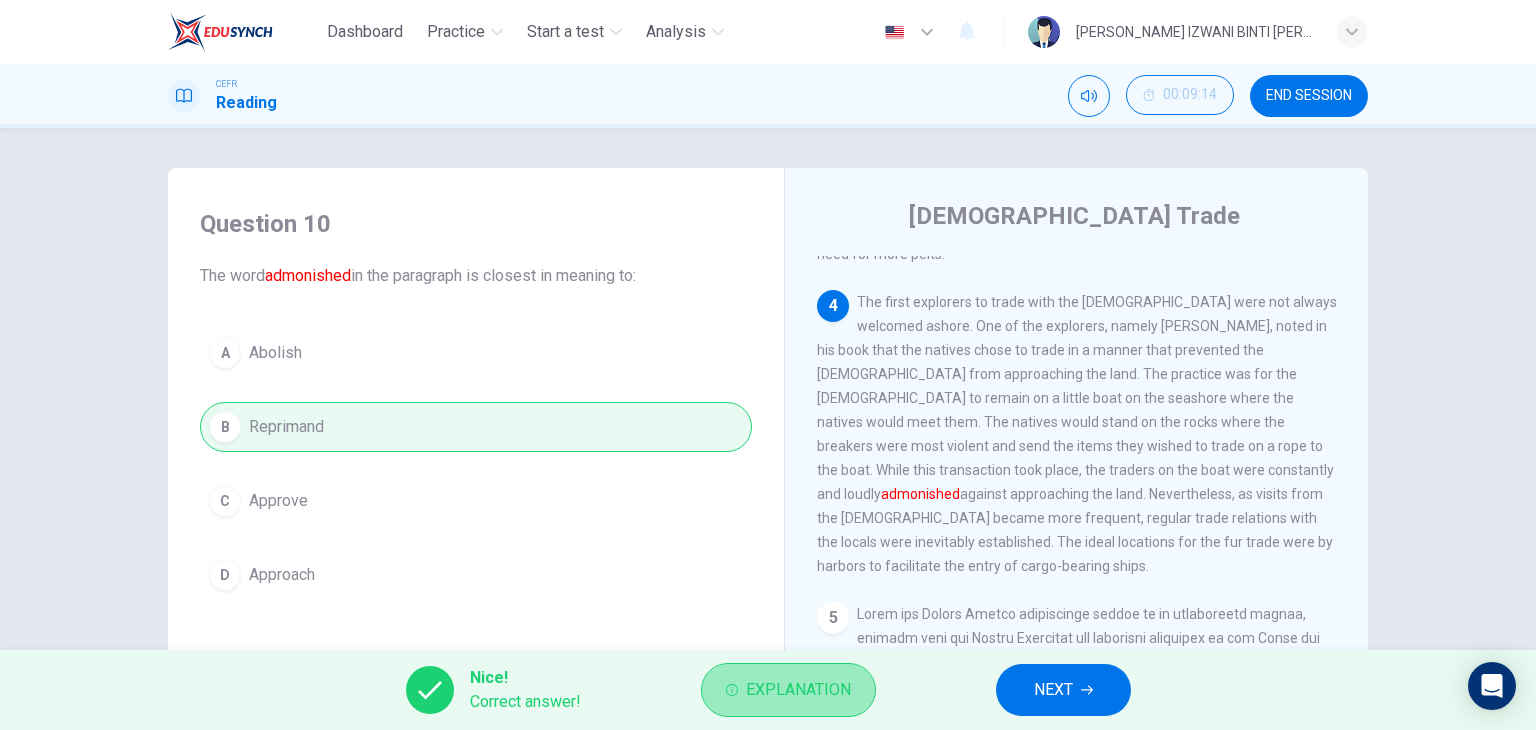 click on "Explanation" at bounding box center [798, 690] 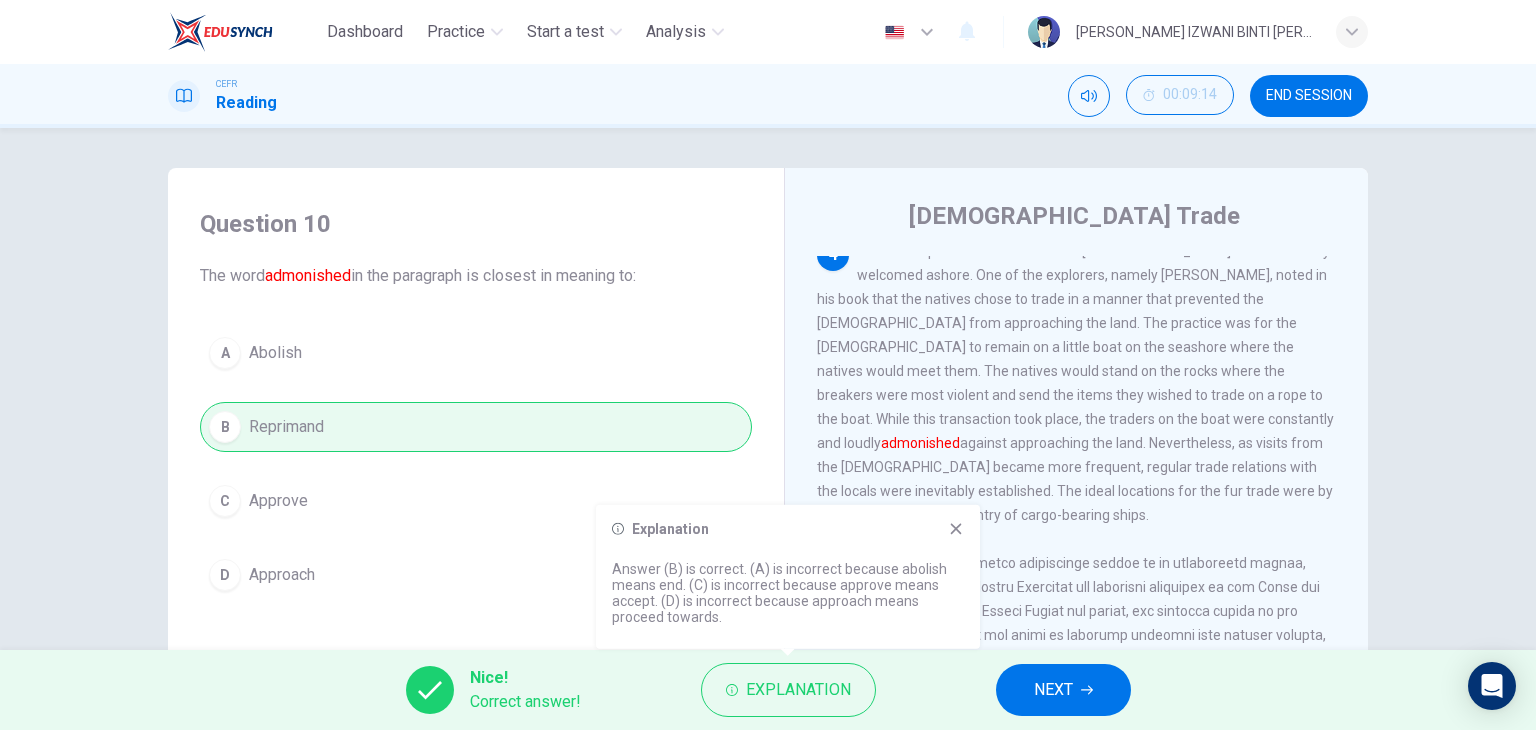 scroll, scrollTop: 1050, scrollLeft: 0, axis: vertical 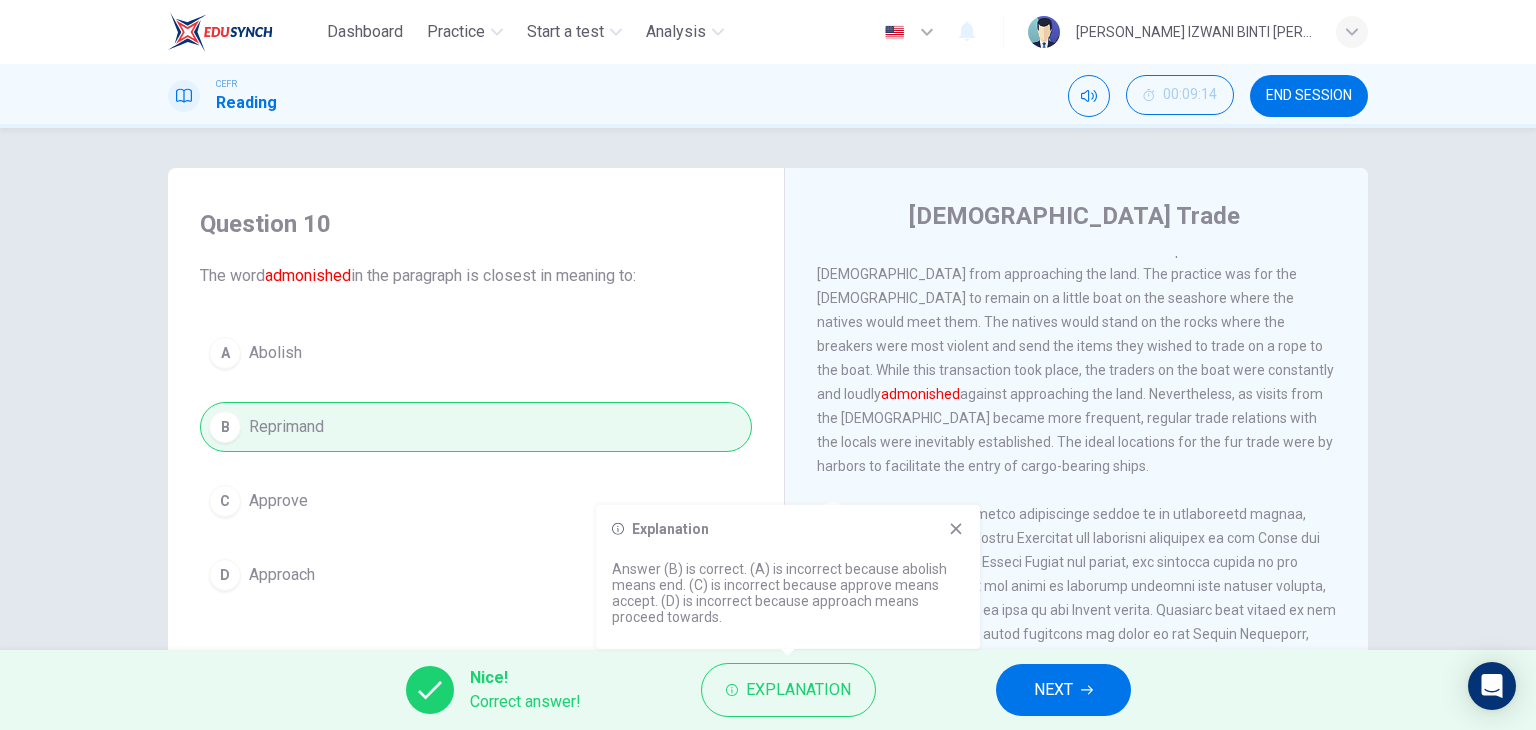 click 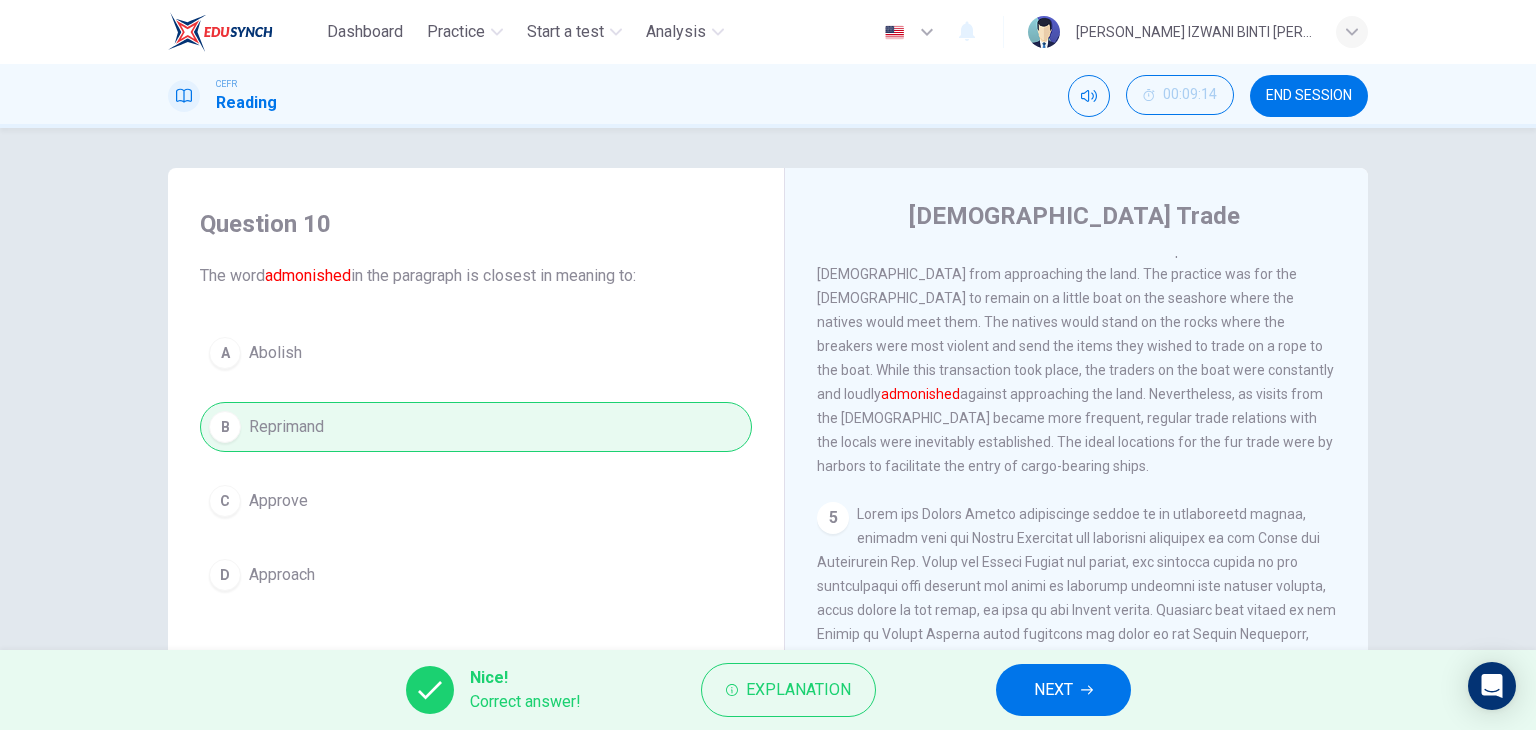 click 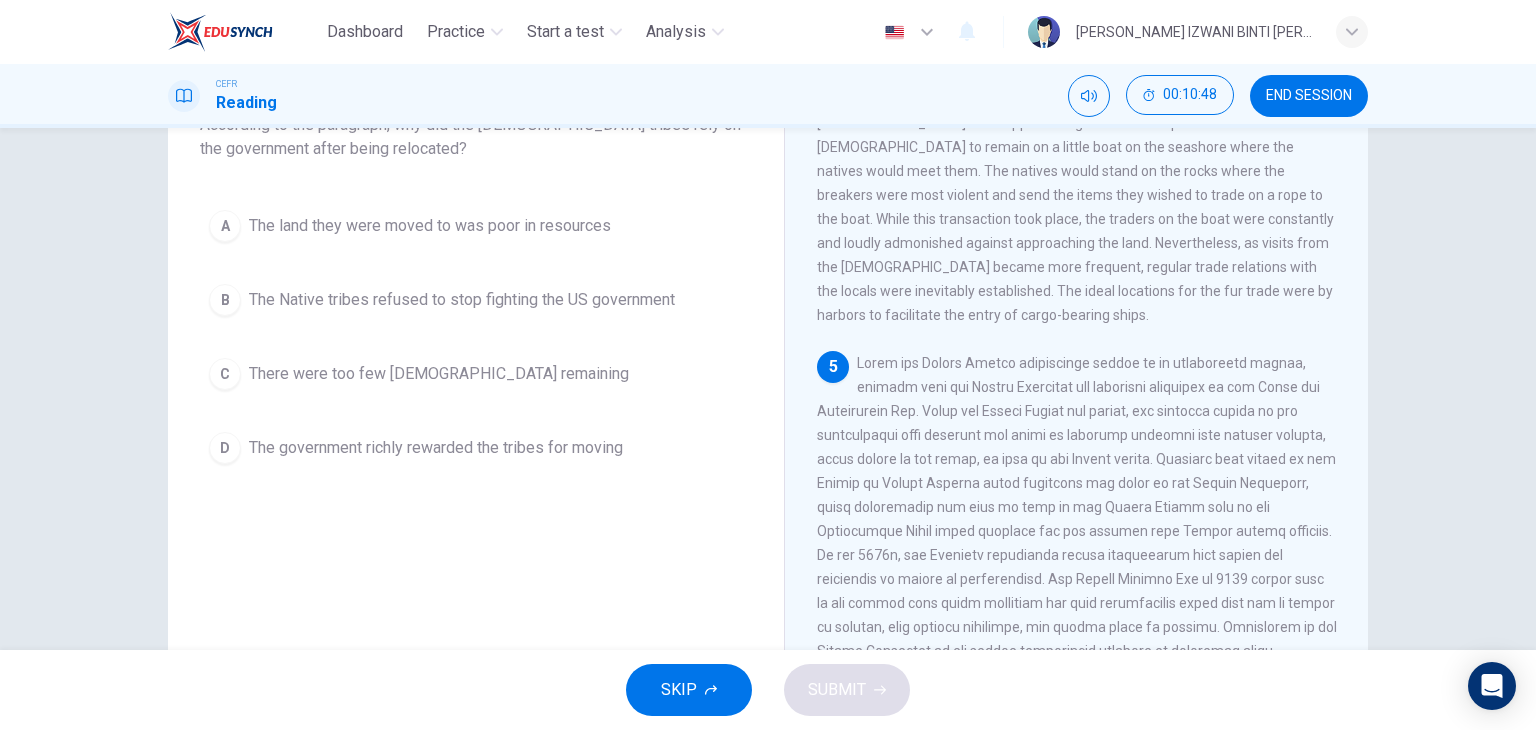 scroll, scrollTop: 200, scrollLeft: 0, axis: vertical 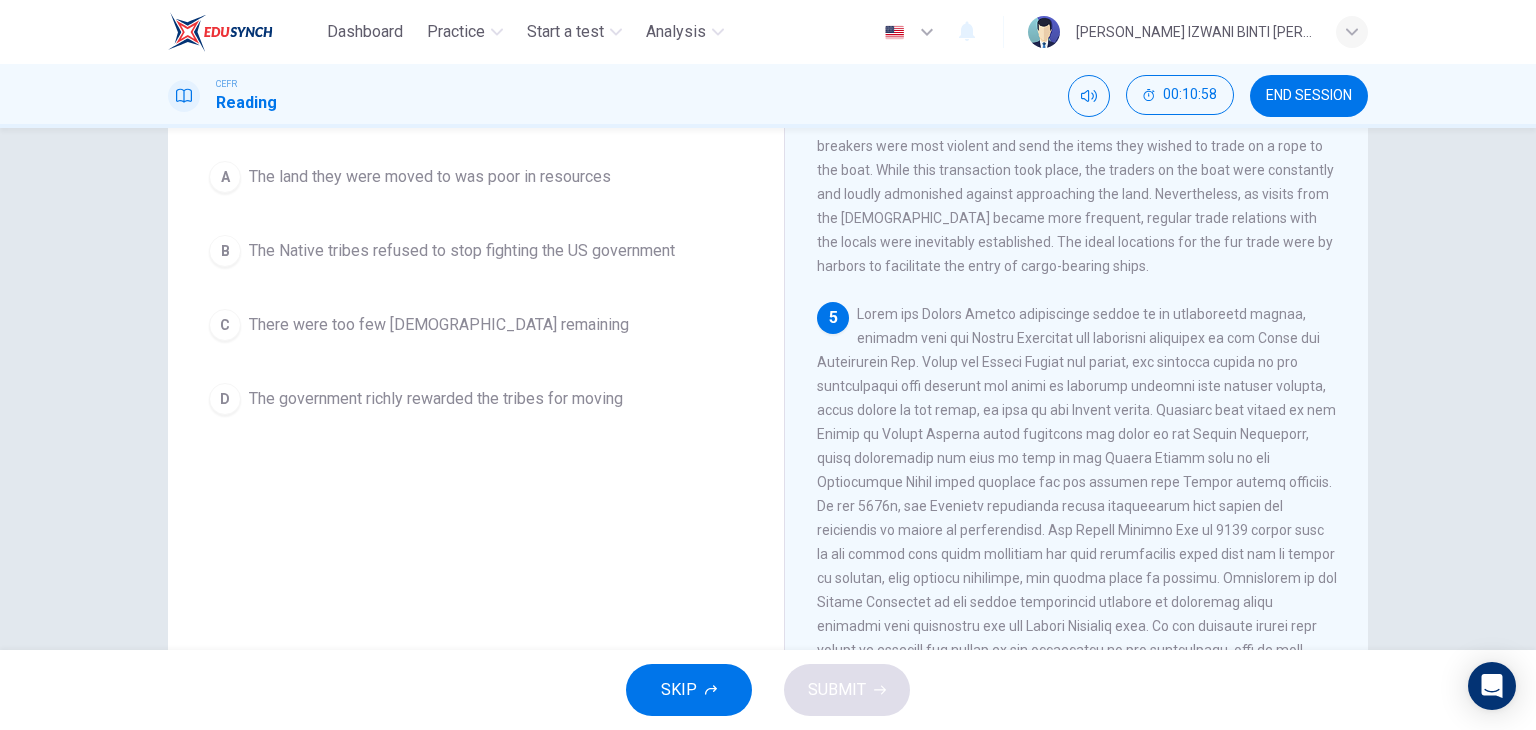click on "The land they were moved to was poor in resources" at bounding box center [430, 177] 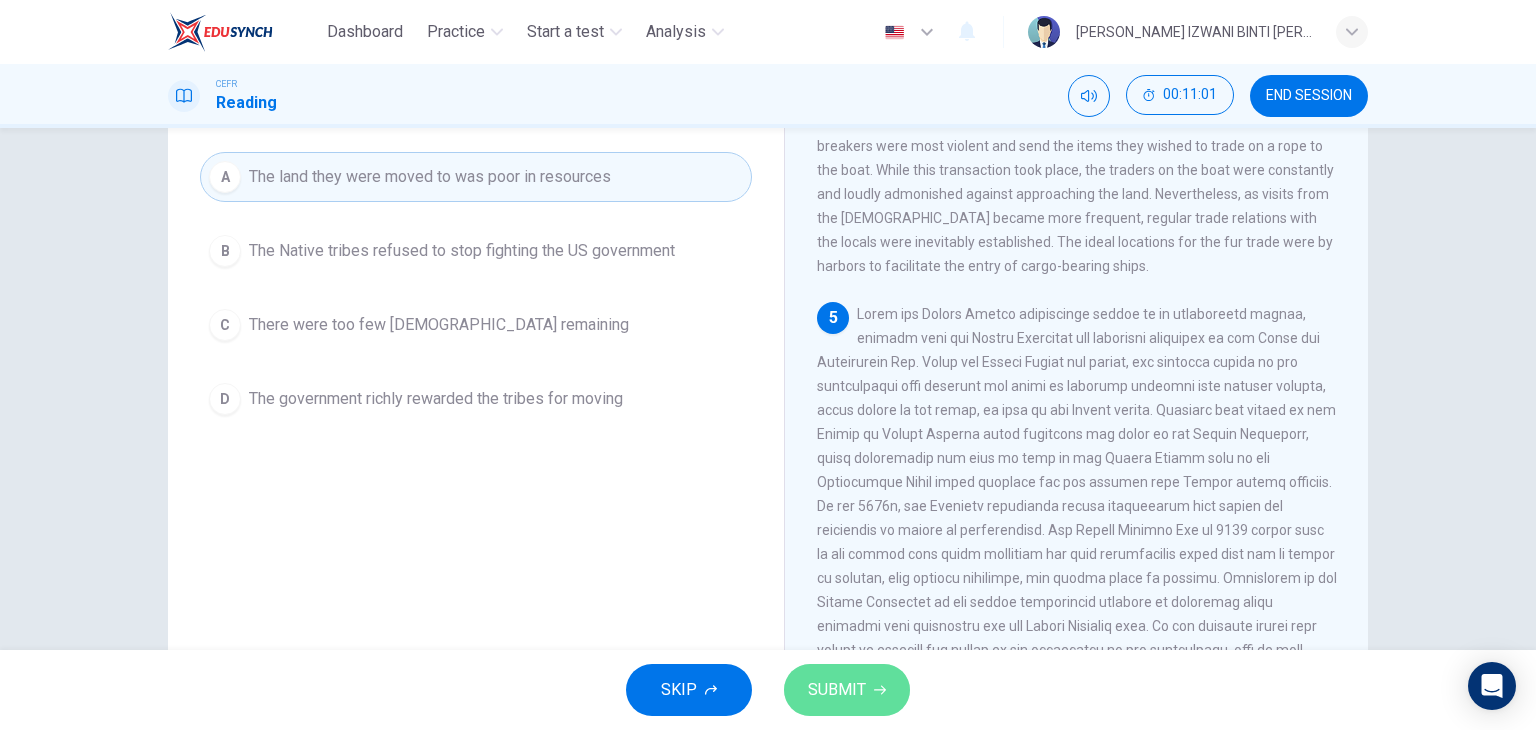 click on "SUBMIT" at bounding box center (847, 690) 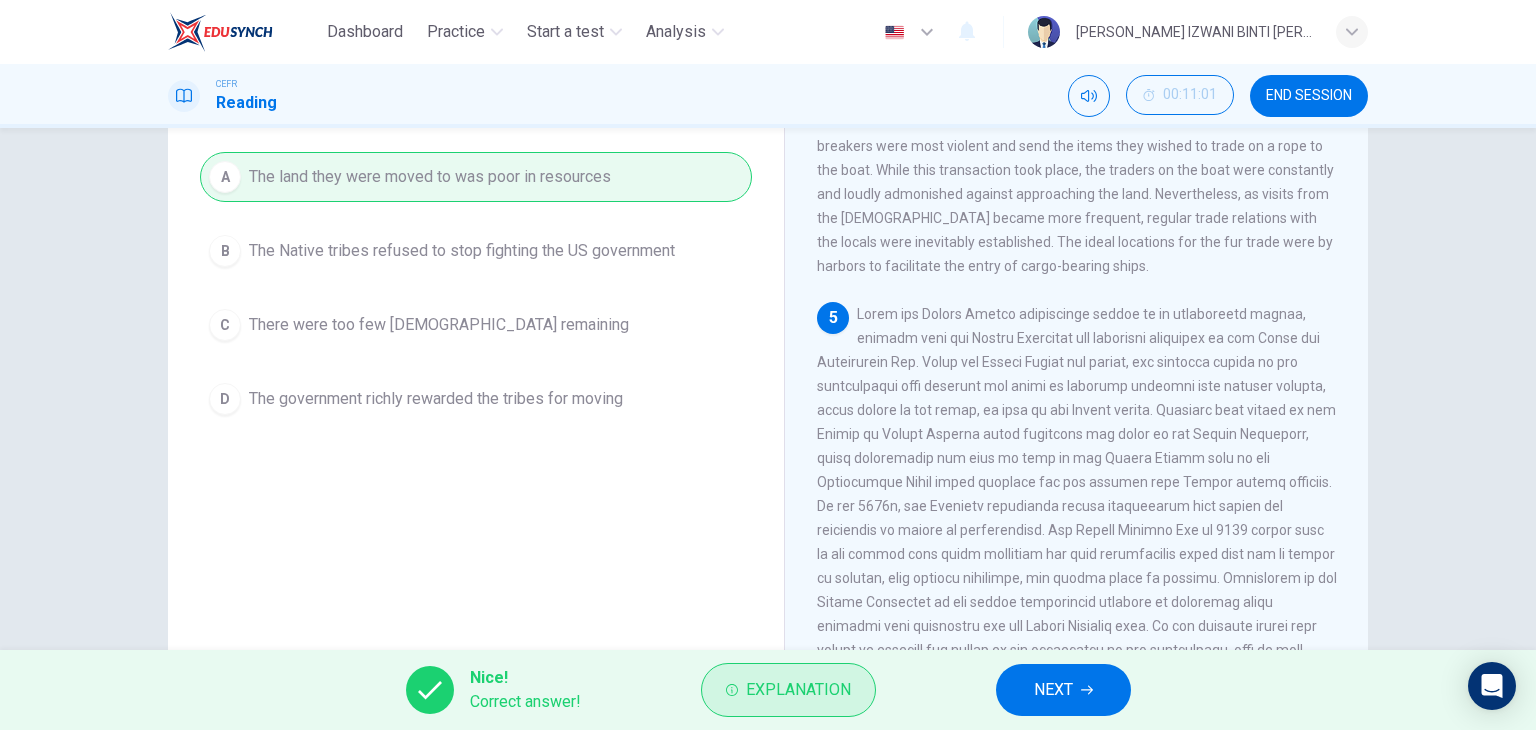 click on "Explanation" at bounding box center [798, 690] 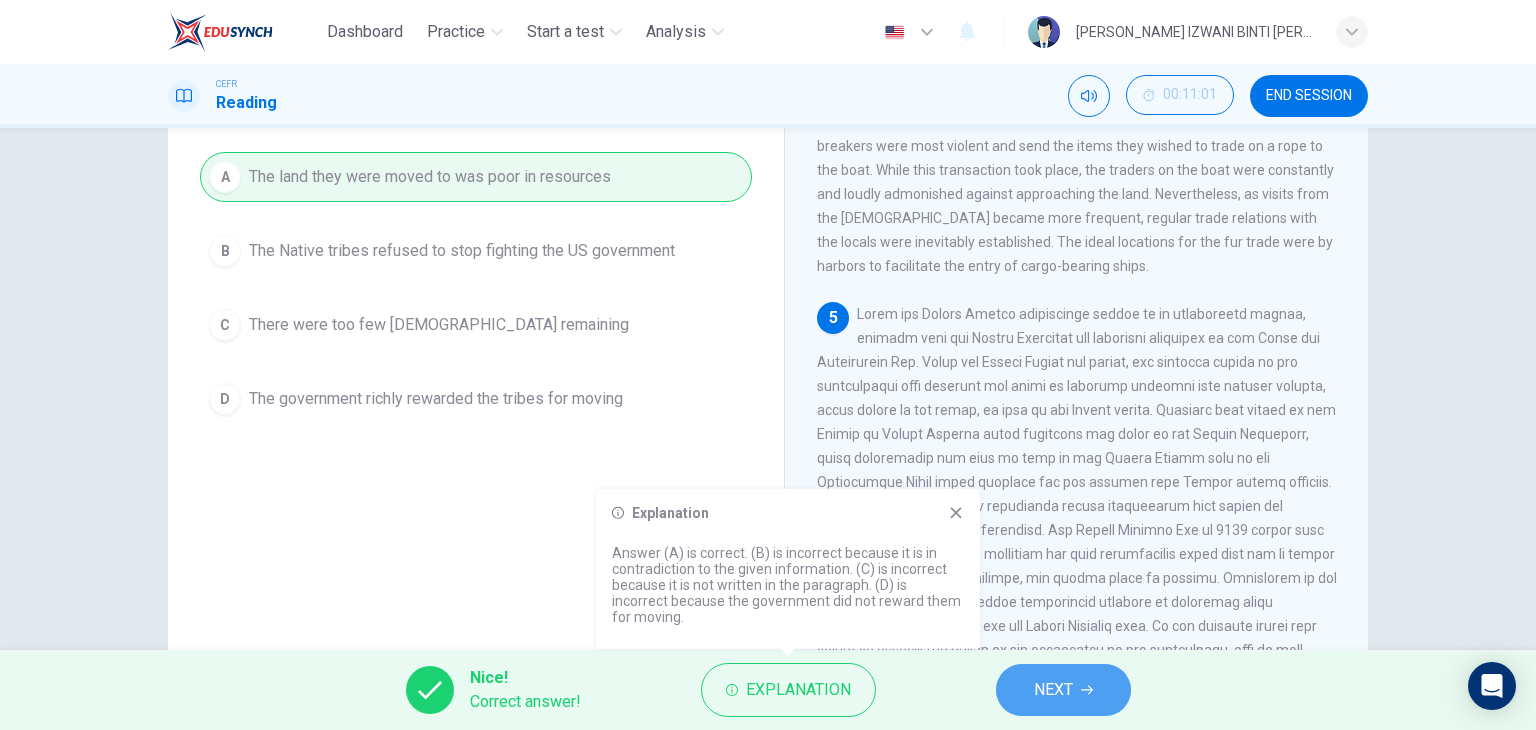 click on "NEXT" at bounding box center (1053, 690) 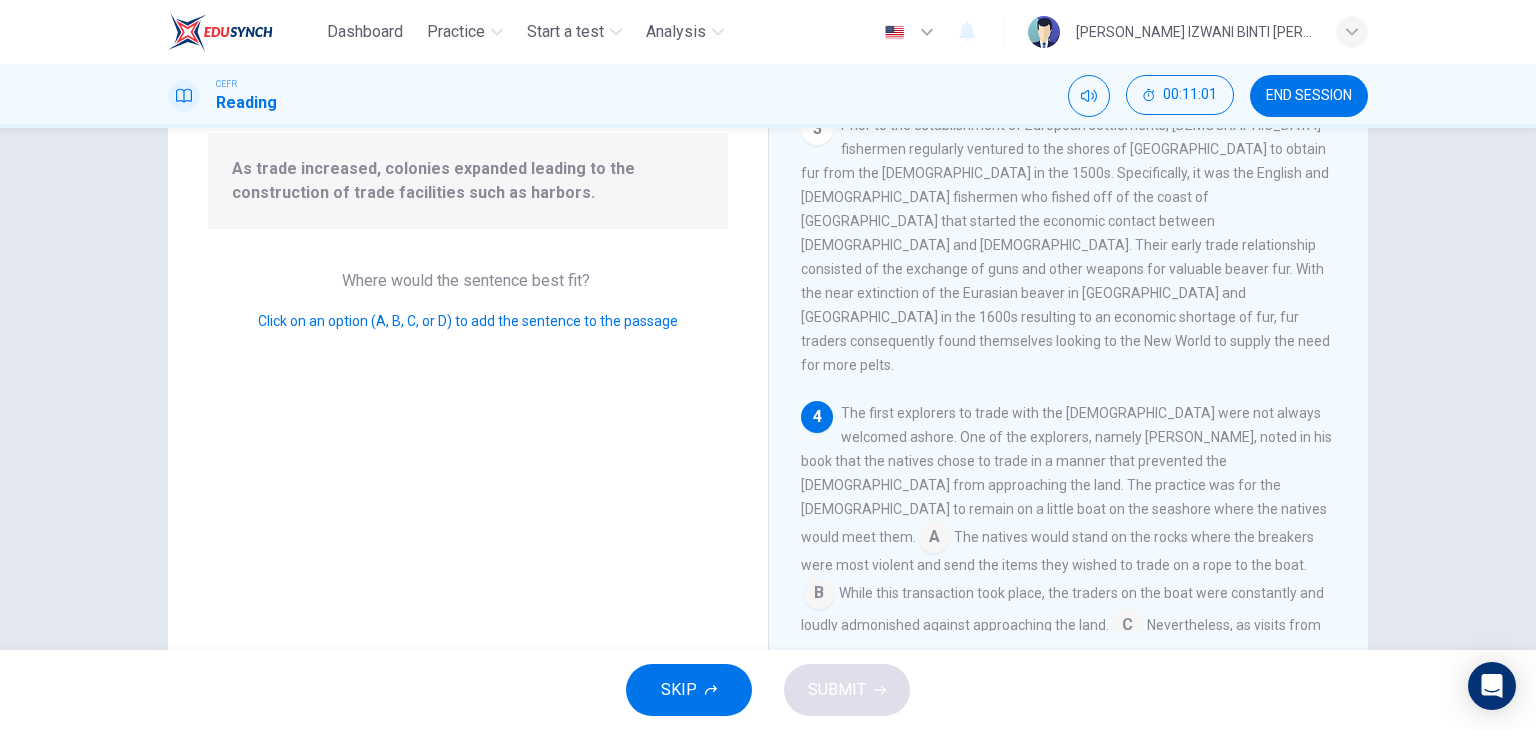 scroll, scrollTop: 810, scrollLeft: 0, axis: vertical 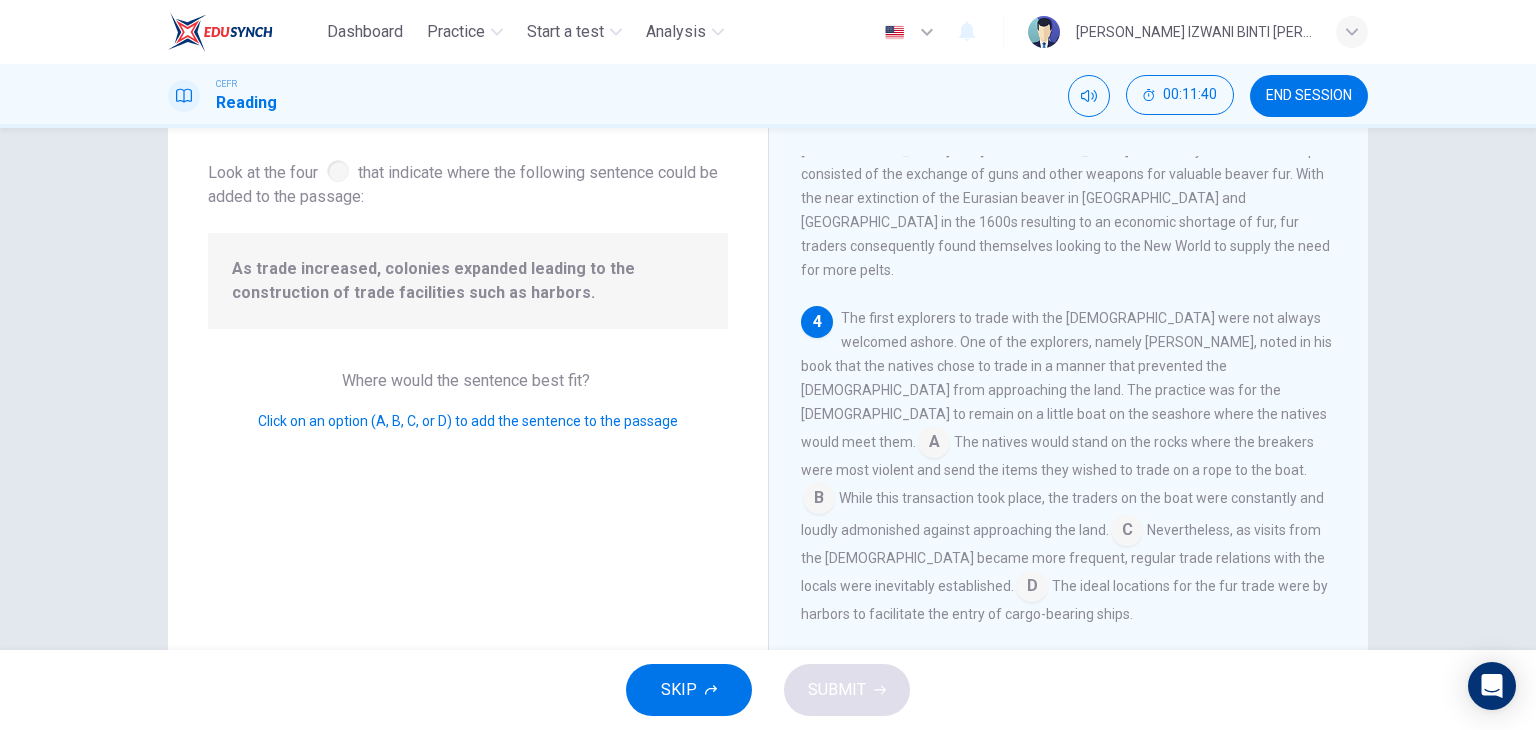 click at bounding box center [1032, 588] 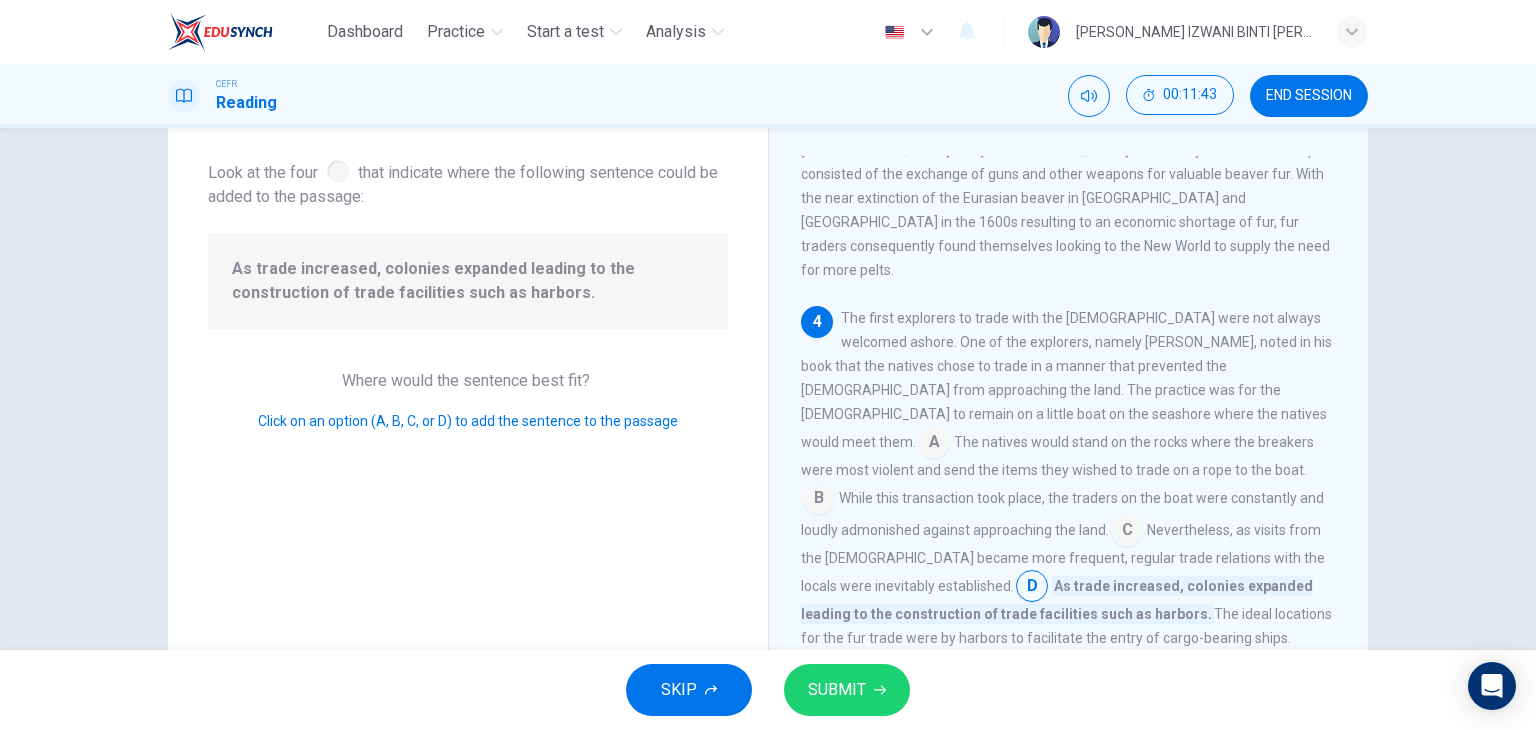 click on "SUBMIT" at bounding box center [837, 690] 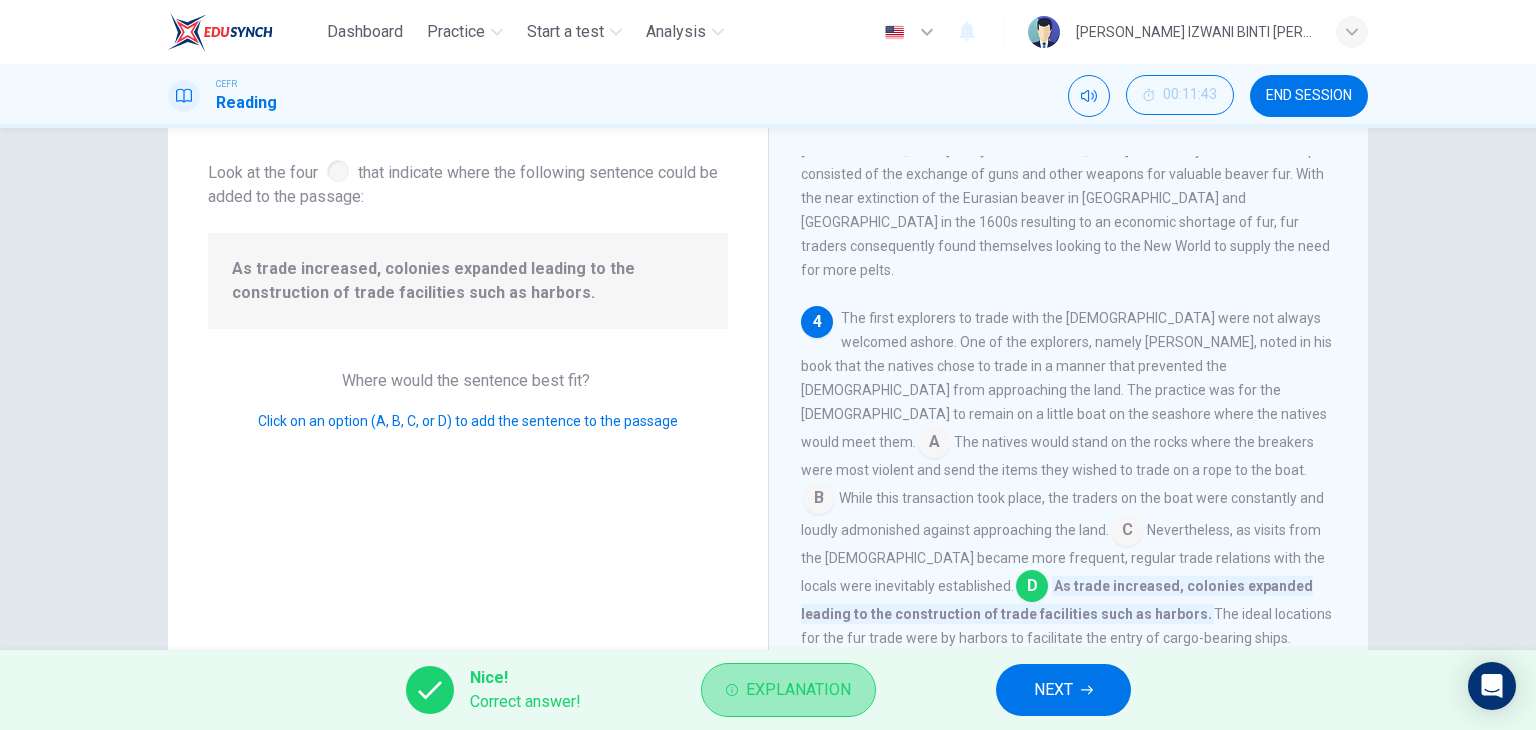 click on "Explanation" at bounding box center (788, 690) 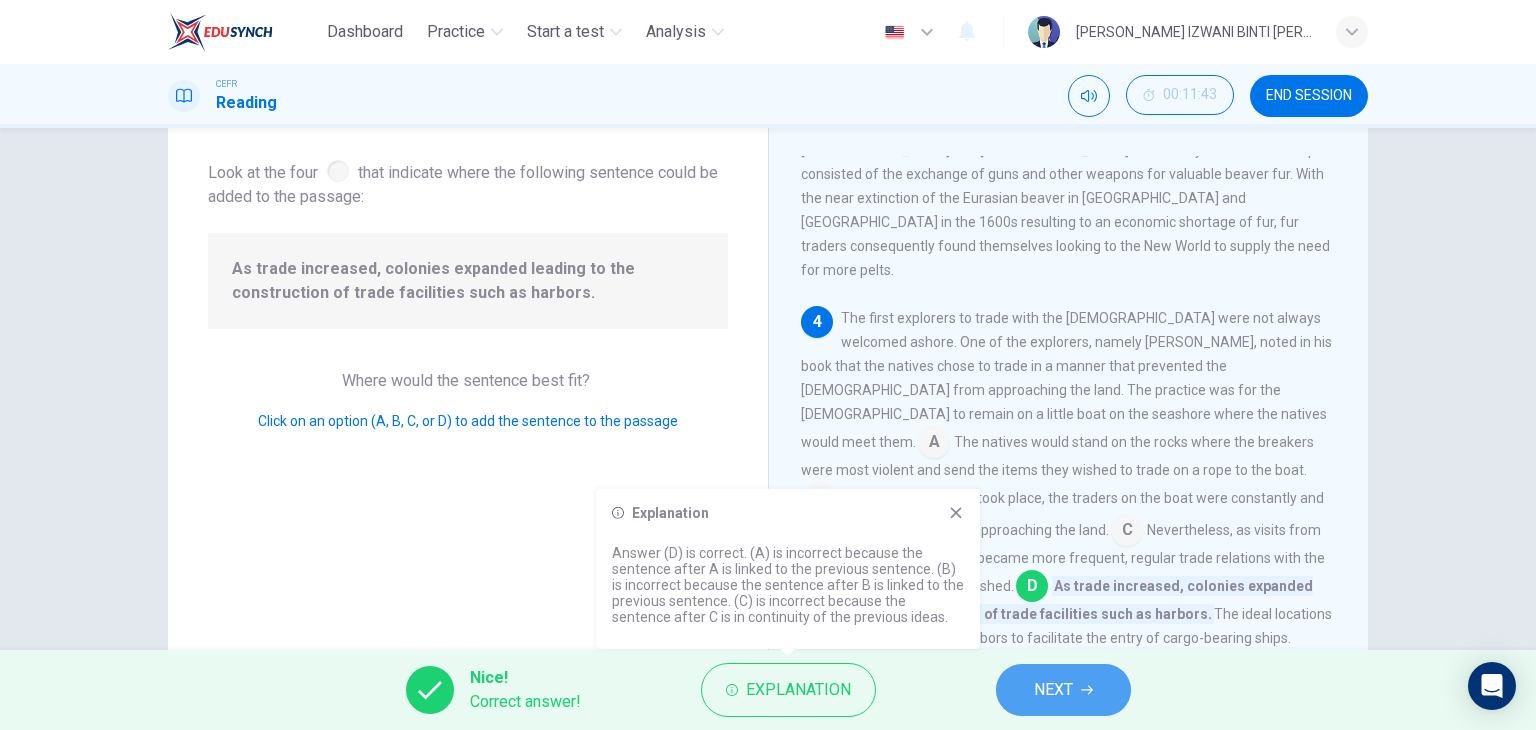 click on "NEXT" at bounding box center (1053, 690) 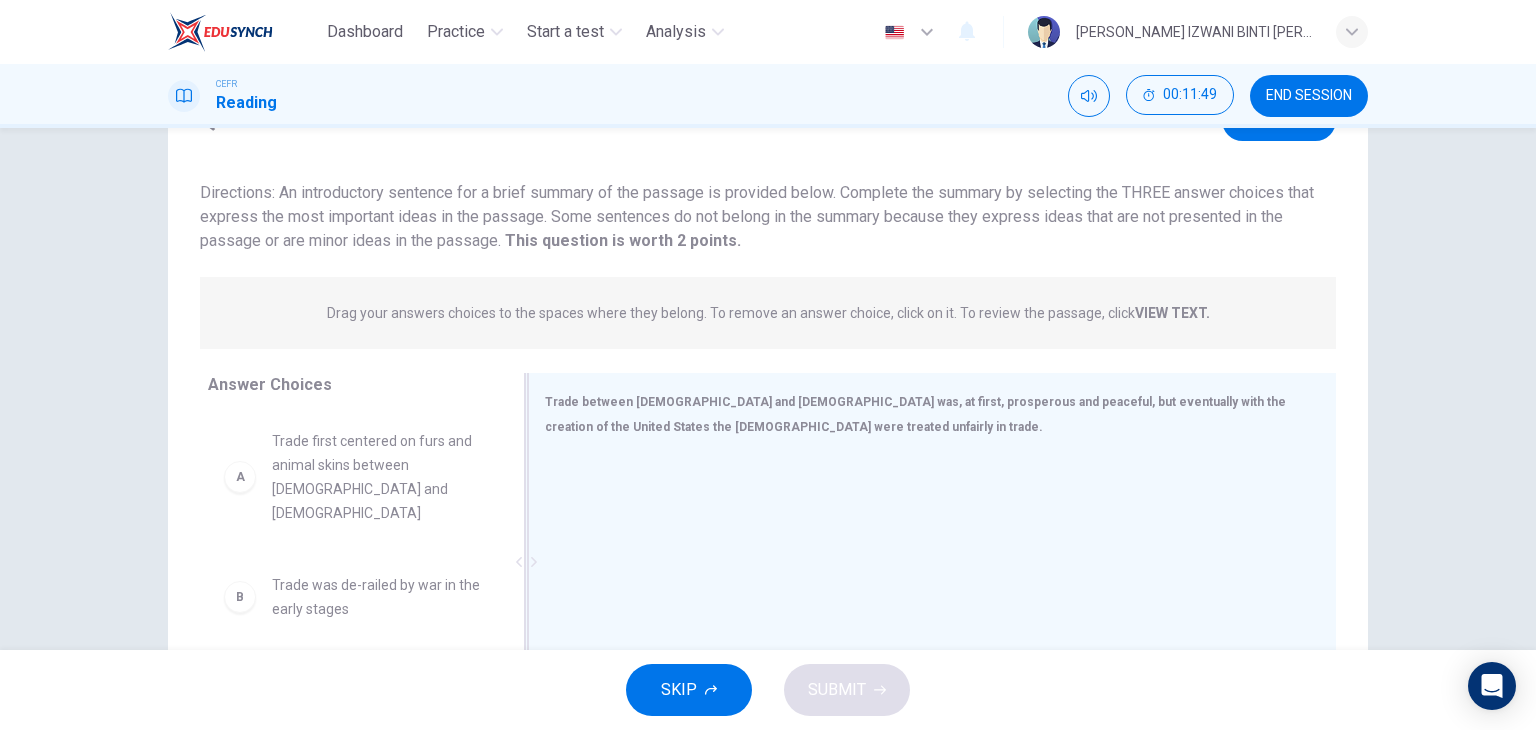 drag, startPoint x: 680, startPoint y: 430, endPoint x: 795, endPoint y: 420, distance: 115.43397 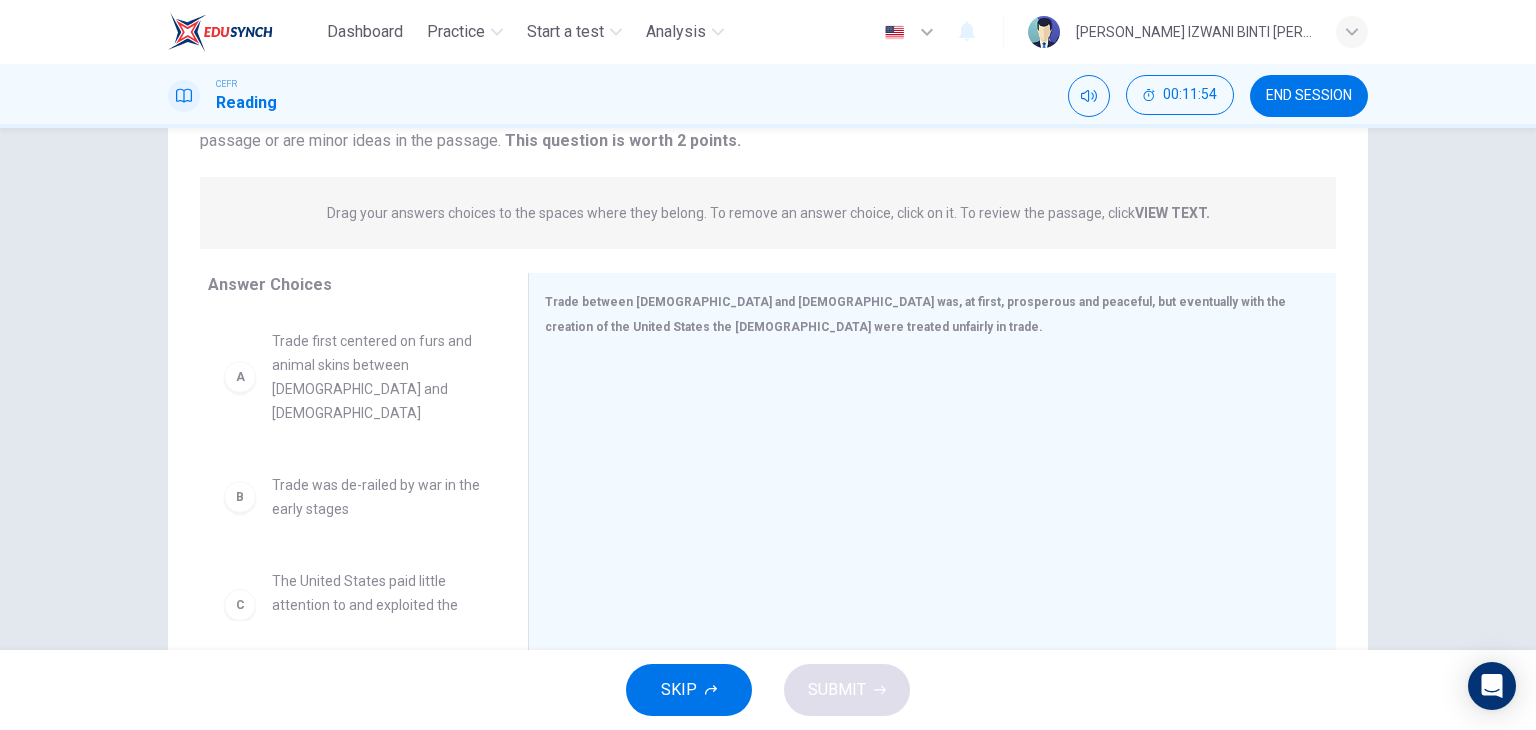 scroll, scrollTop: 253, scrollLeft: 0, axis: vertical 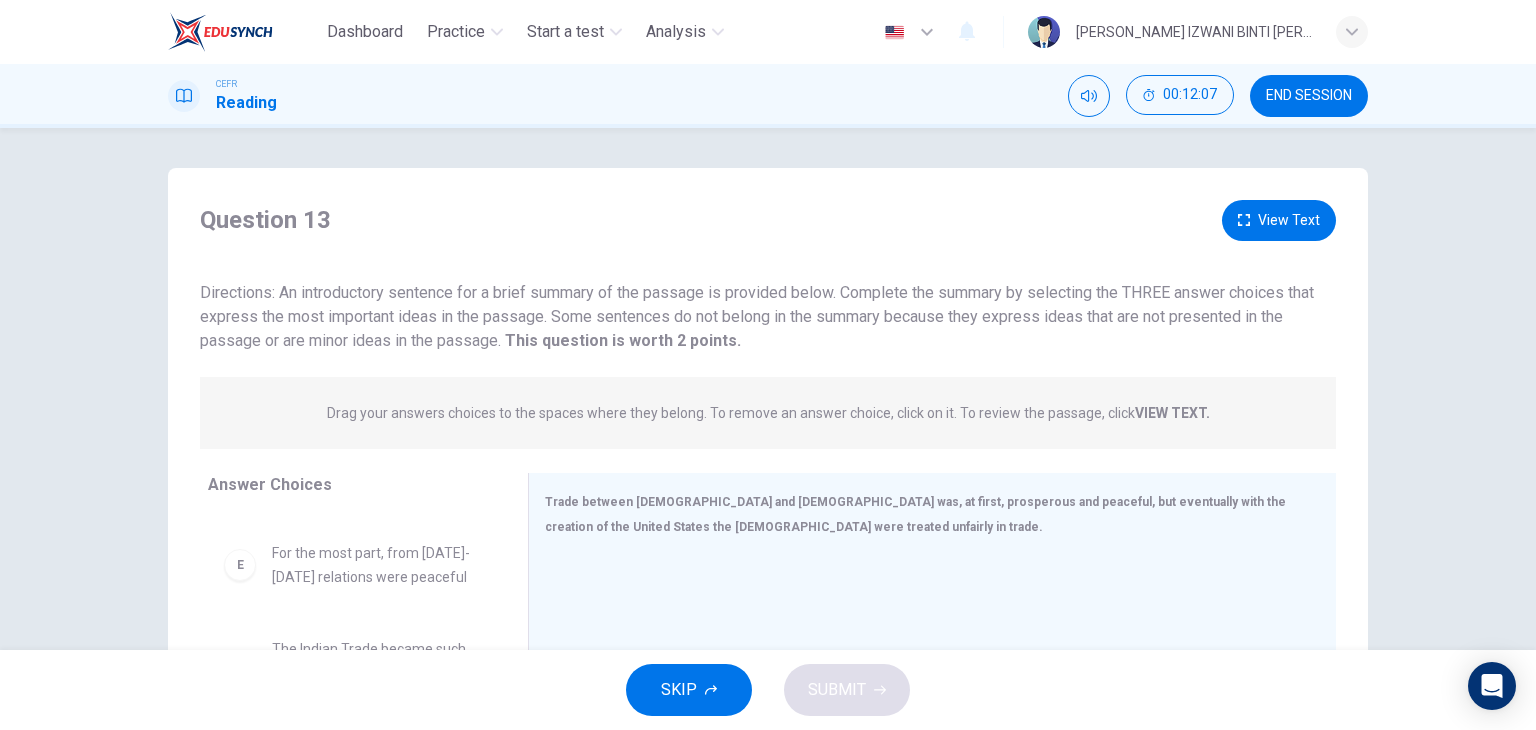 click on "View Text" at bounding box center [1279, 220] 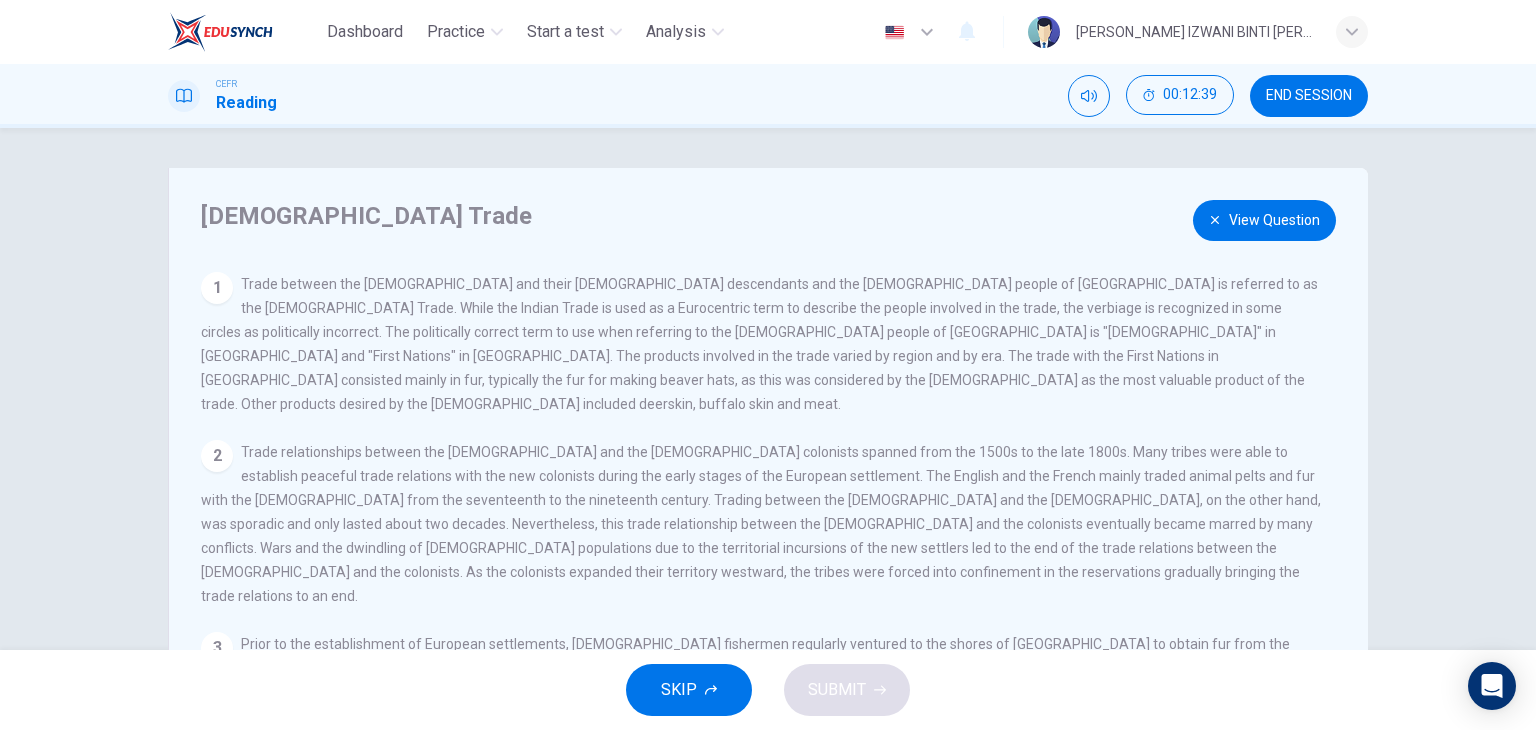 drag, startPoint x: 1048, startPoint y: 460, endPoint x: 1117, endPoint y: 458, distance: 69.02898 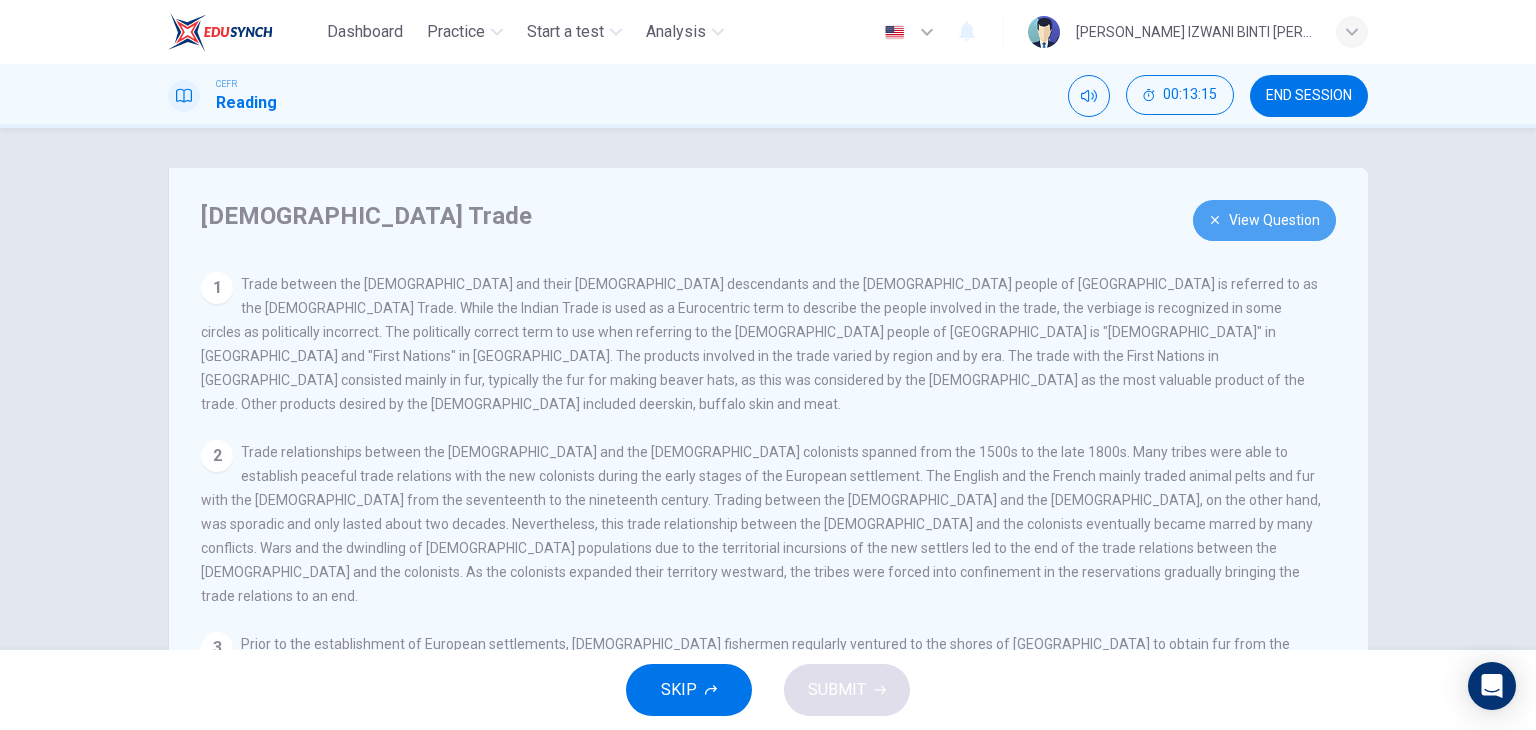 click on "View Question" at bounding box center [1264, 220] 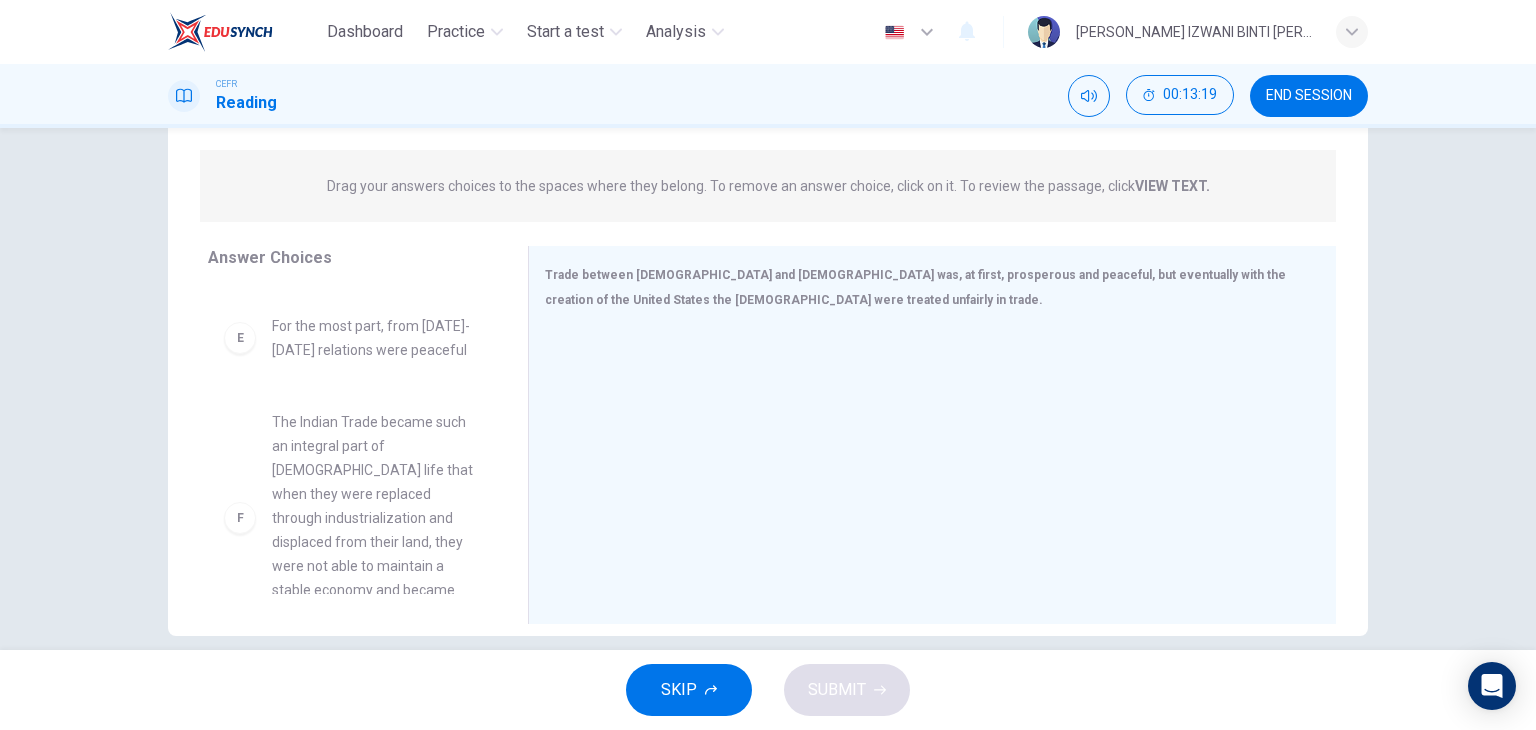 scroll, scrollTop: 253, scrollLeft: 0, axis: vertical 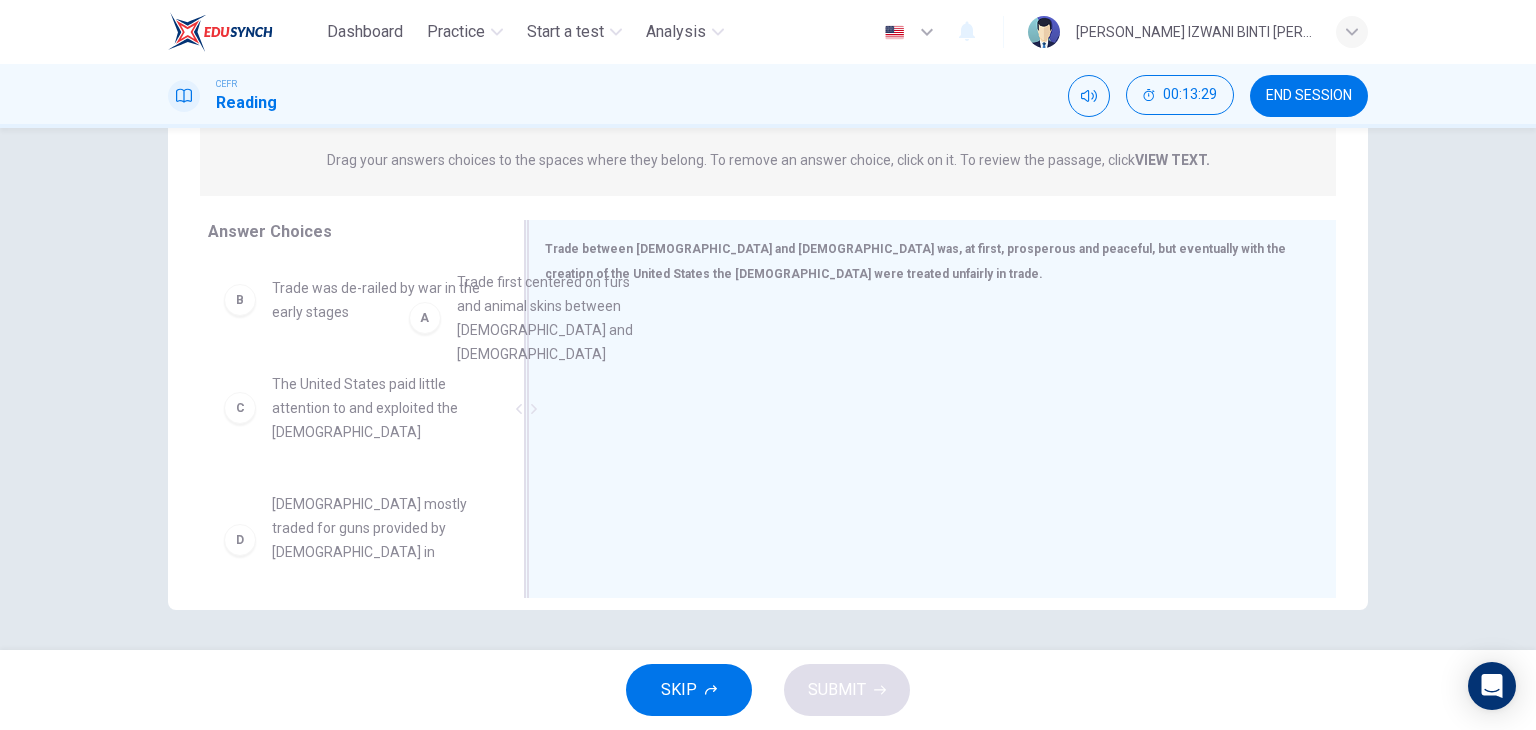 drag, startPoint x: 377, startPoint y: 338, endPoint x: 640, endPoint y: 340, distance: 263.0076 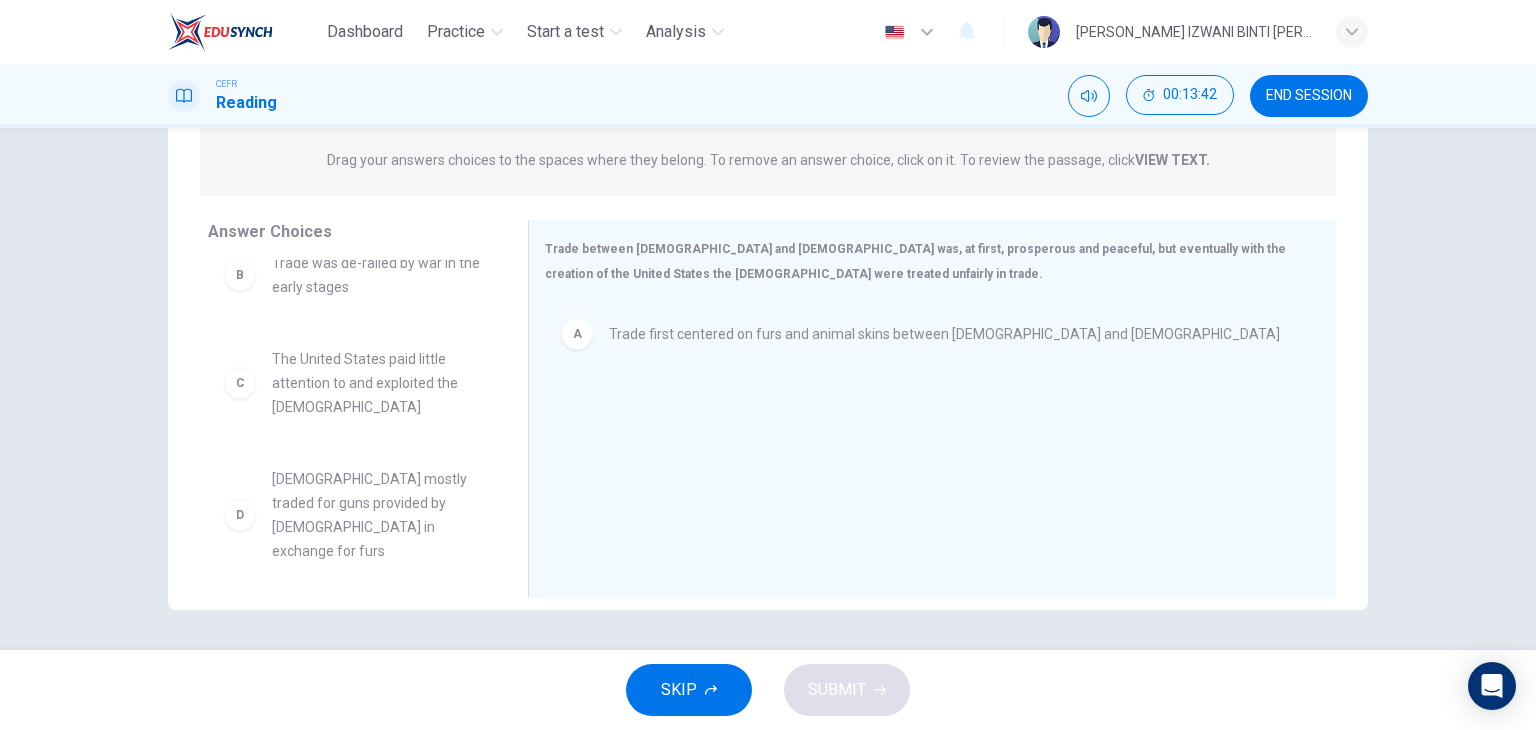 scroll, scrollTop: 0, scrollLeft: 0, axis: both 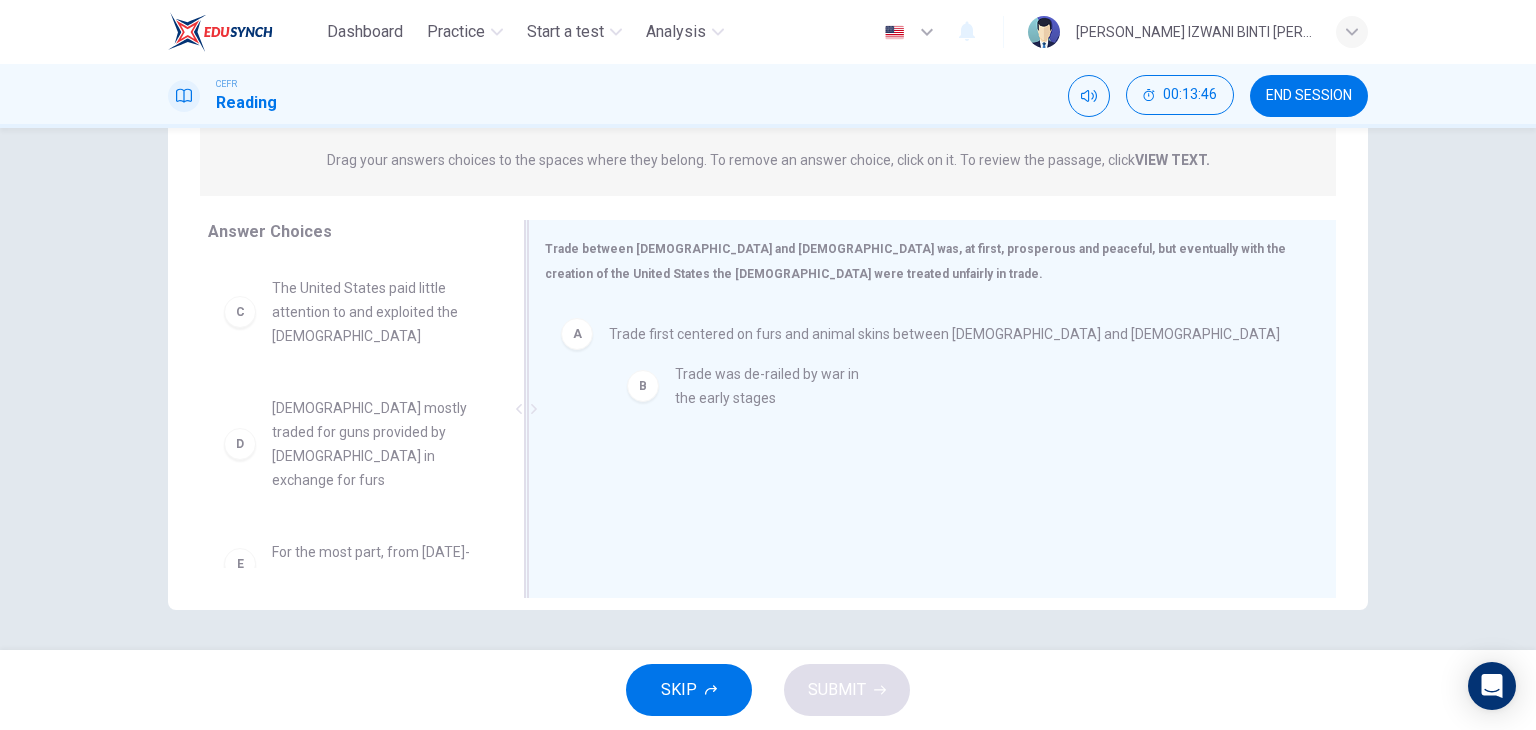 drag, startPoint x: 439, startPoint y: 313, endPoint x: 850, endPoint y: 403, distance: 420.73865 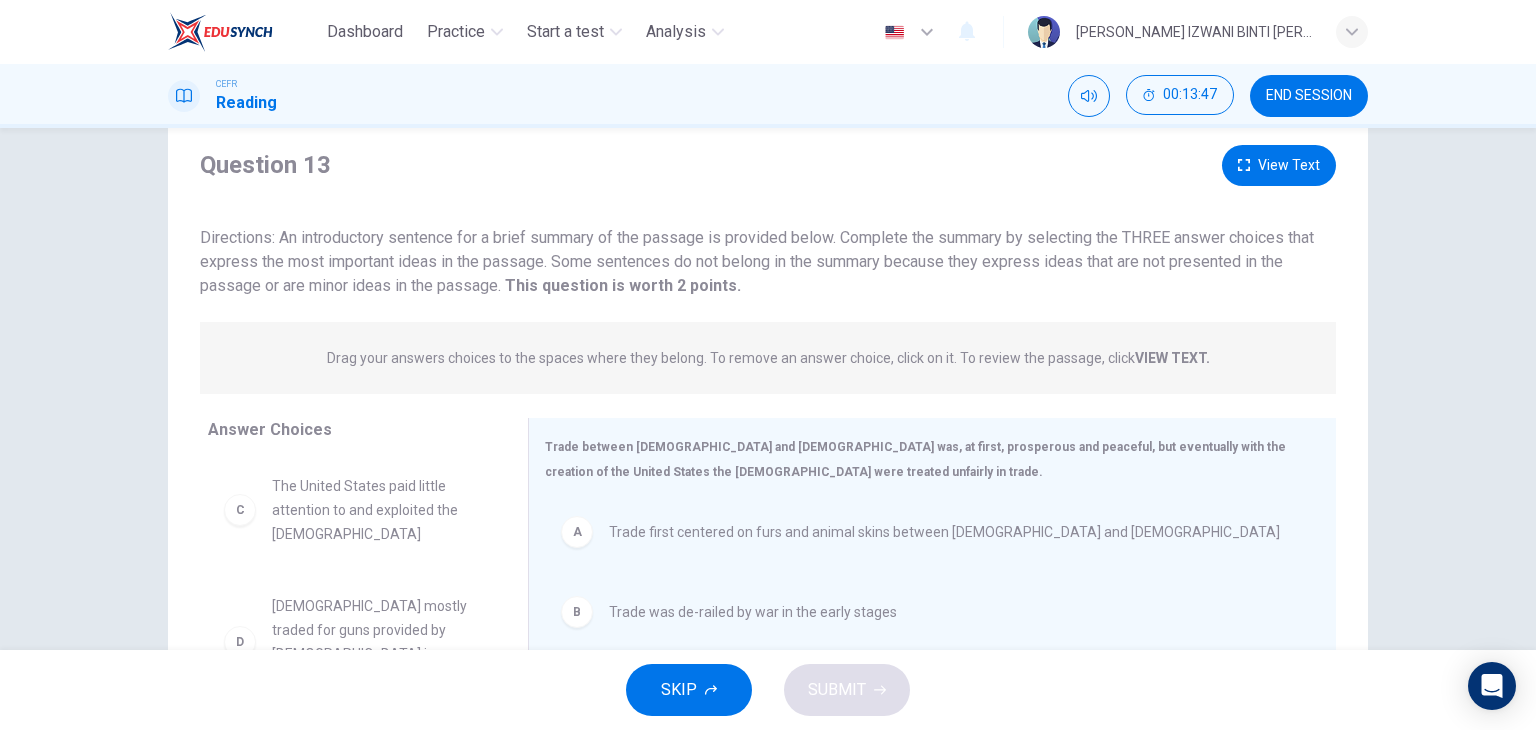 scroll, scrollTop: 53, scrollLeft: 0, axis: vertical 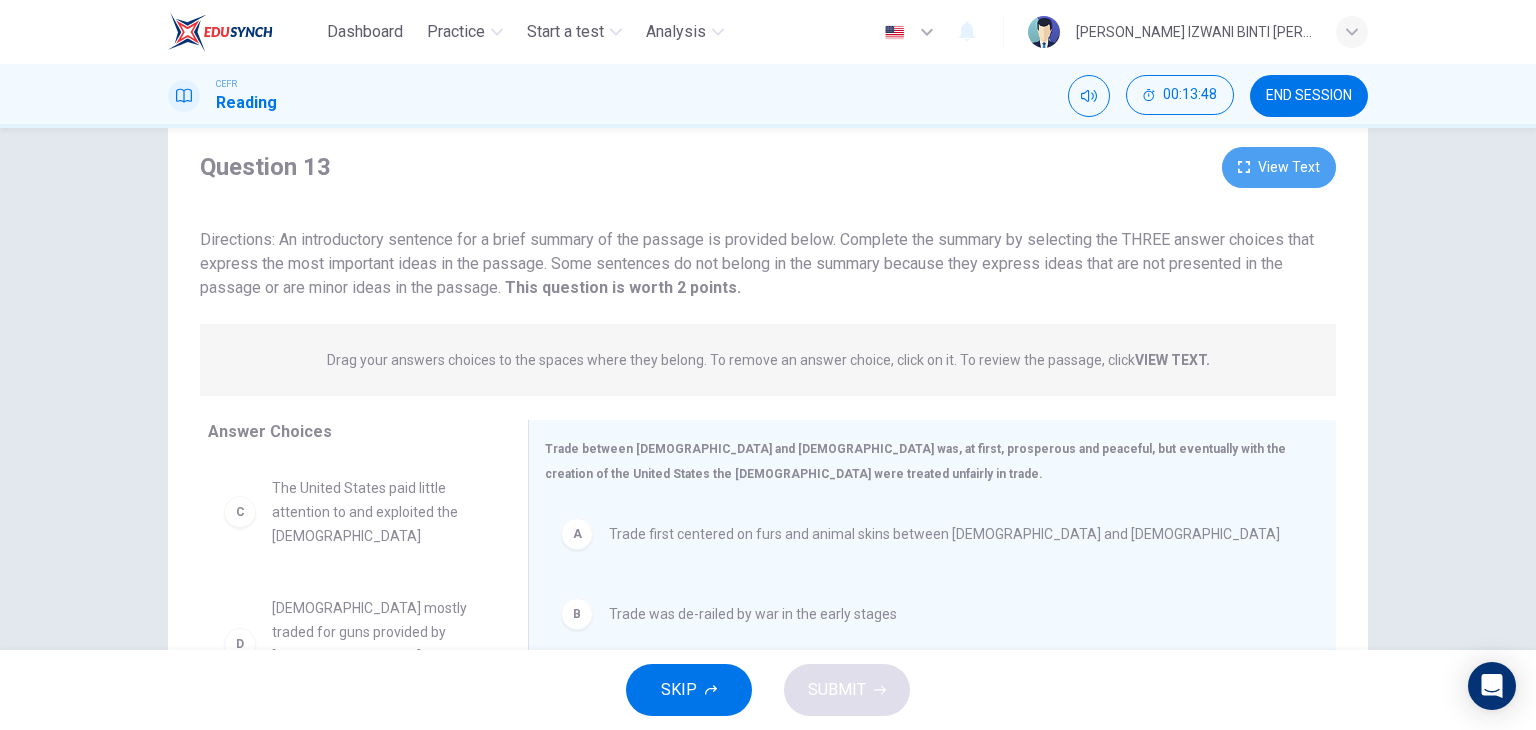 click on "View Text" at bounding box center (1279, 167) 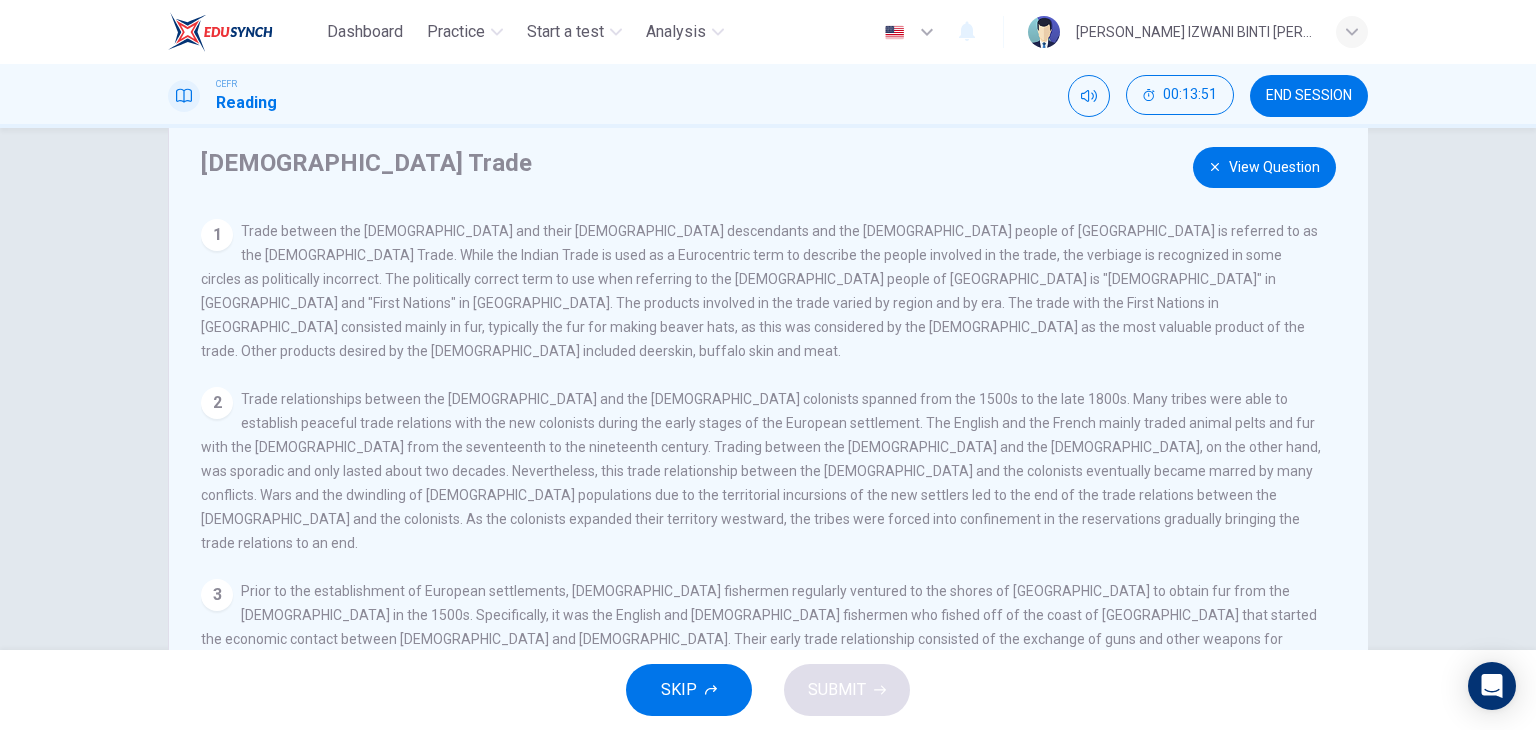 drag, startPoint x: 952, startPoint y: 451, endPoint x: 942, endPoint y: 477, distance: 27.856777 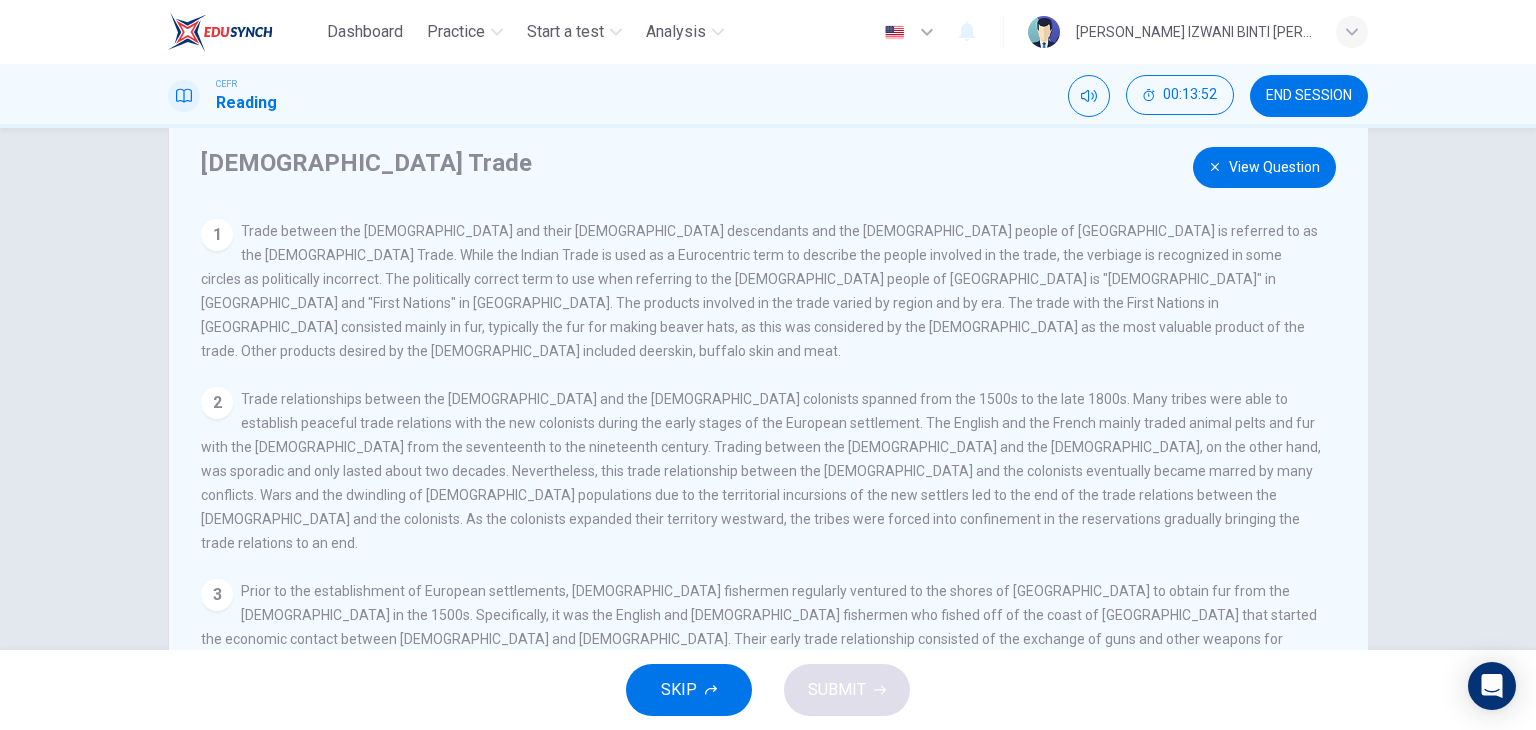 click on "2 Trade relationships between the [DEMOGRAPHIC_DATA] and the [DEMOGRAPHIC_DATA] colonists spanned from the 1500s to the late 1800s. Many tribes were able to establish peaceful trade relations with the new colonists during the early stages of the European settlement. The English and the French mainly traded animal pelts and fur with the [DEMOGRAPHIC_DATA] from the seventeenth to the nineteenth century. Trading between the [DEMOGRAPHIC_DATA] and the [DEMOGRAPHIC_DATA], on the other hand, was sporadic and only lasted about two decades. Nevertheless, this trade relationship between the [DEMOGRAPHIC_DATA] and the colonists eventually became marred by many conflicts. Wars and the dwindling of [DEMOGRAPHIC_DATA] populations due to the territorial incursions of the new settlers led to the end of the trade relations between the [DEMOGRAPHIC_DATA] and the colonists. As the colonists expanded their territory westward, the tribes were forced into confinement in the reservations gradually bringing the trade relations to an end." at bounding box center [761, 471] 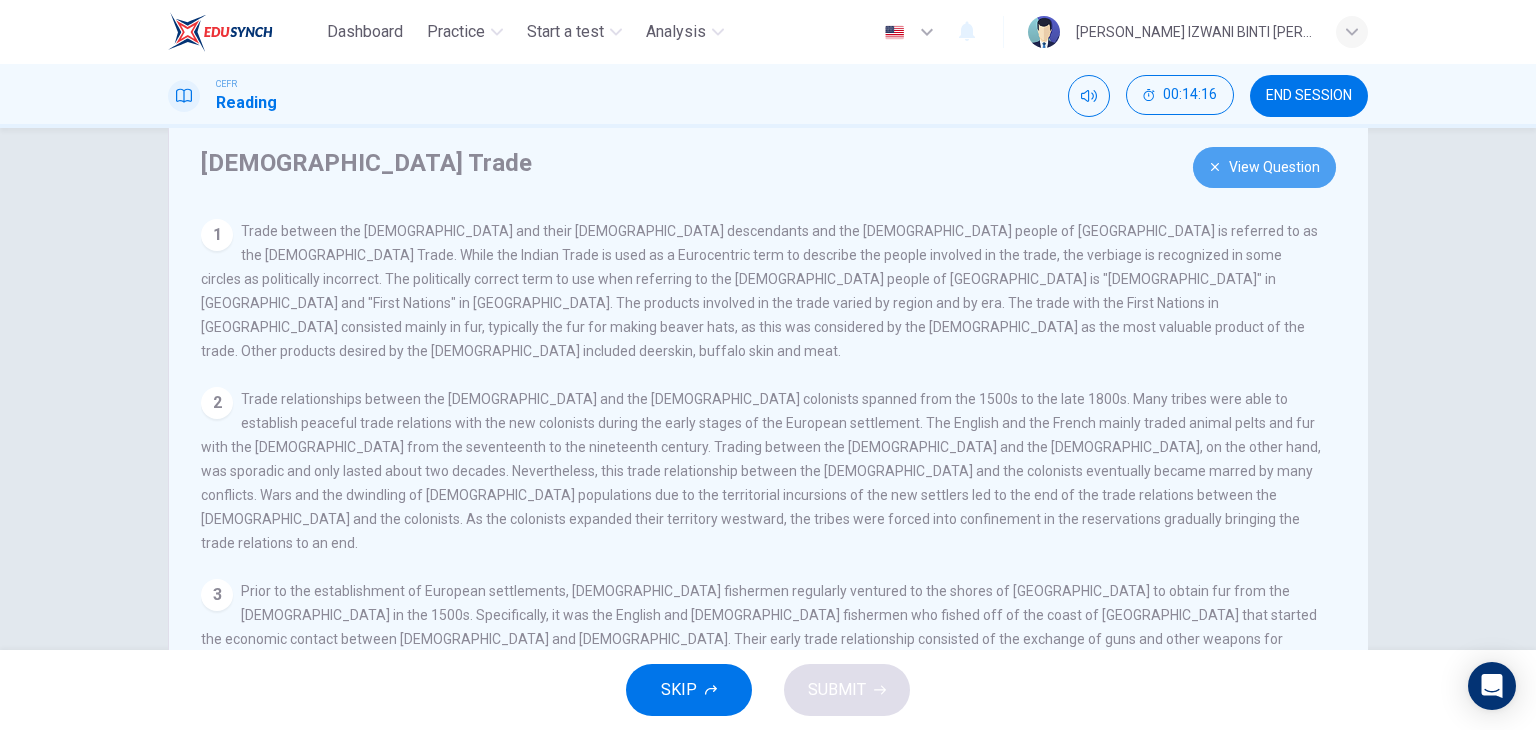 click on "View Question" at bounding box center (1264, 167) 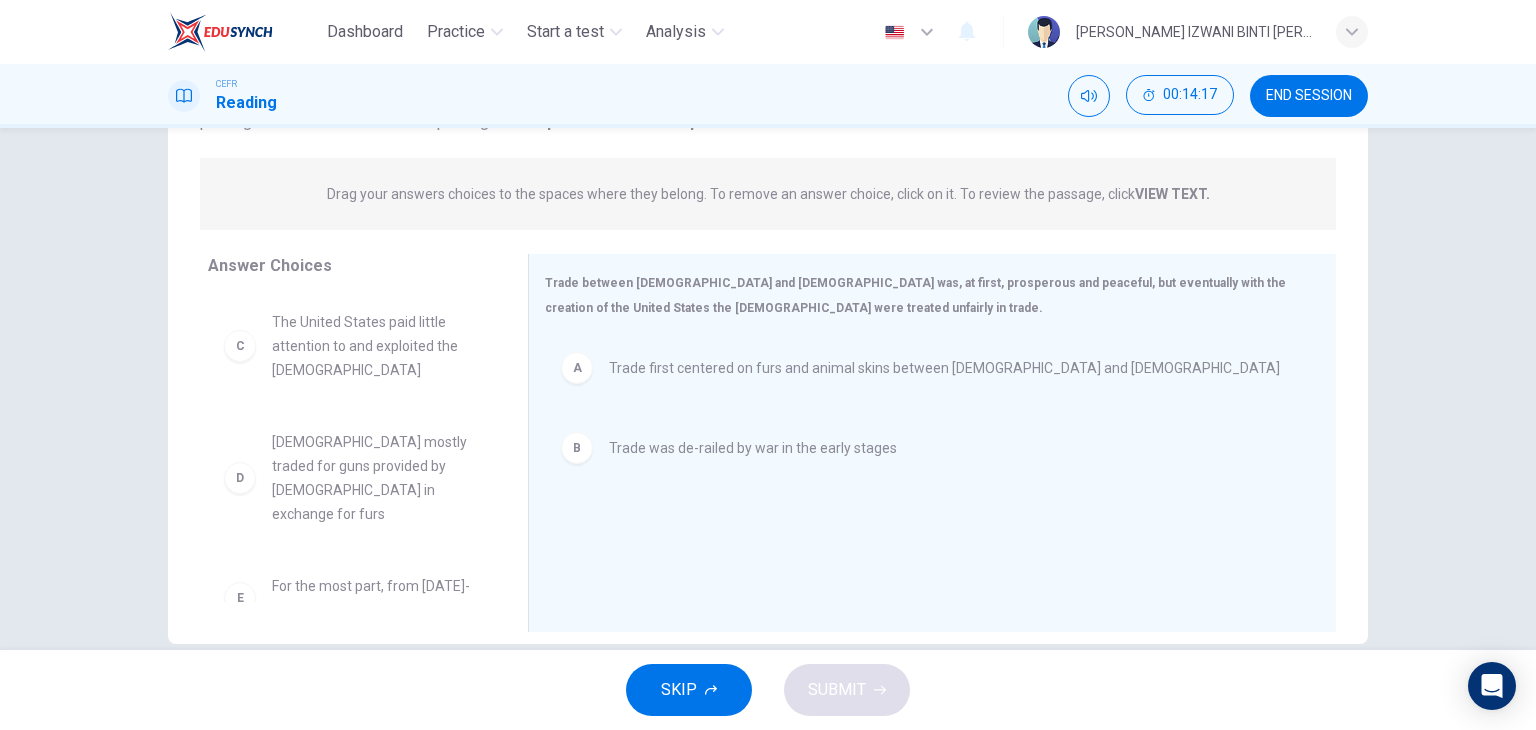 scroll, scrollTop: 253, scrollLeft: 0, axis: vertical 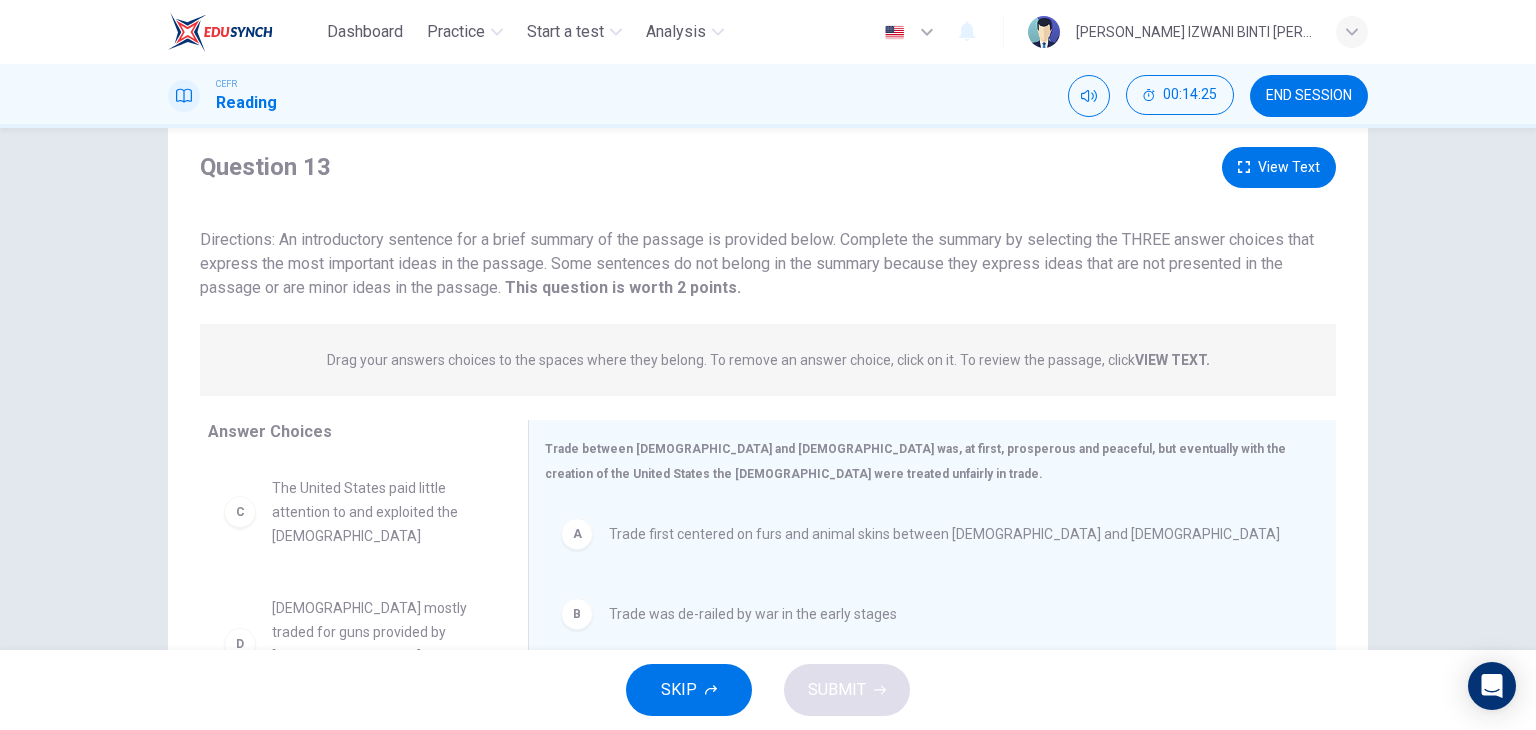 click on "View Text" at bounding box center [1279, 167] 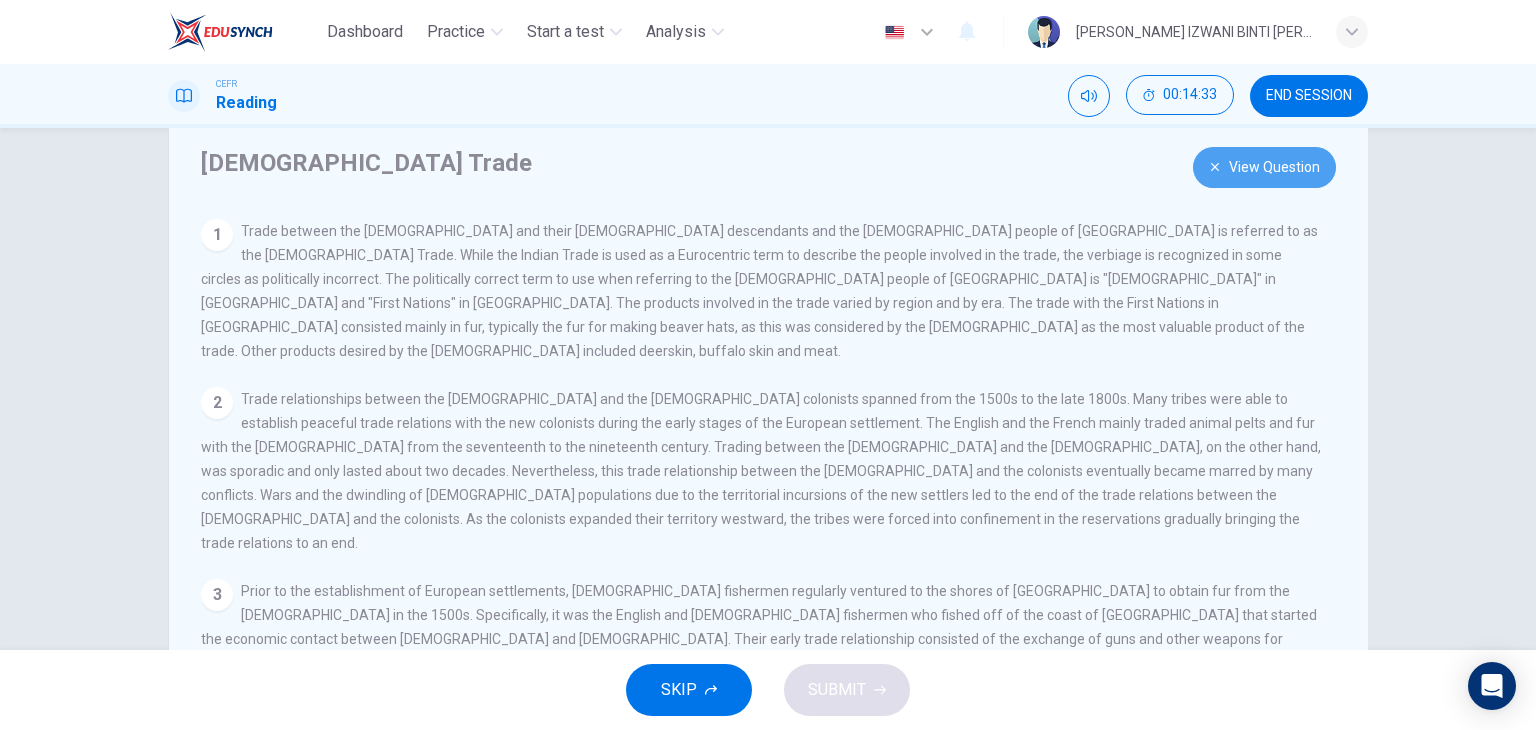 click on "View Question" at bounding box center (1264, 167) 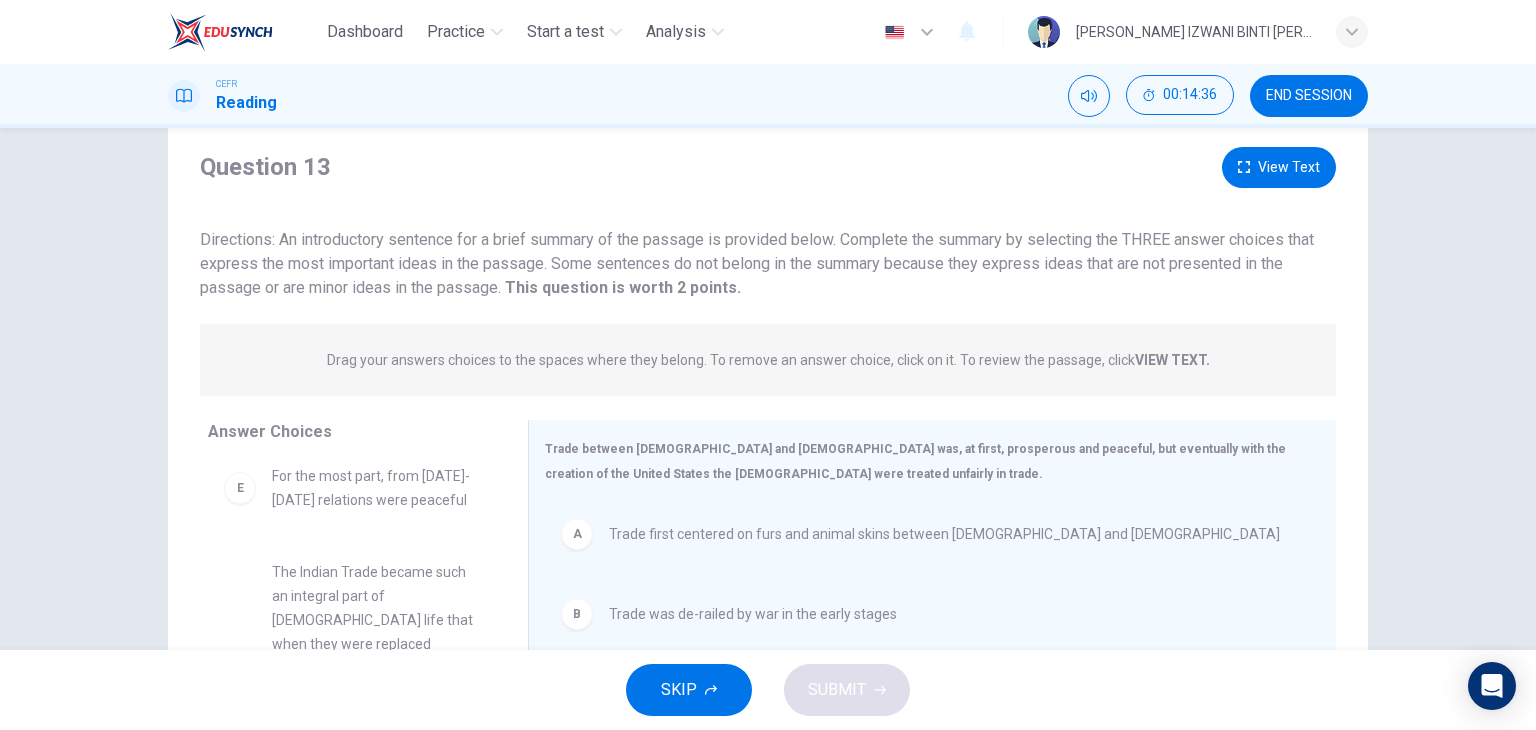 scroll, scrollTop: 176, scrollLeft: 0, axis: vertical 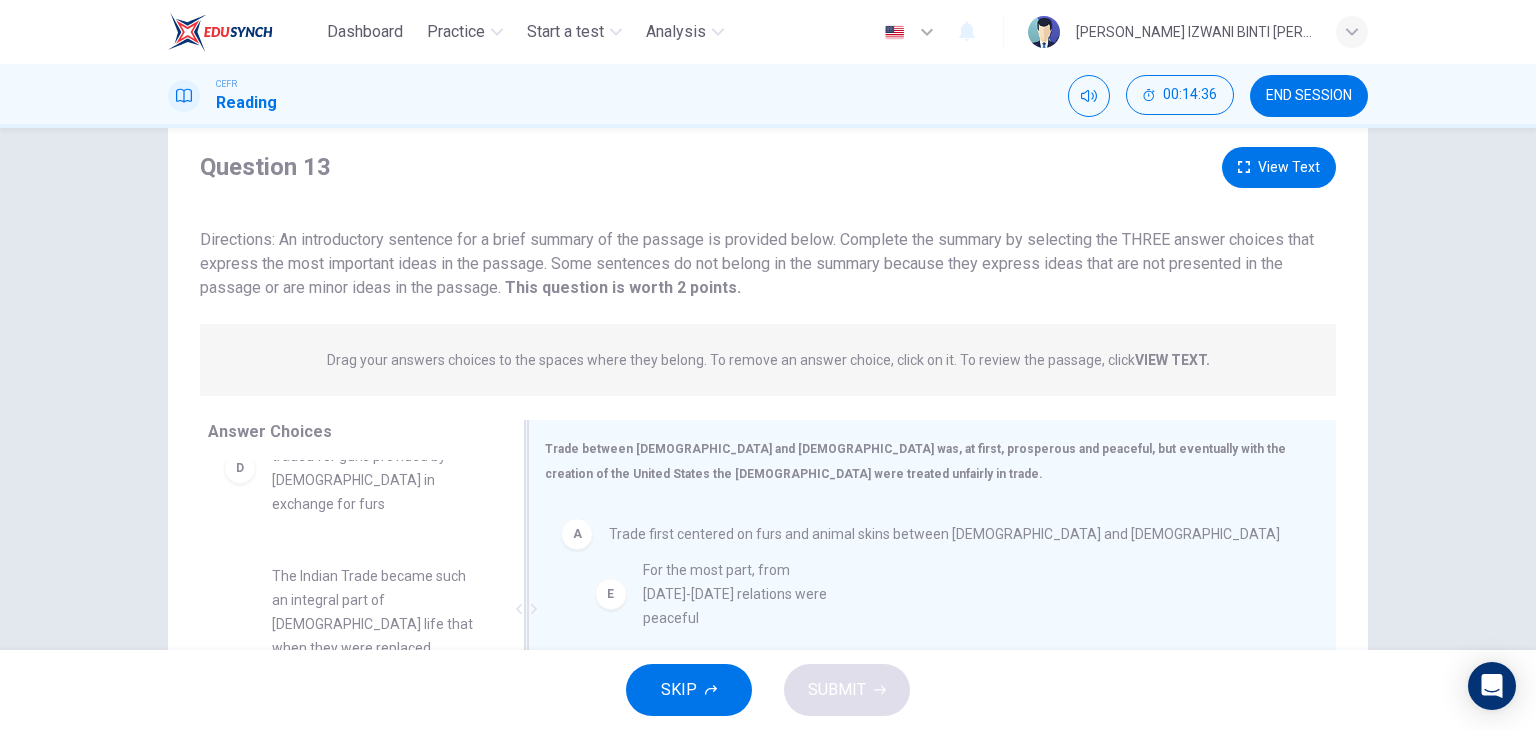 drag, startPoint x: 356, startPoint y: 563, endPoint x: 923, endPoint y: 560, distance: 567.00793 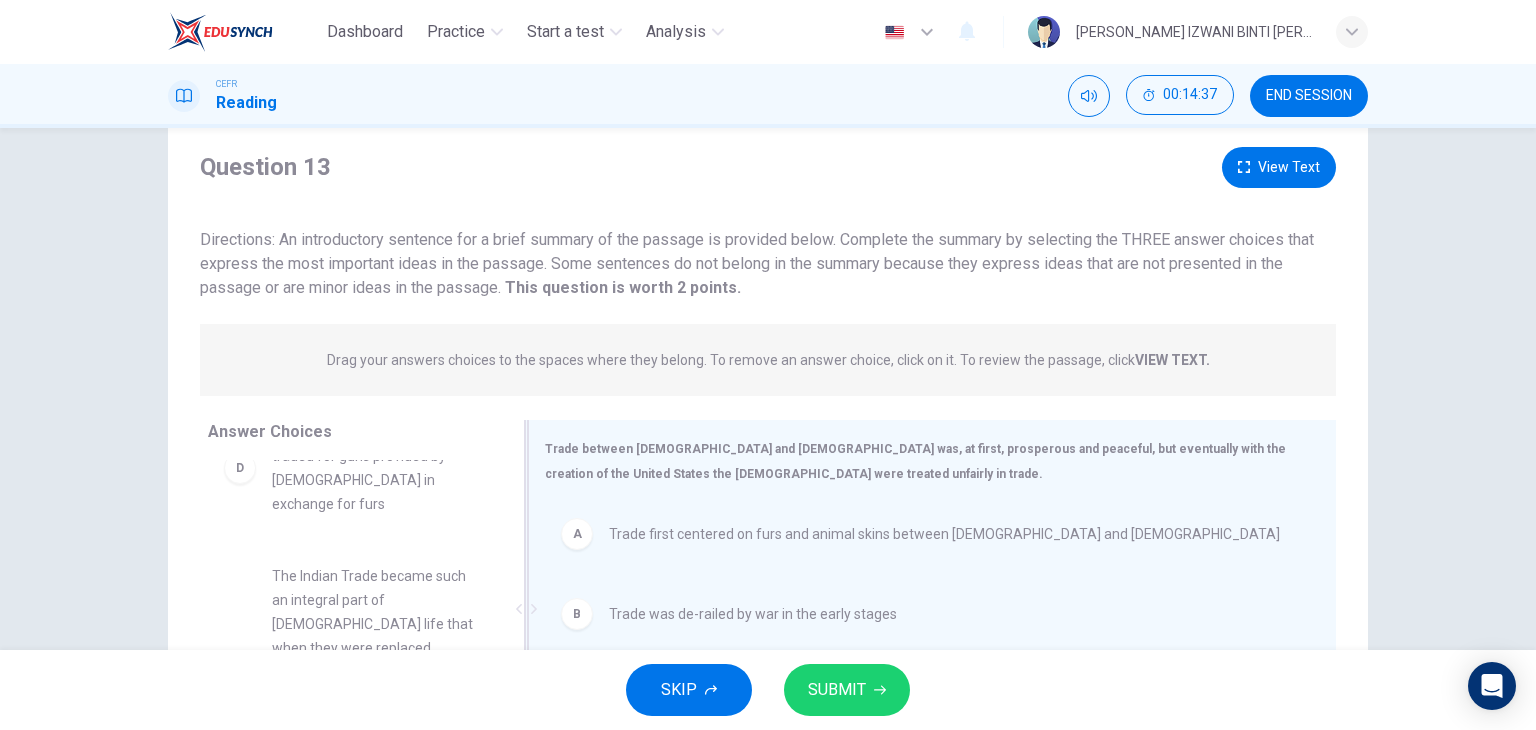 scroll, scrollTop: 253, scrollLeft: 0, axis: vertical 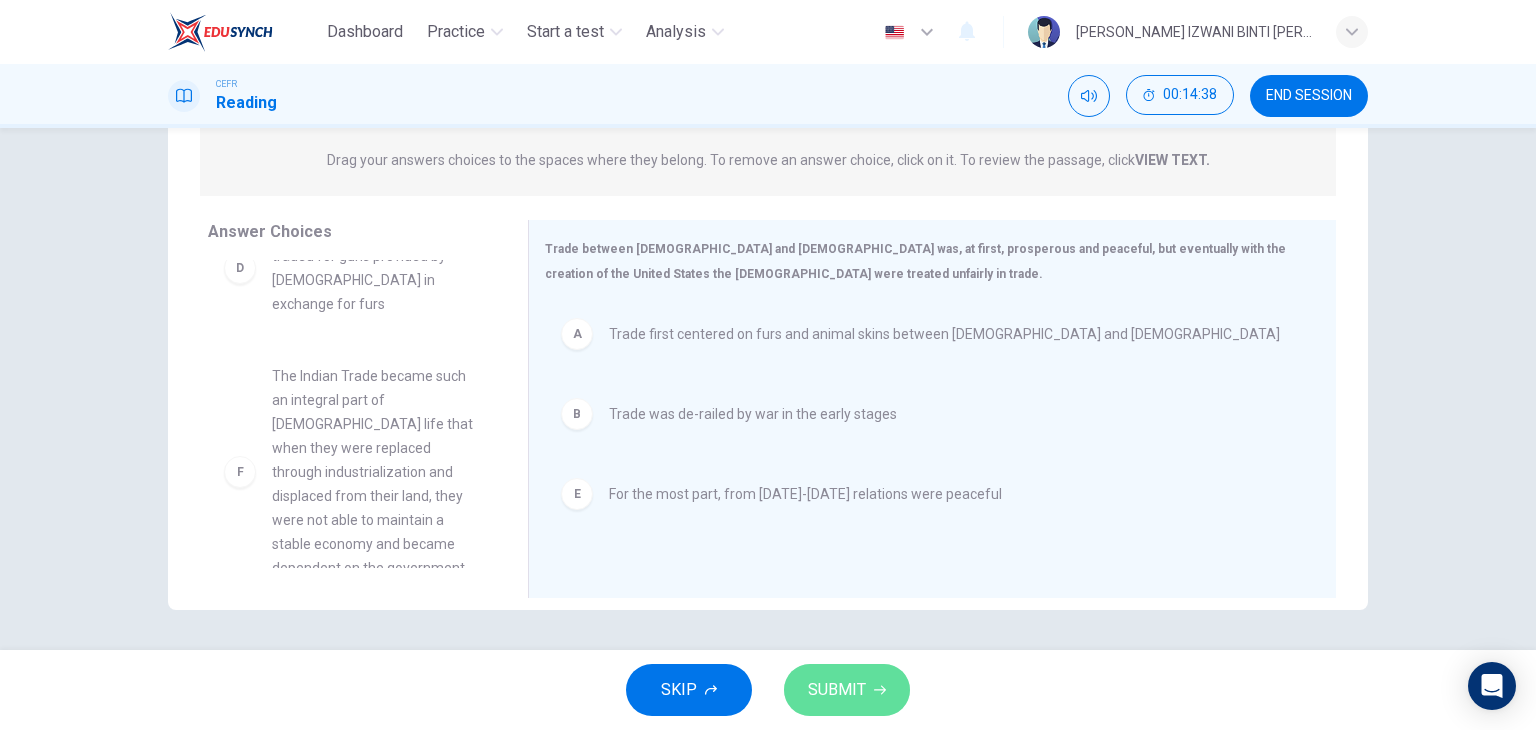 click 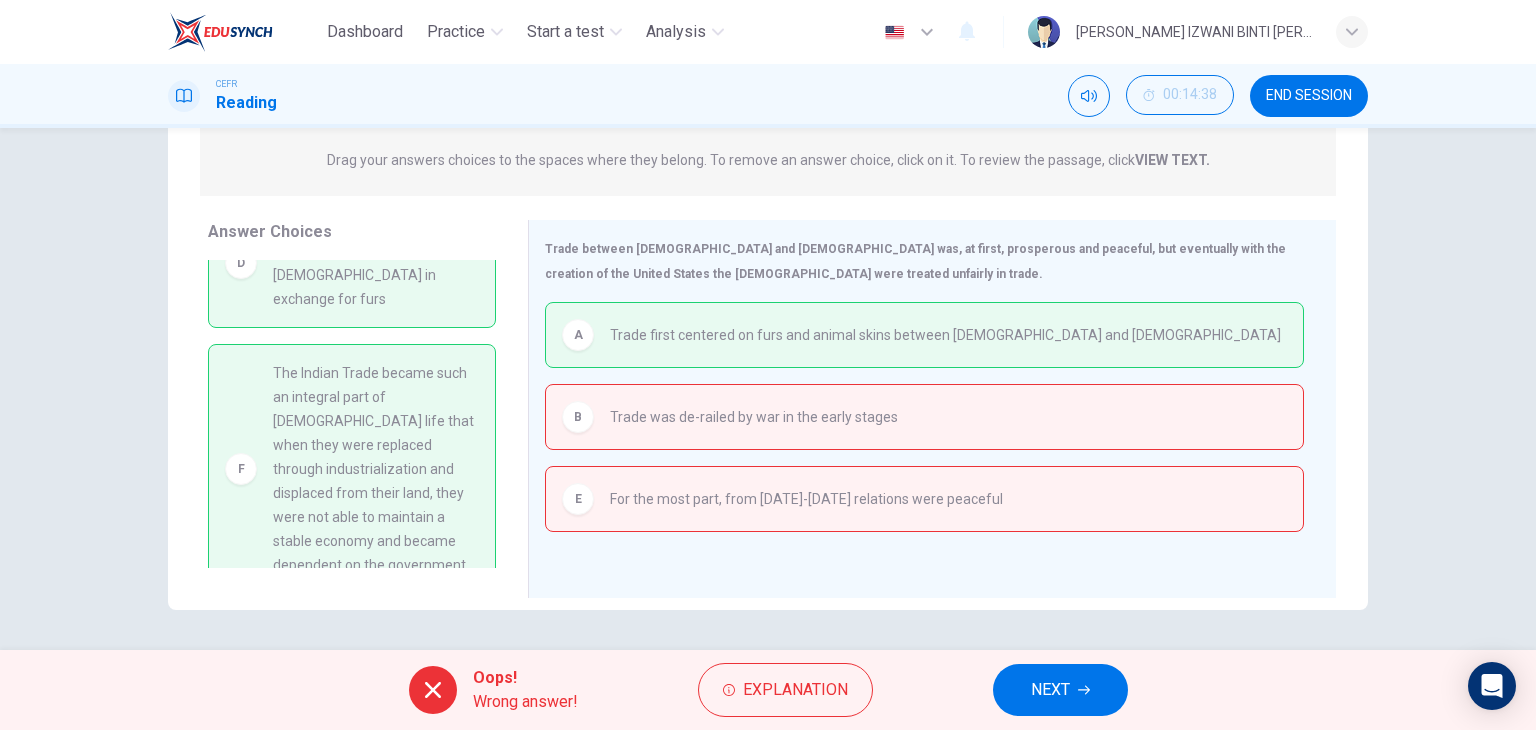 scroll, scrollTop: 84, scrollLeft: 0, axis: vertical 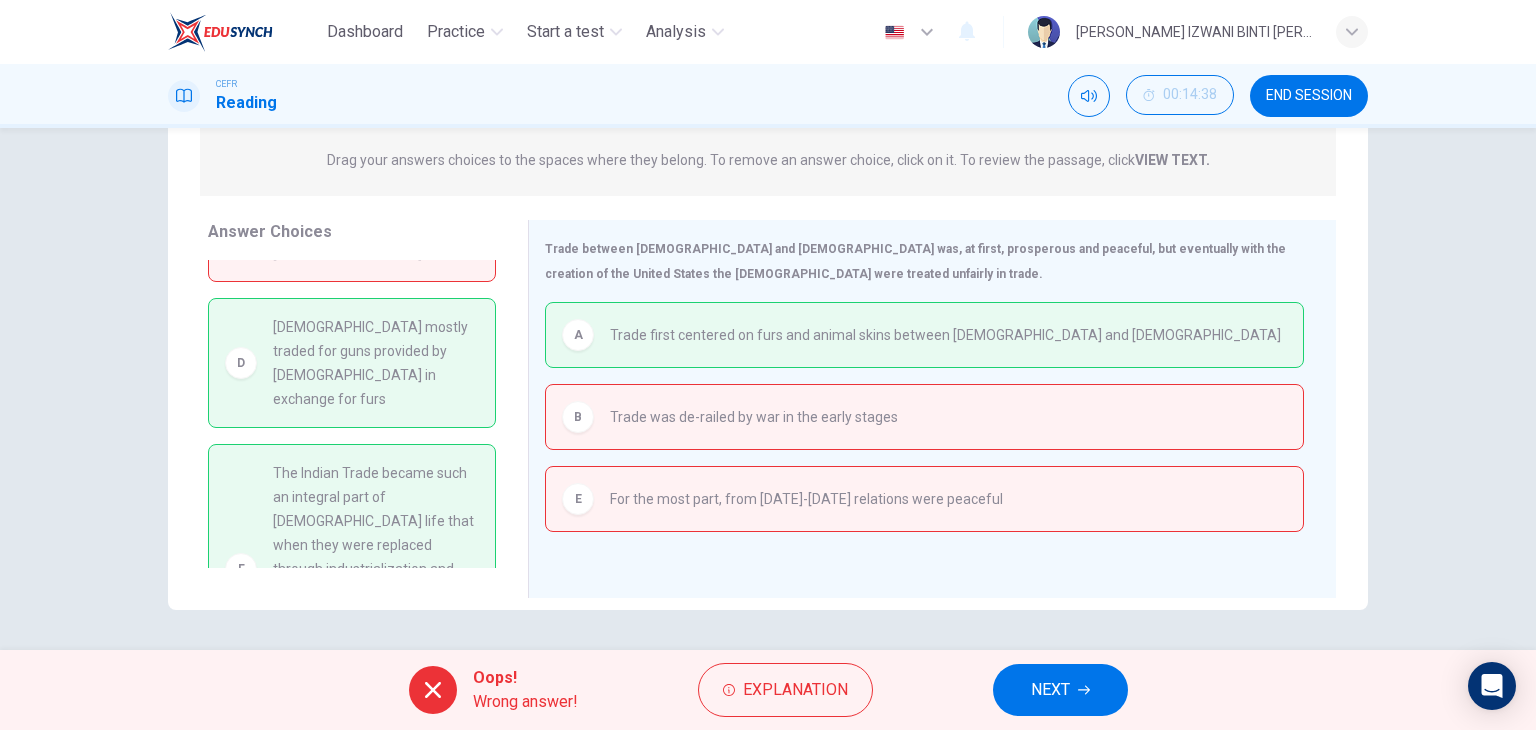 drag, startPoint x: 294, startPoint y: 329, endPoint x: 328, endPoint y: 374, distance: 56.400356 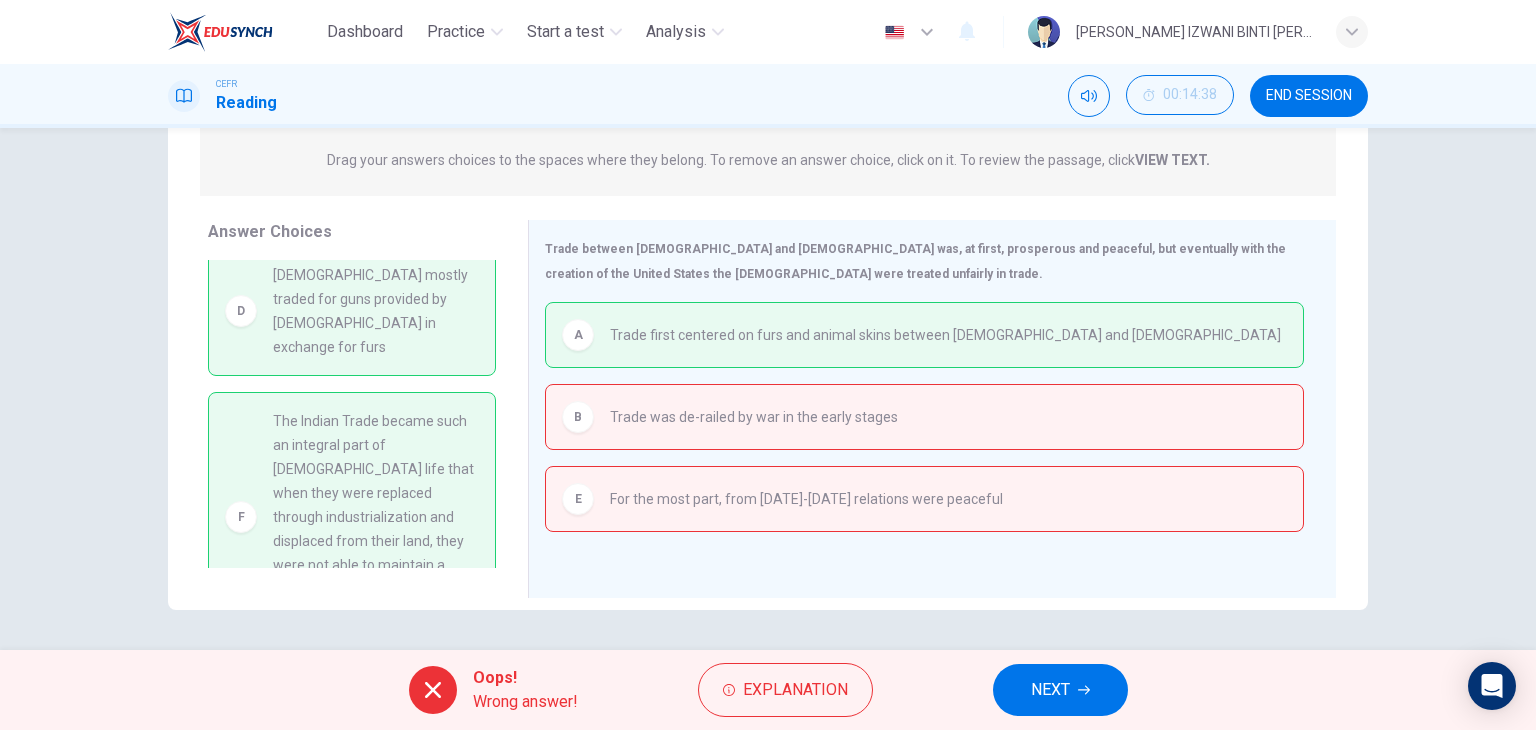 scroll, scrollTop: 184, scrollLeft: 0, axis: vertical 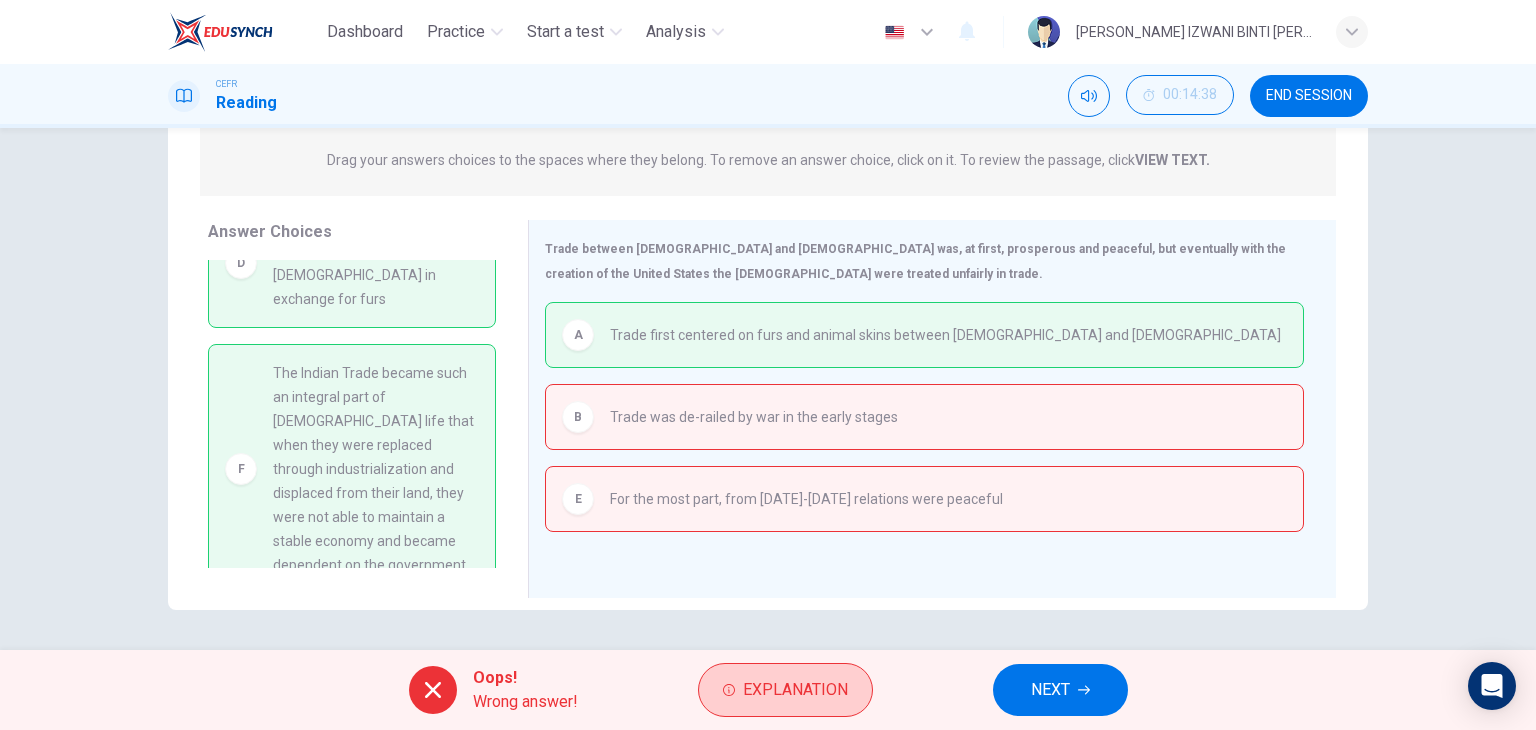 click on "Explanation" at bounding box center (795, 690) 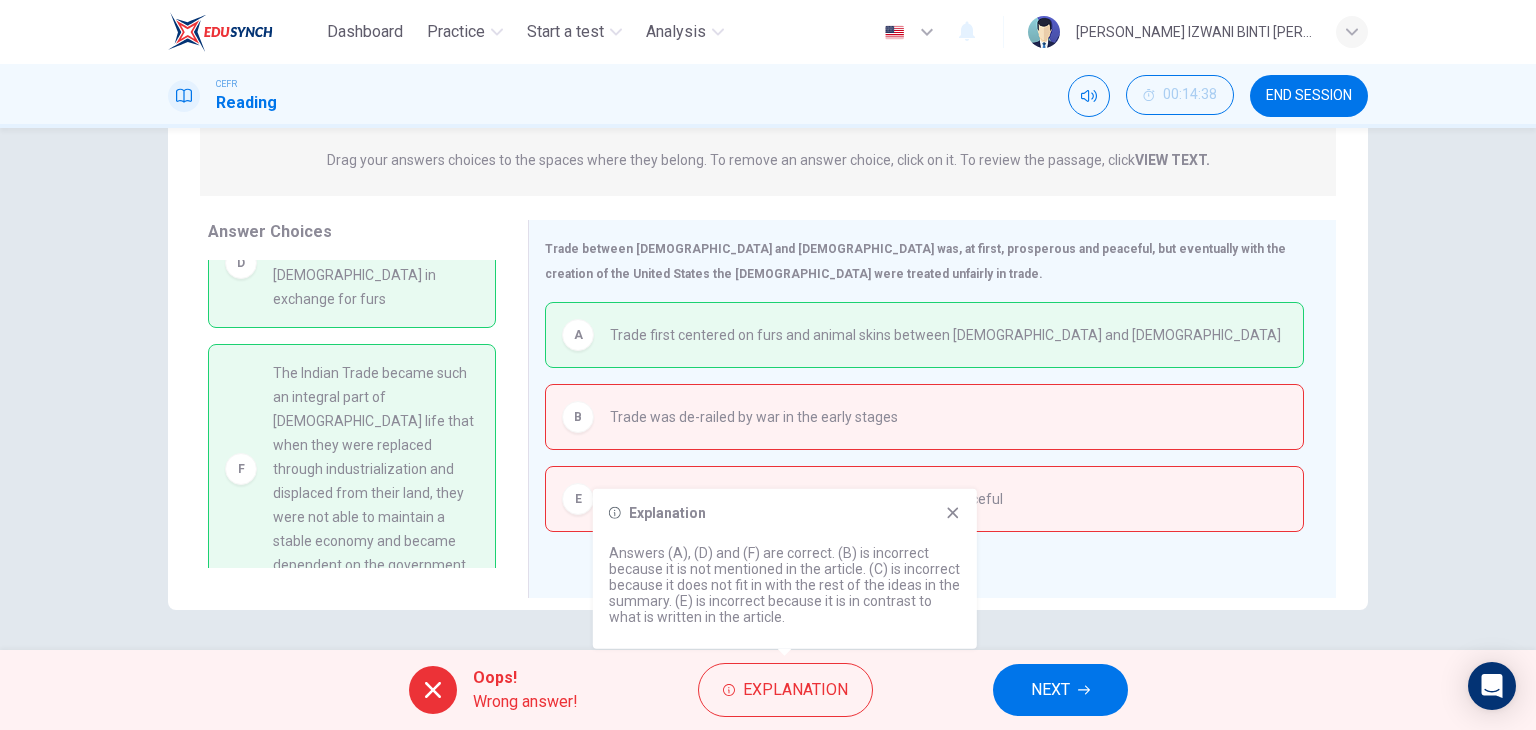 click 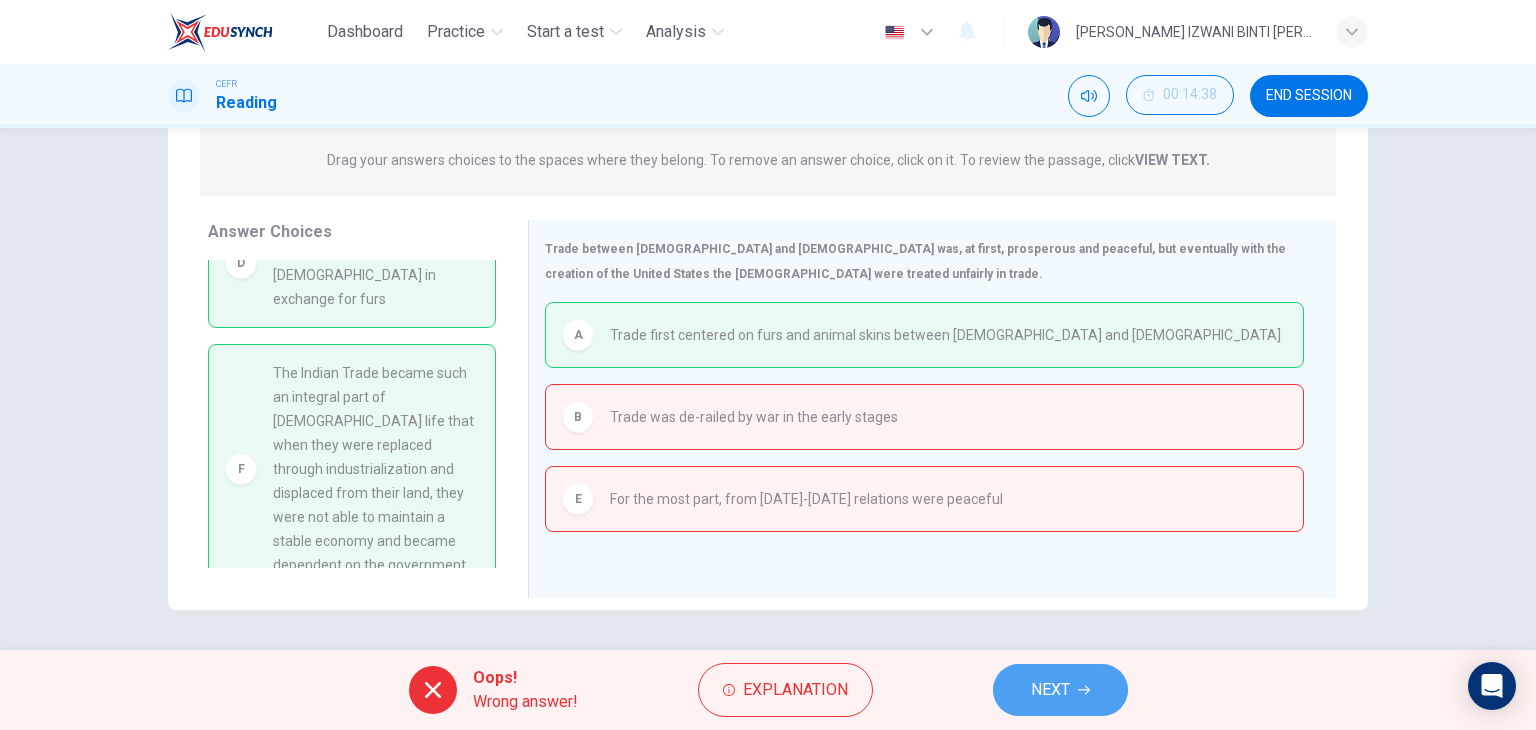 click on "NEXT" at bounding box center (1050, 690) 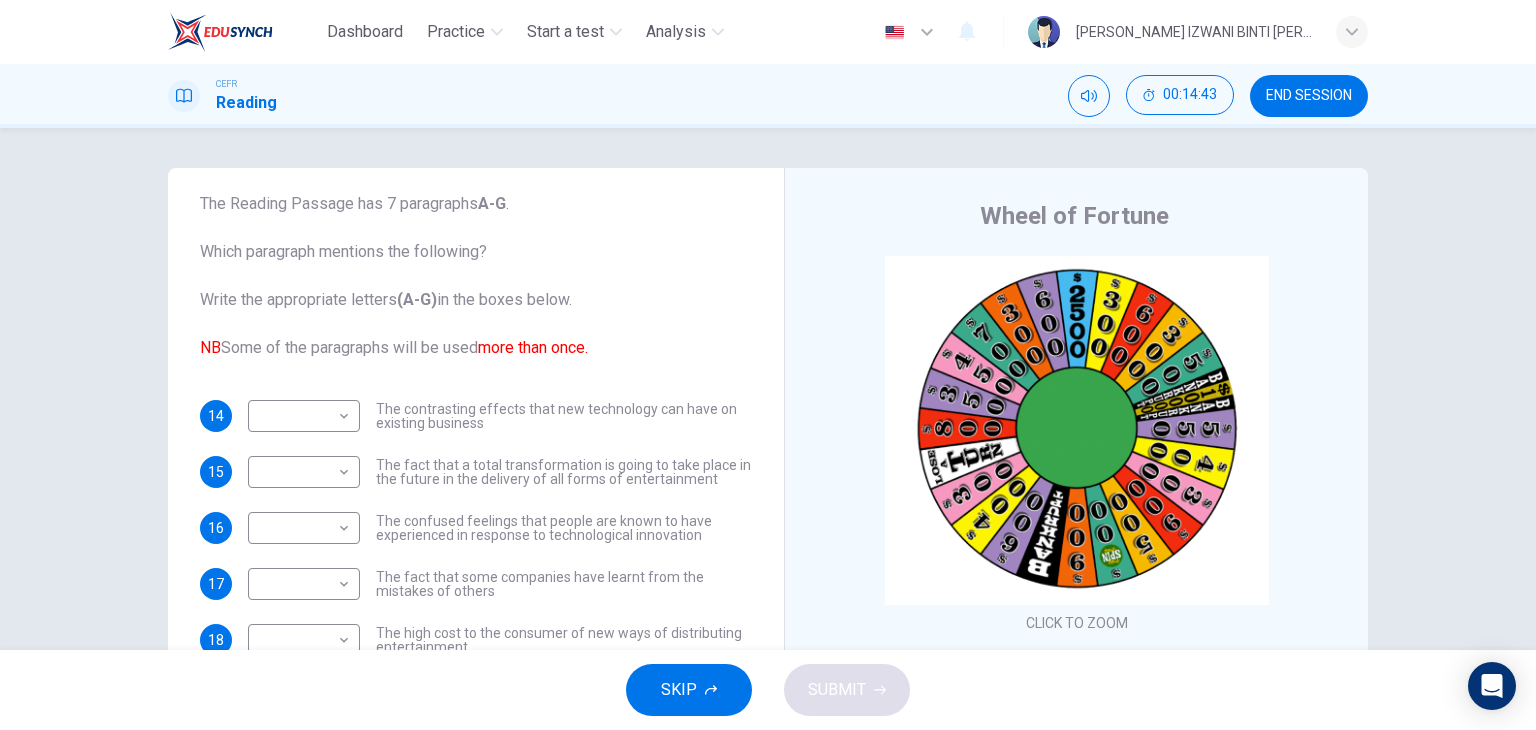 scroll, scrollTop: 0, scrollLeft: 0, axis: both 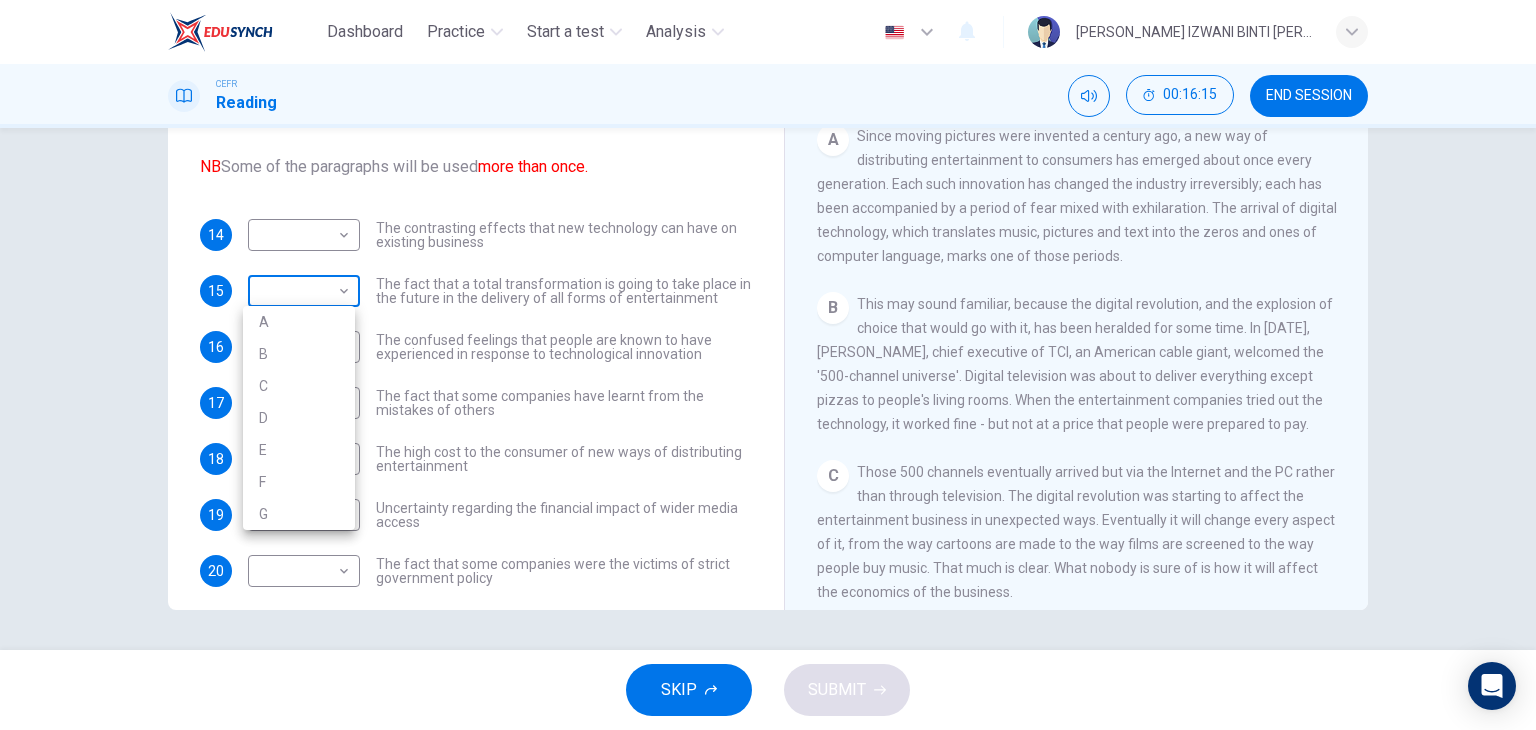 click on "Dashboard Practice Start a test Analysis English en ​ NUR ANIS IZWANI BINTI [PERSON_NAME] CEFR Reading 00:16:15 END SESSION Questions 14 - 21 The Reading Passage has 7 paragraphs  A-G .
Which paragraph mentions the following?
Write the appropriate letters  (A-G)  in the boxes below.
NB  Some of the paragraphs will be used  more than once. 14 ​ ​ The contrasting effects that new technology can have on existing business 15 ​ ​ The fact that a total transformation is going to take place in the future in the delivery of all forms of entertainment 16 ​ ​ The confused feelings that people are known to have experienced in response to technological innovation 17 ​ ​ The fact that some companies have learnt from the mistakes of others 18 ​ ​ The high cost to the consumer of new ways of distributing entertainment 19 ​ ​ Uncertainty regarding the financial impact of wider media access 20 ​ ​ The fact that some companies were the victims of strict government policy 21 ​ ​ CLICK TO ZOOM A" at bounding box center (768, 365) 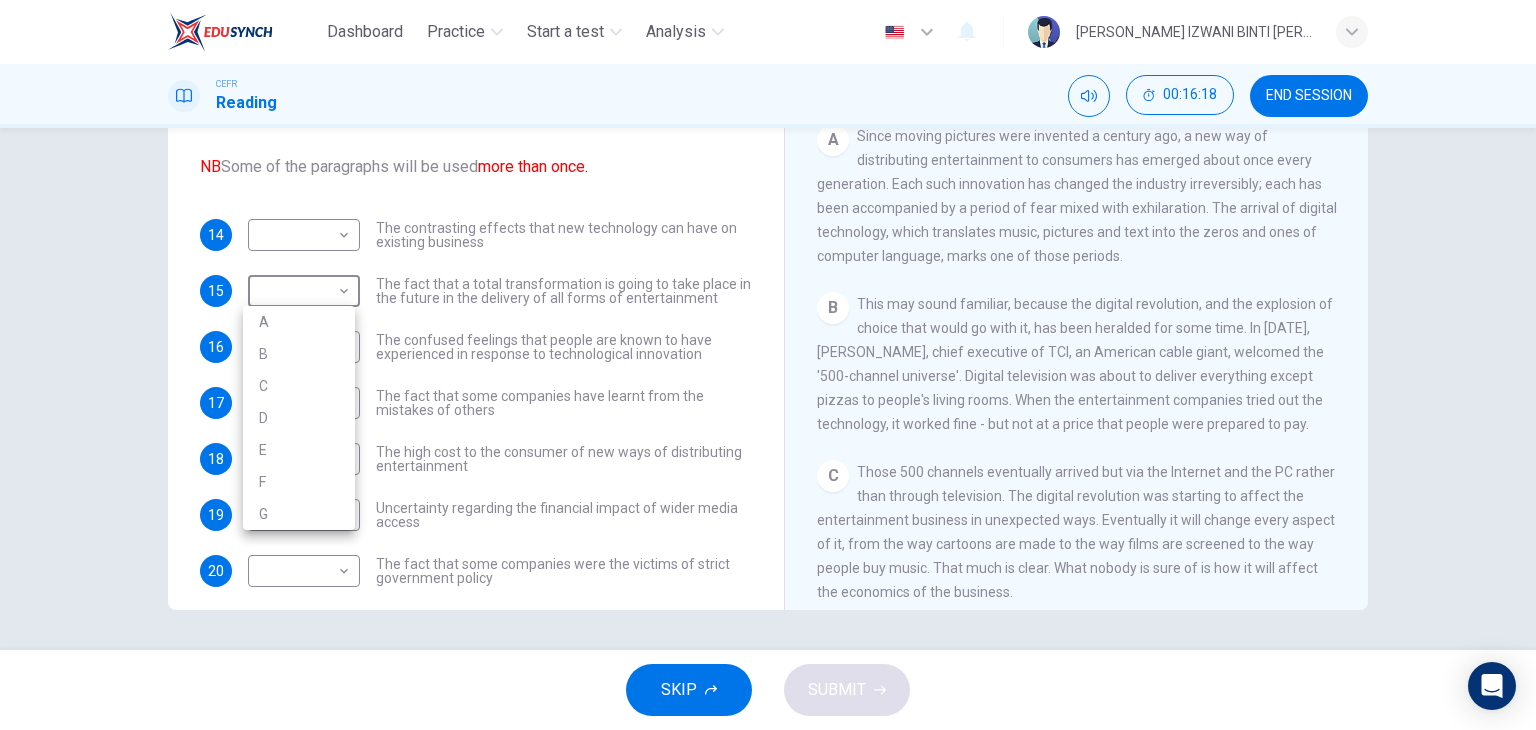 click on "B" at bounding box center [299, 354] 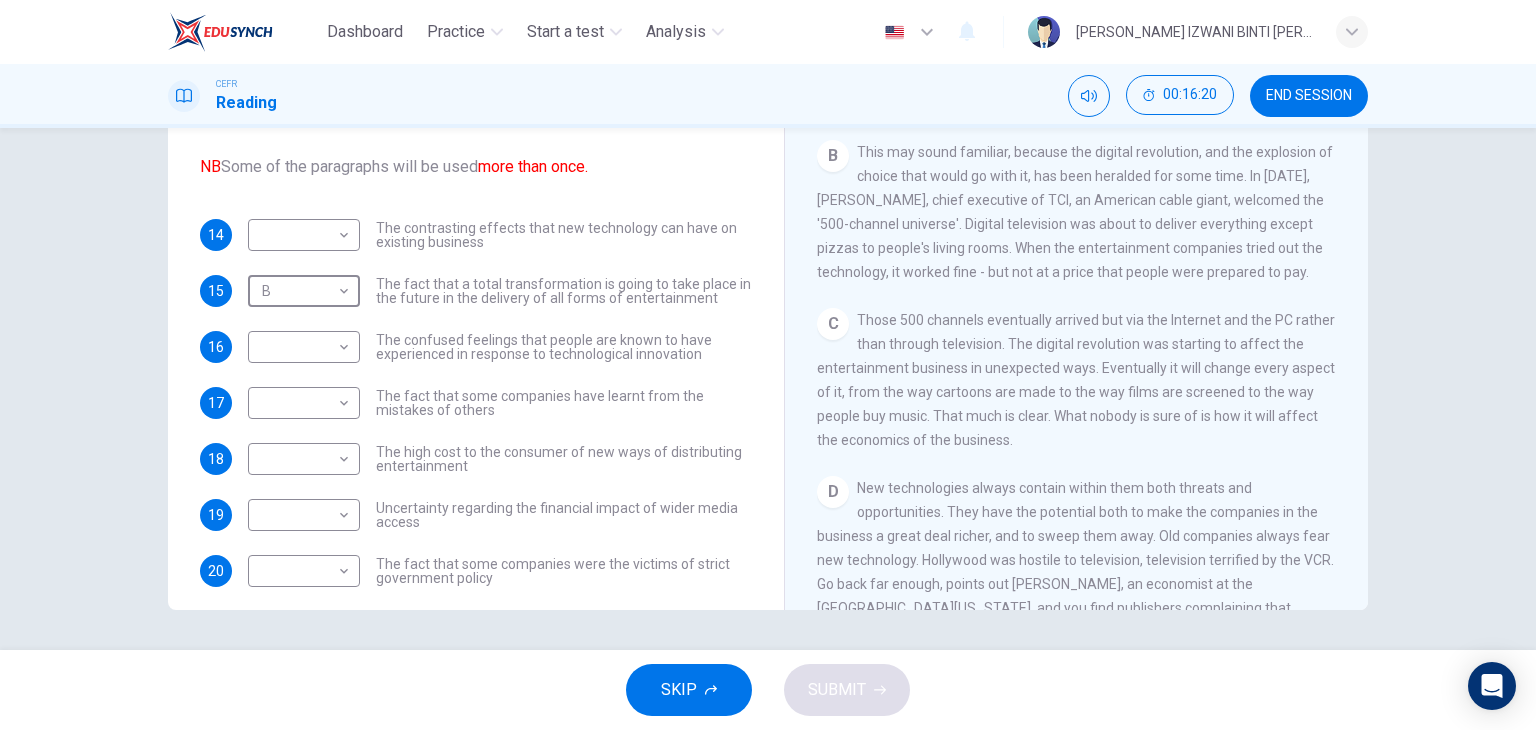 scroll, scrollTop: 500, scrollLeft: 0, axis: vertical 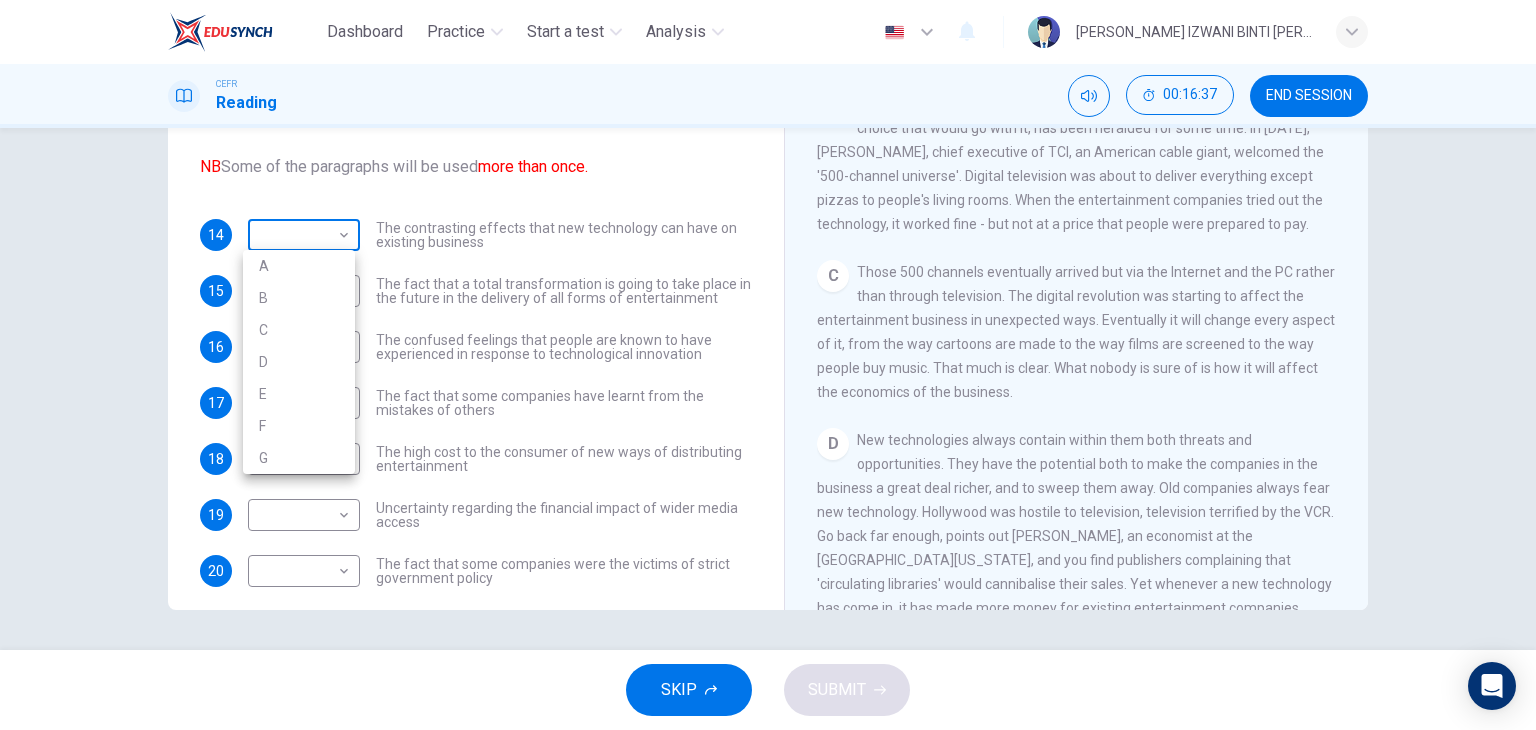 click on "Dashboard Practice Start a test Analysis English en ​ NUR ANIS IZWANI BINTI [PERSON_NAME] CEFR Reading 00:16:37 END SESSION Questions 14 - 21 The Reading Passage has 7 paragraphs  A-G .
Which paragraph mentions the following?
Write the appropriate letters  (A-G)  in the boxes below.
NB  Some of the paragraphs will be used  more than once. 14 ​ ​ The contrasting effects that new technology can have on existing business 15 B B ​ The fact that a total transformation is going to take place in the future in the delivery of all forms of entertainment 16 ​ ​ The confused feelings that people are known to have experienced in response to technological innovation 17 ​ ​ The fact that some companies have learnt from the mistakes of others 18 ​ ​ The high cost to the consumer of new ways of distributing entertainment 19 ​ ​ Uncertainty regarding the financial impact of wider media access 20 ​ ​ The fact that some companies were the victims of strict government policy 21 ​ ​ CLICK TO ZOOM A" at bounding box center (768, 365) 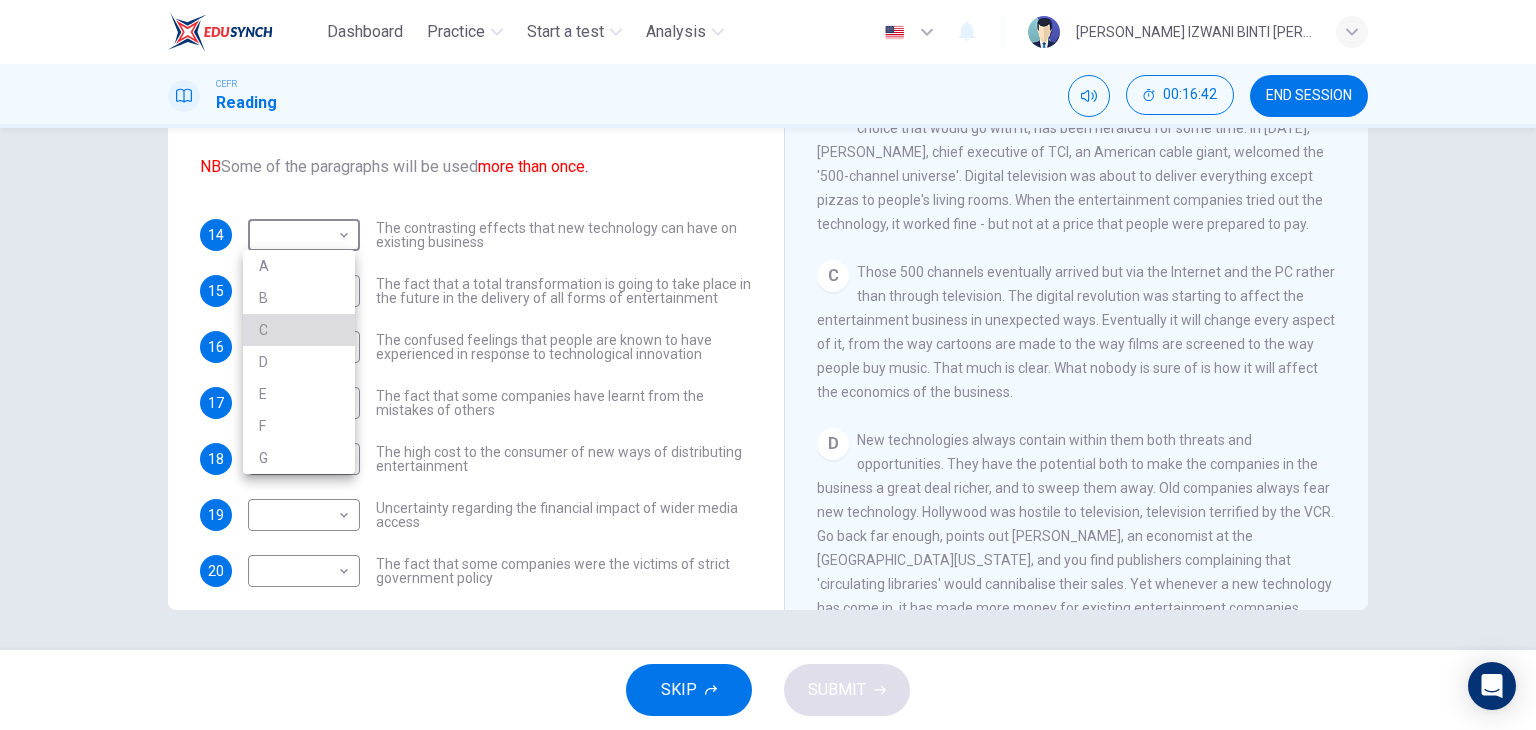 click on "C" at bounding box center [299, 330] 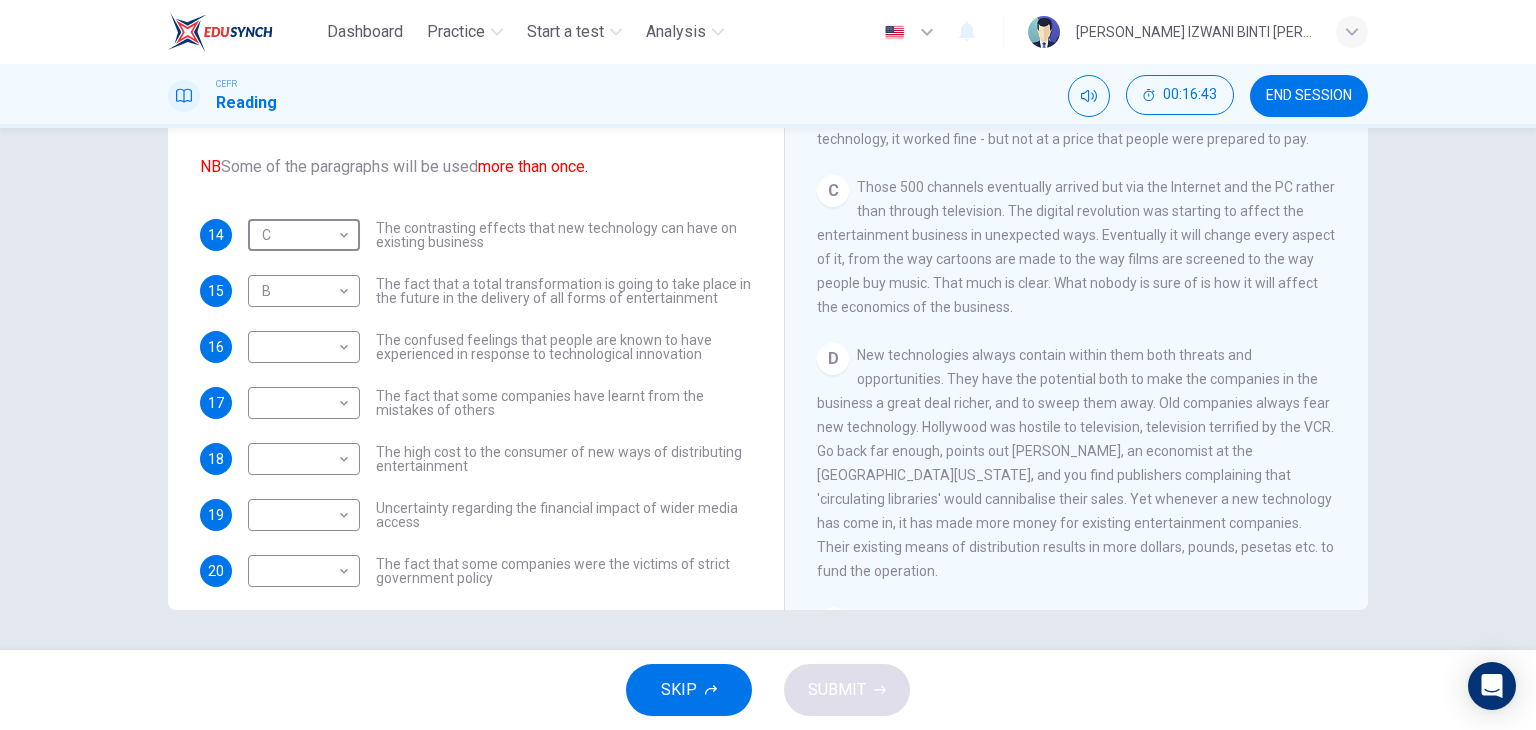 scroll, scrollTop: 700, scrollLeft: 0, axis: vertical 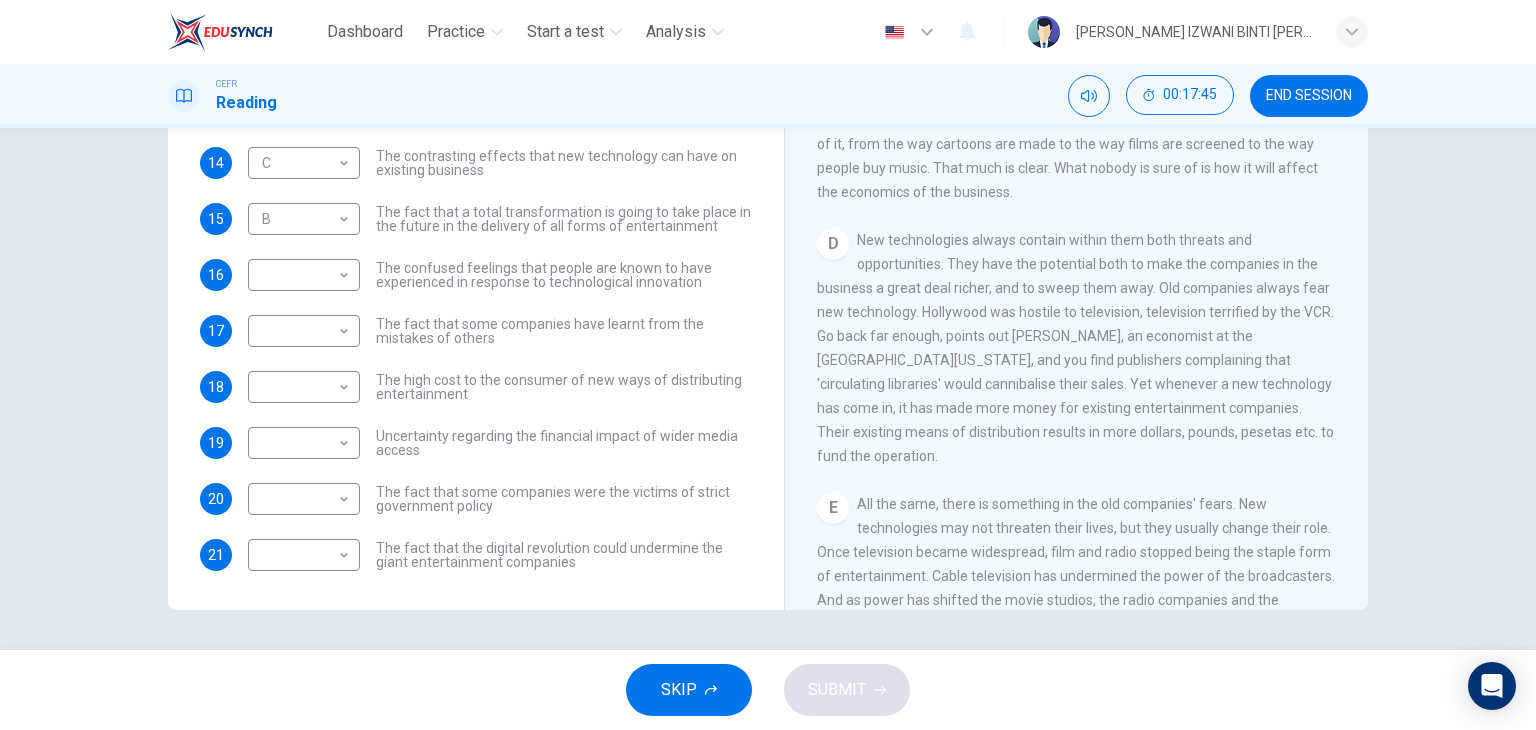 drag, startPoint x: 380, startPoint y: 373, endPoint x: 445, endPoint y: 393, distance: 68.007355 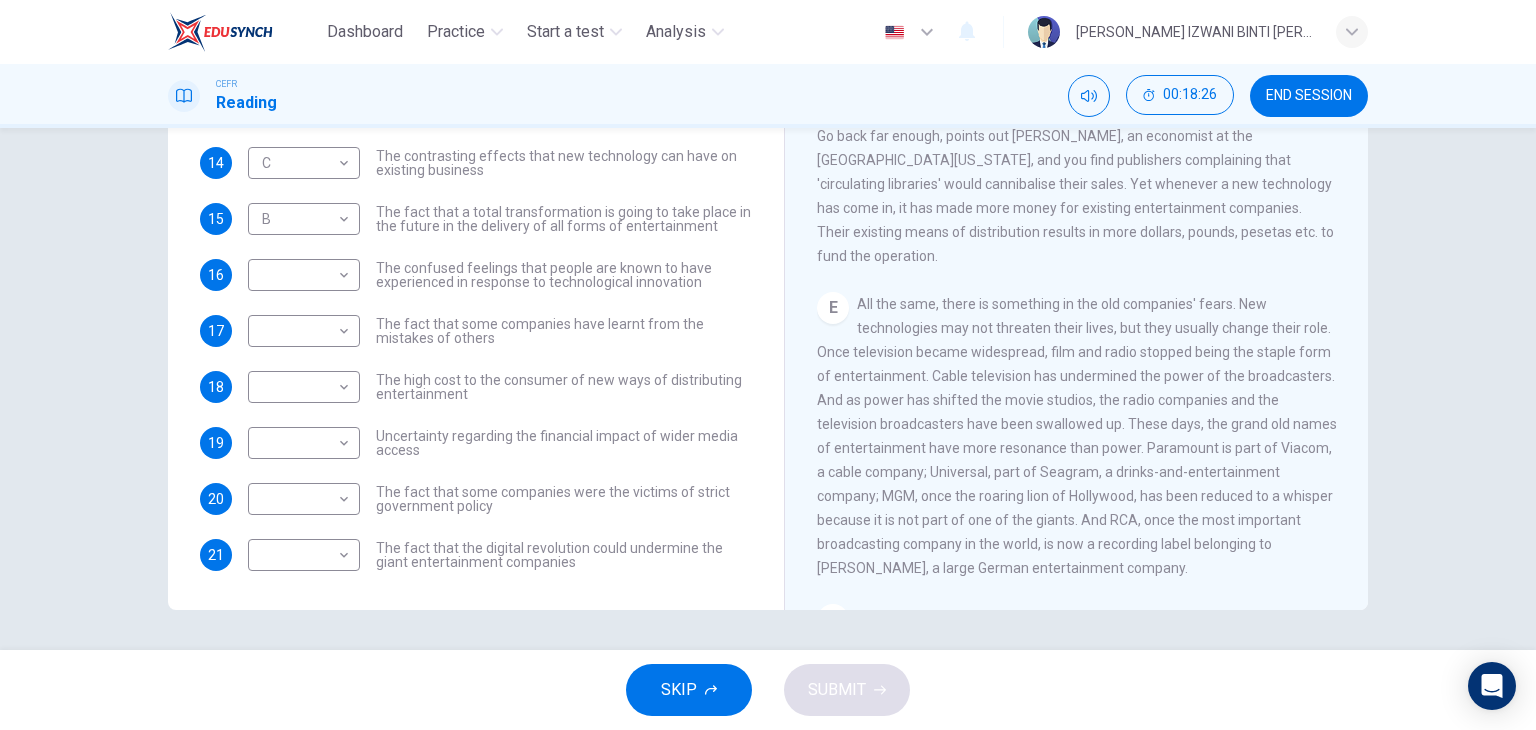 scroll, scrollTop: 1000, scrollLeft: 0, axis: vertical 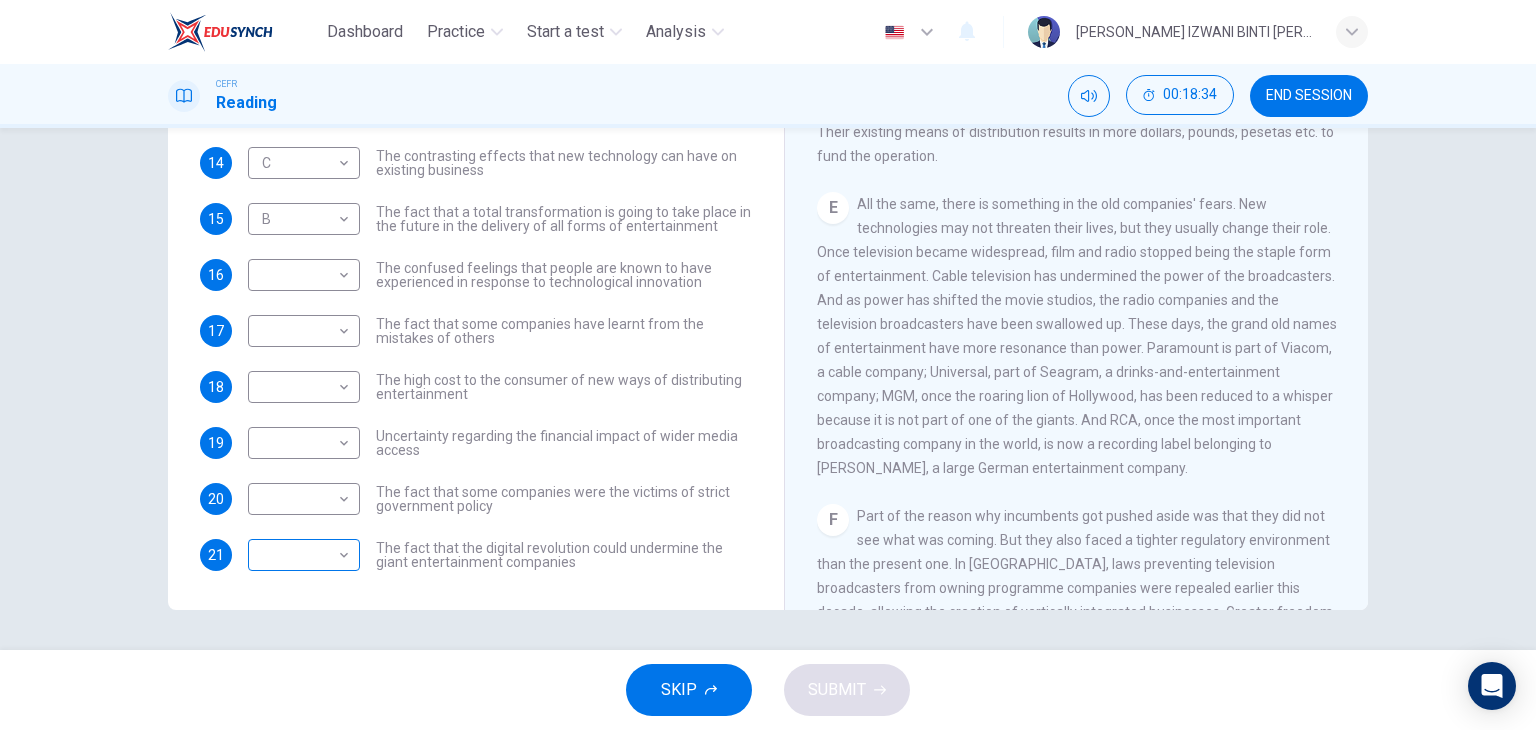 click on "Dashboard Practice Start a test Analysis English en ​ NUR ANIS IZWANI BINTI [PERSON_NAME] CEFR Reading 00:18:34 END SESSION Questions 14 - 21 The Reading Passage has 7 paragraphs  A-G .
Which paragraph mentions the following?
Write the appropriate letters  (A-G)  in the boxes below.
NB  Some of the paragraphs will be used  more than once. 14 C C ​ The contrasting effects that new technology can have on existing business 15 B B ​ The fact that a total transformation is going to take place in the future in the delivery of all forms of entertainment 16 ​ ​ The confused feelings that people are known to have experienced in response to technological innovation 17 ​ ​ The fact that some companies have learnt from the mistakes of others 18 ​ ​ The high cost to the consumer of new ways of distributing entertainment 19 ​ ​ Uncertainty regarding the financial impact of wider media access 20 ​ ​ The fact that some companies were the victims of strict government policy 21 ​ ​ CLICK TO ZOOM A" at bounding box center (768, 365) 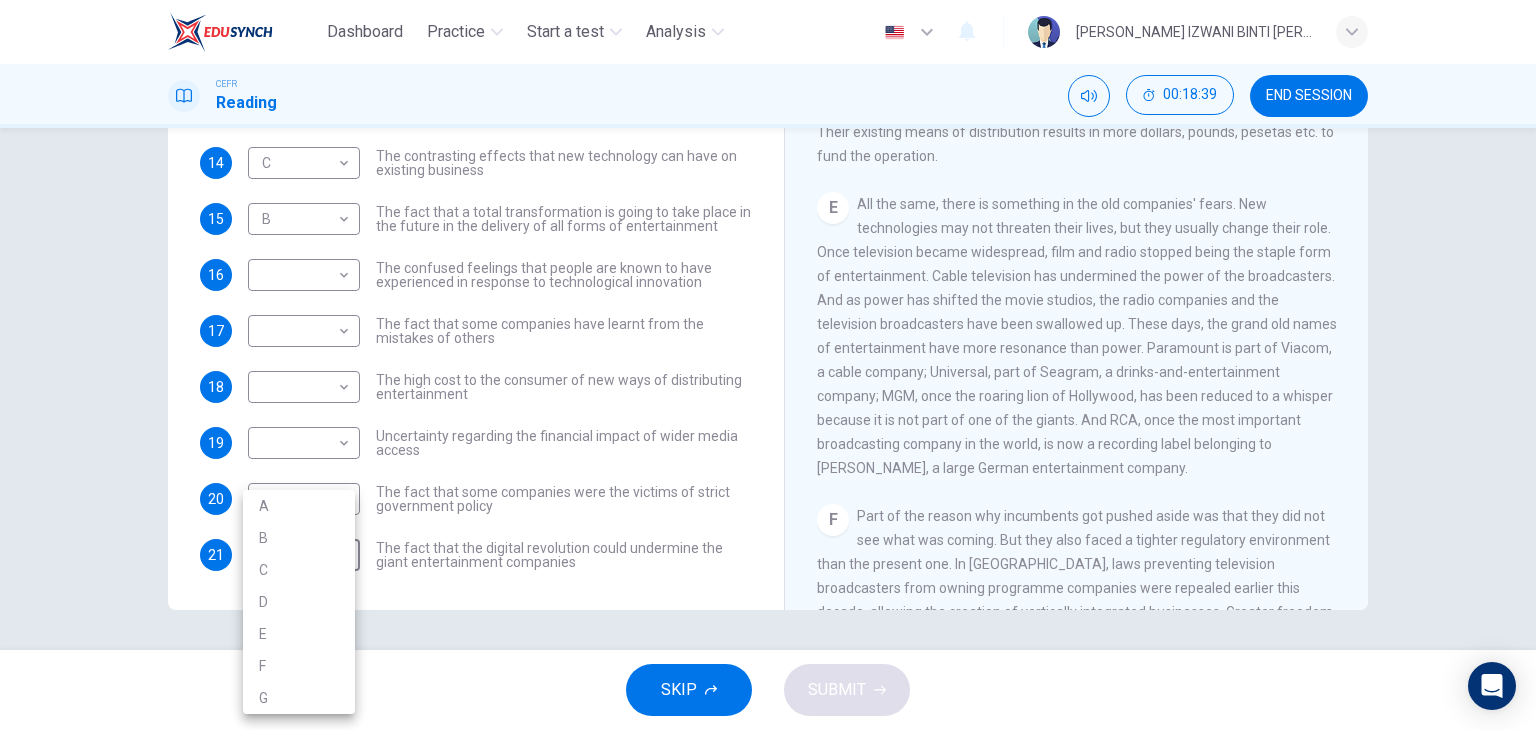 click on "E" at bounding box center (299, 634) 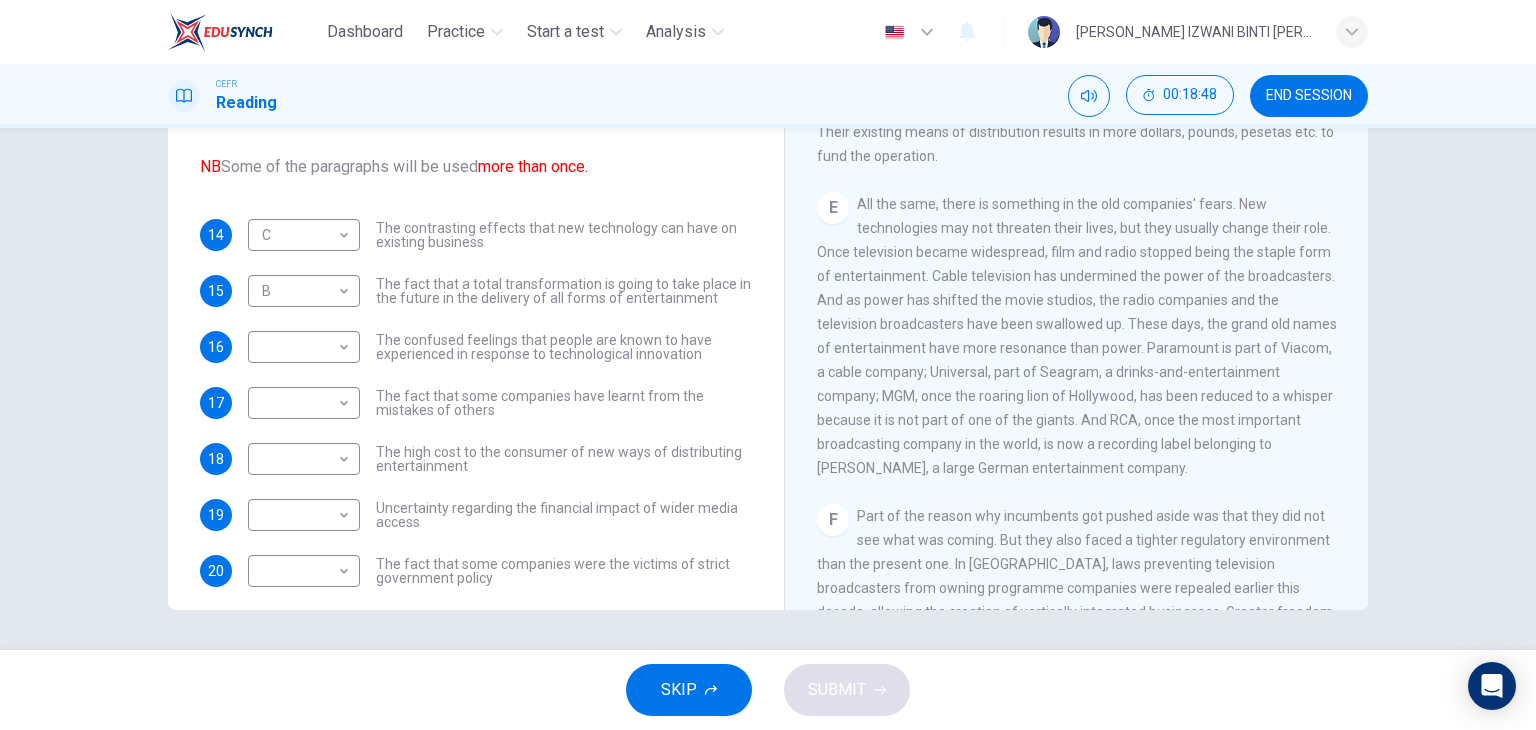 scroll, scrollTop: 72, scrollLeft: 0, axis: vertical 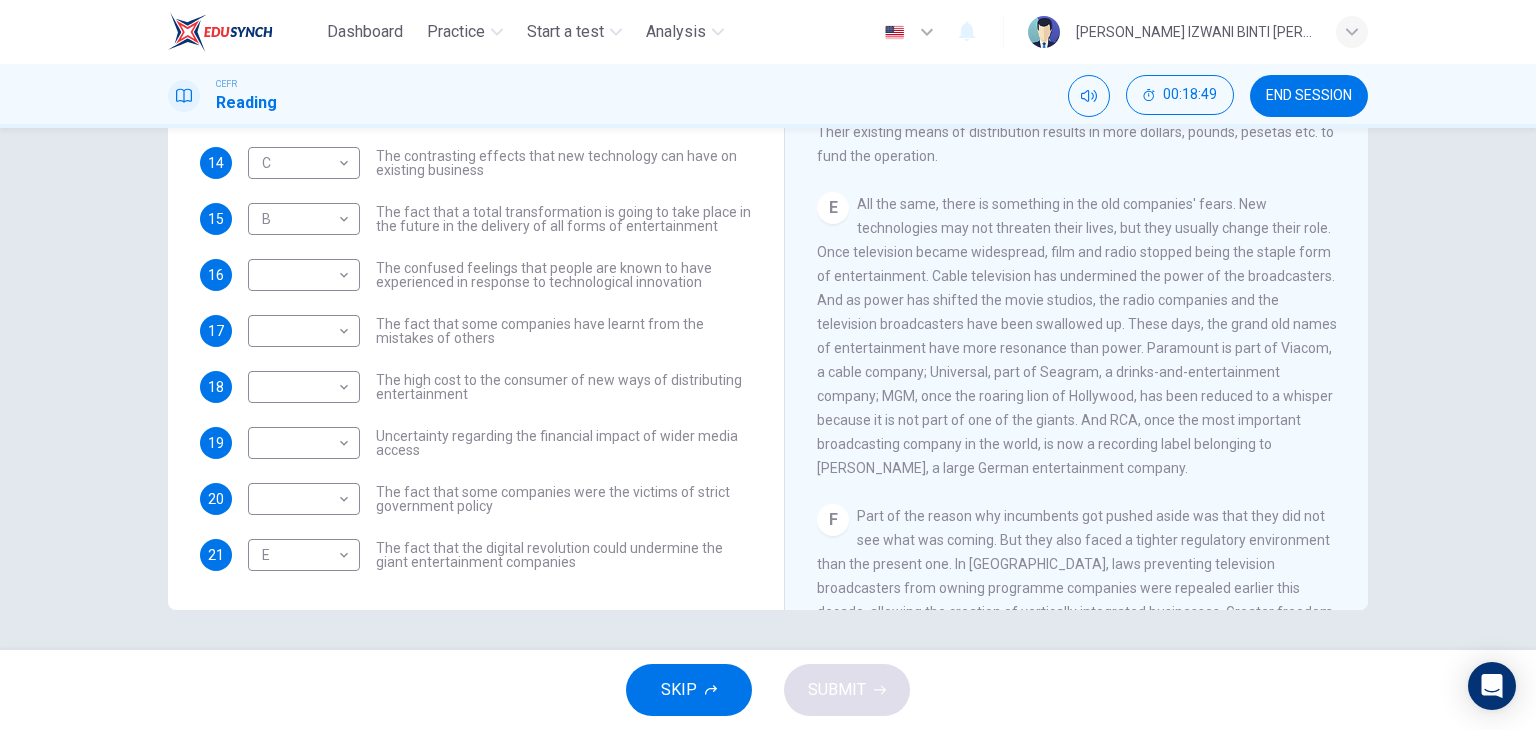 drag, startPoint x: 456, startPoint y: 329, endPoint x: 540, endPoint y: 336, distance: 84.29116 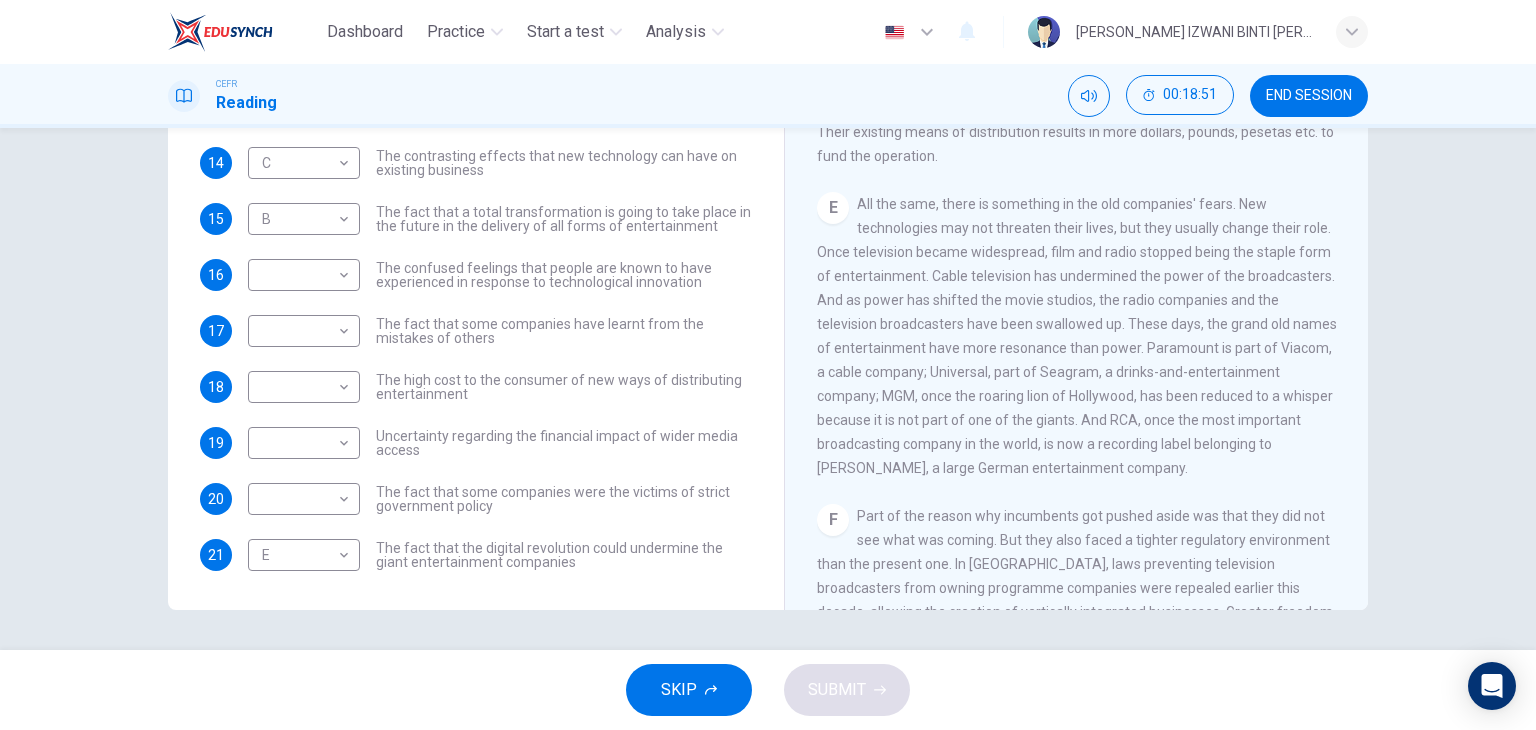 drag, startPoint x: 420, startPoint y: 333, endPoint x: 530, endPoint y: 335, distance: 110.01818 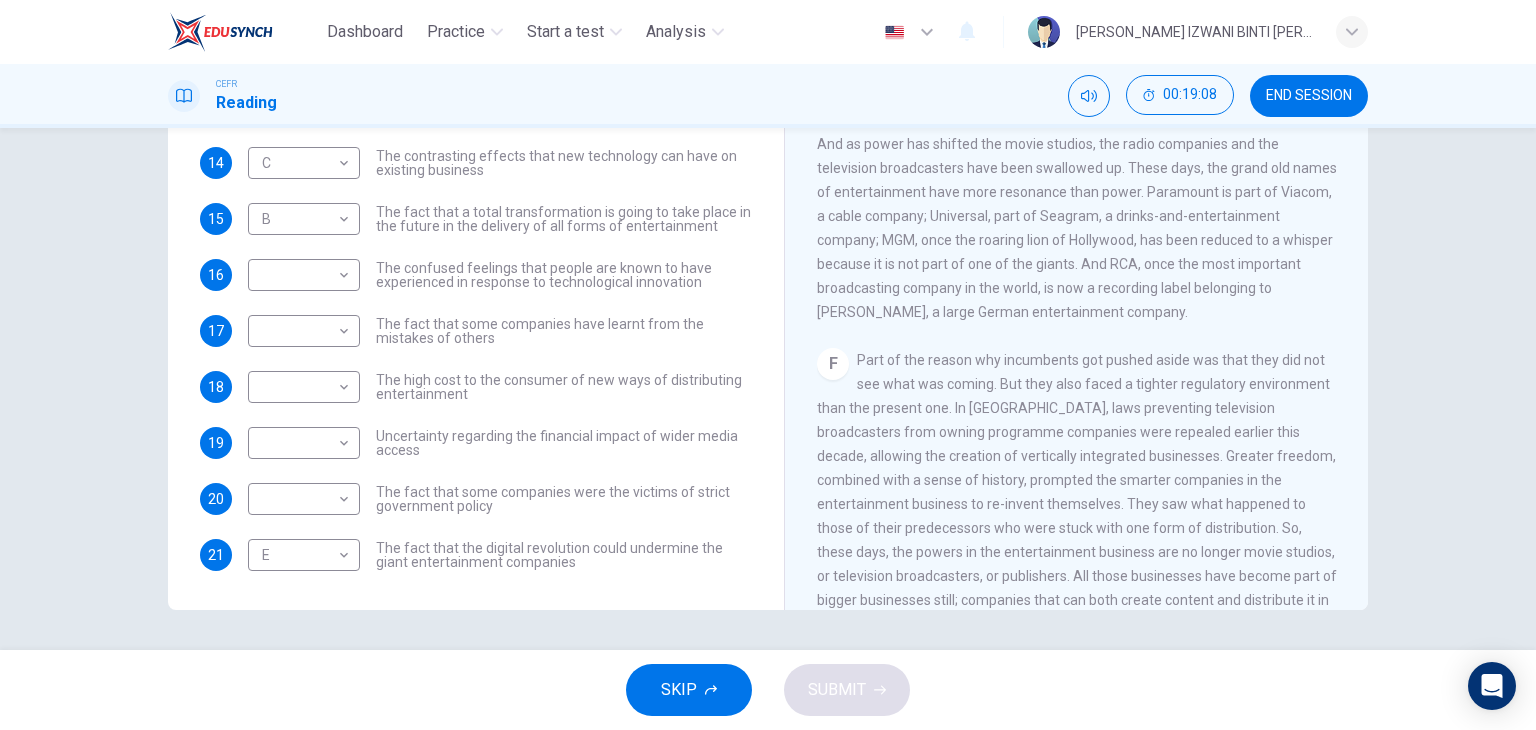 scroll, scrollTop: 1200, scrollLeft: 0, axis: vertical 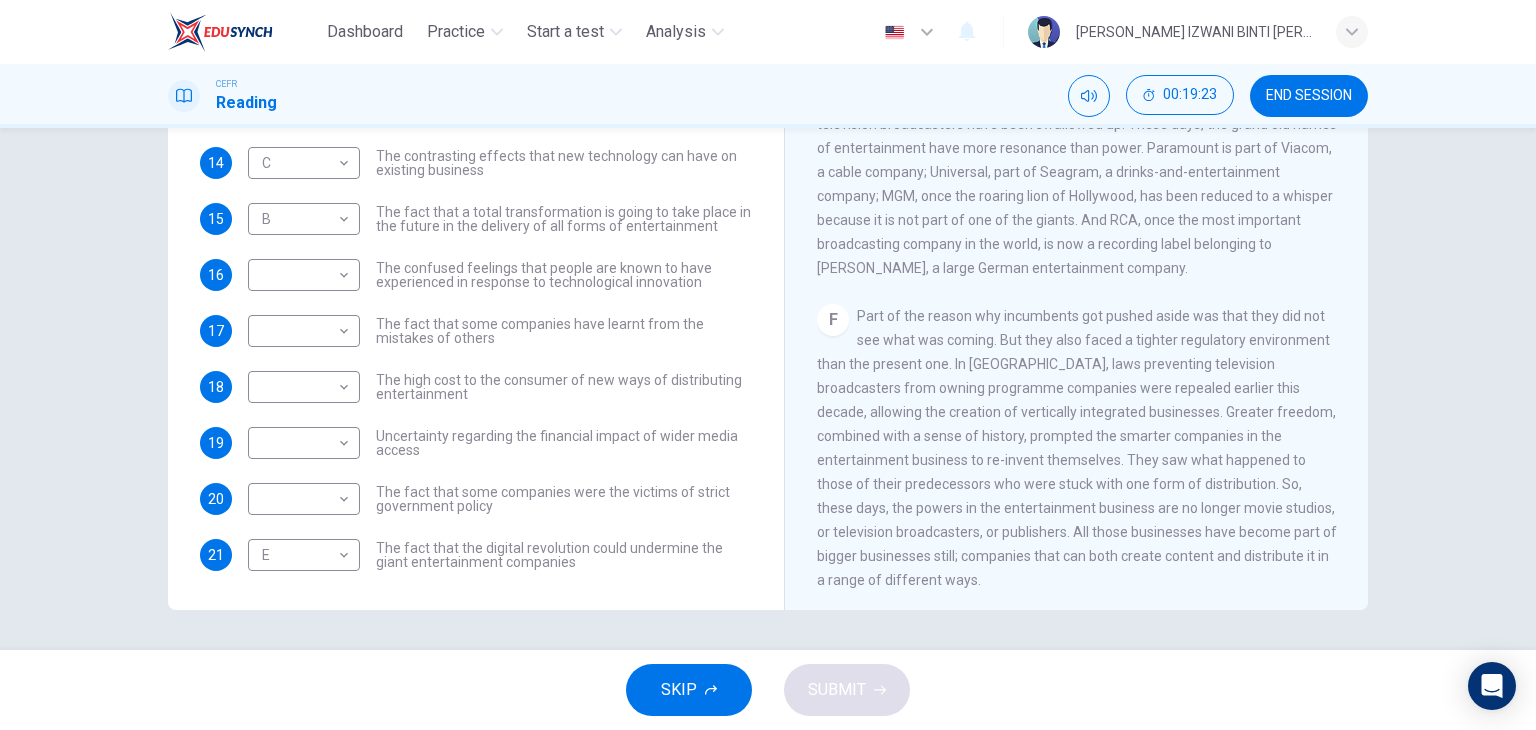 drag, startPoint x: 872, startPoint y: 470, endPoint x: 991, endPoint y: 473, distance: 119.03781 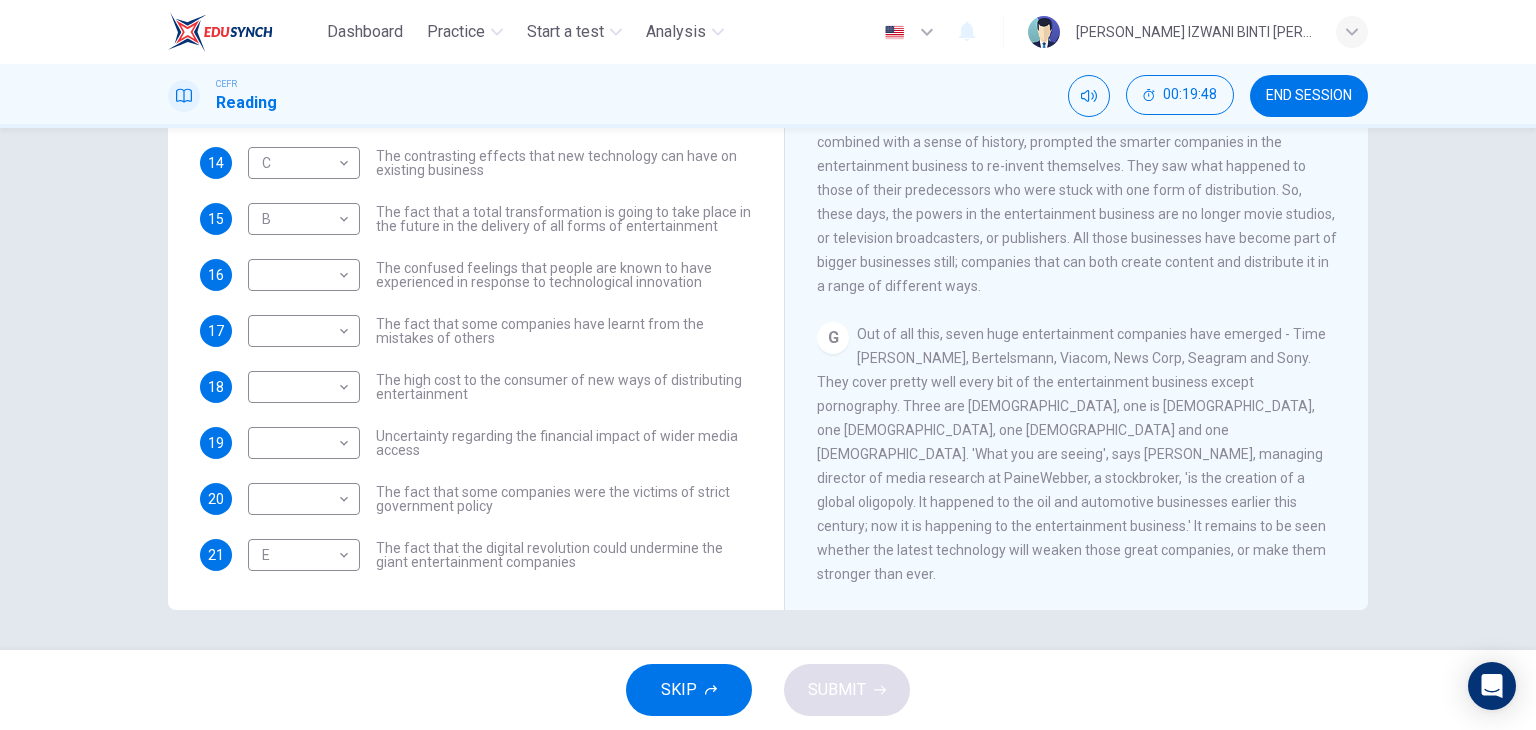 scroll, scrollTop: 1519, scrollLeft: 0, axis: vertical 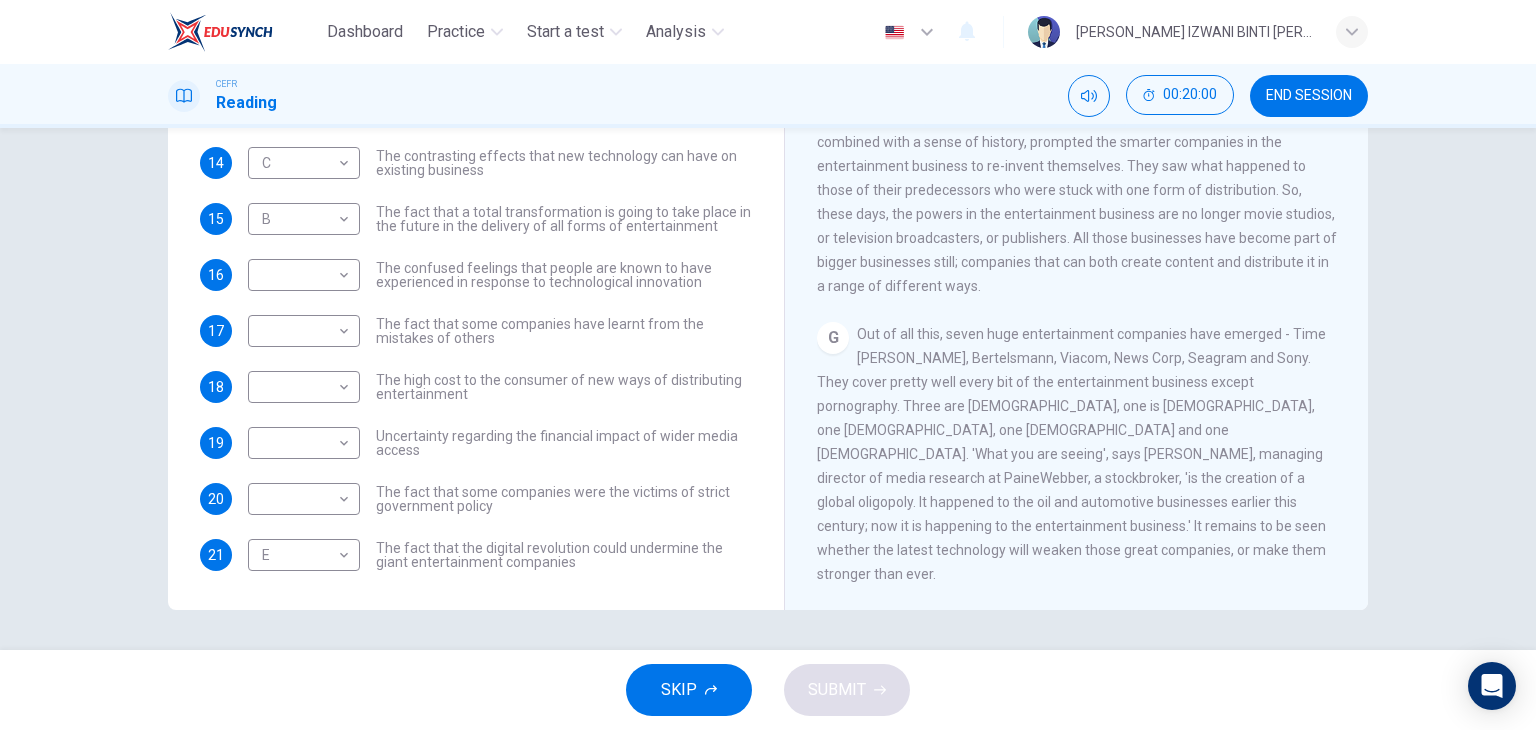 drag, startPoint x: 878, startPoint y: 467, endPoint x: 1170, endPoint y: 458, distance: 292.13867 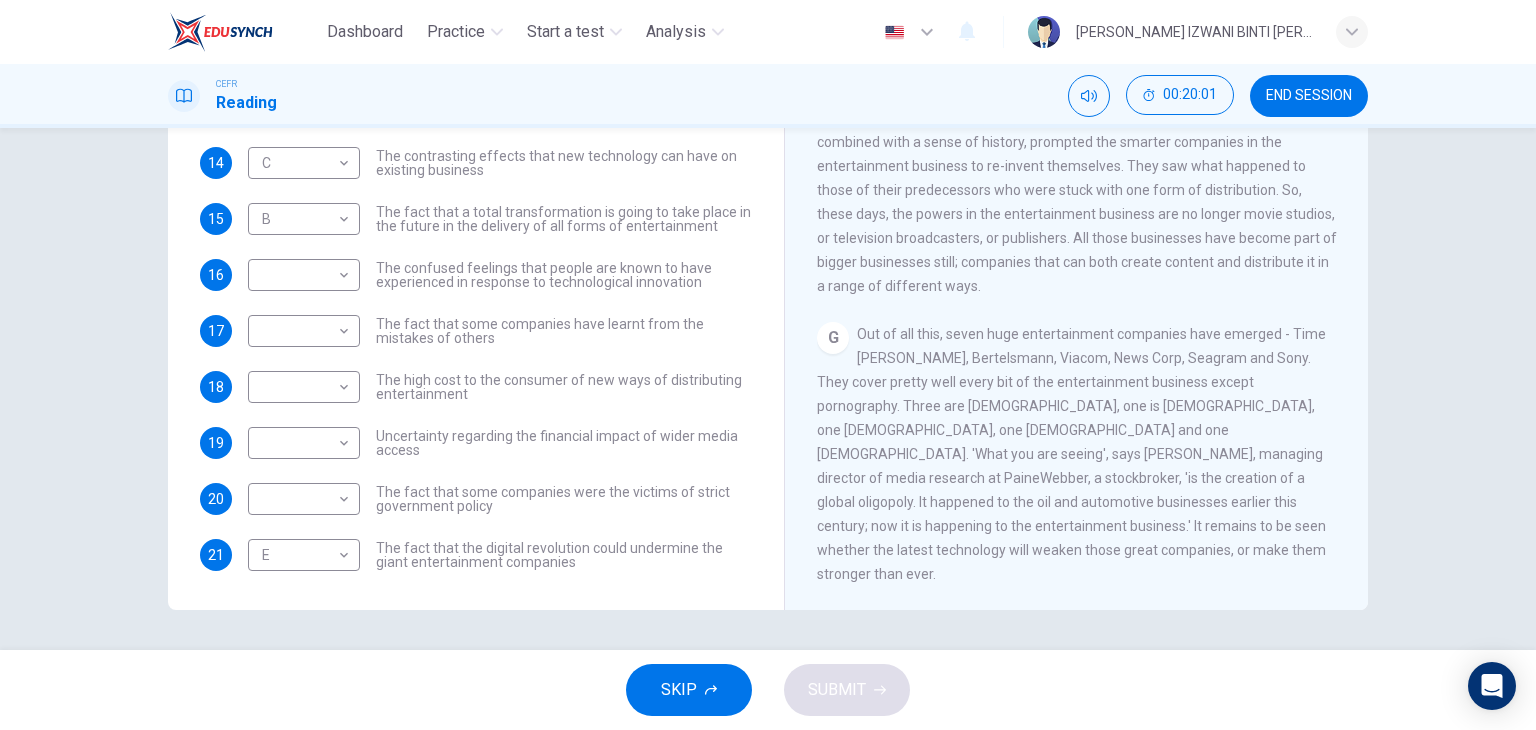click on "Out of all this, seven huge entertainment companies have emerged - Time [PERSON_NAME], Bertelsmann, Viacom, News Corp, Seagram and Sony. They cover pretty well every bit of the entertainment business except pornography. Three are [DEMOGRAPHIC_DATA], one is [DEMOGRAPHIC_DATA], one [DEMOGRAPHIC_DATA], one [DEMOGRAPHIC_DATA] and one [DEMOGRAPHIC_DATA]. 'What you are seeing', says [PERSON_NAME], managing director of media research at PaineWebber, a stockbroker, 'is the creation of a global oligopoly. It happened to the oil and automotive businesses earlier this century; now it is happening to the entertainment business.' It remains to be seen whether the latest technology will weaken those great companies, or make them stronger than ever." at bounding box center [1071, 454] 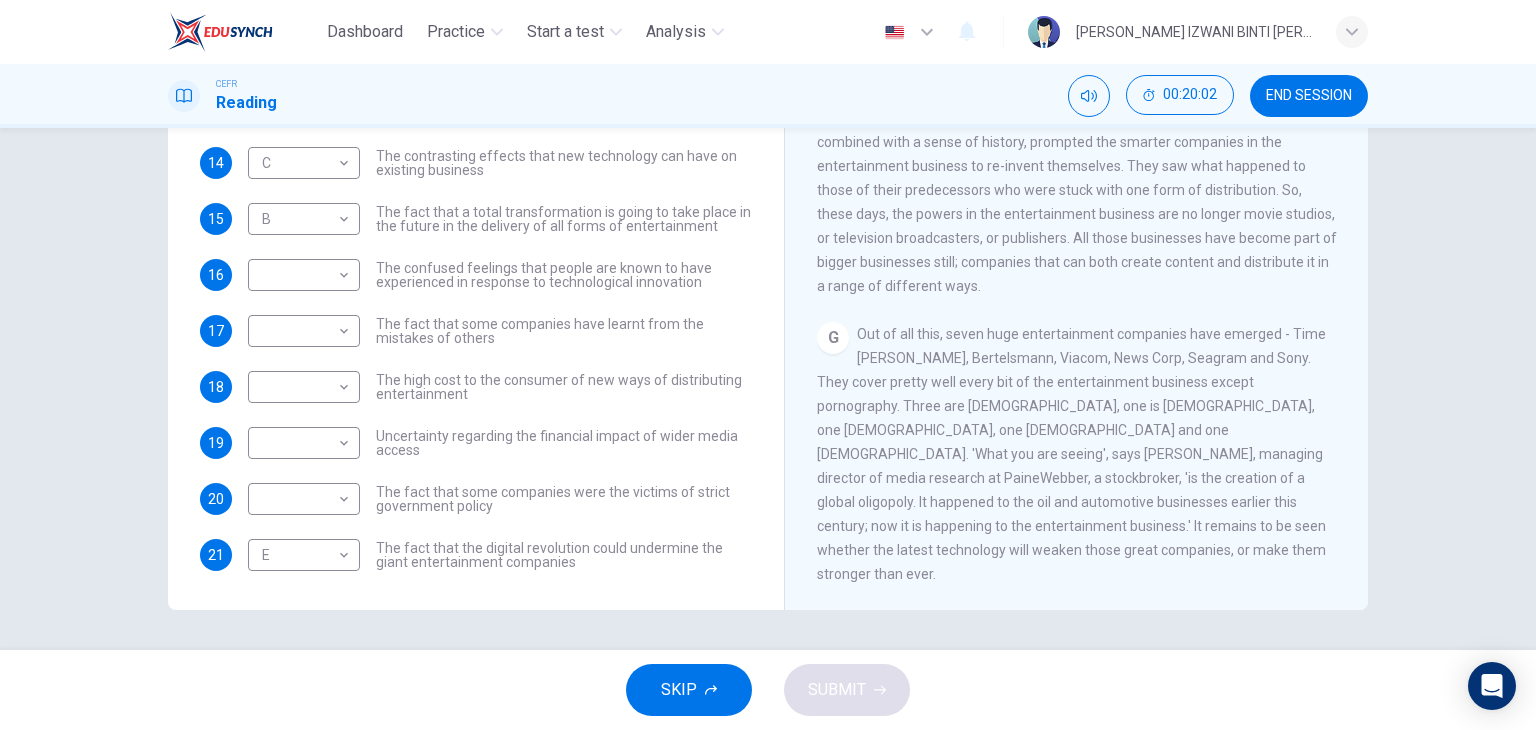 drag, startPoint x: 940, startPoint y: 502, endPoint x: 1230, endPoint y: 517, distance: 290.38766 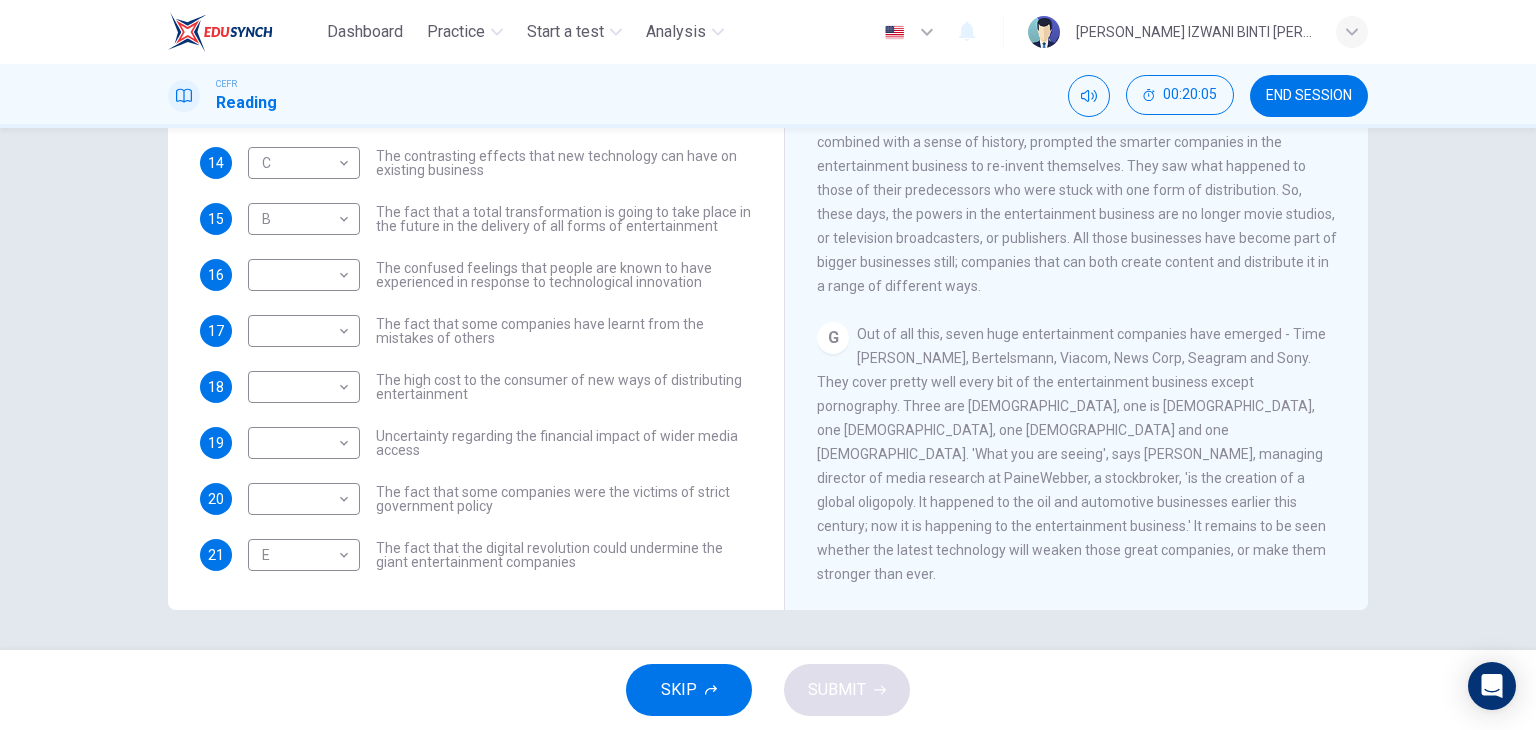drag, startPoint x: 1007, startPoint y: 521, endPoint x: 1132, endPoint y: 515, distance: 125.14392 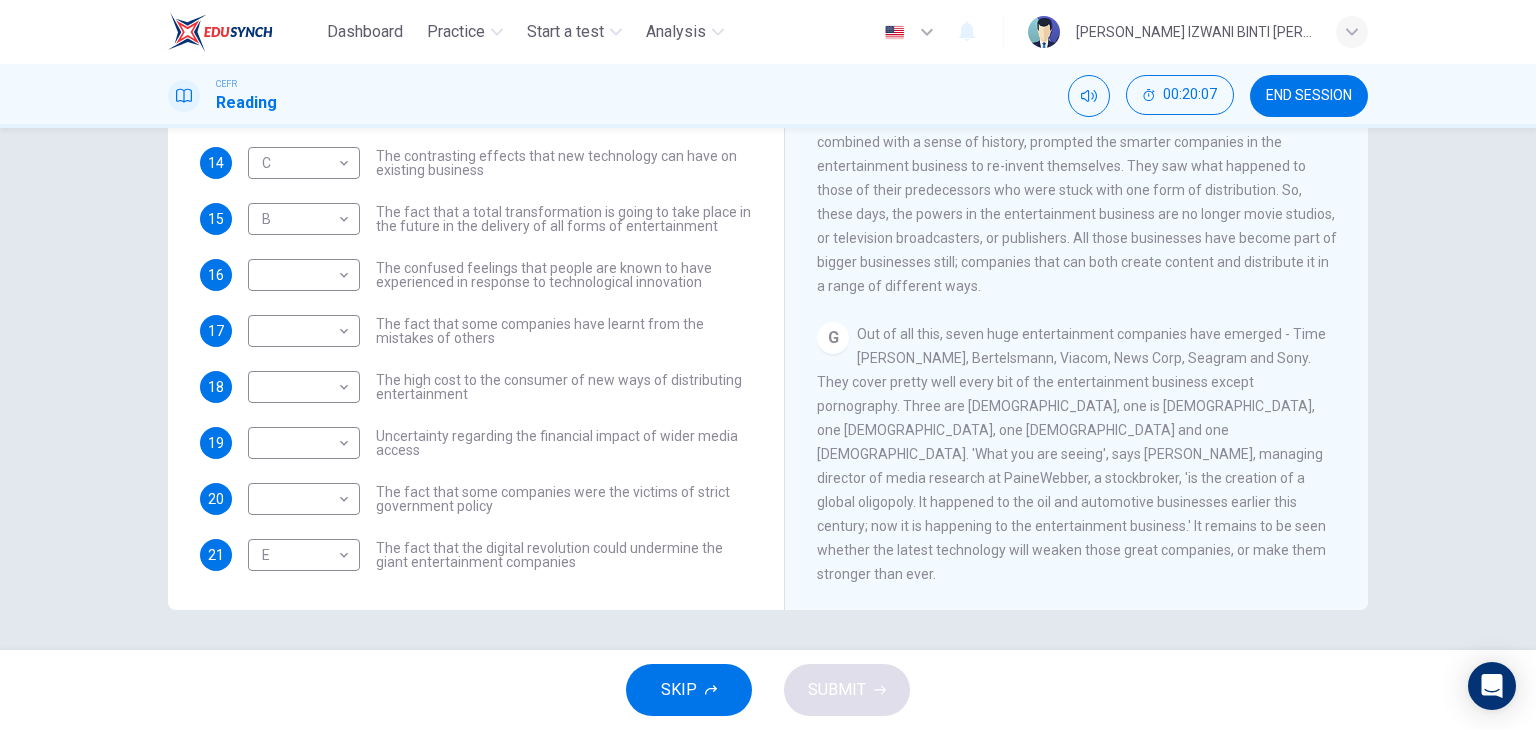drag, startPoint x: 920, startPoint y: 542, endPoint x: 980, endPoint y: 565, distance: 64.25729 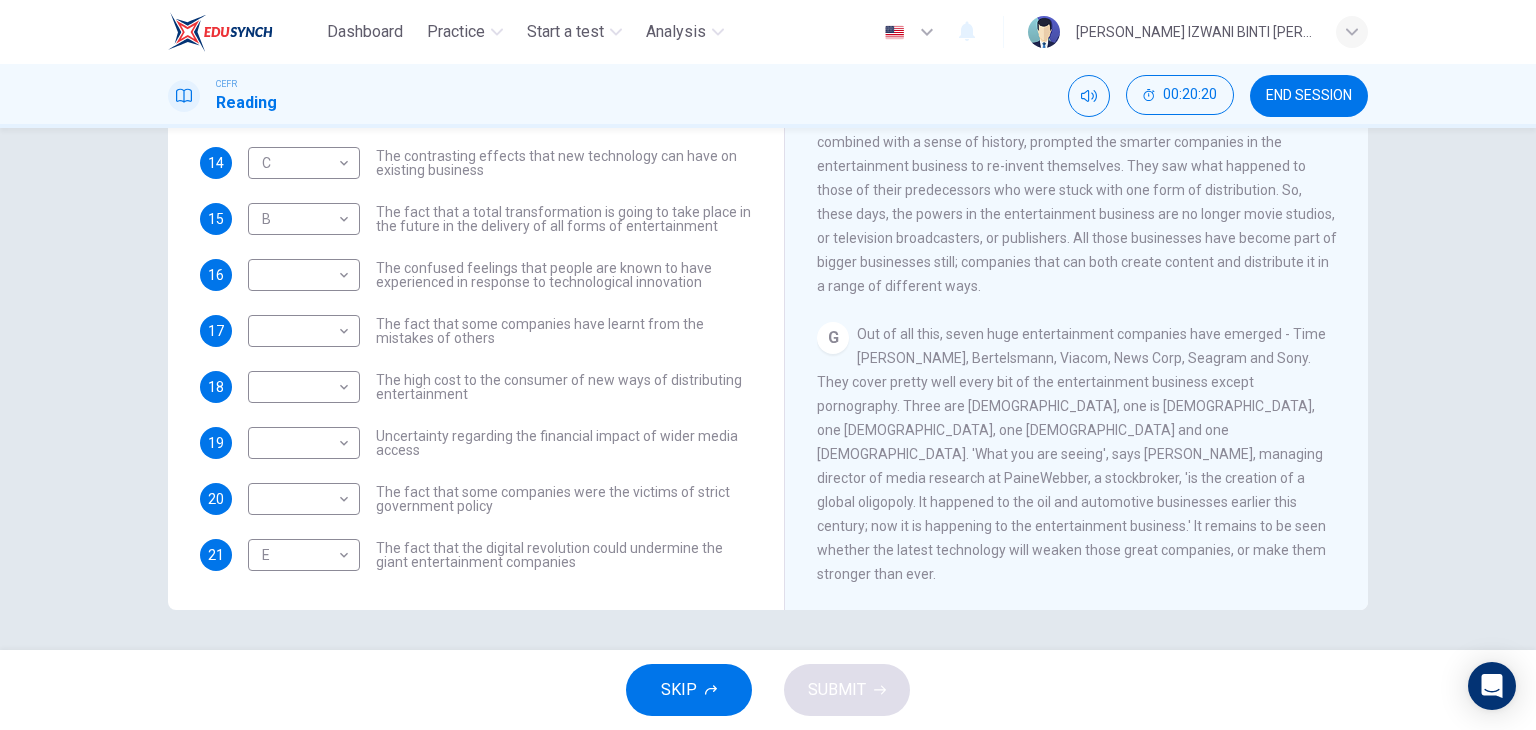 click on "The fact that some companies have learnt from the mistakes of others" at bounding box center (564, 331) 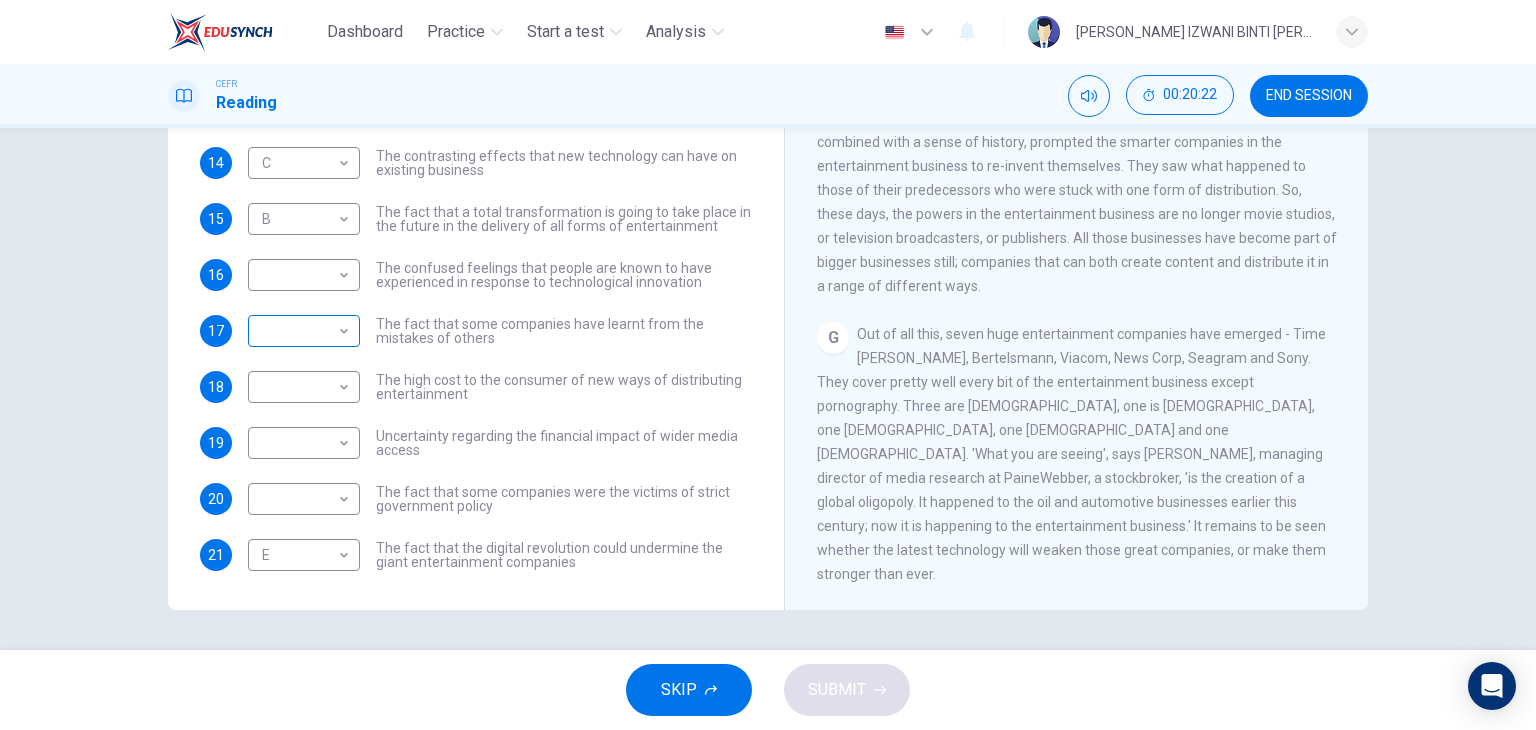 click on "Dashboard Practice Start a test Analysis English en ​ NUR ANIS IZWANI BINTI [PERSON_NAME] CEFR Reading 00:20:22 END SESSION Questions 14 - 21 The Reading Passage has 7 paragraphs  A-G .
Which paragraph mentions the following?
Write the appropriate letters  (A-G)  in the boxes below.
NB  Some of the paragraphs will be used  more than once. 14 C C ​ The contrasting effects that new technology can have on existing business 15 B B ​ The fact that a total transformation is going to take place in the future in the delivery of all forms of entertainment 16 ​ ​ The confused feelings that people are known to have experienced in response to technological innovation 17 ​ ​ The fact that some companies have learnt from the mistakes of others 18 ​ ​ The high cost to the consumer of new ways of distributing entertainment 19 ​ ​ Uncertainty regarding the financial impact of wider media access 20 ​ ​ The fact that some companies were the victims of strict government policy 21 E E ​ CLICK TO ZOOM A" at bounding box center (768, 365) 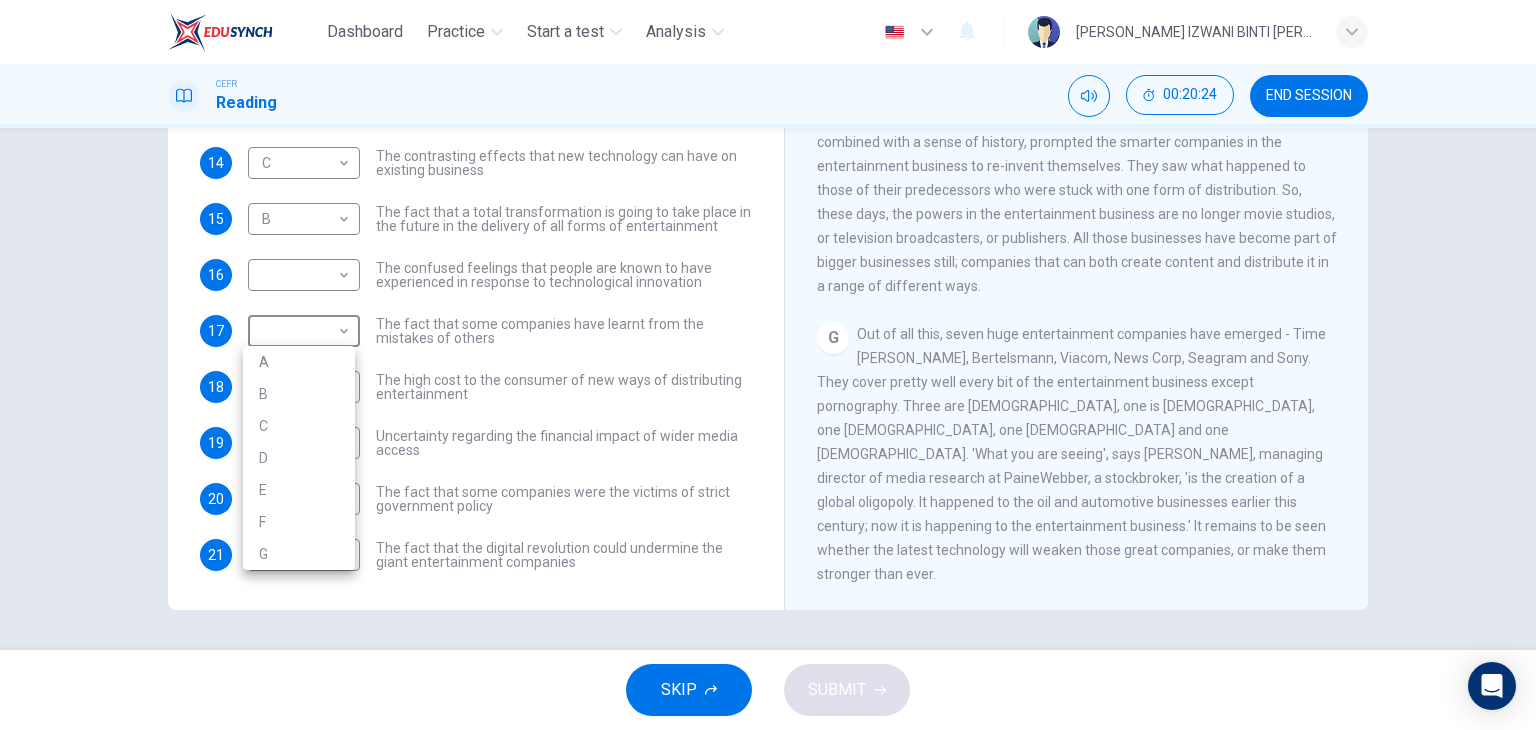 click on "G" at bounding box center (299, 554) 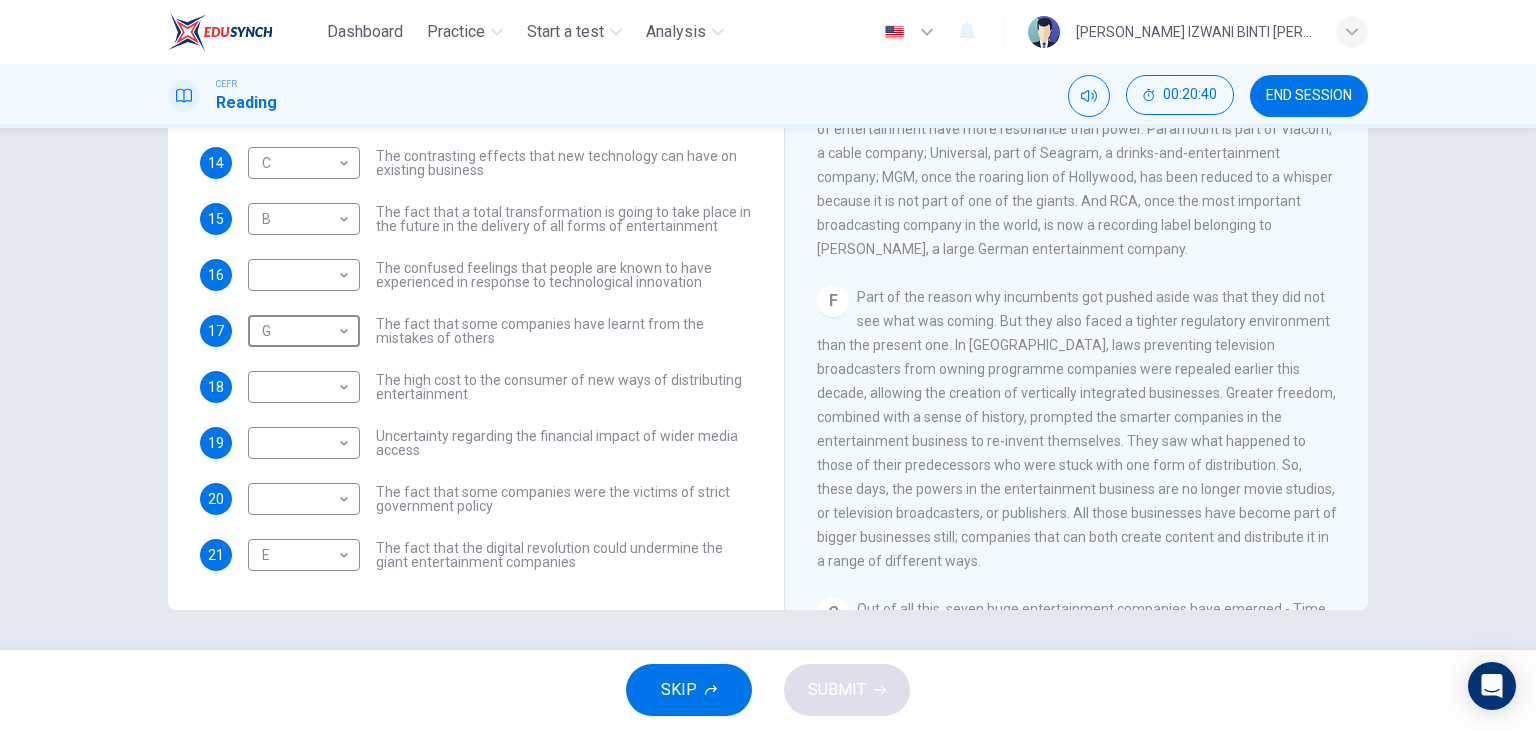 scroll, scrollTop: 1119, scrollLeft: 0, axis: vertical 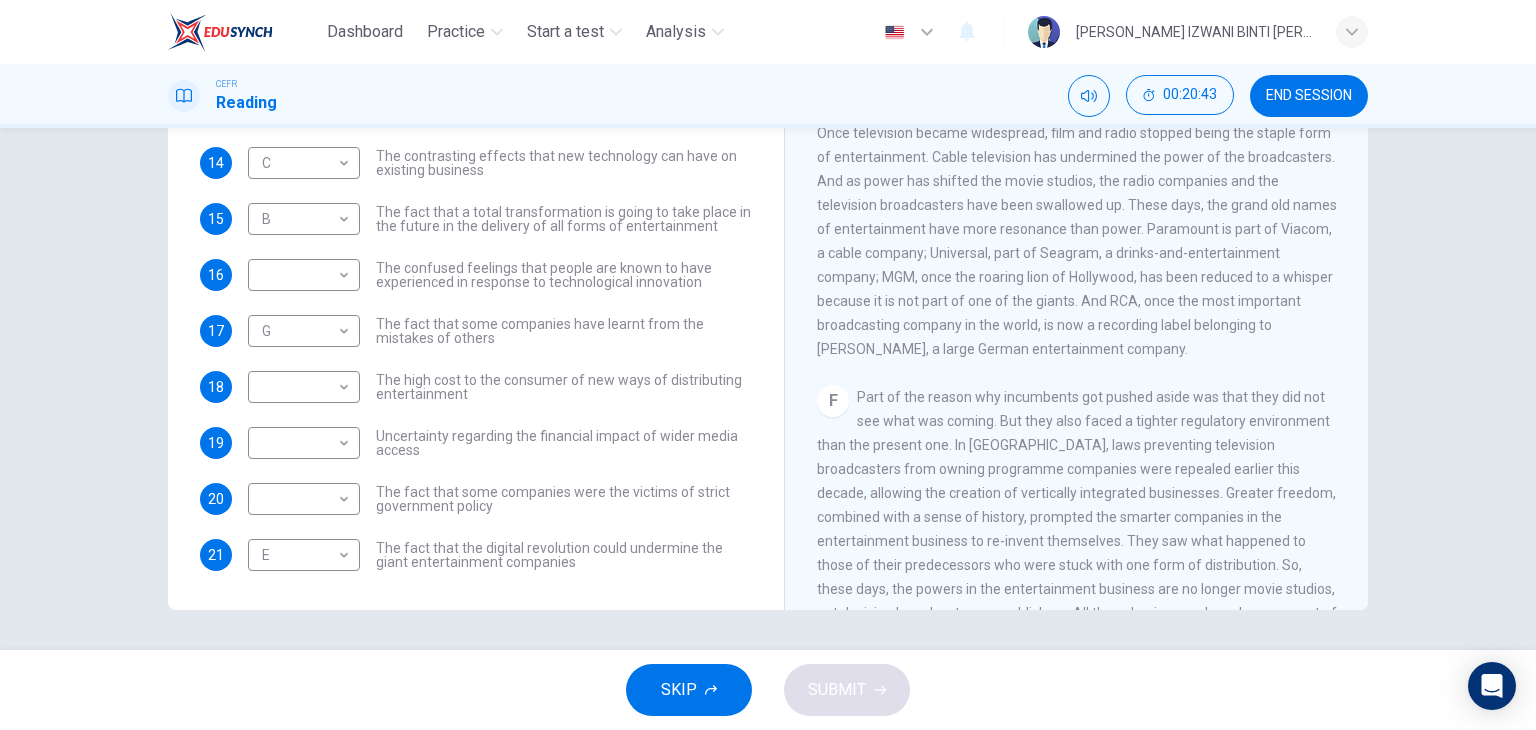 drag, startPoint x: 930, startPoint y: 349, endPoint x: 1016, endPoint y: 354, distance: 86.145226 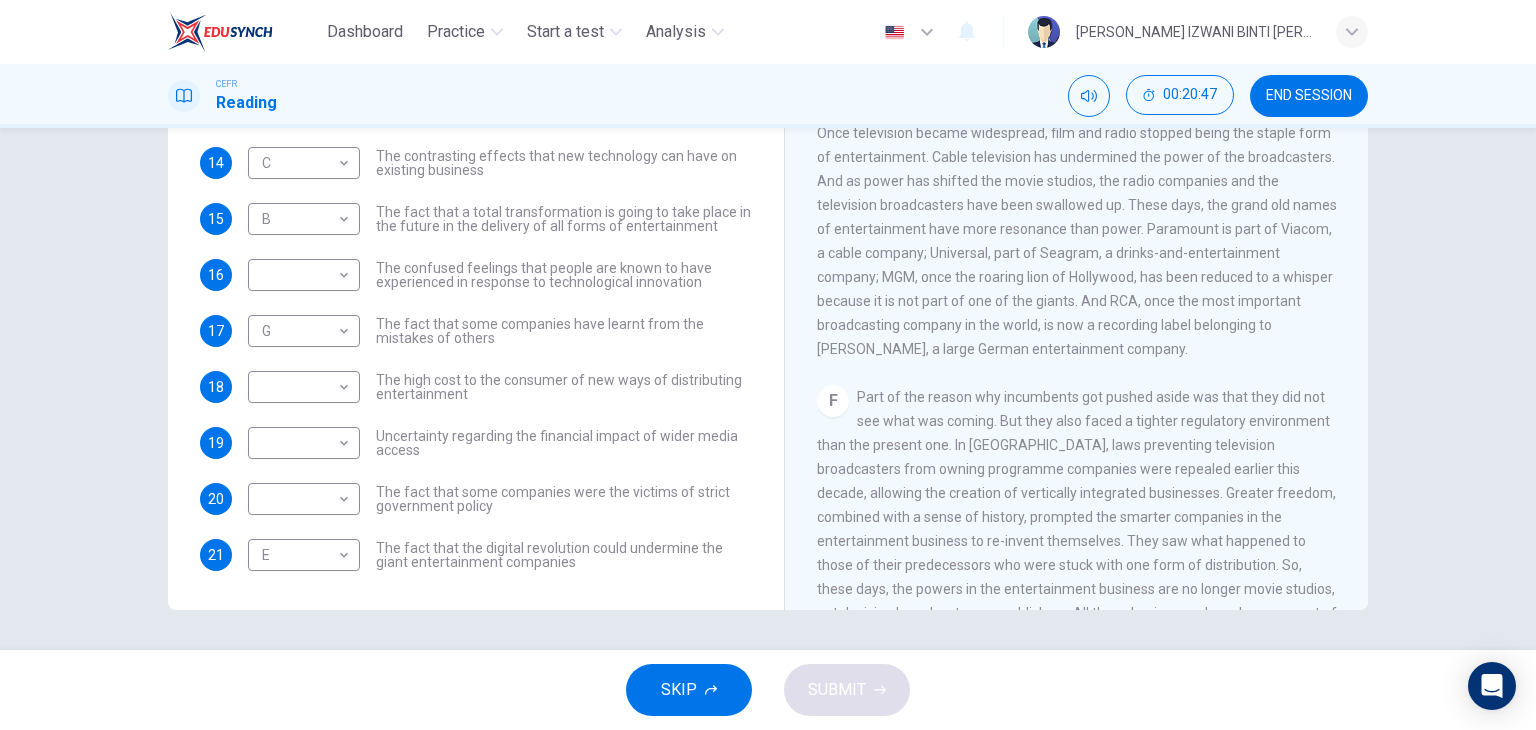 drag, startPoint x: 827, startPoint y: 337, endPoint x: 1132, endPoint y: 324, distance: 305.27692 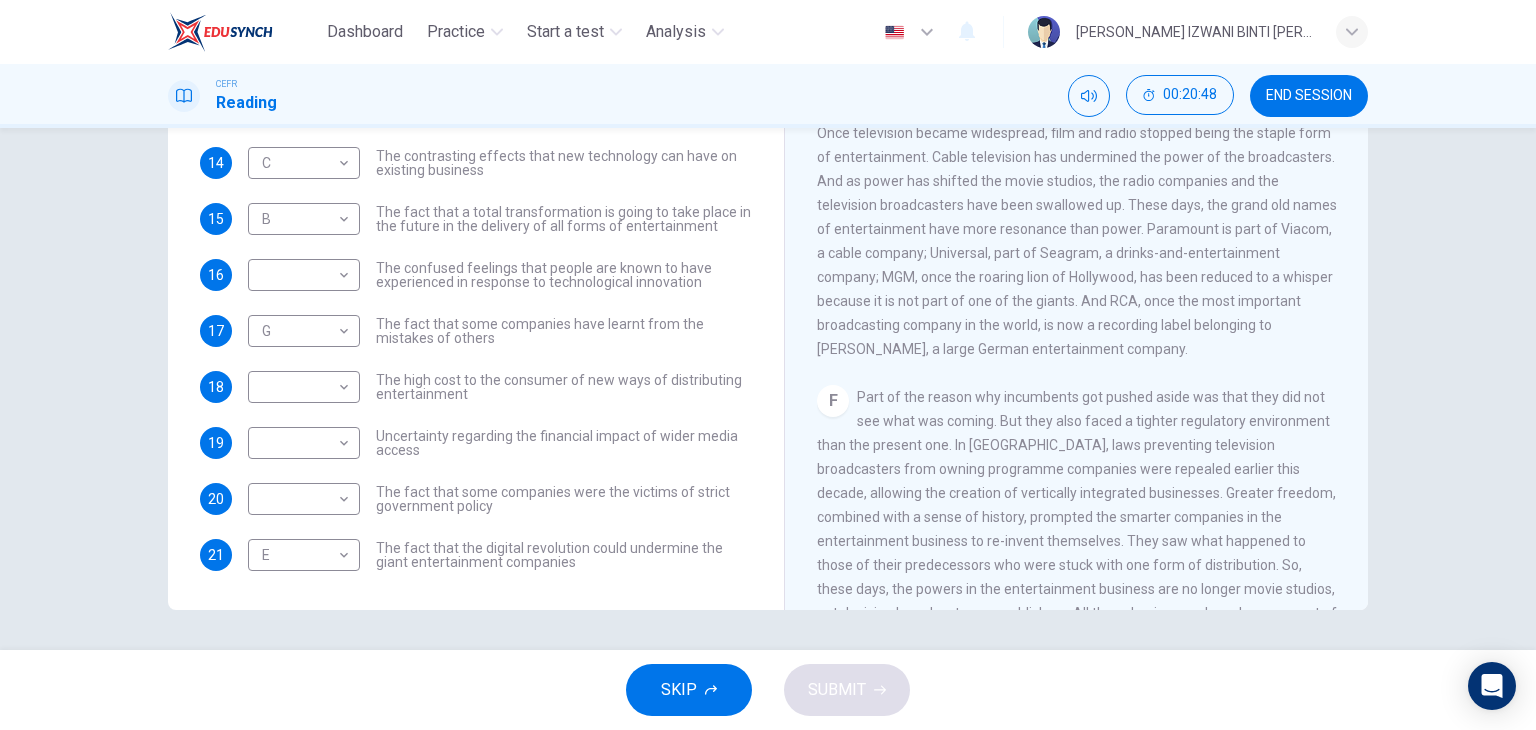 click on "All the same, there is something in the old companies' fears. New technologies may not threaten their lives, but they usually change their role. Once television became widespread, film and radio stopped being the staple form of entertainment. Cable television has undermined the power of the broadcasters. And as power has shifted the movie studios, the radio companies and the television broadcasters have been swallowed up. These days, the grand old names of entertainment have more resonance than power. Paramount is part of Viacom, a cable company; Universal, part of Seagram, a drinks-and-entertainment company; MGM, once the roaring lion of Hollywood, has been reduced to a whisper because it is not part of one of the giants. And RCA, once the most important broadcasting company in the world, is now a recording label belonging to [PERSON_NAME], a large German entertainment company." at bounding box center [1077, 217] 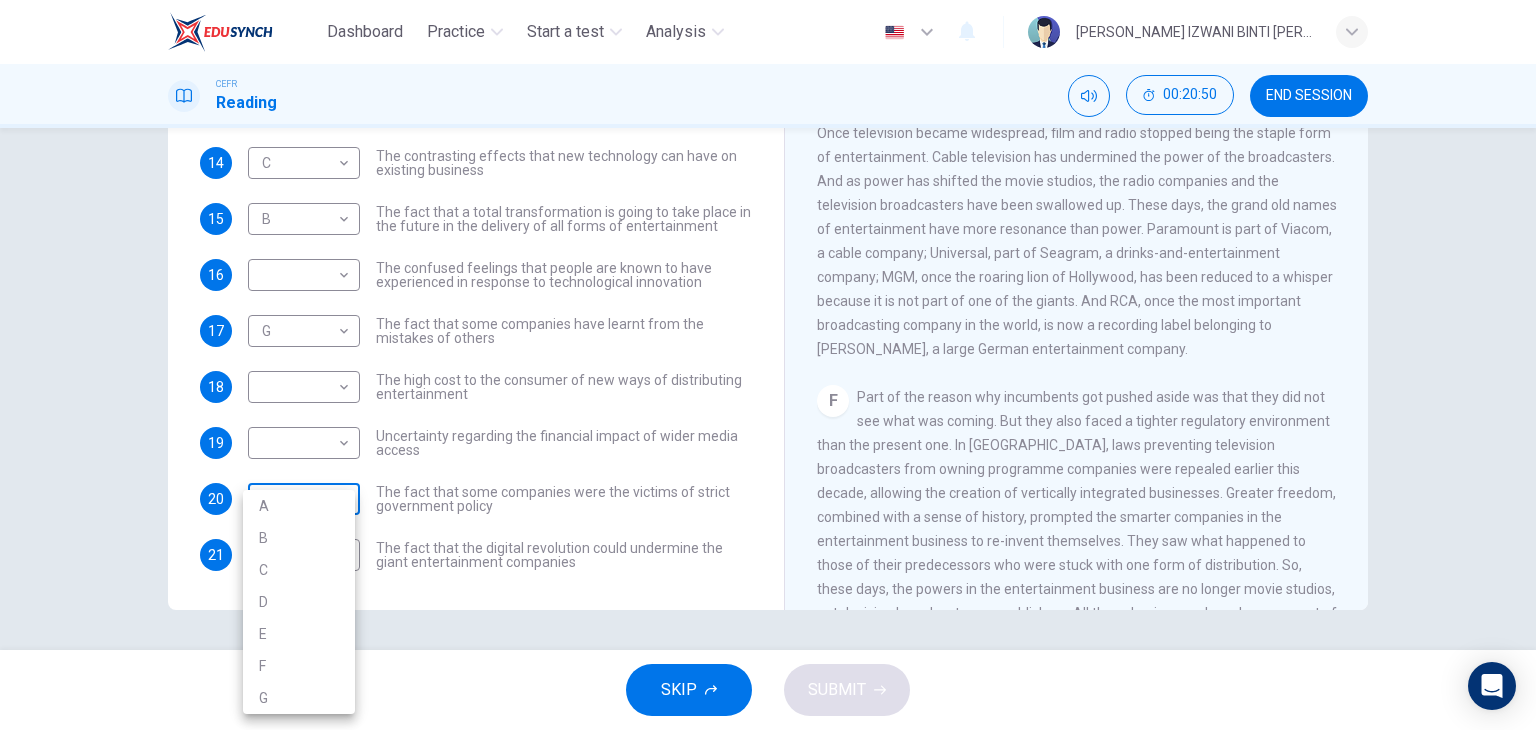 click on "Dashboard Practice Start a test Analysis English en ​ NUR ANIS IZWANI BINTI [PERSON_NAME] CEFR Reading 00:20:50 END SESSION Questions 14 - 21 The Reading Passage has 7 paragraphs  A-G .
Which paragraph mentions the following?
Write the appropriate letters  (A-G)  in the boxes below.
NB  Some of the paragraphs will be used  more than once. 14 C C ​ The contrasting effects that new technology can have on existing business 15 B B ​ The fact that a total transformation is going to take place in the future in the delivery of all forms of entertainment 16 ​ ​ The confused feelings that people are known to have experienced in response to technological innovation 17 G G ​ The fact that some companies have learnt from the mistakes of others 18 ​ ​ The high cost to the consumer of new ways of distributing entertainment 19 ​ ​ Uncertainty regarding the financial impact of wider media access 20 ​ ​ The fact that some companies were the victims of strict government policy 21 E E ​ CLICK TO ZOOM A" at bounding box center [768, 365] 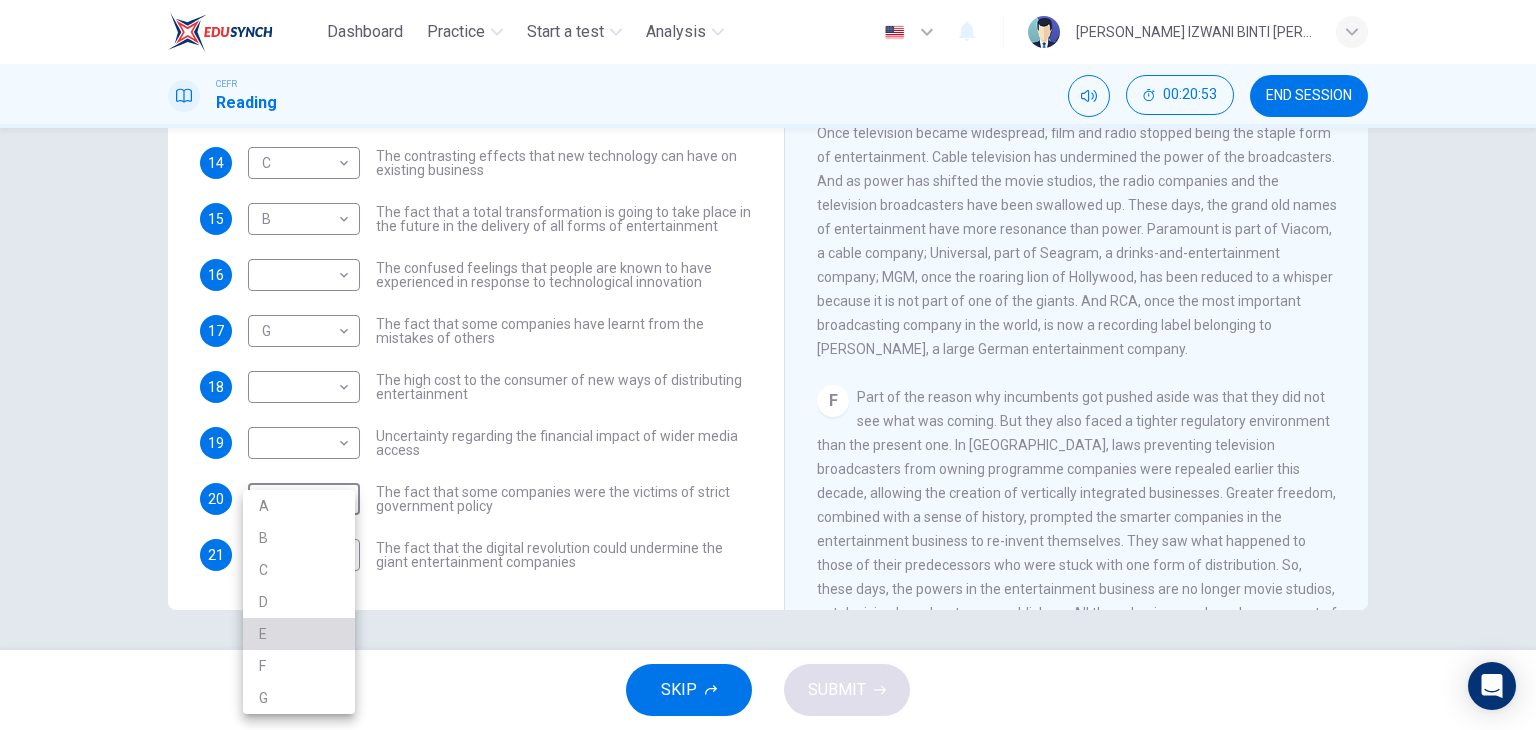 click on "E" at bounding box center (299, 634) 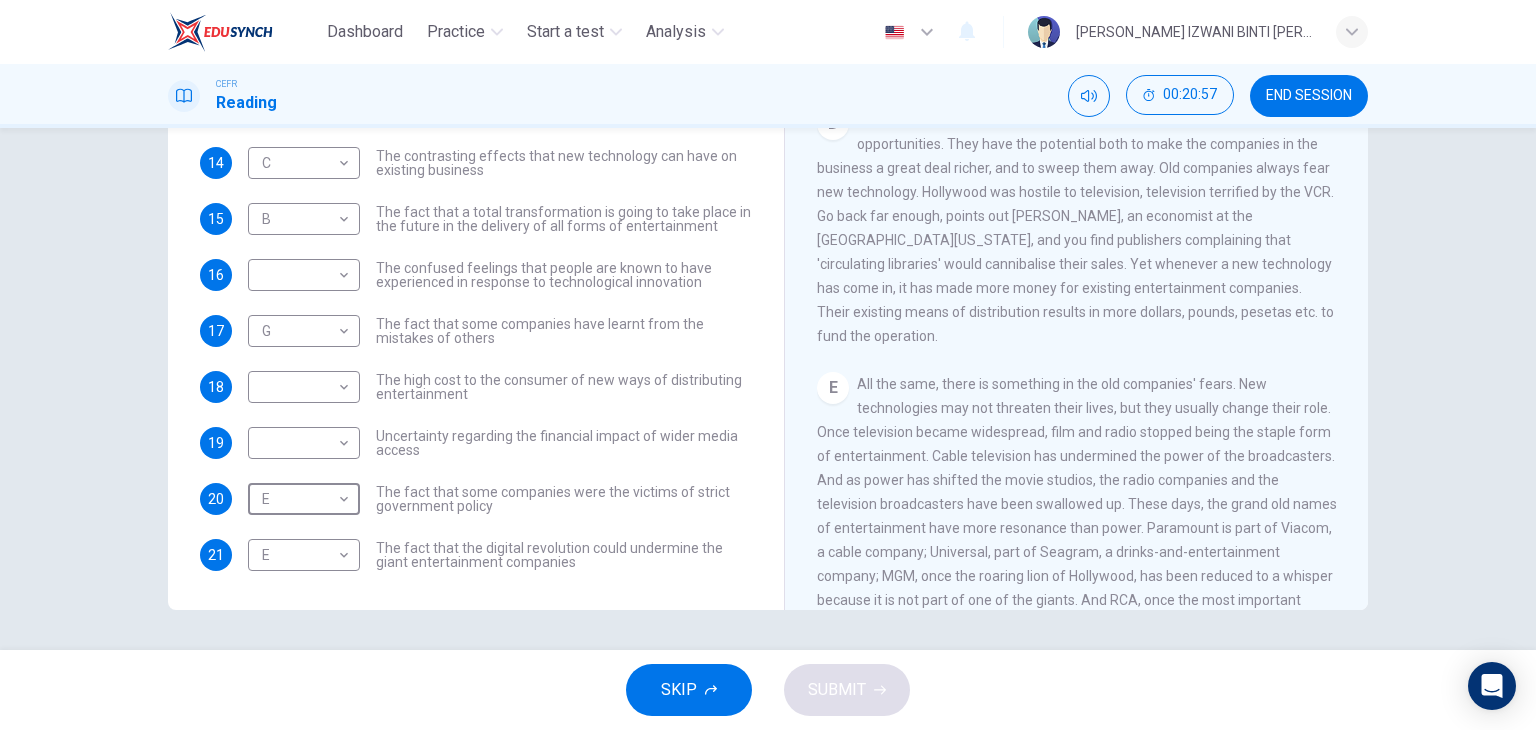 scroll, scrollTop: 819, scrollLeft: 0, axis: vertical 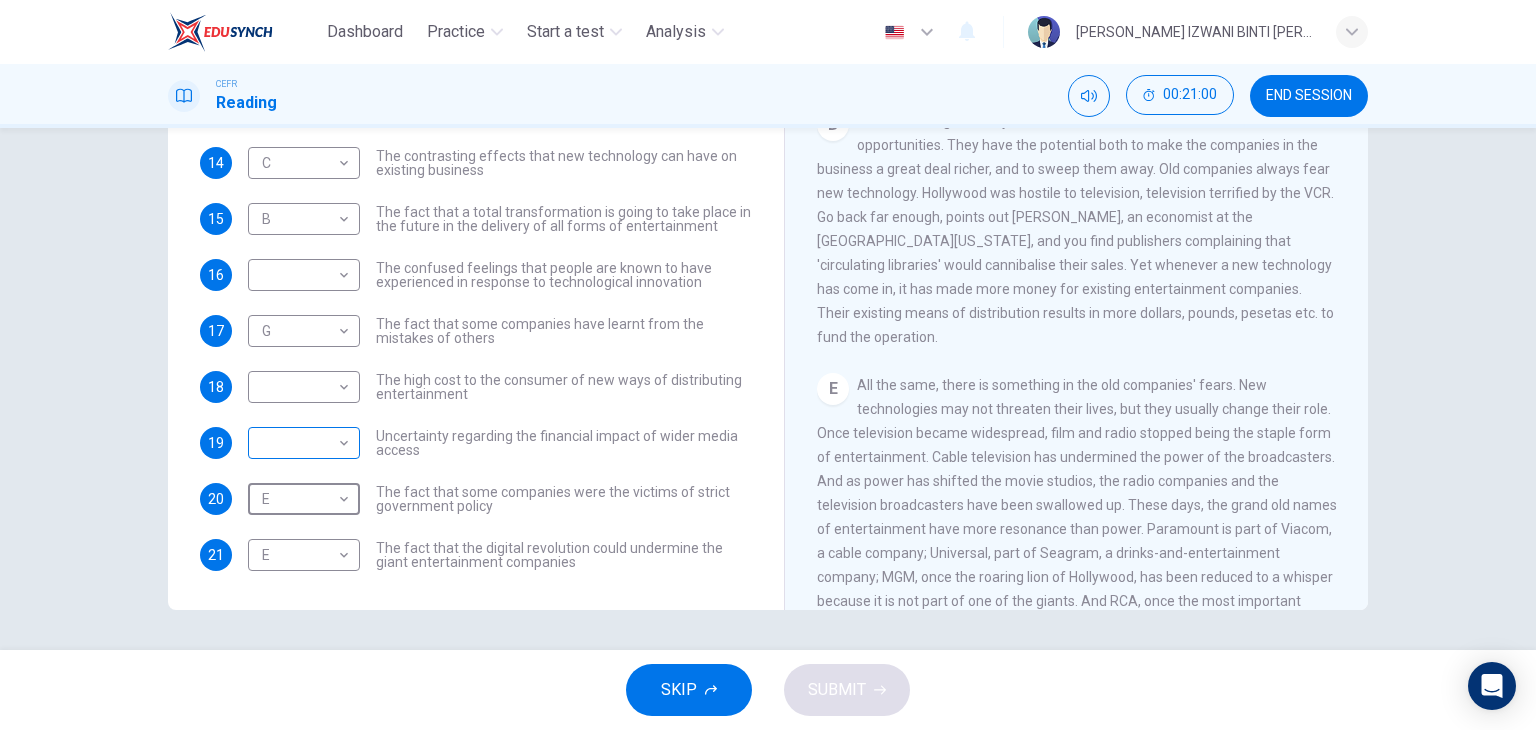 click on "Dashboard Practice Start a test Analysis English en ​ NUR ANIS IZWANI BINTI [PERSON_NAME] CEFR Reading 00:21:00 END SESSION Questions 14 - 21 The Reading Passage has 7 paragraphs  A-G .
Which paragraph mentions the following?
Write the appropriate letters  (A-G)  in the boxes below.
NB  Some of the paragraphs will be used  more than once. 14 C C ​ The contrasting effects that new technology can have on existing business 15 B B ​ The fact that a total transformation is going to take place in the future in the delivery of all forms of entertainment 16 ​ ​ The confused feelings that people are known to have experienced in response to technological innovation 17 G G ​ The fact that some companies have learnt from the mistakes of others 18 ​ ​ The high cost to the consumer of new ways of distributing entertainment 19 ​ ​ Uncertainty regarding the financial impact of wider media access 20 E E ​ The fact that some companies were the victims of strict government policy 21 E E ​ CLICK TO ZOOM A" at bounding box center (768, 365) 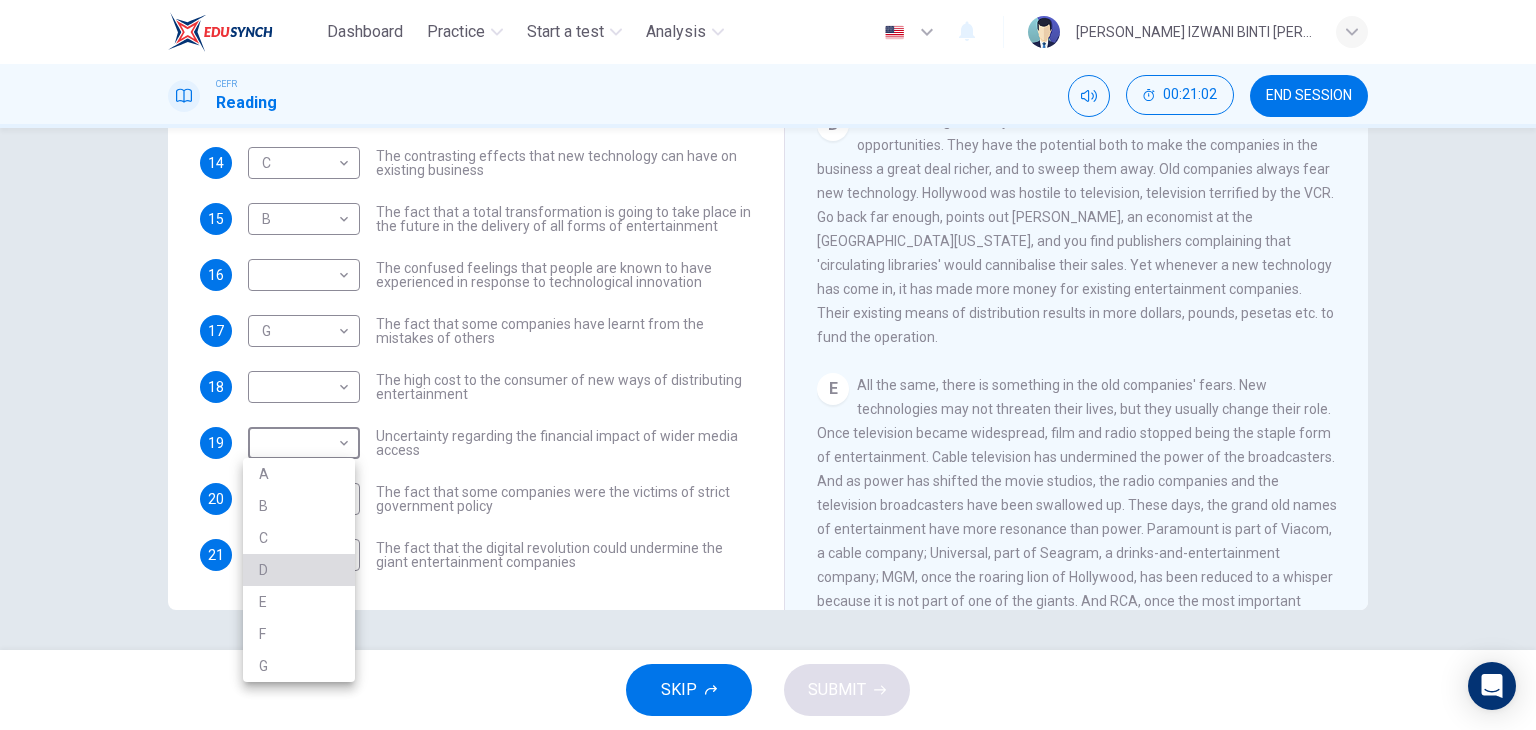 click on "D" at bounding box center (299, 570) 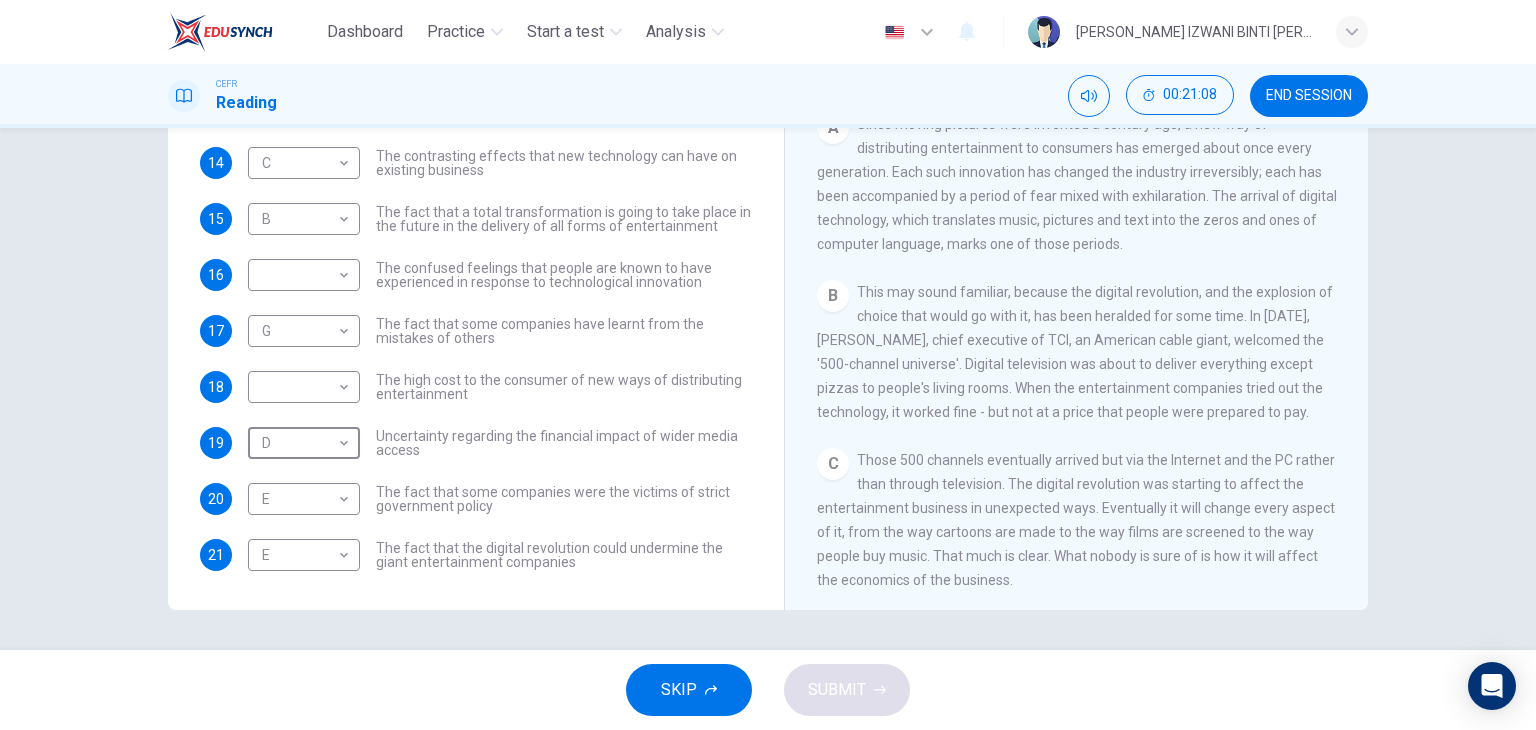 scroll, scrollTop: 119, scrollLeft: 0, axis: vertical 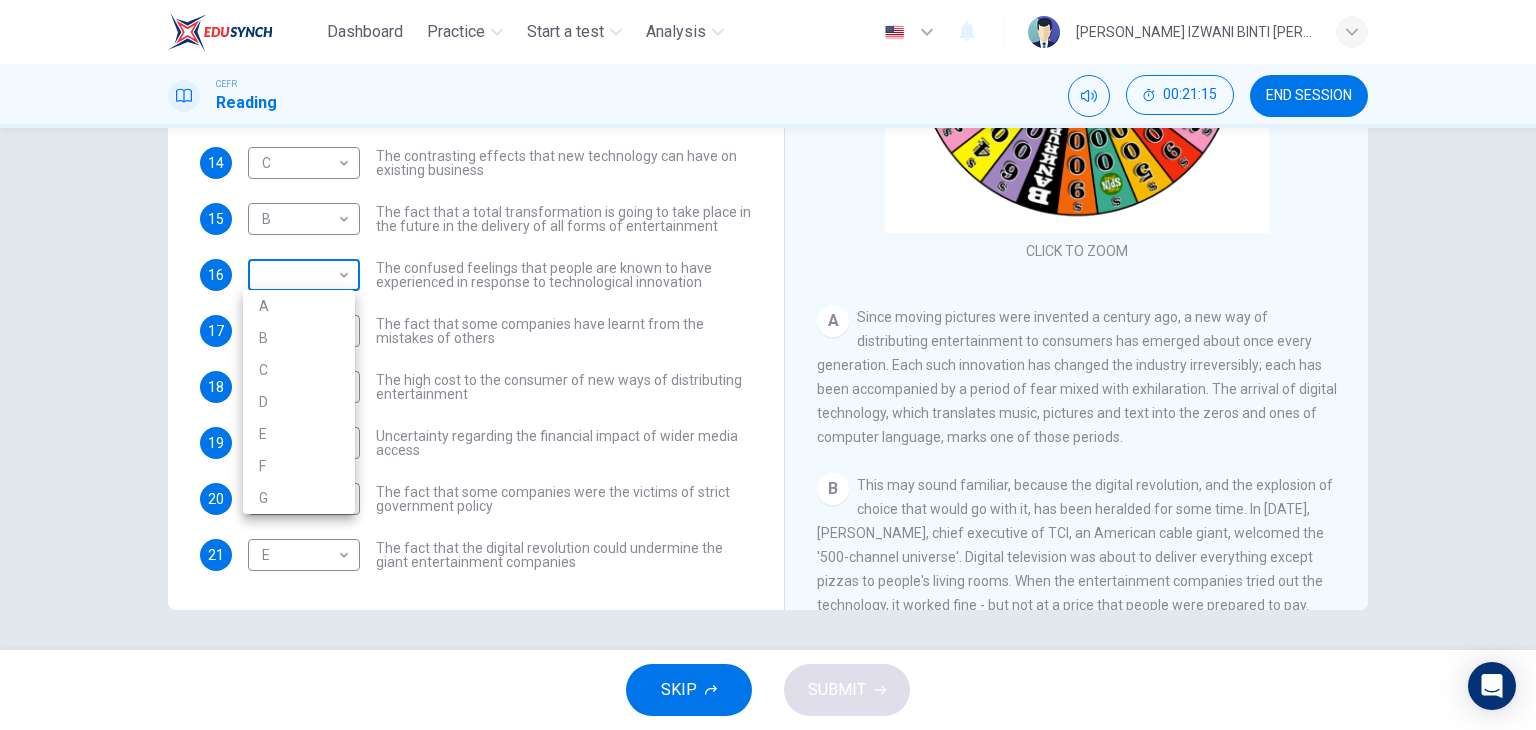 click on "Dashboard Practice Start a test Analysis English en ​ NUR ANIS IZWANI BINTI [PERSON_NAME] CEFR Reading 00:21:15 END SESSION Questions 14 - 21 The Reading Passage has 7 paragraphs  A-G .
Which paragraph mentions the following?
Write the appropriate letters  (A-G)  in the boxes below.
NB  Some of the paragraphs will be used  more than once. 14 C C ​ The contrasting effects that new technology can have on existing business 15 B B ​ The fact that a total transformation is going to take place in the future in the delivery of all forms of entertainment 16 ​ ​ The confused feelings that people are known to have experienced in response to technological innovation 17 G G ​ The fact that some companies have learnt from the mistakes of others 18 ​ ​ The high cost to the consumer of new ways of distributing entertainment 19 D D ​ Uncertainty regarding the financial impact of wider media access 20 E E ​ The fact that some companies were the victims of strict government policy 21 E E ​ CLICK TO ZOOM A" at bounding box center (768, 365) 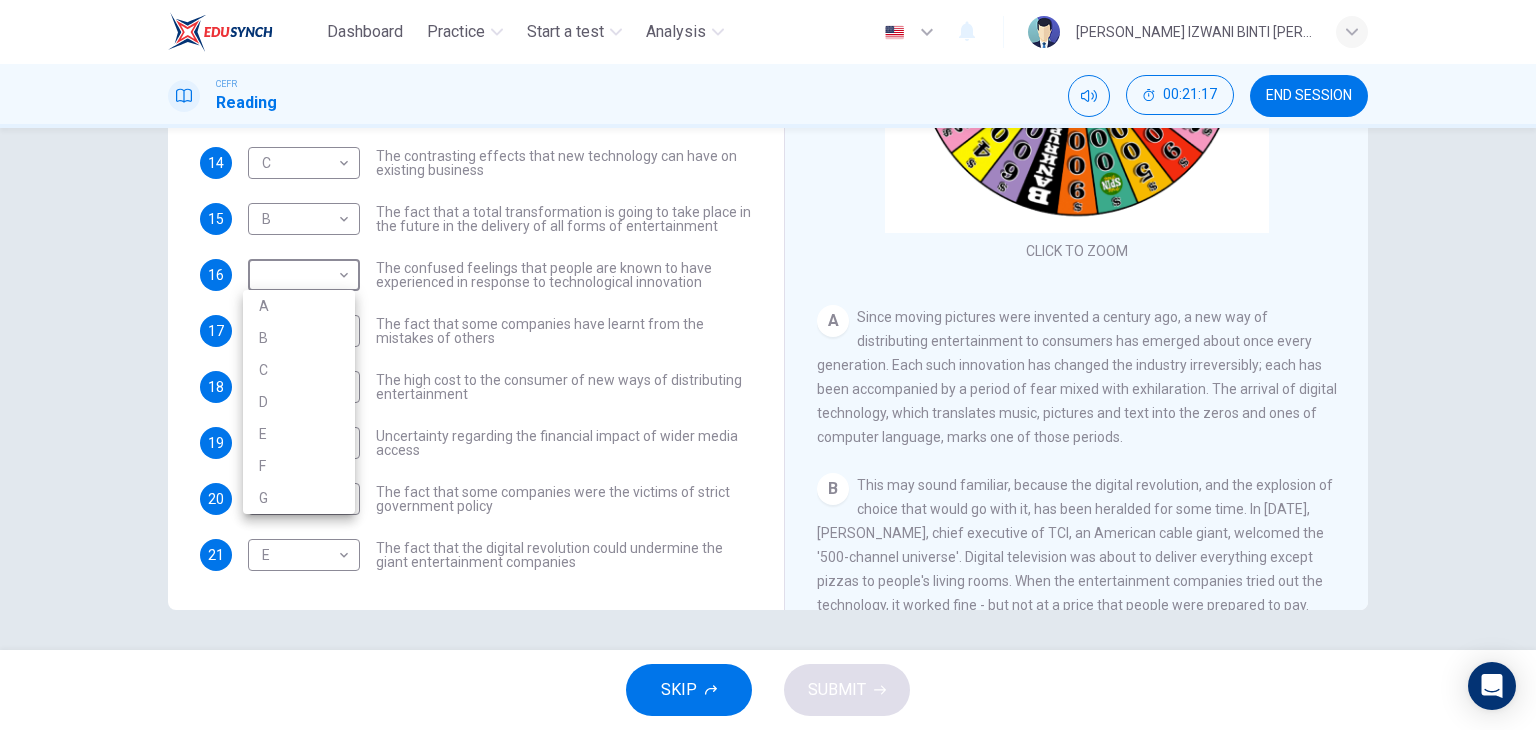 type on "A" 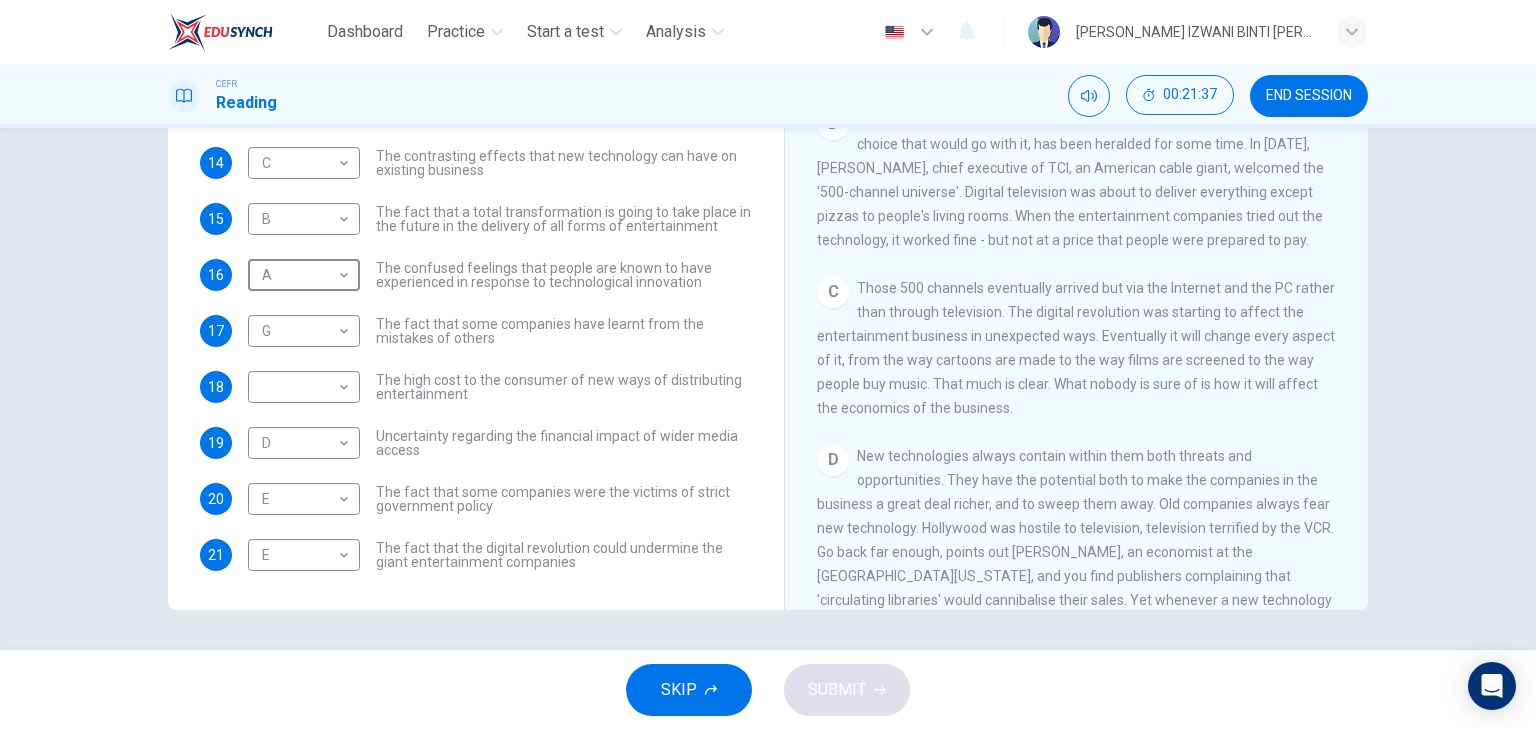 scroll, scrollTop: 519, scrollLeft: 0, axis: vertical 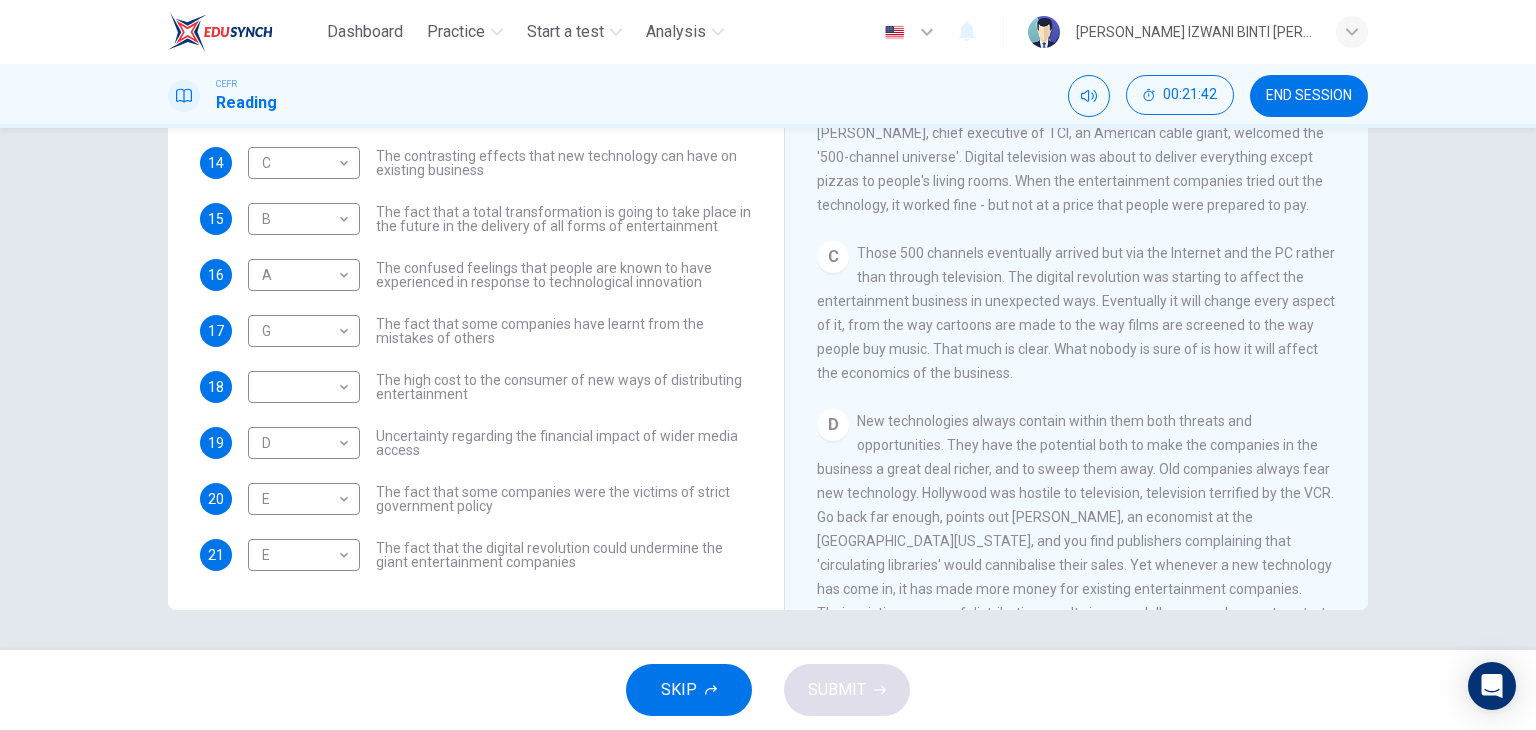 drag, startPoint x: 936, startPoint y: 456, endPoint x: 1032, endPoint y: 452, distance: 96.0833 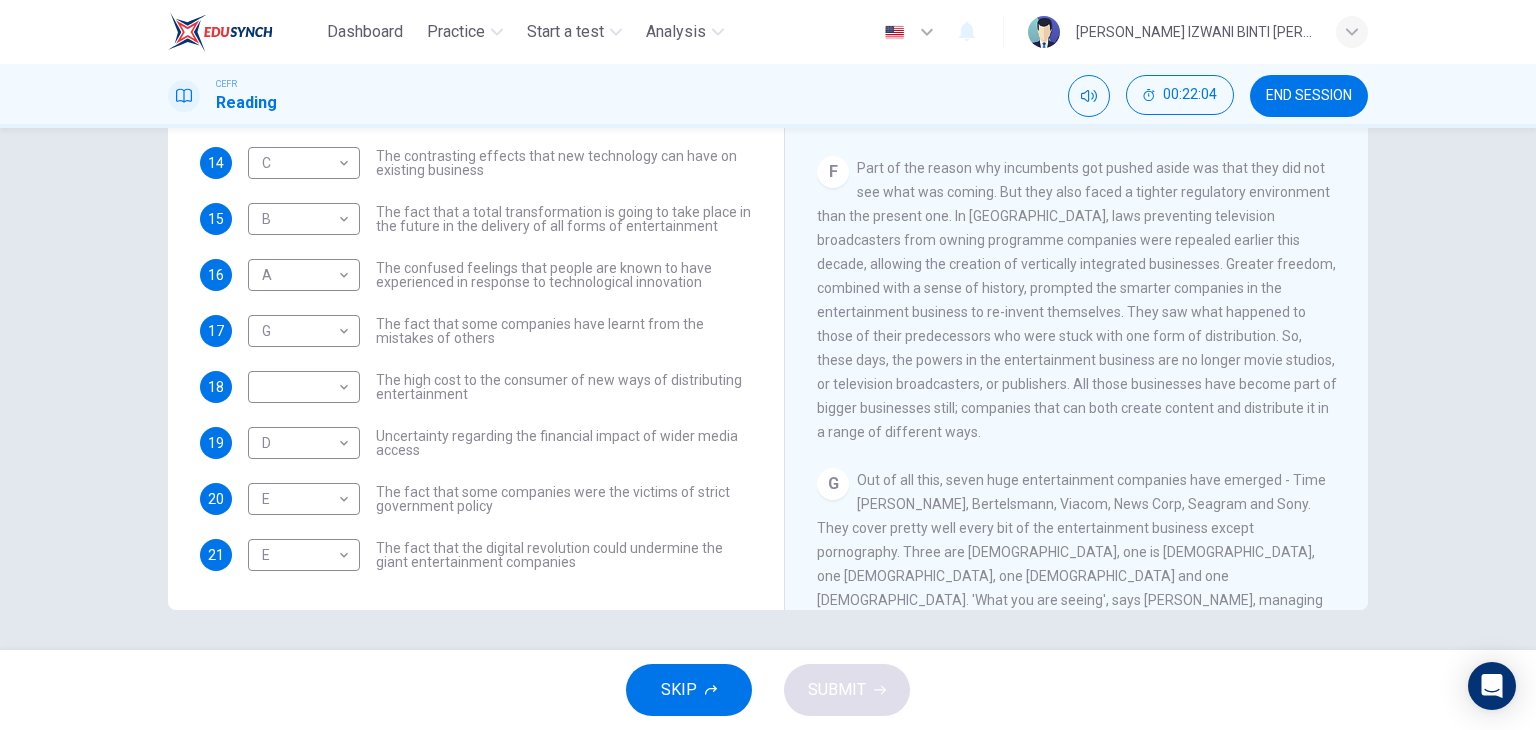 scroll, scrollTop: 1319, scrollLeft: 0, axis: vertical 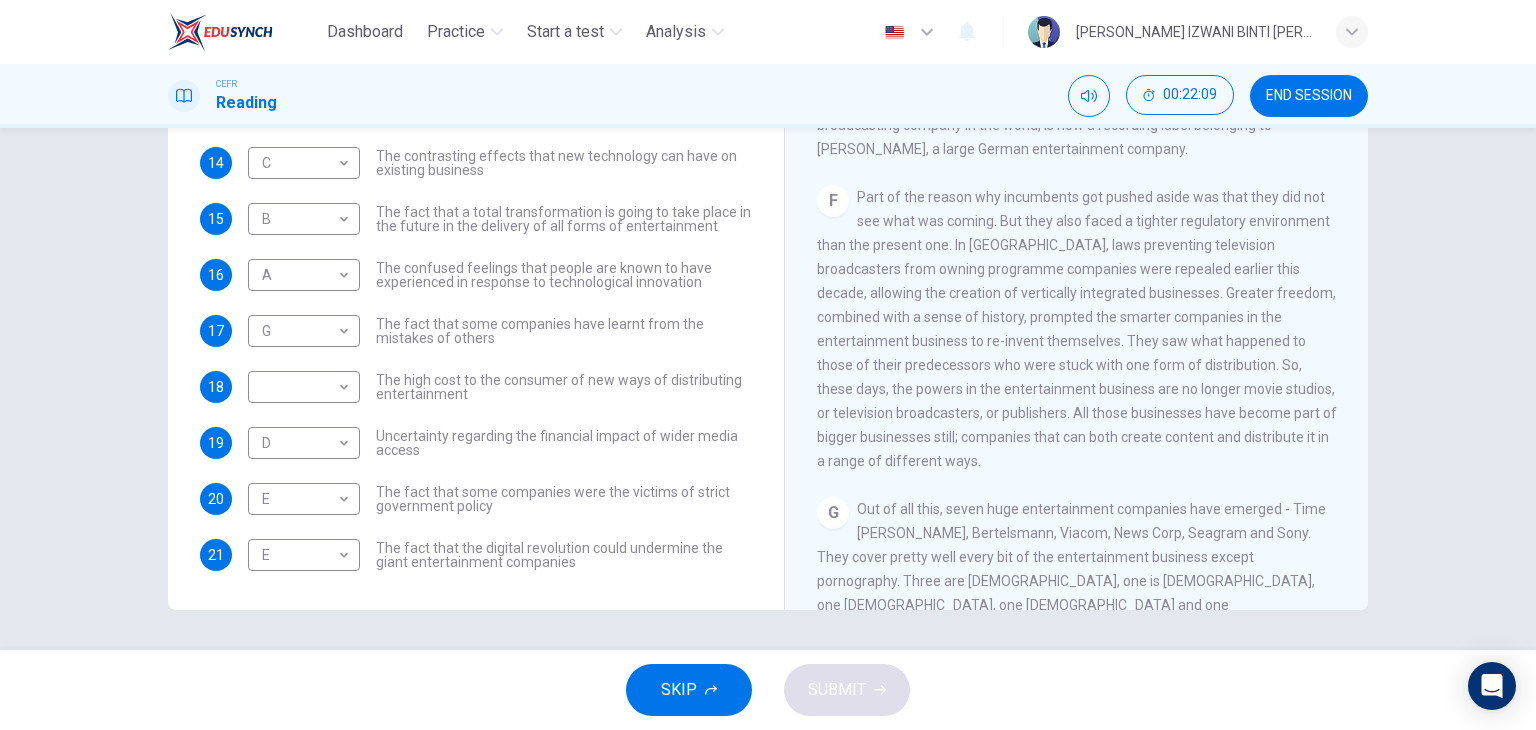 drag, startPoint x: 996, startPoint y: 274, endPoint x: 1039, endPoint y: 359, distance: 95.257545 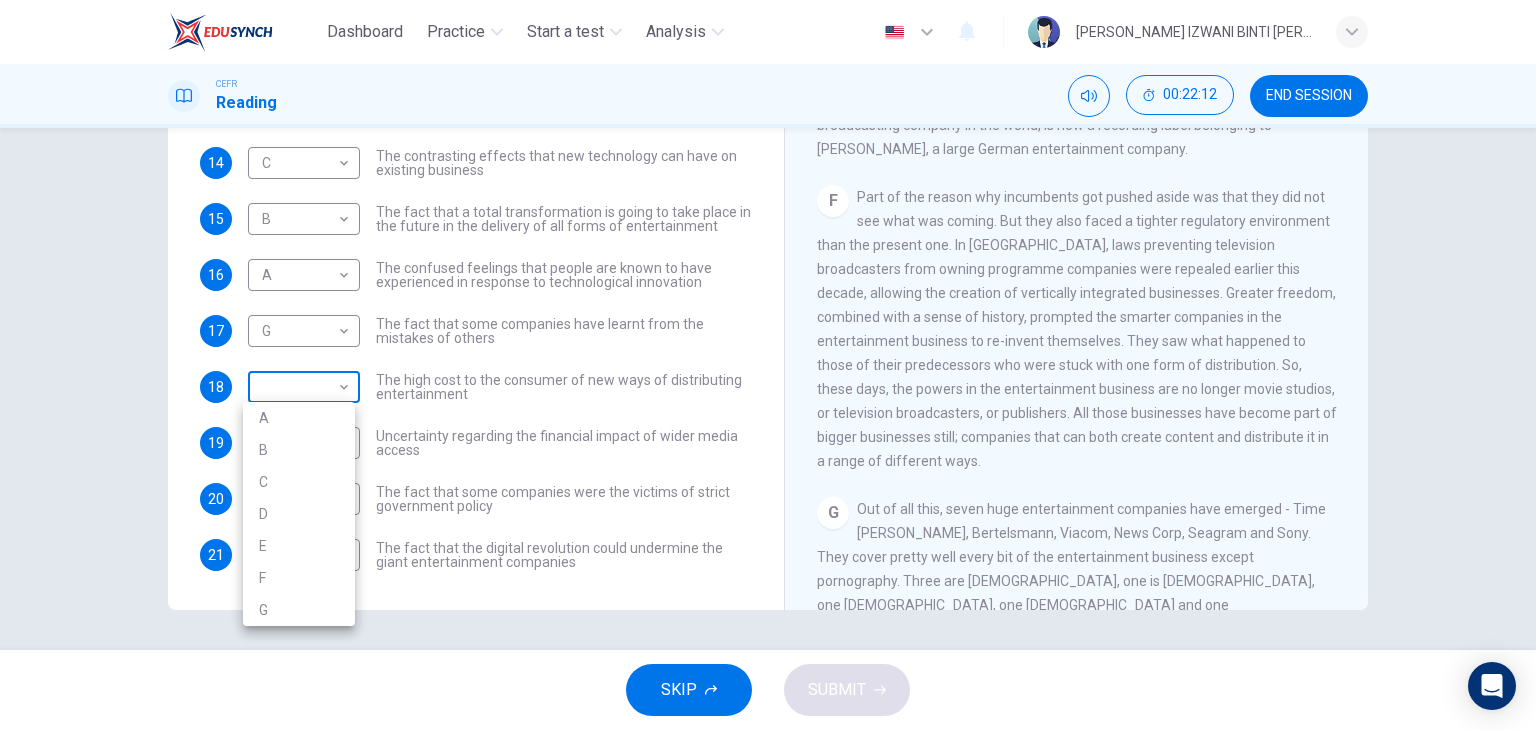 click on "Dashboard Practice Start a test Analysis English en ​ NUR ANIS IZWANI BINTI [PERSON_NAME] CEFR Reading 00:22:12 END SESSION Questions 14 - 21 The Reading Passage has 7 paragraphs  A-G .
Which paragraph mentions the following?
Write the appropriate letters  (A-G)  in the boxes below.
NB  Some of the paragraphs will be used  more than once. 14 C C ​ The contrasting effects that new technology can have on existing business 15 B B ​ The fact that a total transformation is going to take place in the future in the delivery of all forms of entertainment 16 A A ​ The confused feelings that people are known to have experienced in response to technological innovation 17 G G ​ The fact that some companies have learnt from the mistakes of others 18 ​ ​ The high cost to the consumer of new ways of distributing entertainment 19 D D ​ Uncertainty regarding the financial impact of wider media access 20 E E ​ The fact that some companies were the victims of strict government policy 21 E E ​ CLICK TO ZOOM A" at bounding box center (768, 365) 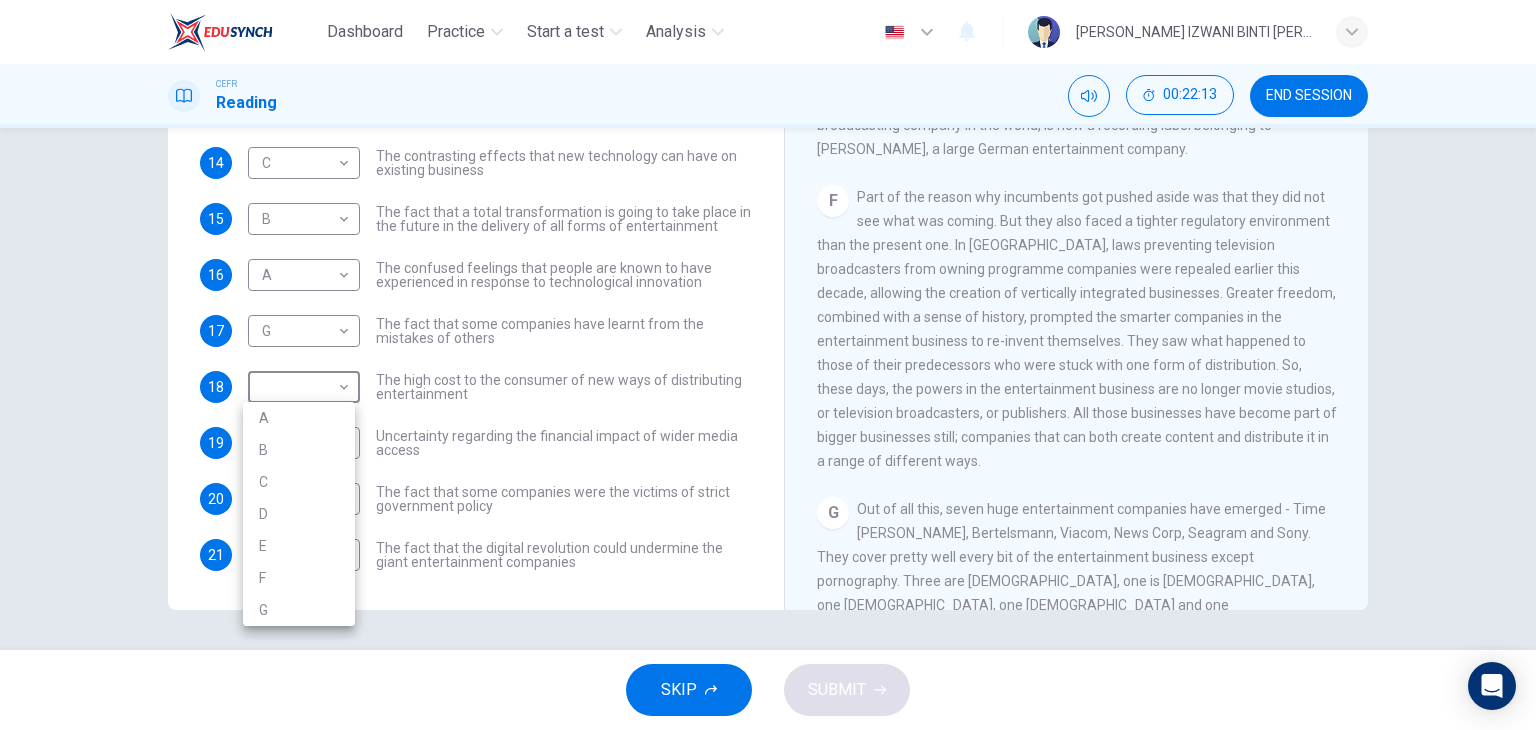 click on "F" at bounding box center (299, 578) 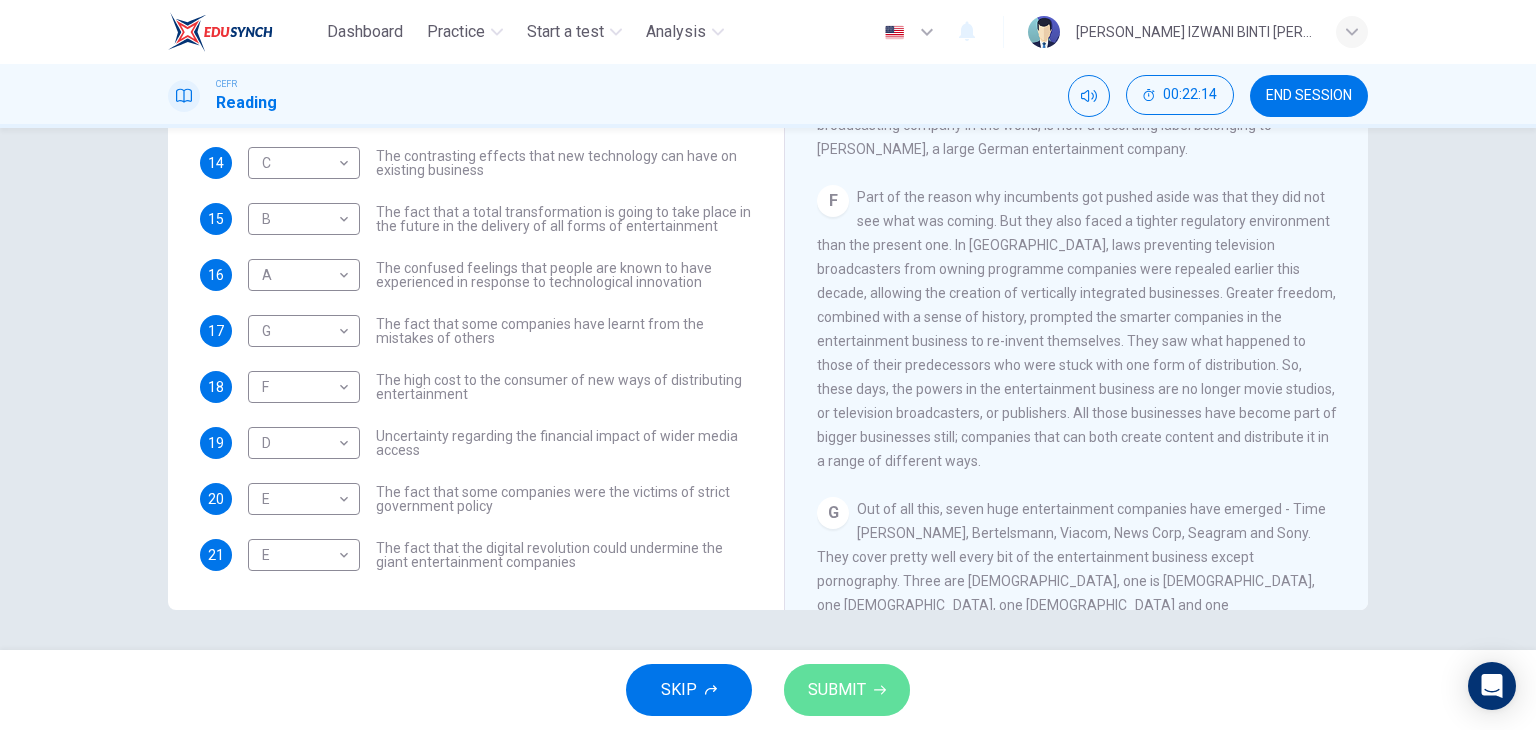 click on "SUBMIT" at bounding box center (837, 690) 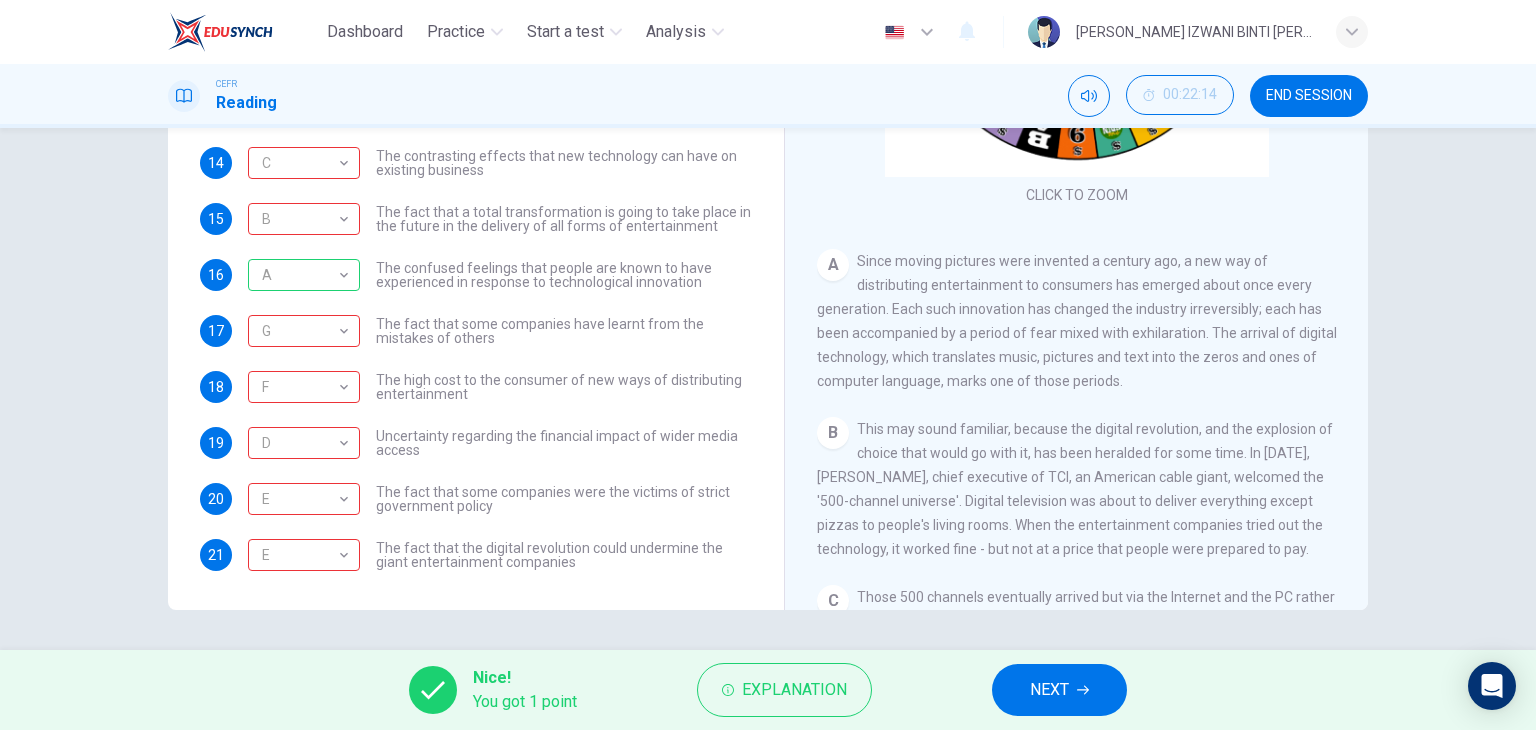 scroll, scrollTop: 300, scrollLeft: 0, axis: vertical 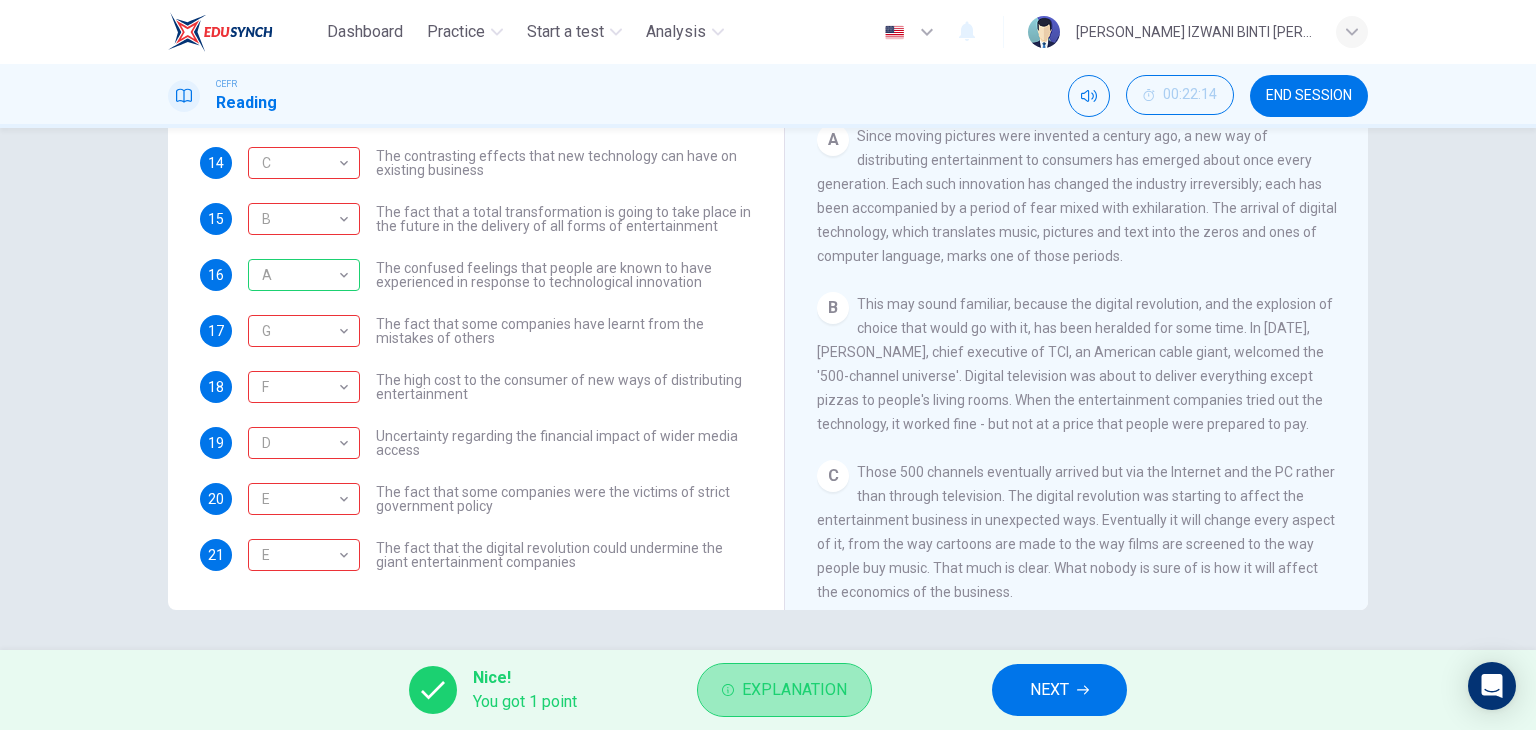 click on "Explanation" at bounding box center [794, 690] 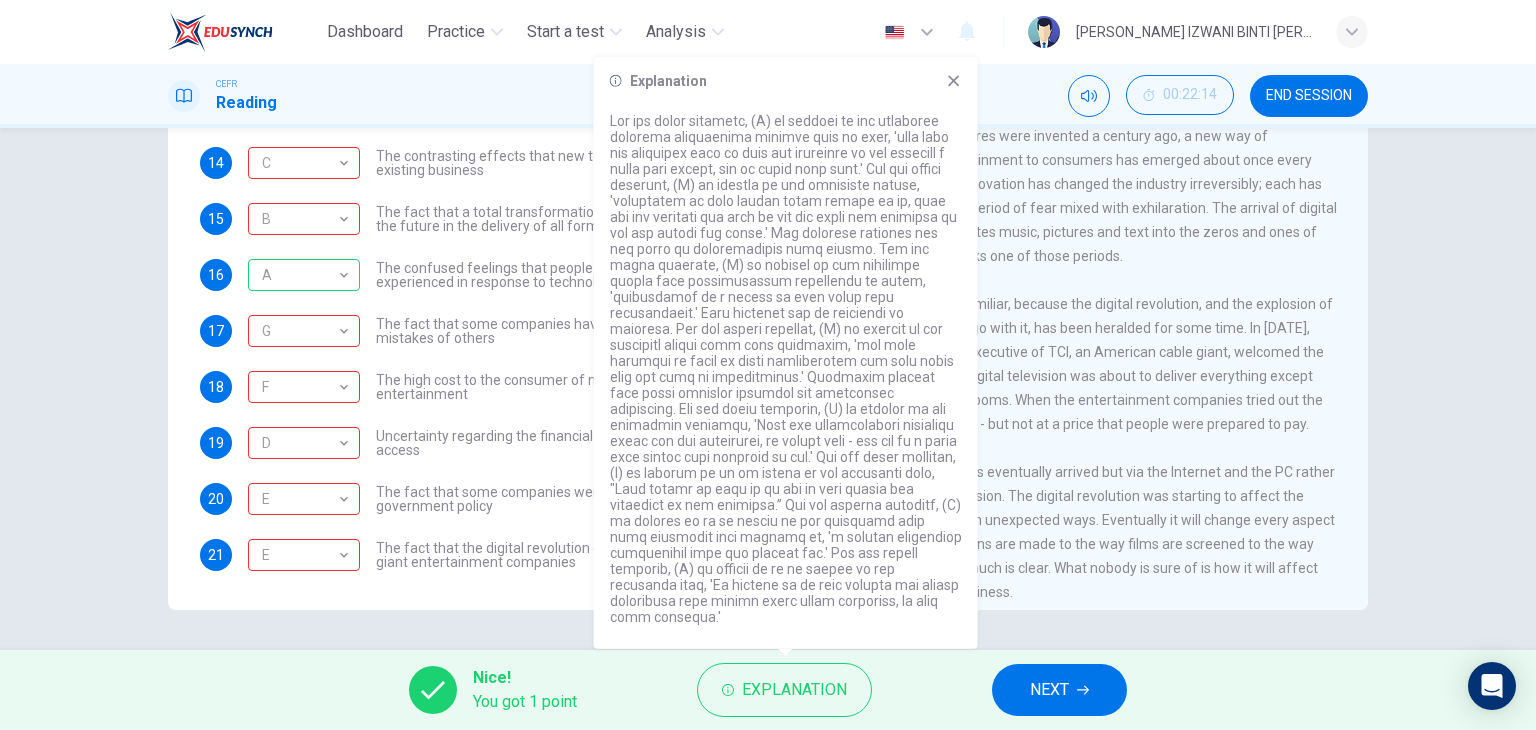 click on "This may sound familiar, because the digital revolution, and the explosion of choice that would go with it, has been heralded for some time. In [DATE], [PERSON_NAME], chief executive of TCI, an American cable giant, welcomed the '500-channel universe'. Digital television was about to deliver everything except pizzas to people's living rooms. When the entertainment companies tried out the technology, it worked fine - but not at a price that people were prepared to pay." at bounding box center (1075, 364) 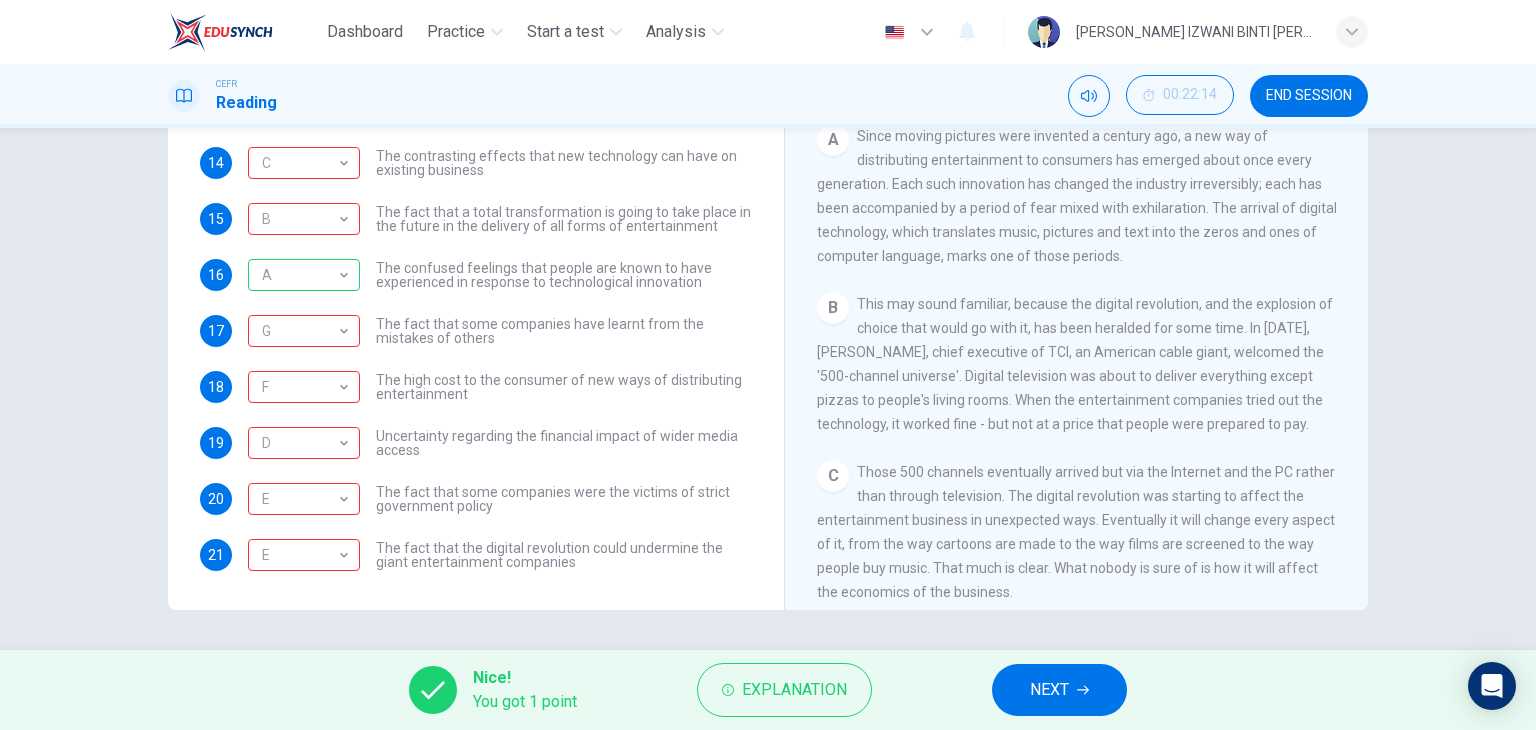 scroll, scrollTop: 400, scrollLeft: 0, axis: vertical 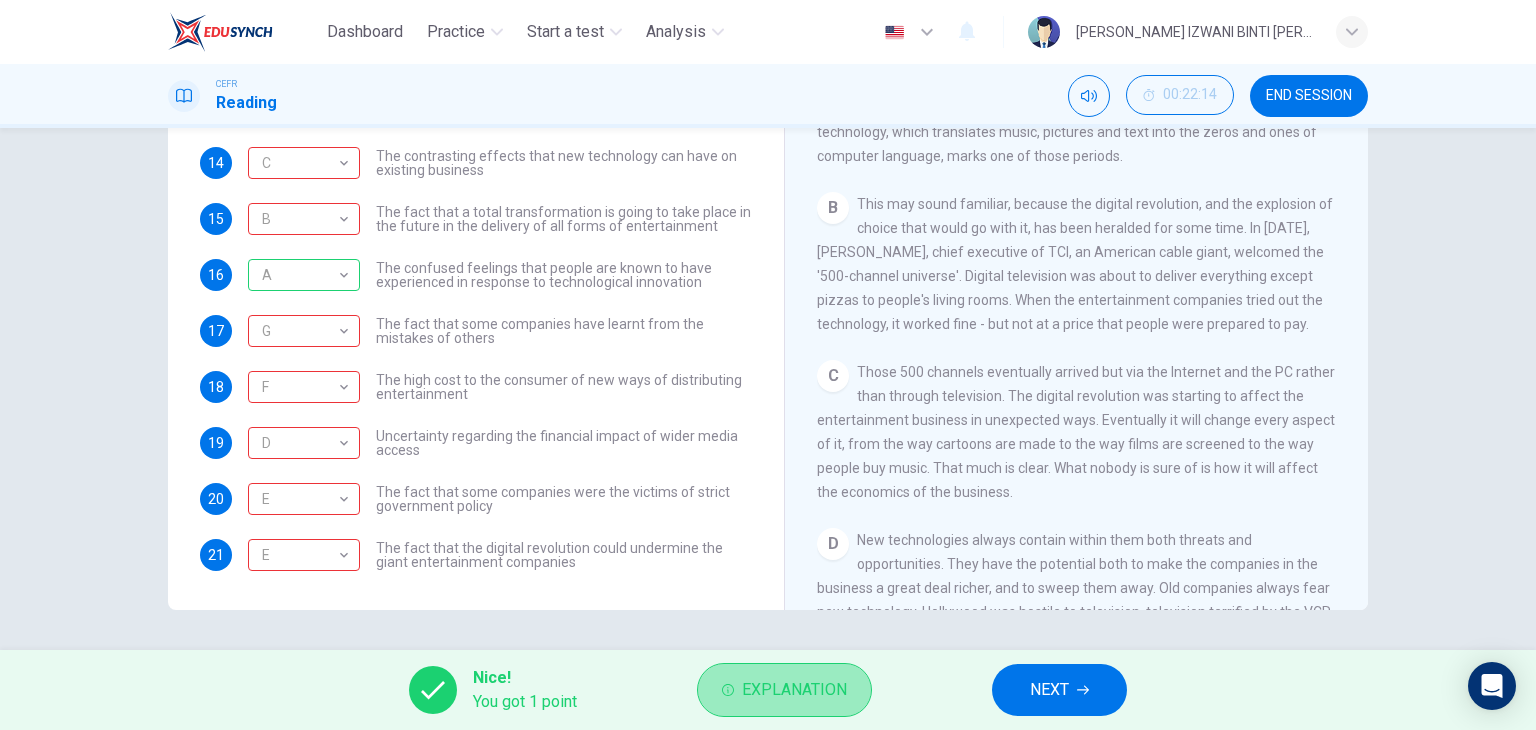 click on "Explanation" at bounding box center (784, 690) 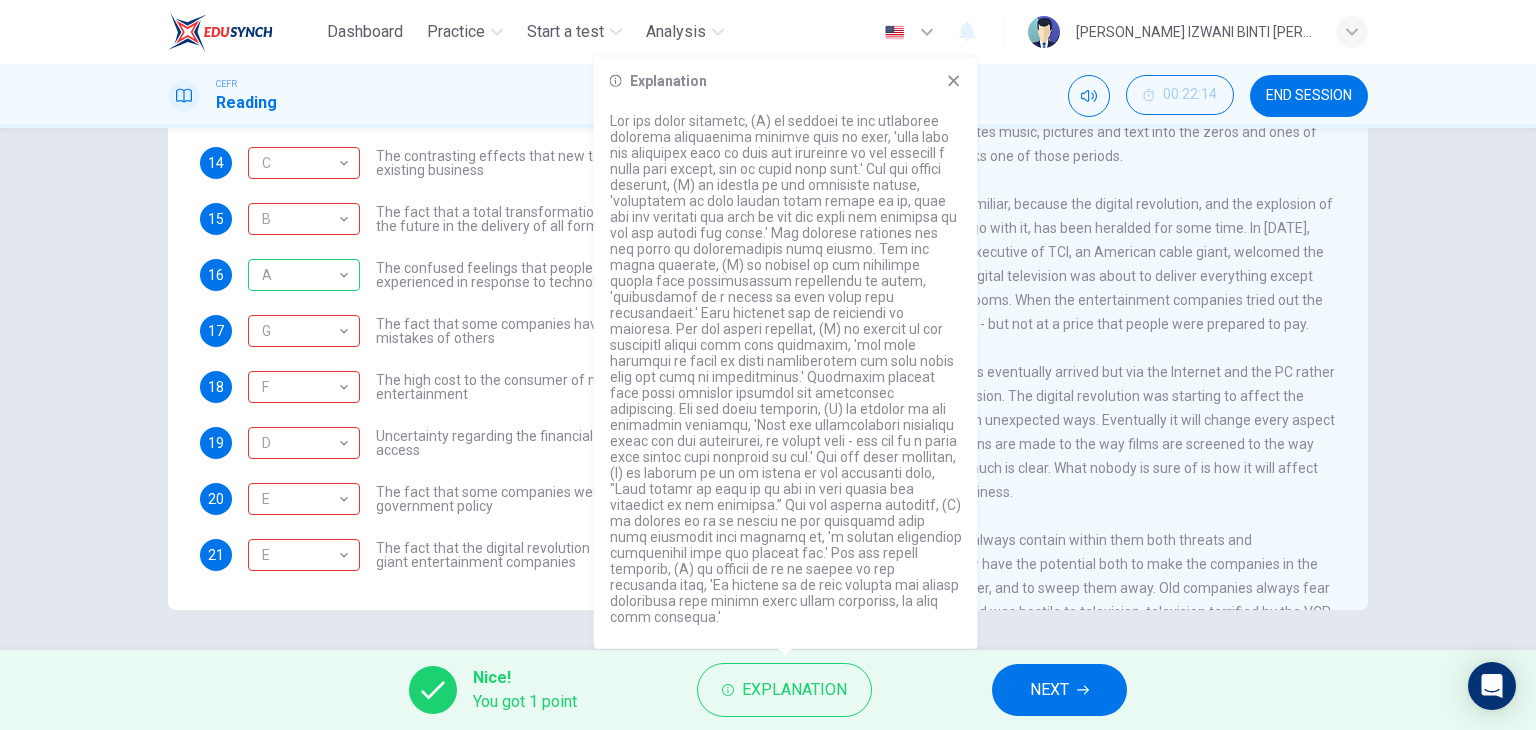 click on "C Those 500 channels eventually arrived but via the Internet and the PC rather than through television. The digital revolution was starting to affect the entertainment business in unexpected ways. Eventually it will change every aspect of it, from the way cartoons are made to the way films are screened to the way people buy music. That much is clear. What nobody is sure of is how it will affect the economics of the business." at bounding box center (1077, 432) 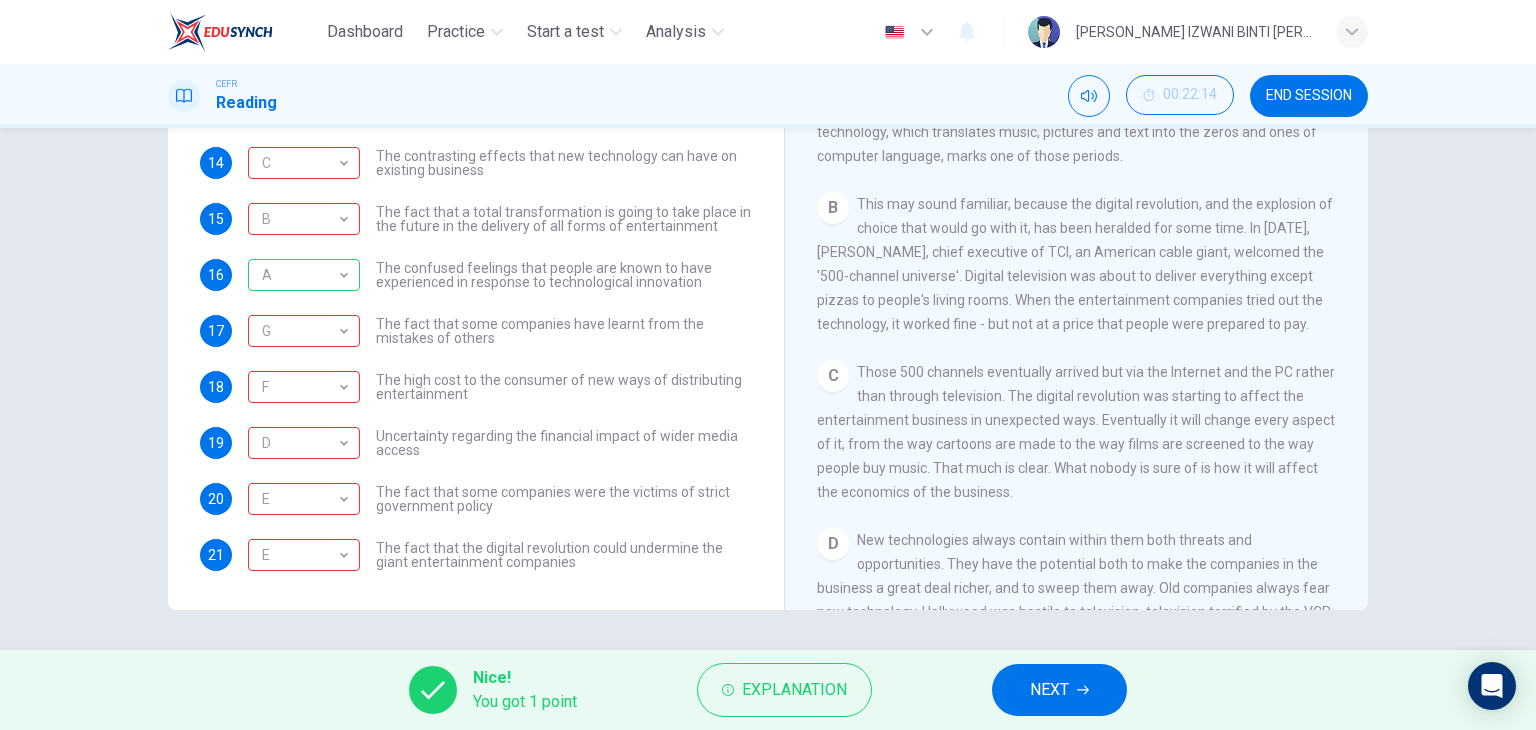 drag, startPoint x: 1048, startPoint y: 482, endPoint x: 1012, endPoint y: 542, distance: 69.97142 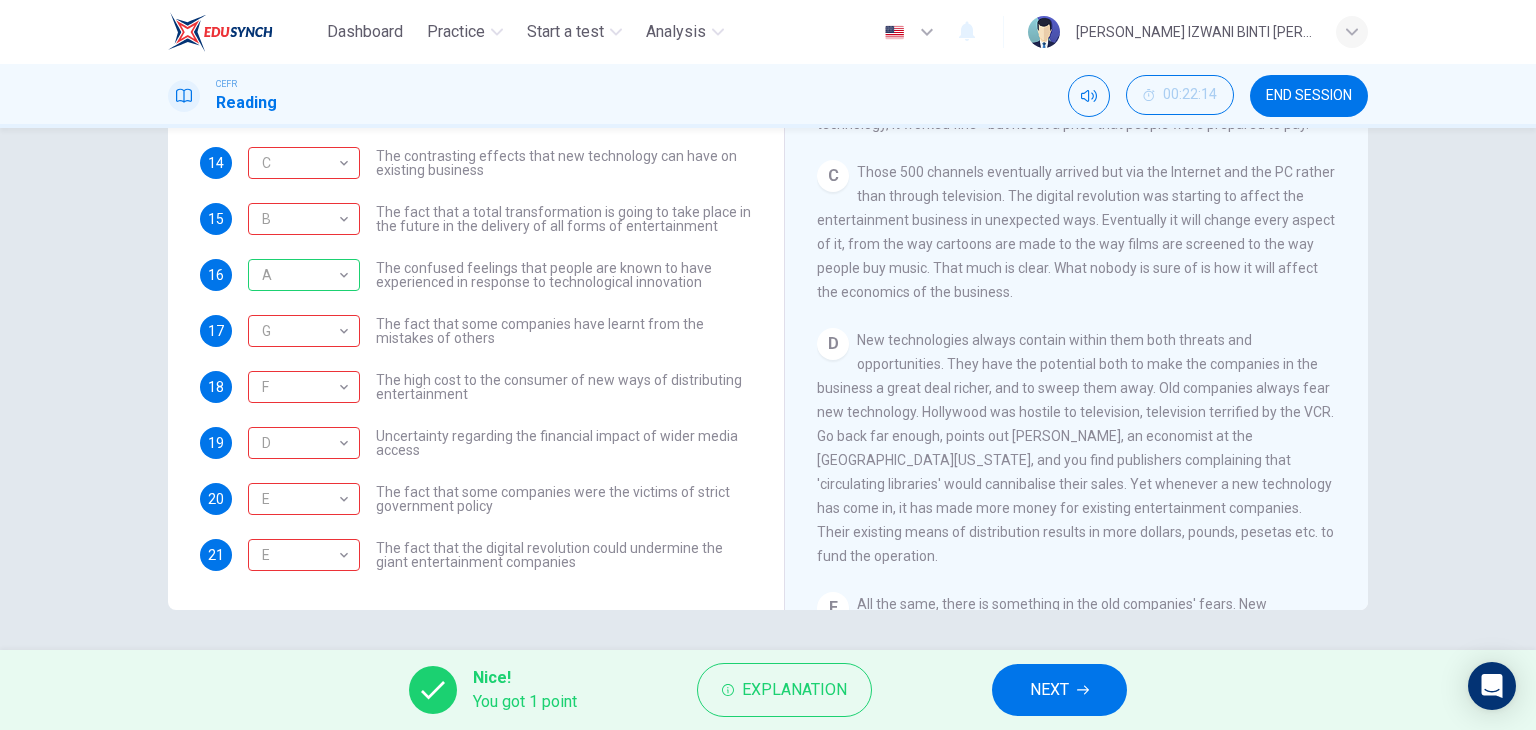 scroll, scrollTop: 700, scrollLeft: 0, axis: vertical 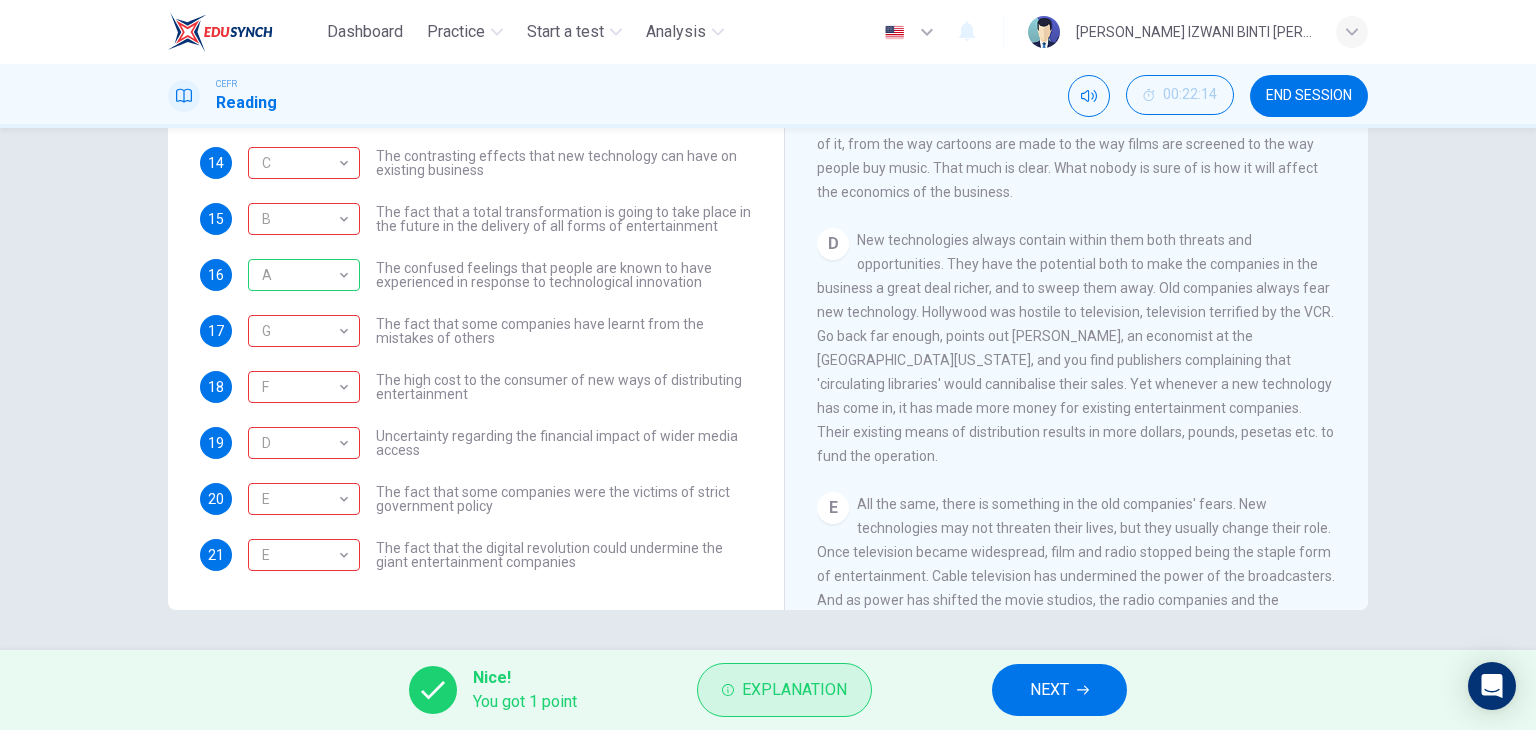 click on "Explanation" at bounding box center [794, 690] 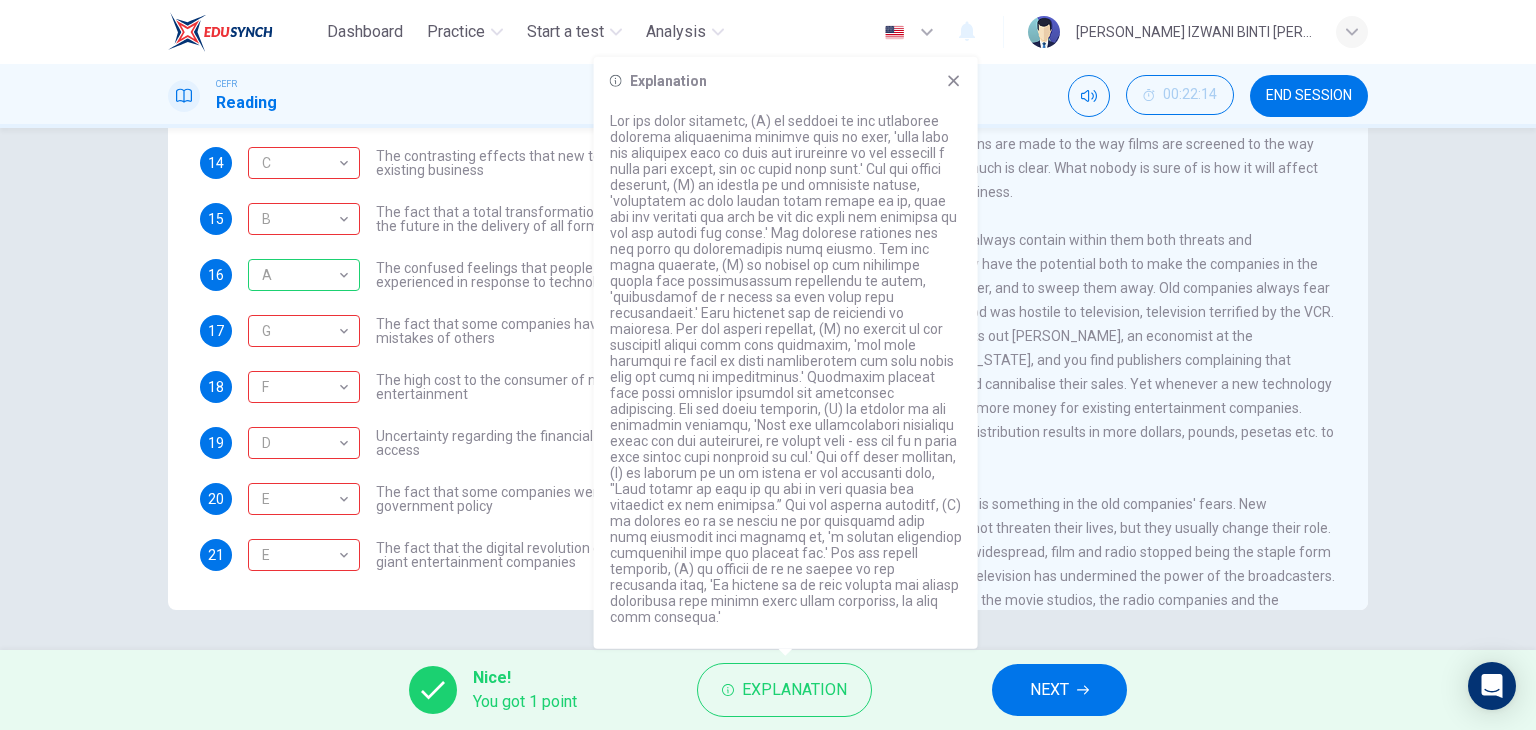 drag, startPoint x: 654, startPoint y: 181, endPoint x: 845, endPoint y: 163, distance: 191.8463 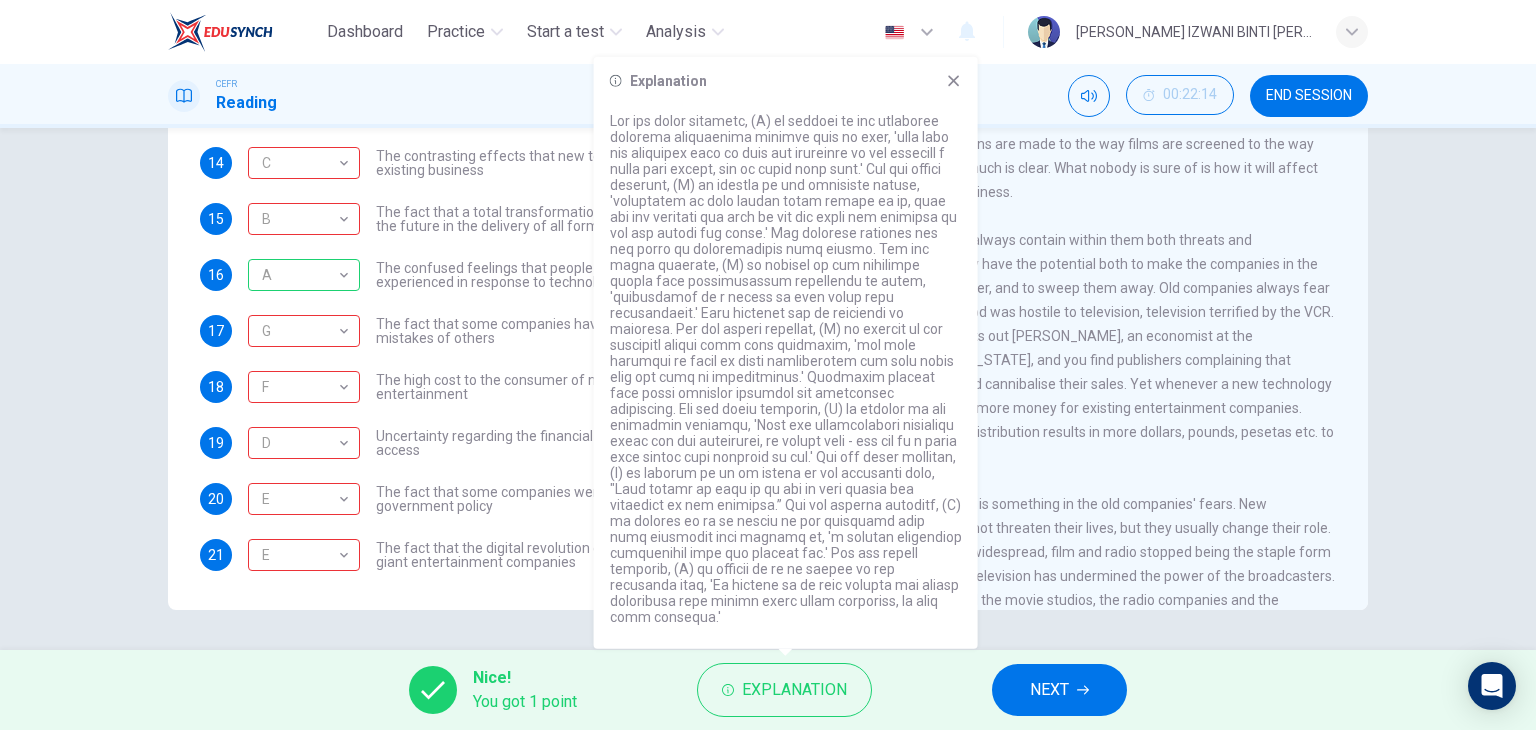 click on "New technologies always contain within them both threats and opportunities. They have the potential both to make the companies in the business a great deal richer, and to sweep them away. Old companies always fear new technology. Hollywood was hostile to television, television terrified by the VCR. Go back far enough, points out [PERSON_NAME], an economist at the [GEOGRAPHIC_DATA][US_STATE], and you find publishers complaining that 'circulating libraries' would cannibalise their sales. Yet whenever a new technology has come in, it has made more money for existing entertainment companies. Their existing means of distribution results in more dollars, pounds, pesetas etc. to fund the operation." at bounding box center [1075, 348] 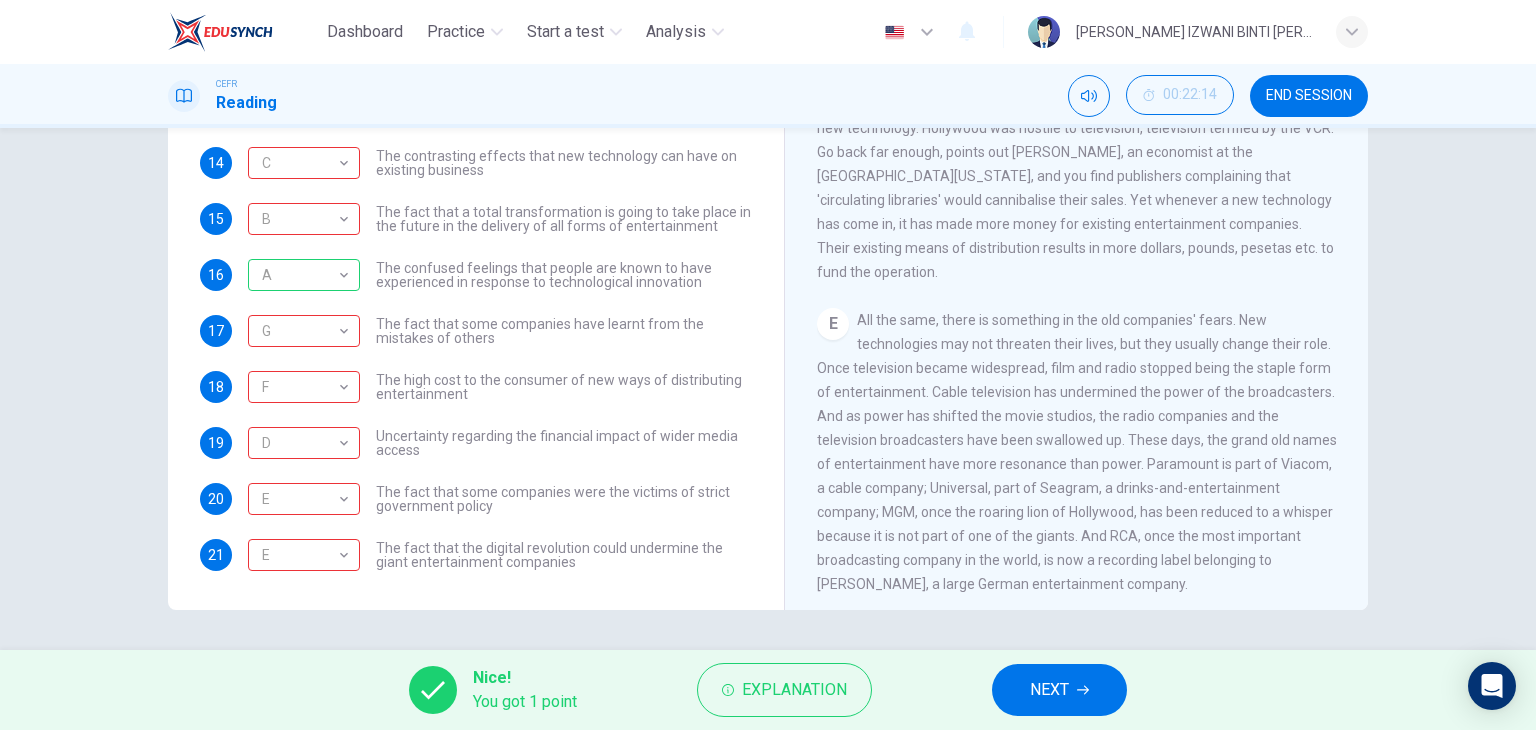 scroll, scrollTop: 1000, scrollLeft: 0, axis: vertical 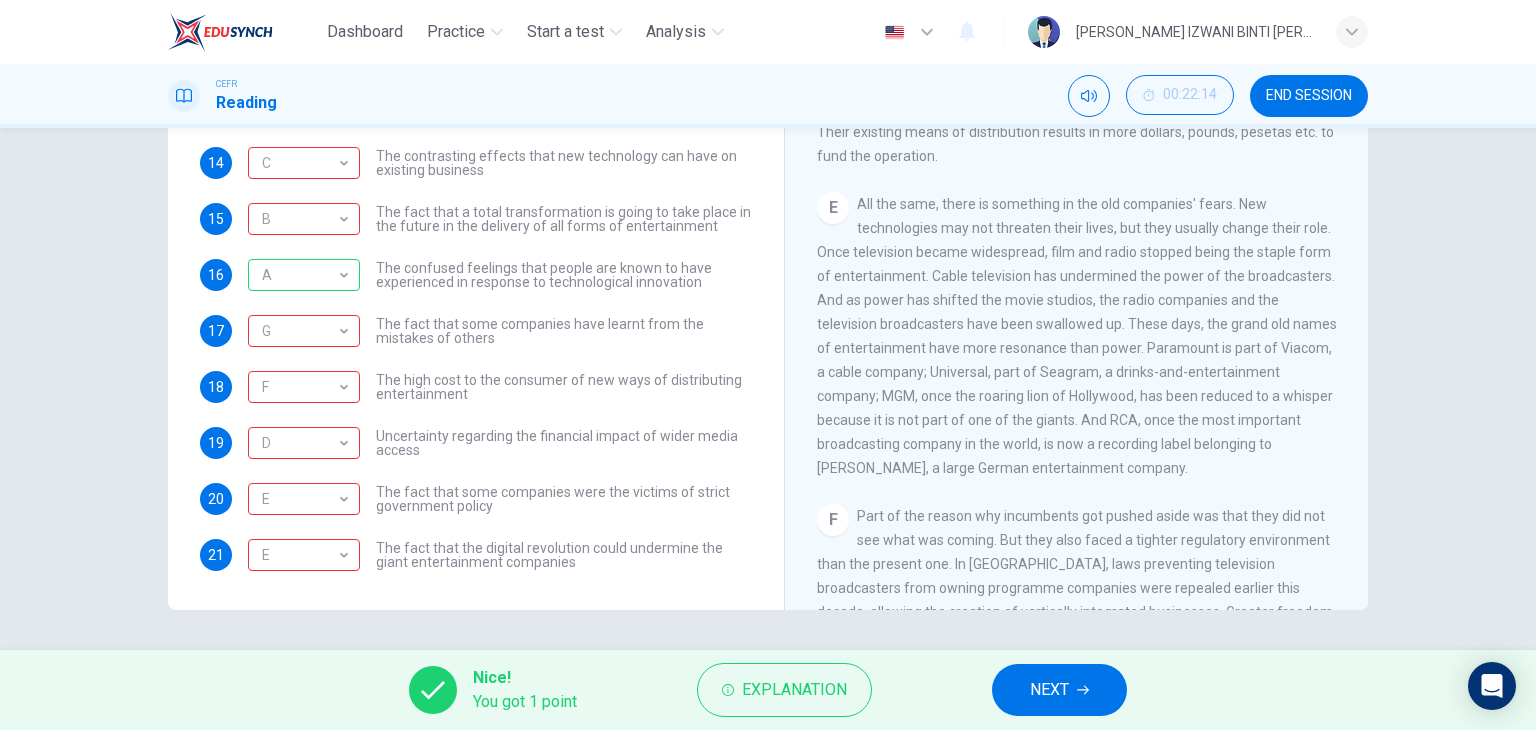 click on "All the same, there is something in the old companies' fears. New technologies may not threaten their lives, but they usually change their role. Once television became widespread, film and radio stopped being the staple form of entertainment. Cable television has undermined the power of the broadcasters. And as power has shifted the movie studios, the radio companies and the television broadcasters have been swallowed up. These days, the grand old names of entertainment have more resonance than power. Paramount is part of Viacom, a cable company; Universal, part of Seagram, a drinks-and-entertainment company; MGM, once the roaring lion of Hollywood, has been reduced to a whisper because it is not part of one of the giants. And RCA, once the most important broadcasting company in the world, is now a recording label belonging to [PERSON_NAME], a large German entertainment company." at bounding box center (1077, 336) 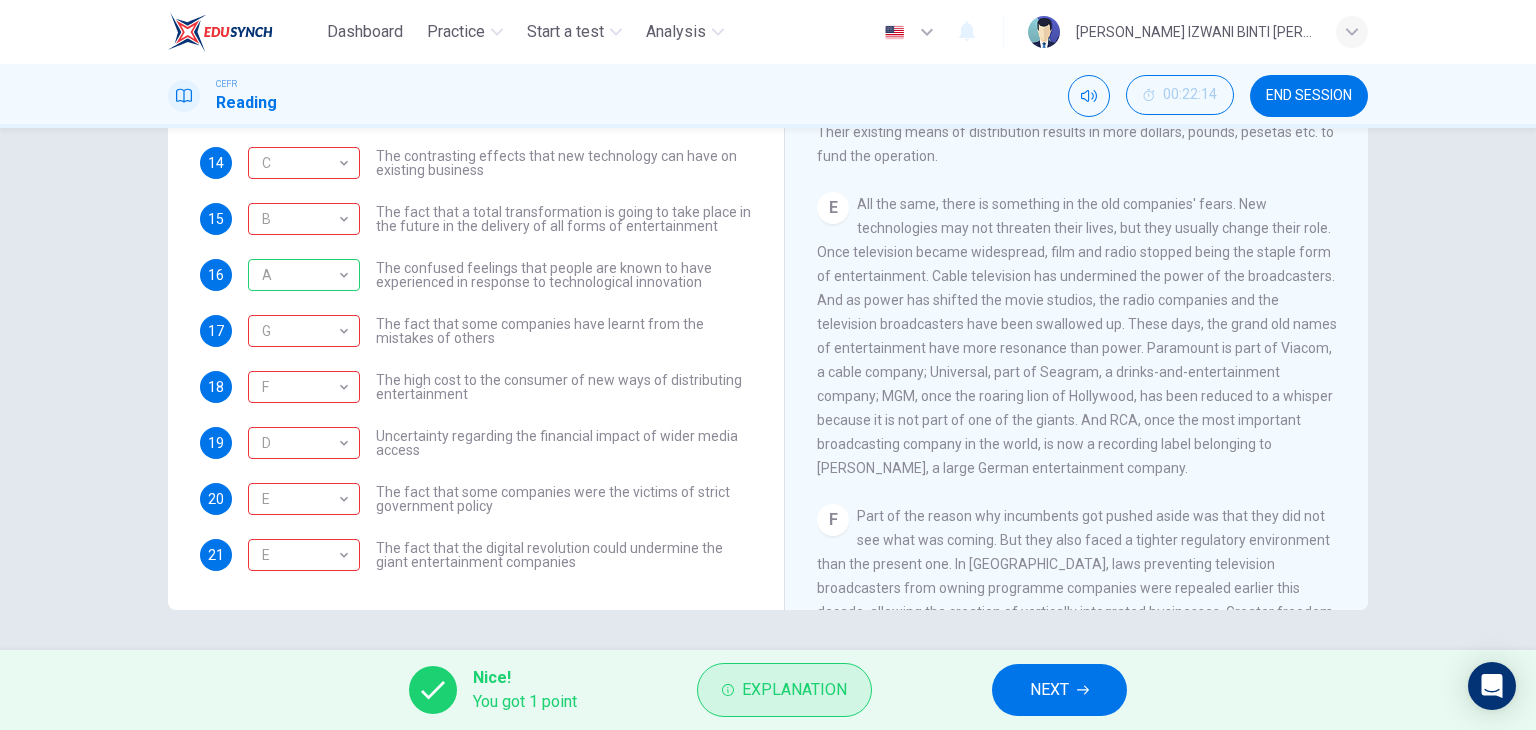 click on "Explanation" at bounding box center (794, 690) 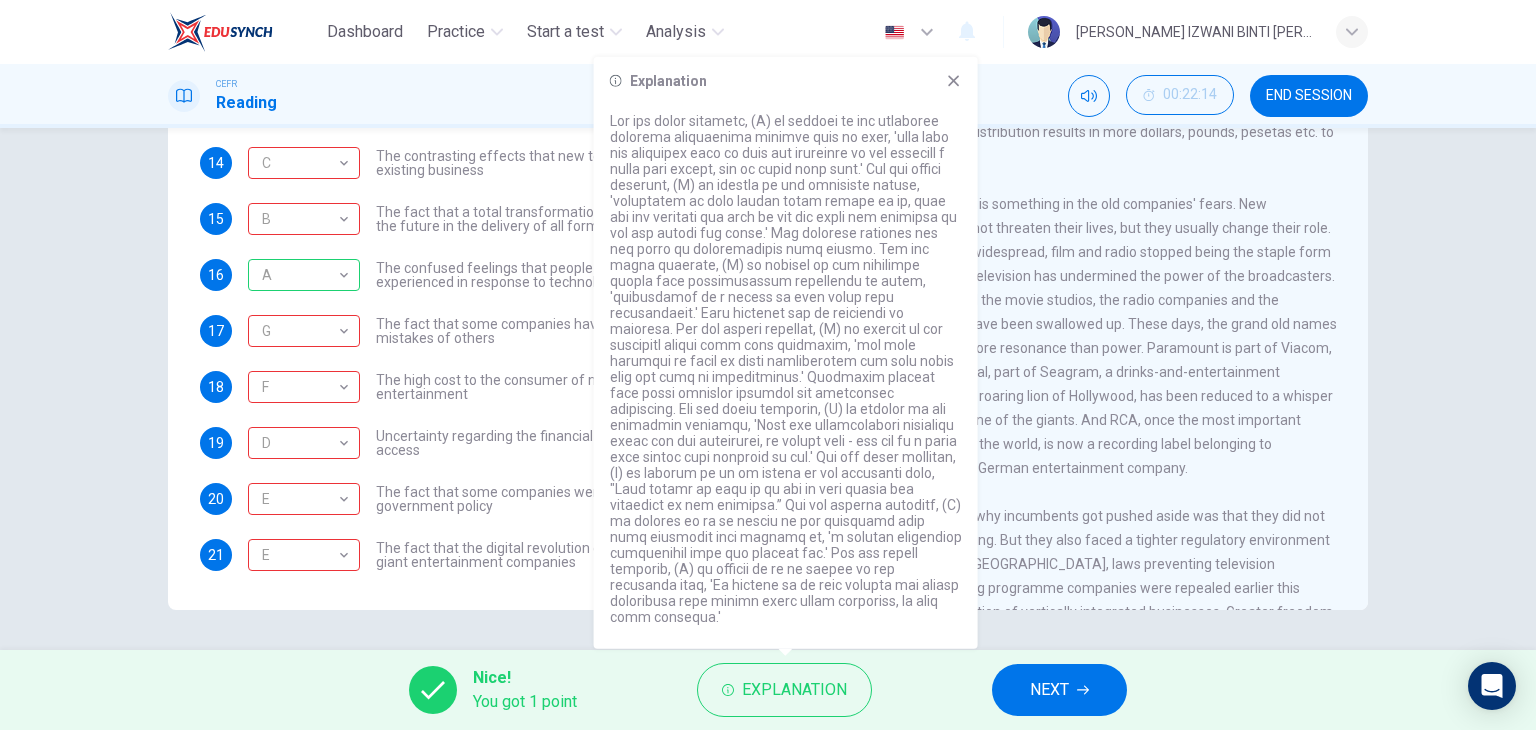 click on "All the same, there is something in the old companies' fears. New technologies may not threaten their lives, but they usually change their role. Once television became widespread, film and radio stopped being the staple form of entertainment. Cable television has undermined the power of the broadcasters. And as power has shifted the movie studios, the radio companies and the television broadcasters have been swallowed up. These days, the grand old names of entertainment have more resonance than power. Paramount is part of Viacom, a cable company; Universal, part of Seagram, a drinks-and-entertainment company; MGM, once the roaring lion of Hollywood, has been reduced to a whisper because it is not part of one of the giants. And RCA, once the most important broadcasting company in the world, is now a recording label belonging to [PERSON_NAME], a large German entertainment company." at bounding box center [1077, 336] 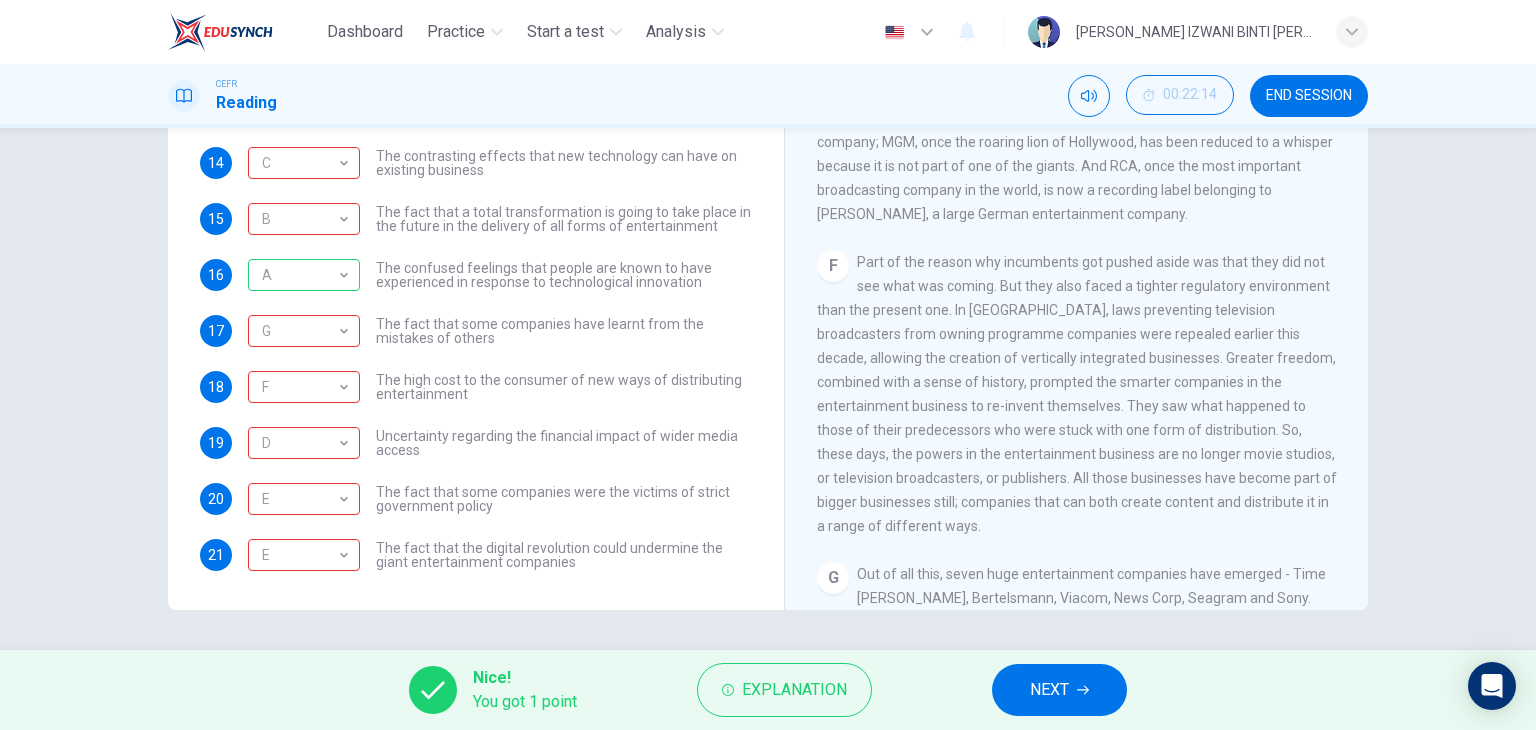 scroll, scrollTop: 1300, scrollLeft: 0, axis: vertical 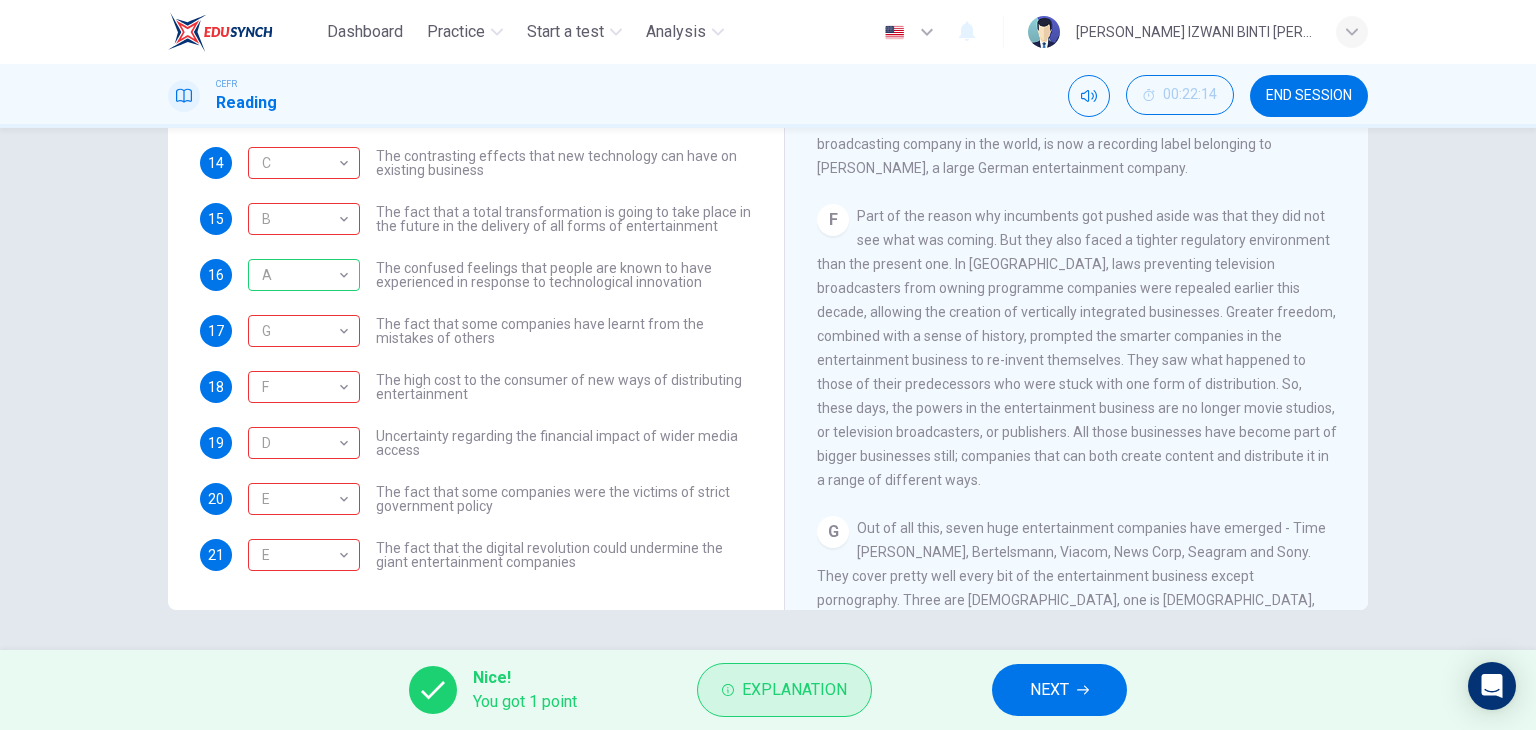 click on "Explanation" at bounding box center [794, 690] 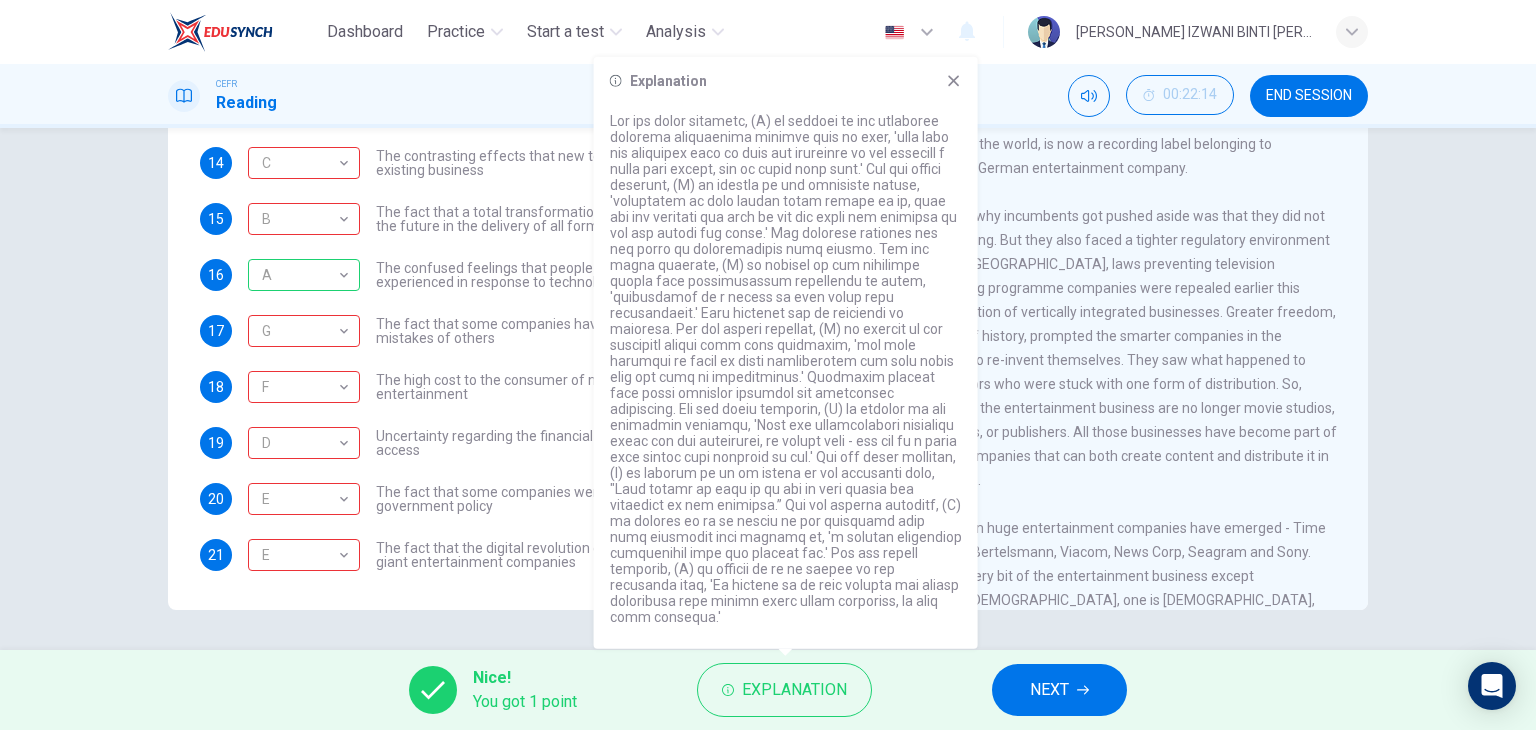 drag, startPoint x: 664, startPoint y: 395, endPoint x: 848, endPoint y: 390, distance: 184.06792 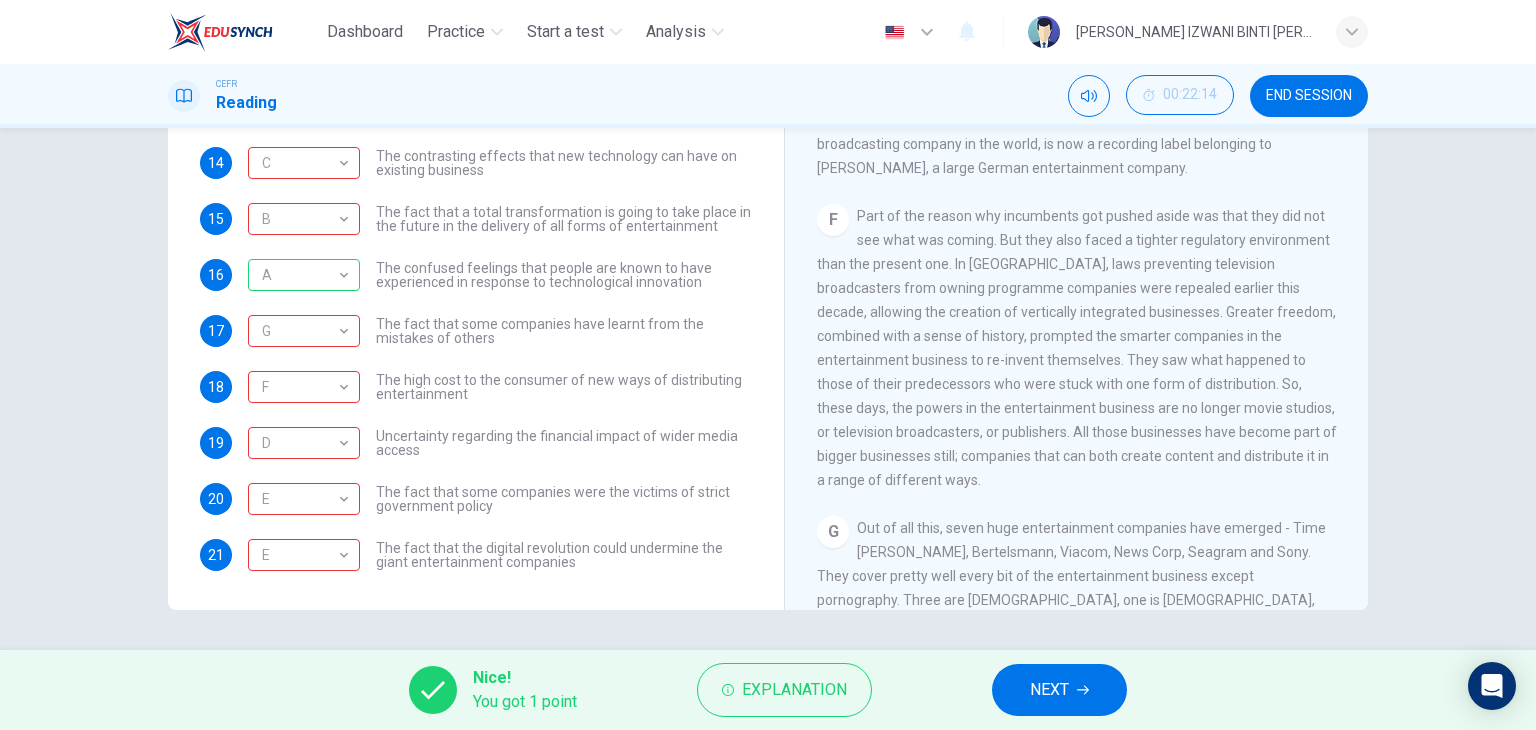 click on "Part of the reason why incumbents got pushed aside was that they did not see what was coming. But they also faced a tighter regulatory environment than the present one. In [GEOGRAPHIC_DATA], laws preventing television broadcasters from owning programme companies were repealed earlier this decade, allowing the creation of vertically integrated businesses. Greater freedom, combined with a sense of history, prompted the smarter companies in the entertainment business to re-invent themselves. They saw what happened to those of their predecessors who were stuck with one form of distribution. So, these days, the powers in the entertainment business are no longer movie studios, or television broadcasters, or publishers. All those businesses have become part of bigger businesses still; companies that can both create content and distribute it in a range of different ways." at bounding box center [1077, 348] 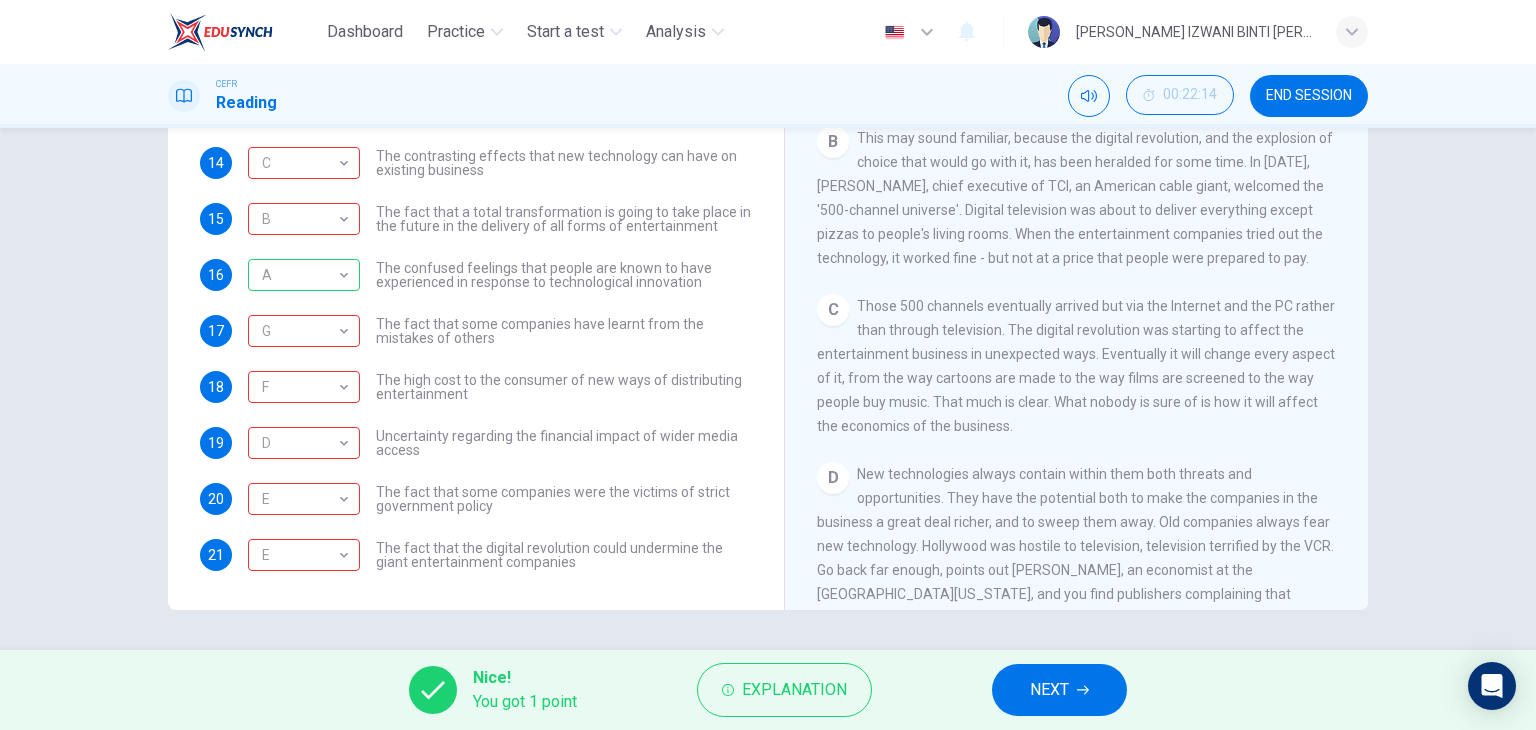 scroll, scrollTop: 500, scrollLeft: 0, axis: vertical 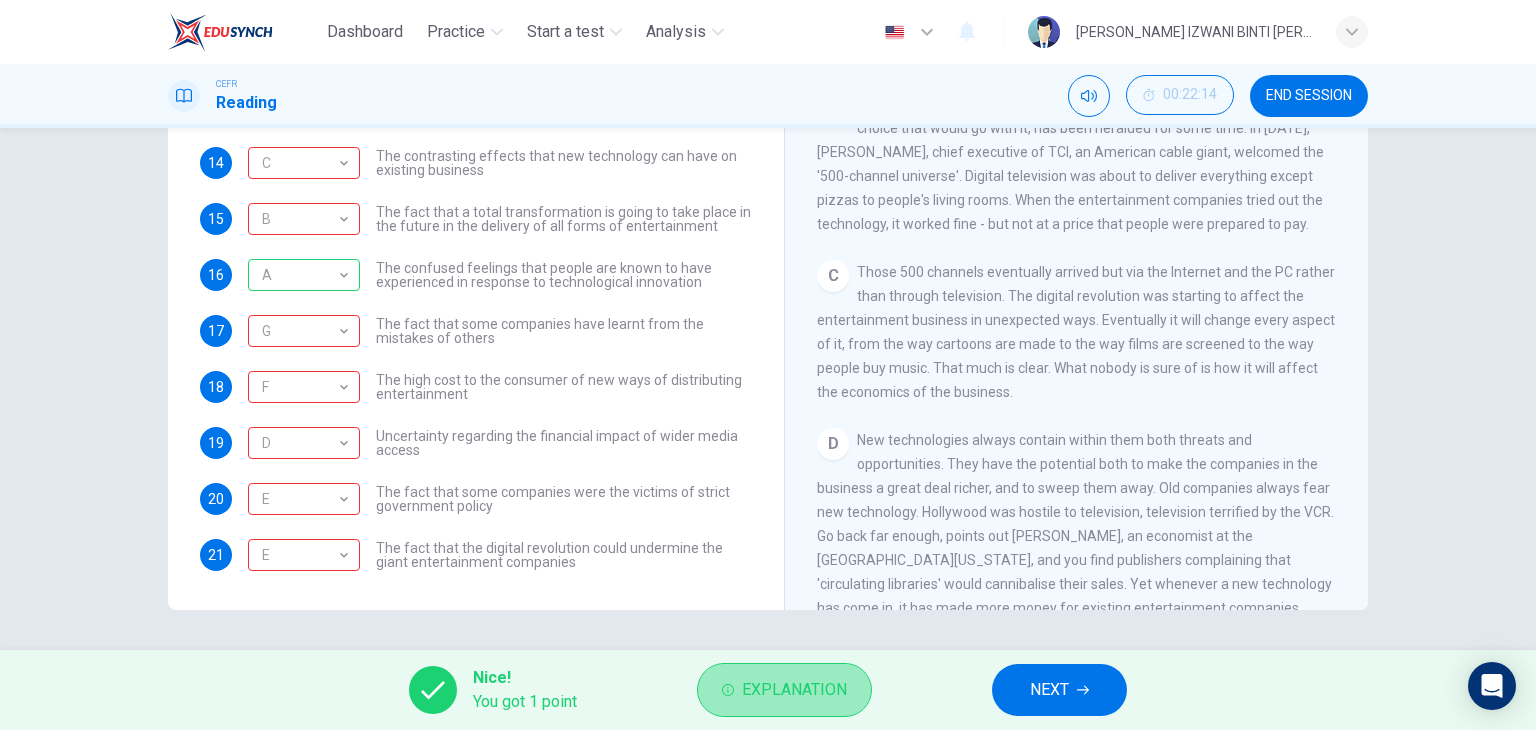 click on "Explanation" at bounding box center [794, 690] 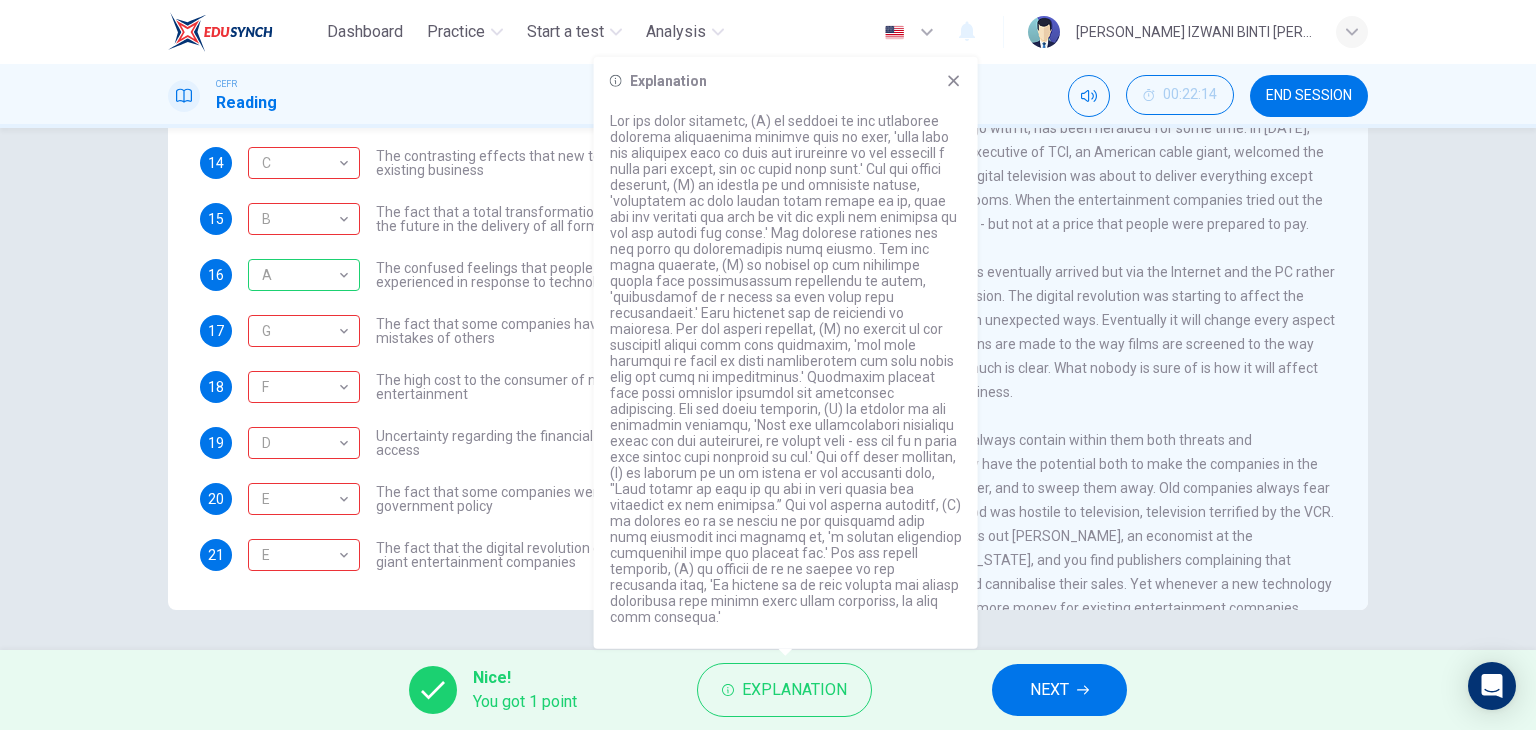 click on "New technologies always contain within them both threats and opportunities. They have the potential both to make the companies in the business a great deal richer, and to sweep them away. Old companies always fear new technology. Hollywood was hostile to television, television terrified by the VCR. Go back far enough, points out [PERSON_NAME], an economist at the [GEOGRAPHIC_DATA][US_STATE], and you find publishers complaining that 'circulating libraries' would cannibalise their sales. Yet whenever a new technology has come in, it has made more money for existing entertainment companies. Their existing means of distribution results in more dollars, pounds, pesetas etc. to fund the operation." at bounding box center (1075, 548) 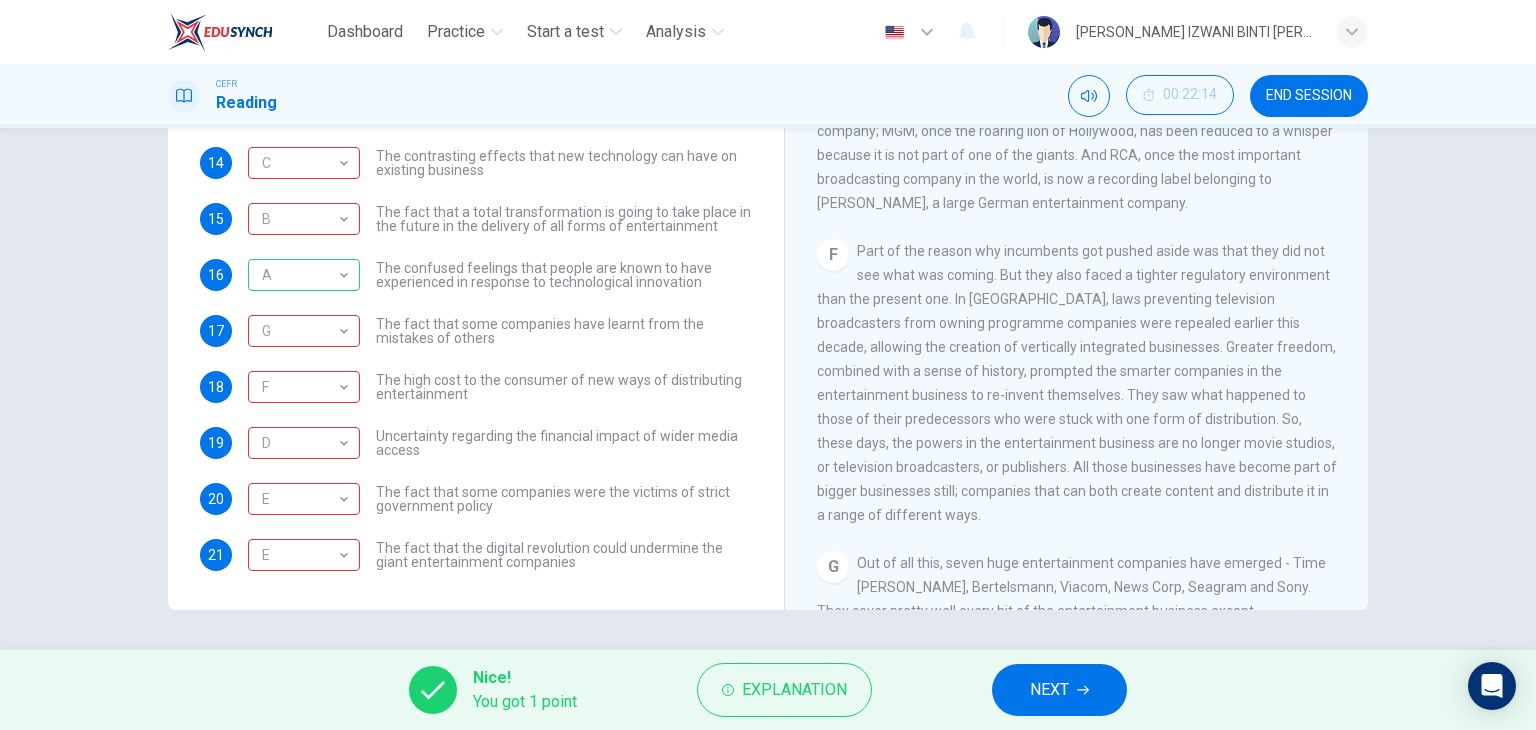 scroll, scrollTop: 1300, scrollLeft: 0, axis: vertical 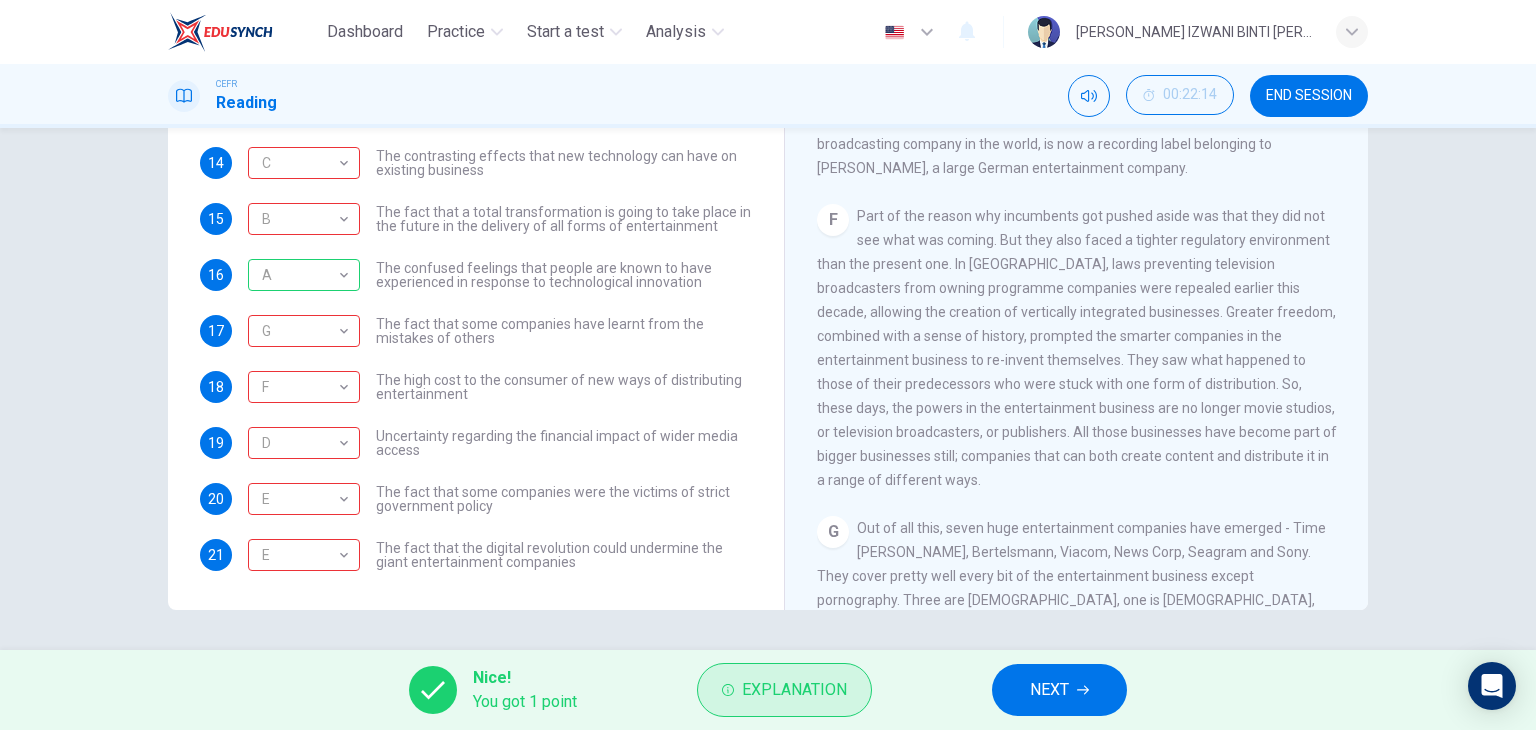 click on "Explanation" at bounding box center (794, 690) 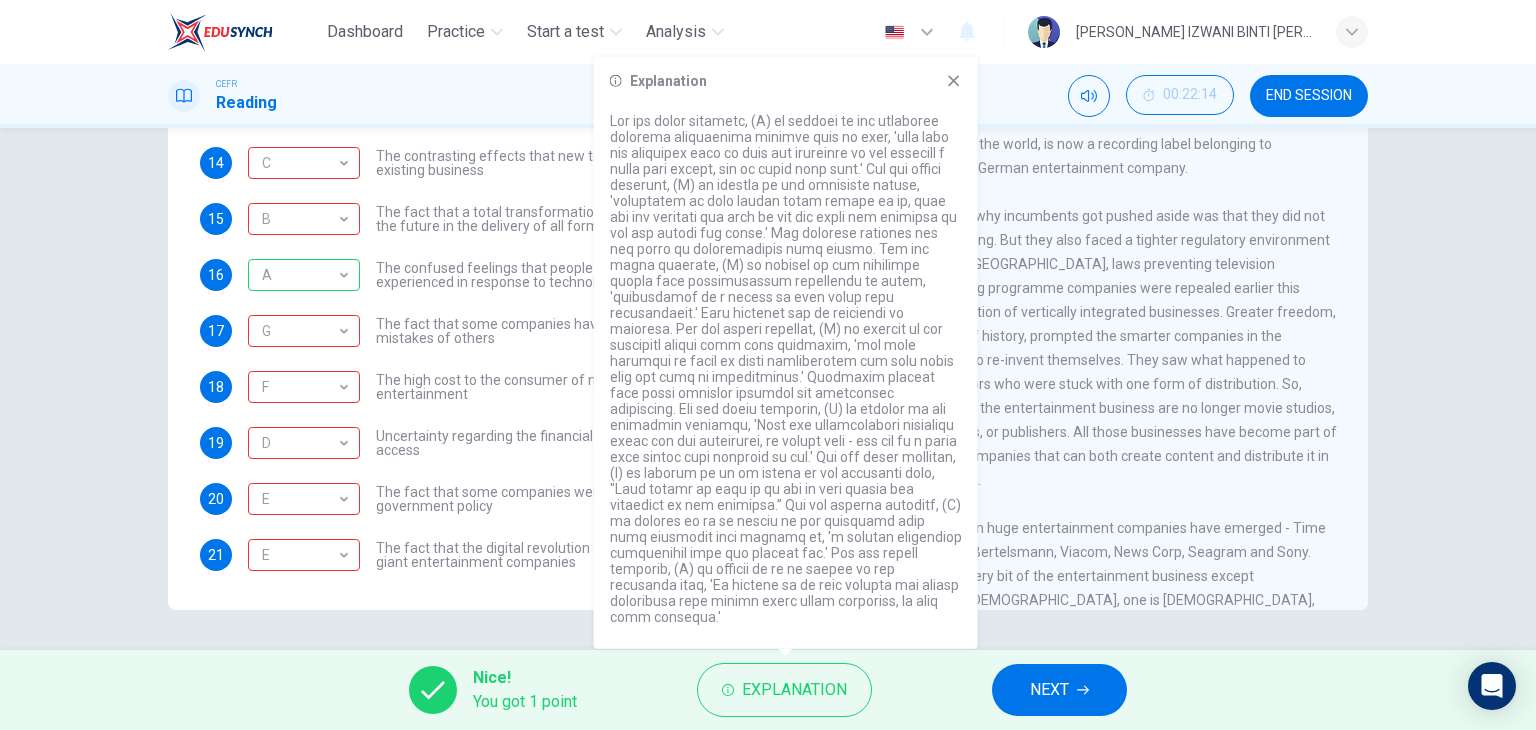 click on "F Part of the reason why incumbents got pushed aside was that they did not see what was coming. But they also faced a tighter regulatory environment than the present one. In [GEOGRAPHIC_DATA], laws preventing television broadcasters from owning programme companies were repealed earlier this decade, allowing the creation of vertically integrated businesses. Greater freedom, combined with a sense of history, prompted the smarter companies in the entertainment business to re-invent themselves. They saw what happened to those of their predecessors who were stuck with one form of distribution. So, these days, the powers in the entertainment business are no longer movie studios, or television broadcasters, or publishers. All those businesses have become part of bigger businesses still; companies that can both create content and distribute it in a range of different ways." at bounding box center (1077, 348) 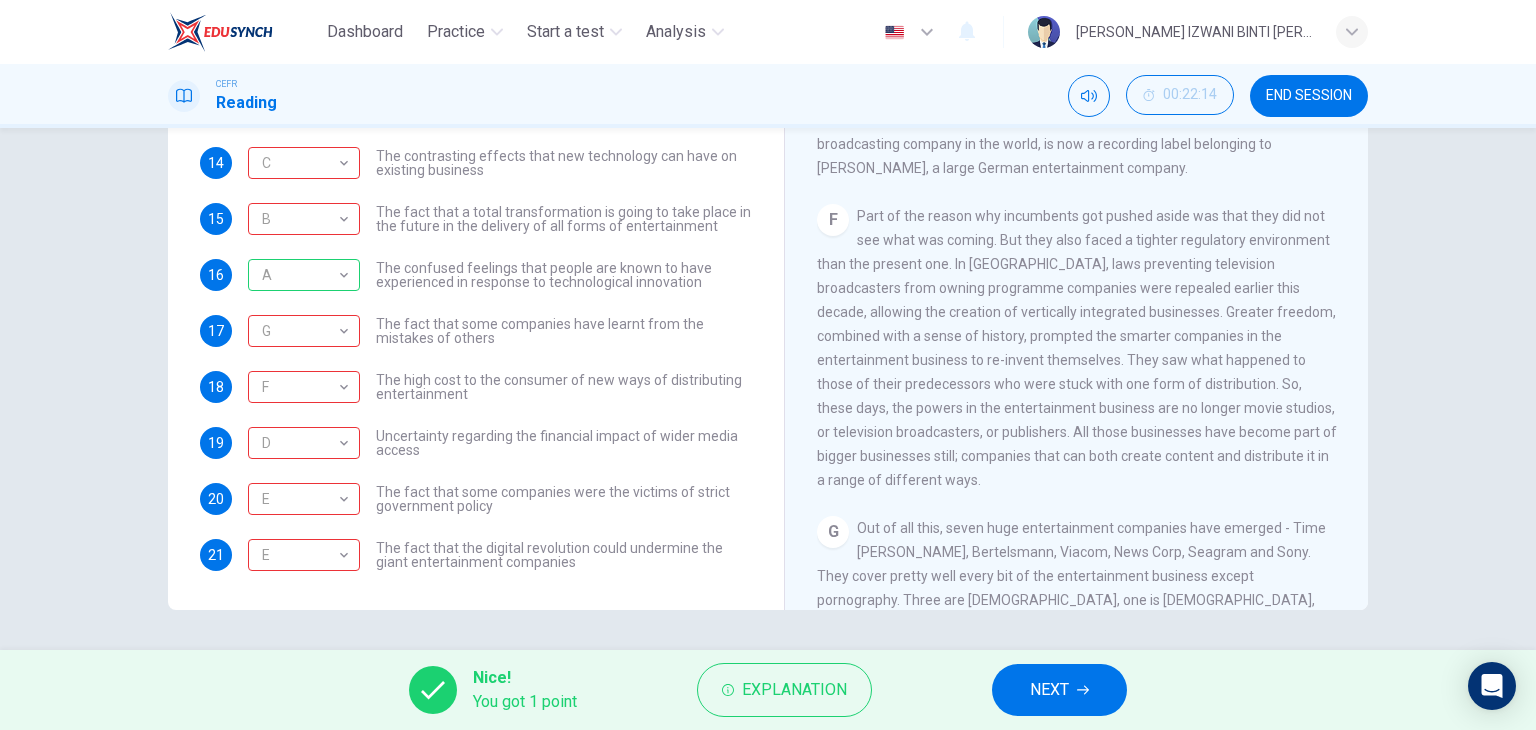 scroll, scrollTop: 1519, scrollLeft: 0, axis: vertical 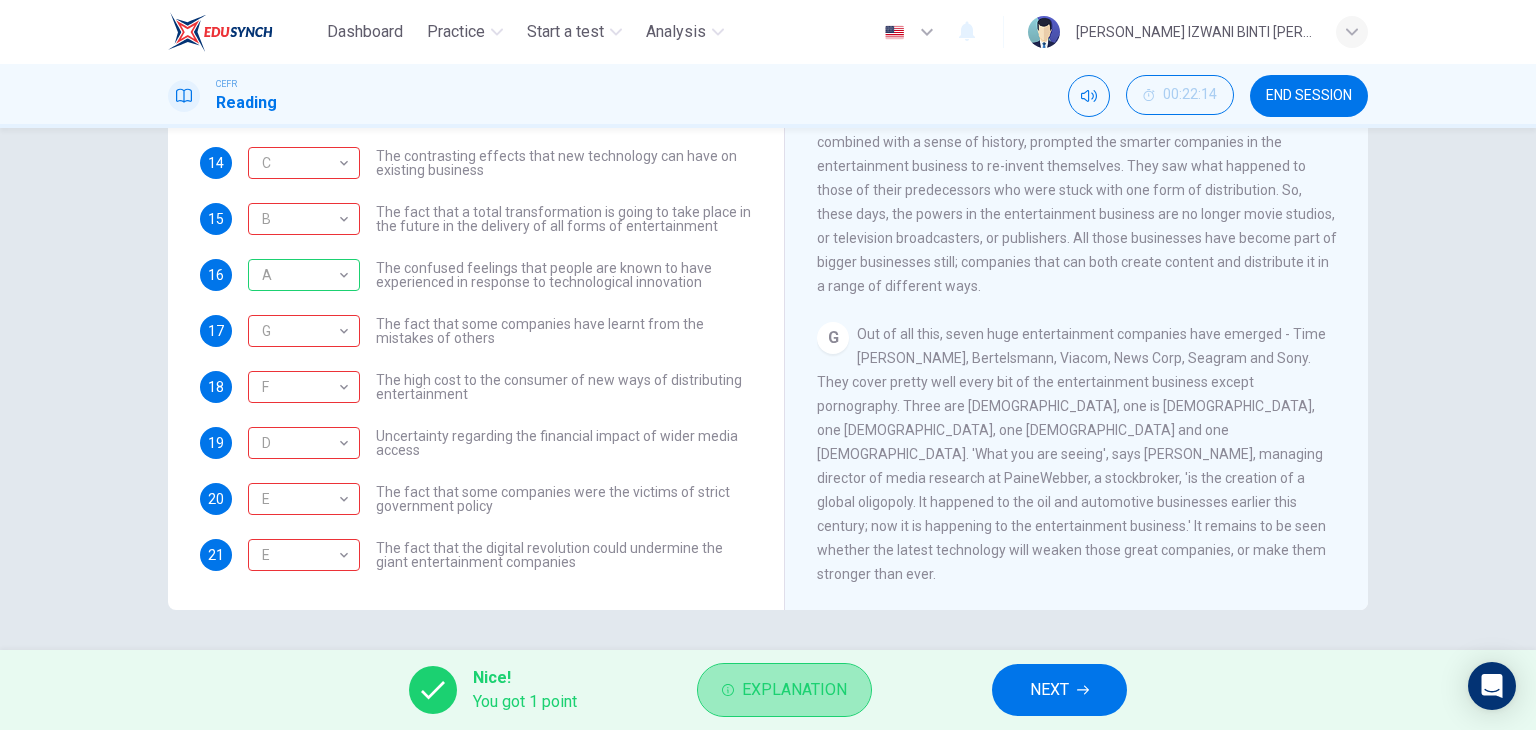 click on "Explanation" at bounding box center (794, 690) 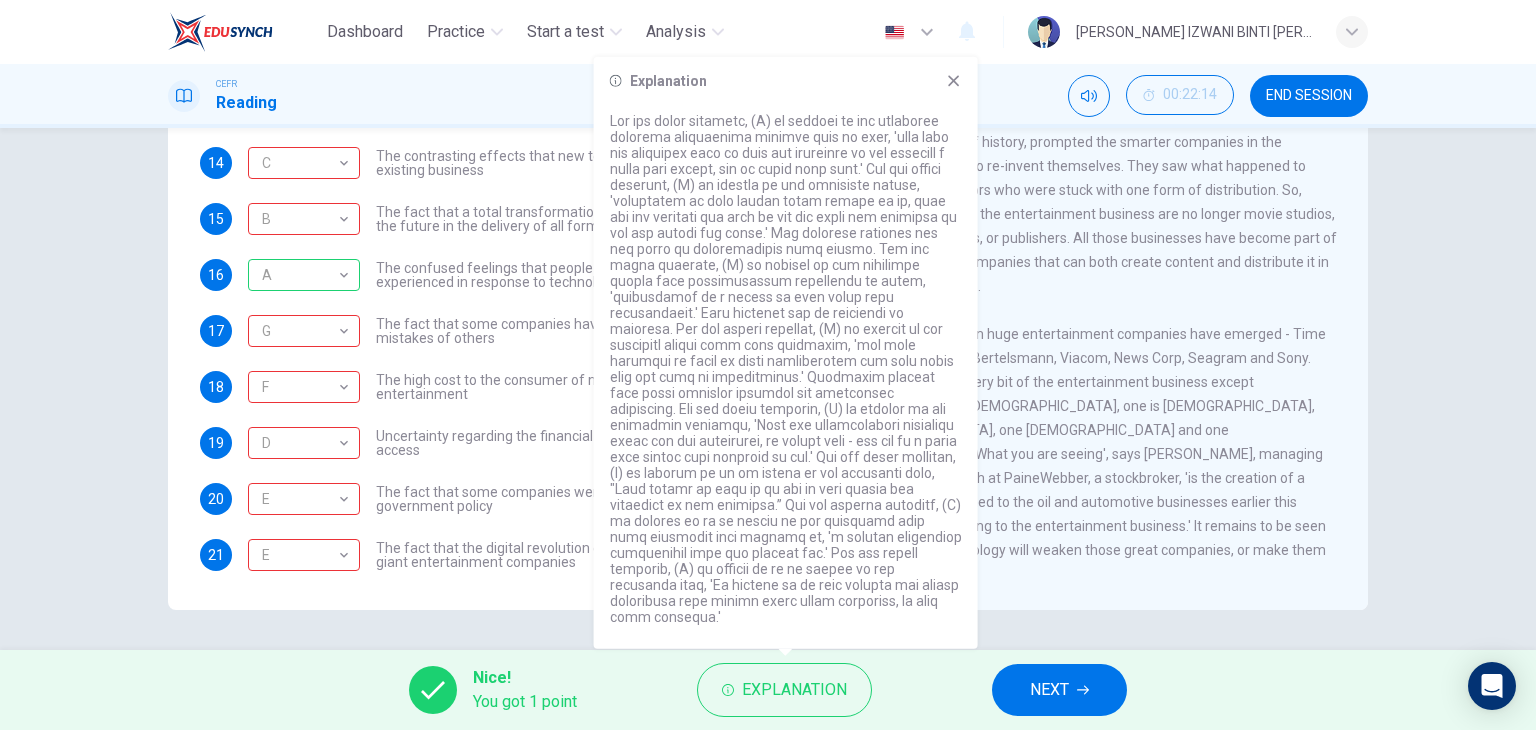 click on "G Out of all this, seven huge entertainment companies have emerged - Time [PERSON_NAME], Bertelsmann, Viacom, News Corp, Seagram and Sony. They cover pretty well every bit of the entertainment business except pornography. Three are [DEMOGRAPHIC_DATA], one is [DEMOGRAPHIC_DATA], one [DEMOGRAPHIC_DATA], one [DEMOGRAPHIC_DATA] and one [DEMOGRAPHIC_DATA]. 'What you are seeing', says [PERSON_NAME], managing director of media research at PaineWebber, a stockbroker, 'is the creation of a global oligopoly. It happened to the oil and automotive businesses earlier this century; now it is happening to the entertainment business.' It remains to be seen whether the latest technology will weaken those great companies, or make them stronger than ever." at bounding box center [1077, 454] 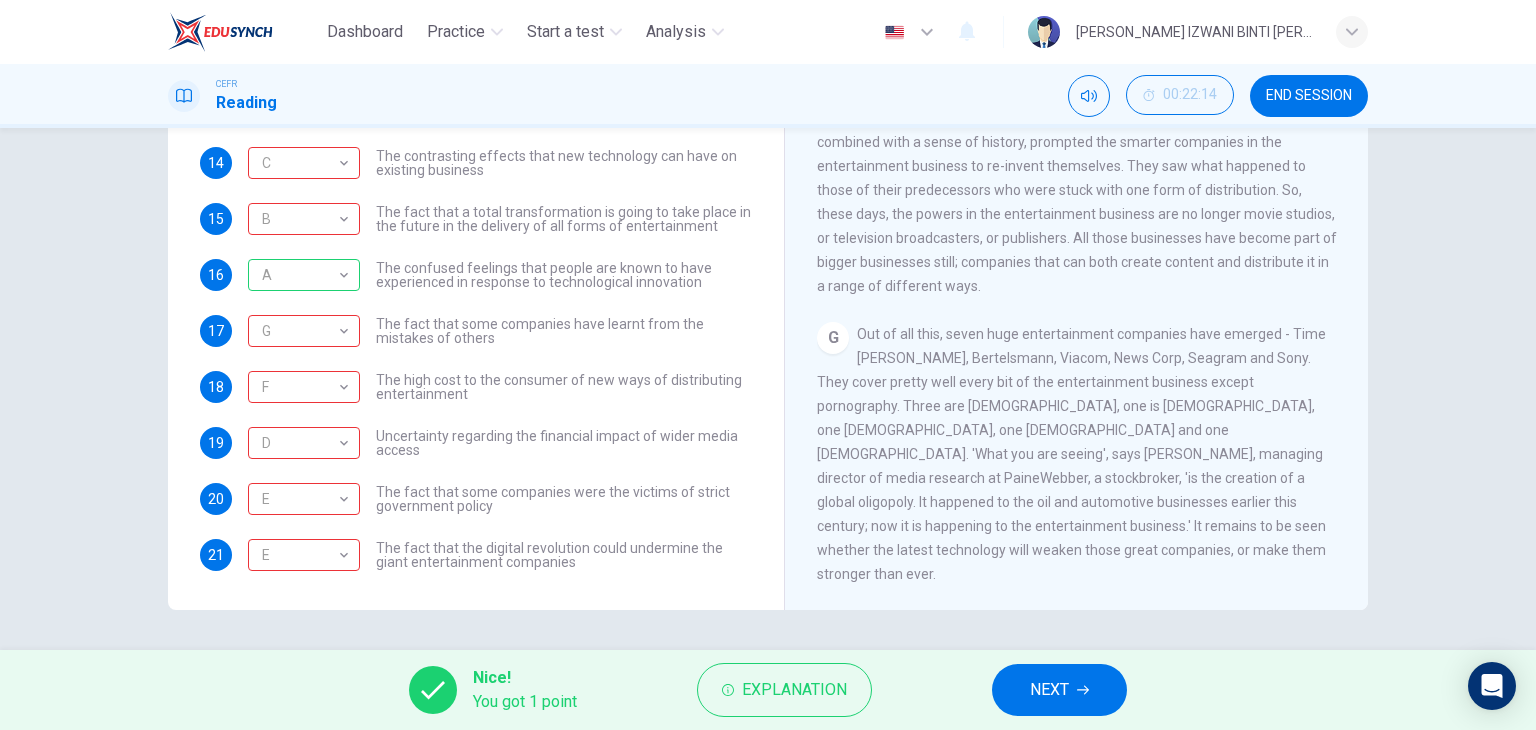click on "NEXT" at bounding box center [1059, 690] 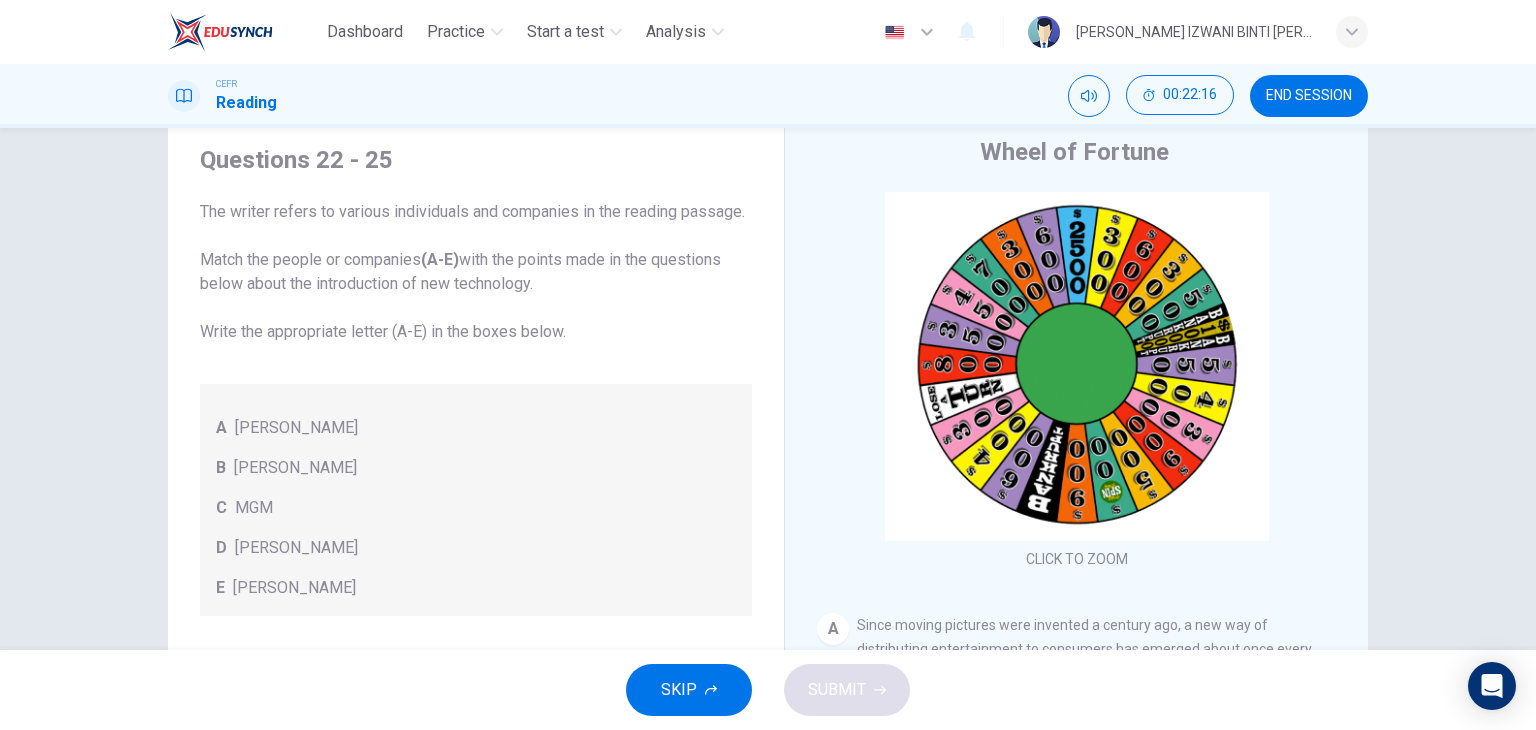 scroll, scrollTop: 53, scrollLeft: 0, axis: vertical 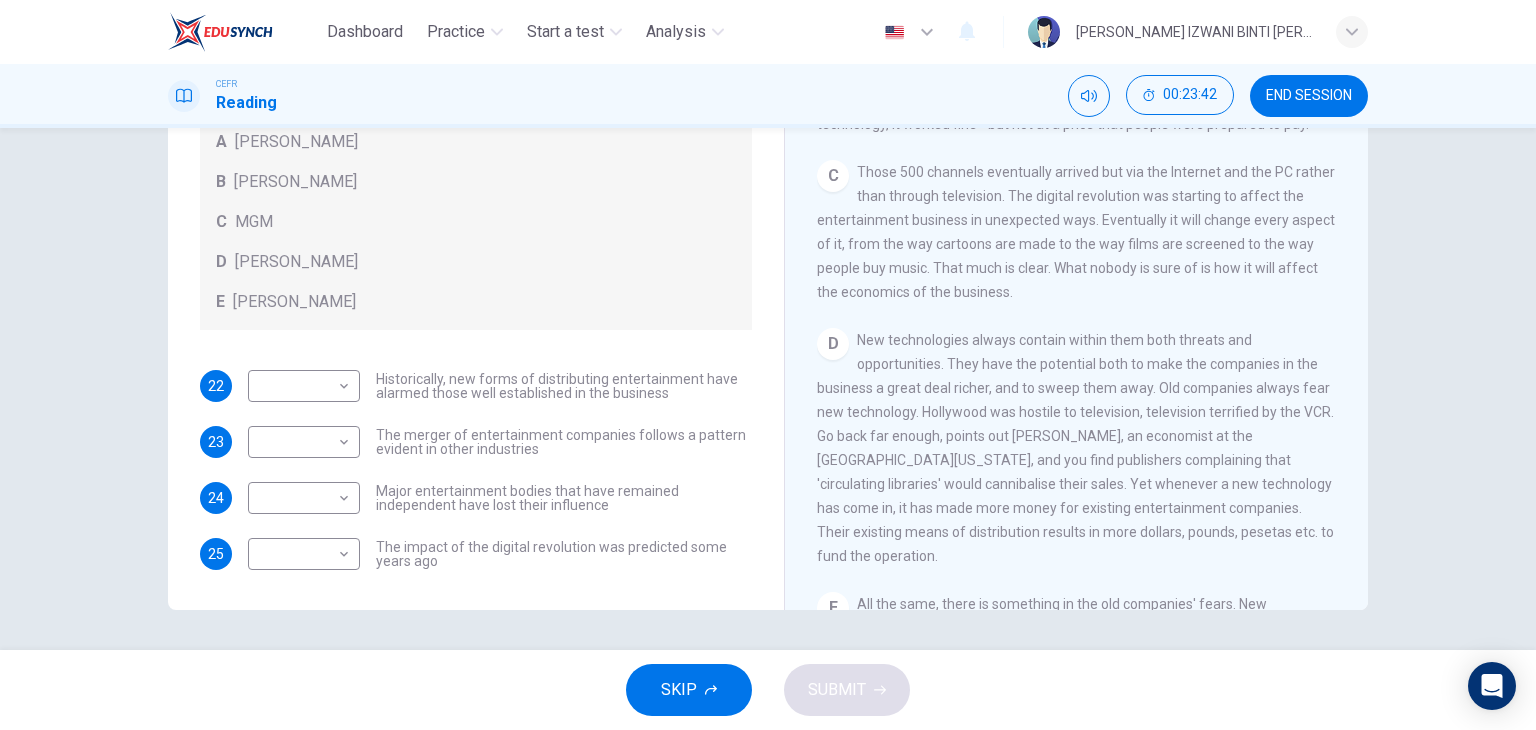 drag, startPoint x: 972, startPoint y: 457, endPoint x: 1148, endPoint y: 449, distance: 176.18172 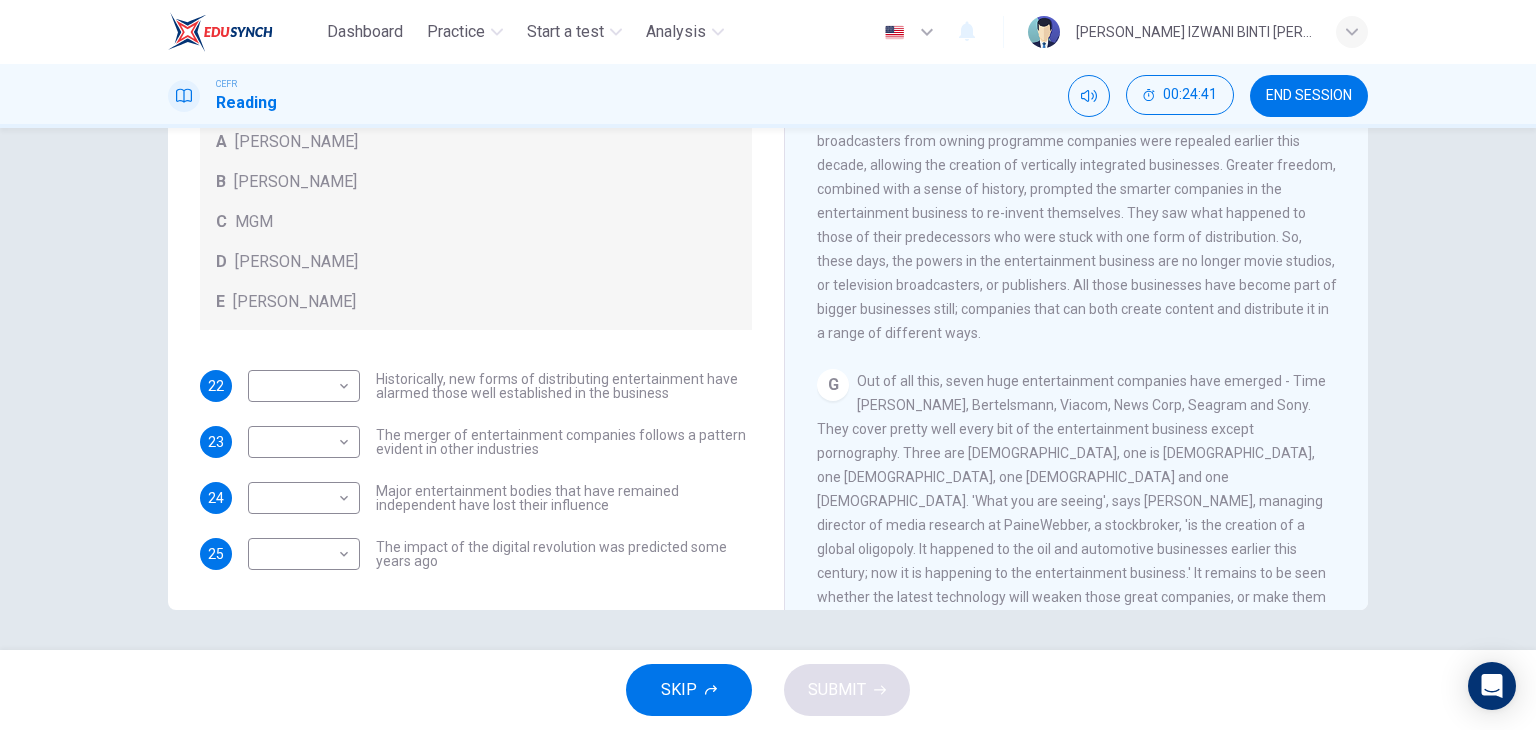 scroll, scrollTop: 1519, scrollLeft: 0, axis: vertical 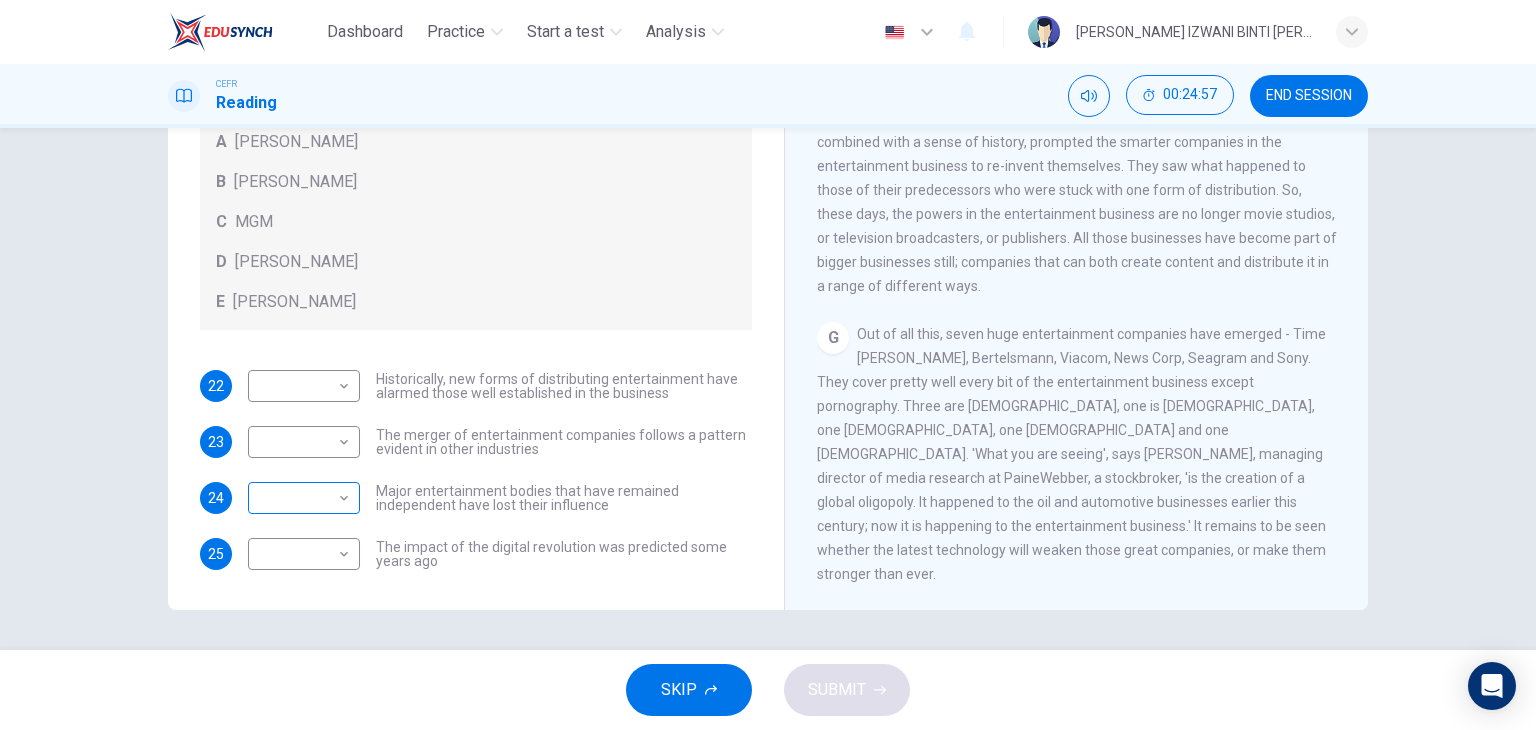 click on "Dashboard Practice Start a test Analysis English en ​ NUR ANIS IZWANI BINTI [PERSON_NAME] CEFR Reading 00:24:57 END SESSION Questions 22 - 25 The writer refers to various individuals and companies in the reading passage.
Match the people or companies  (A-E)  with the points made in the questions below about the introduction of new technology.
Write the appropriate letter (A-E) in the boxes below. A [PERSON_NAME] B [PERSON_NAME] C MGM D [PERSON_NAME] E [PERSON_NAME] 22 ​ ​ Historically, new forms of distributing entertainment have alarmed those well established in the business 23 ​ ​ The merger of entertainment companies follows a pattern evident in other industries 24 ​ ​ Major entertainment bodies that have remained independent have lost their influence 25 ​ ​ The impact of the digital revolution was predicted some years ago Wheel of Fortune CLICK TO ZOOM Click to Zoom A B C D E F G SKIP SUBMIT EduSynch - Online Language Proficiency Testing
Dashboard Practice Start a test Analysis 2025" at bounding box center [768, 365] 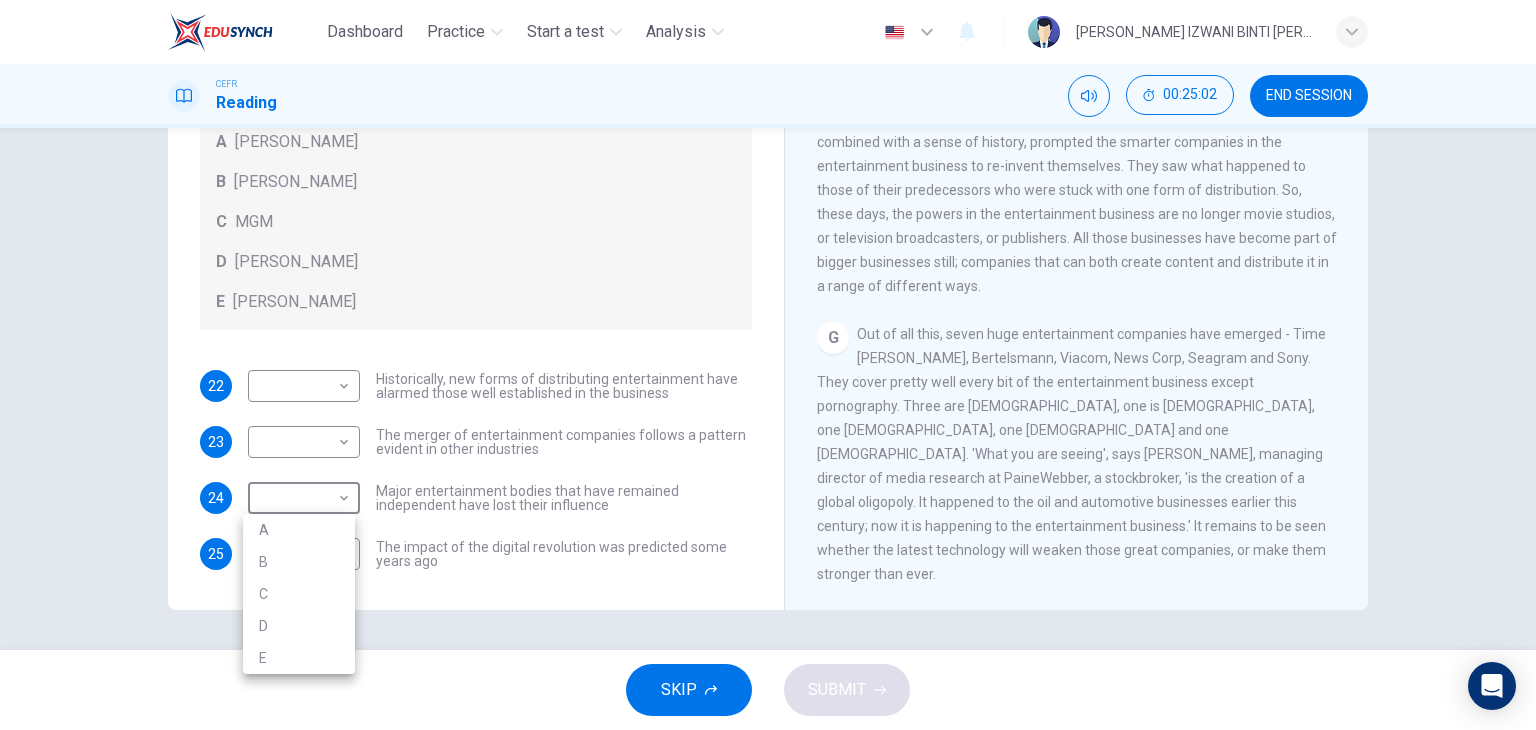 click on "D" at bounding box center [299, 626] 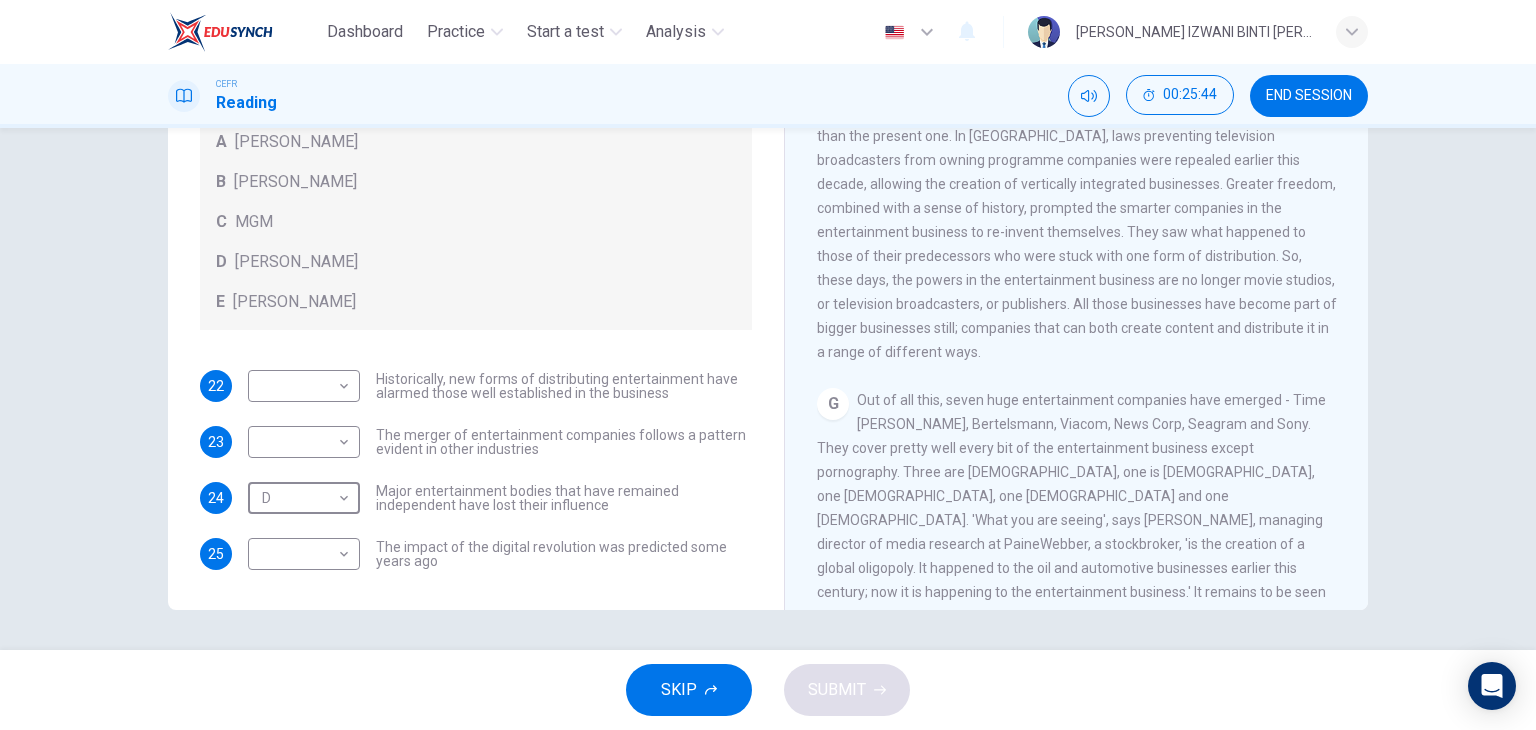 scroll, scrollTop: 1219, scrollLeft: 0, axis: vertical 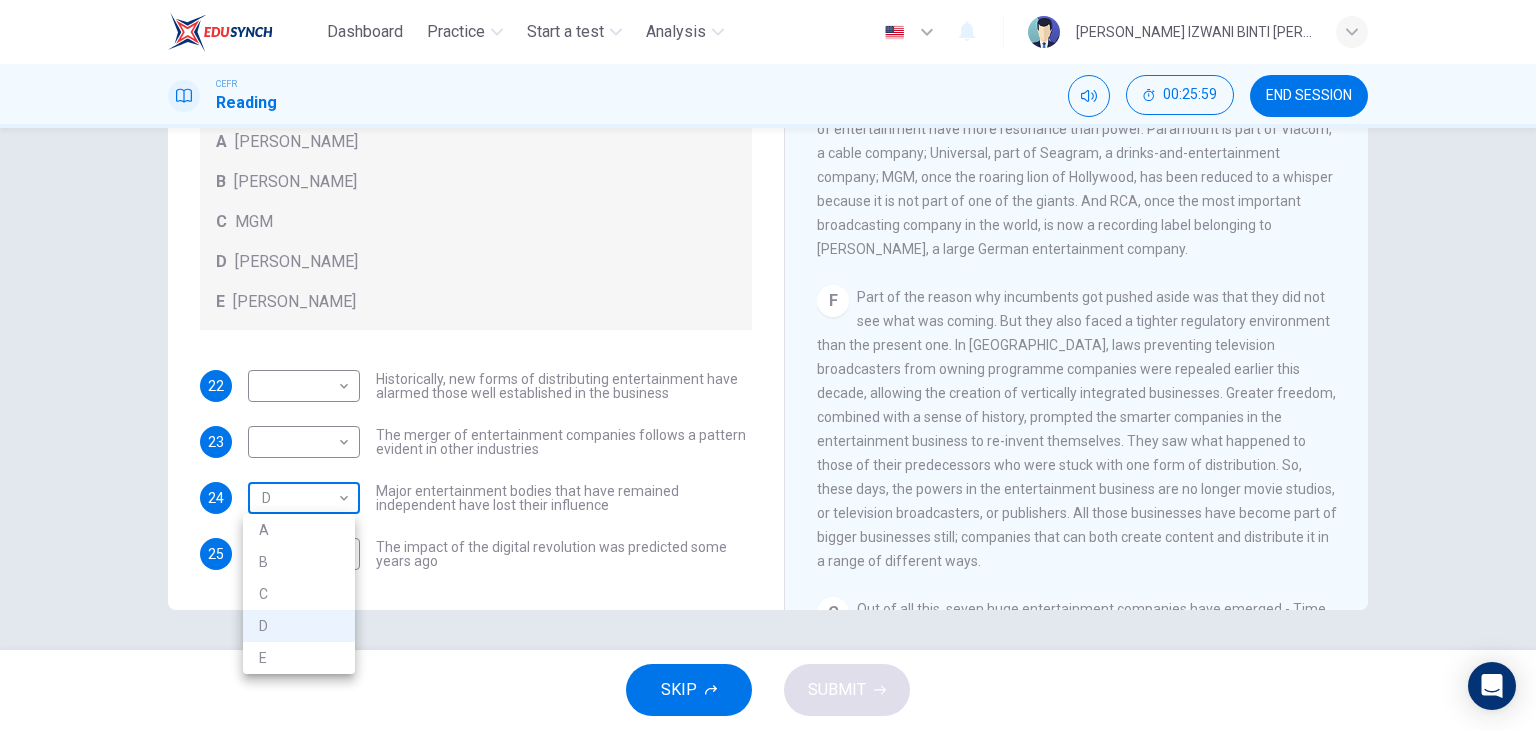 click on "Dashboard Practice Start a test Analysis English en ​ NUR ANIS IZWANI BINTI [PERSON_NAME] CEFR Reading 00:25:59 END SESSION Questions 22 - 25 The writer refers to various individuals and companies in the reading passage.
Match the people or companies  (A-E)  with the points made in the questions below about the introduction of new technology.
Write the appropriate letter (A-E) in the boxes below. A [PERSON_NAME] B [PERSON_NAME] C MGM D [PERSON_NAME] E [PERSON_NAME] 22 ​ ​ Historically, new forms of distributing entertainment have alarmed those well established in the business 23 ​ ​ The merger of entertainment companies follows a pattern evident in other industries 24 D D ​ Major entertainment bodies that have remained independent have lost their influence 25 ​ ​ The impact of the digital revolution was predicted some years ago Wheel of Fortune CLICK TO ZOOM Click to Zoom A B C D E F G SKIP SUBMIT EduSynch - Online Language Proficiency Testing
Dashboard Practice Start a test Analysis 2025" at bounding box center [768, 365] 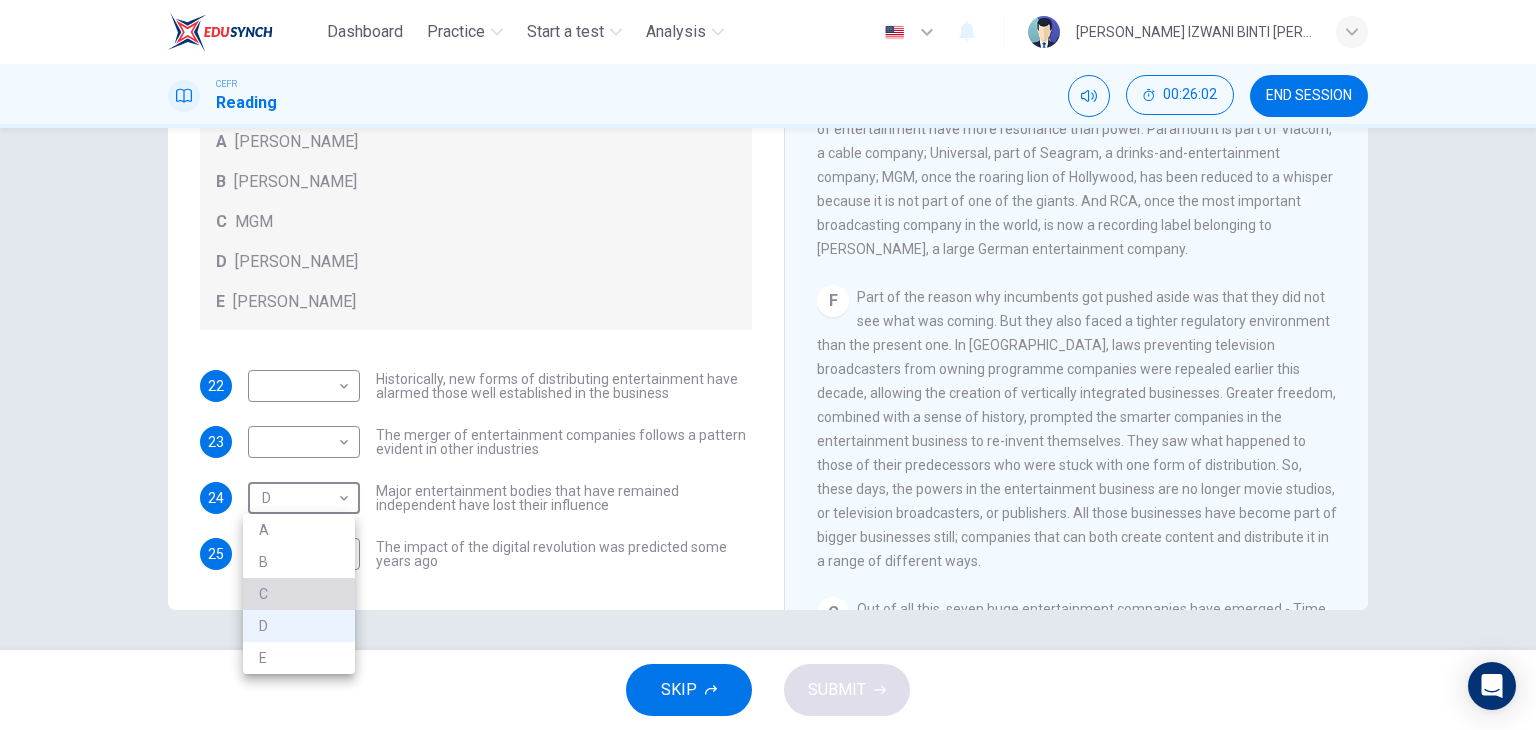 click on "C" at bounding box center (299, 594) 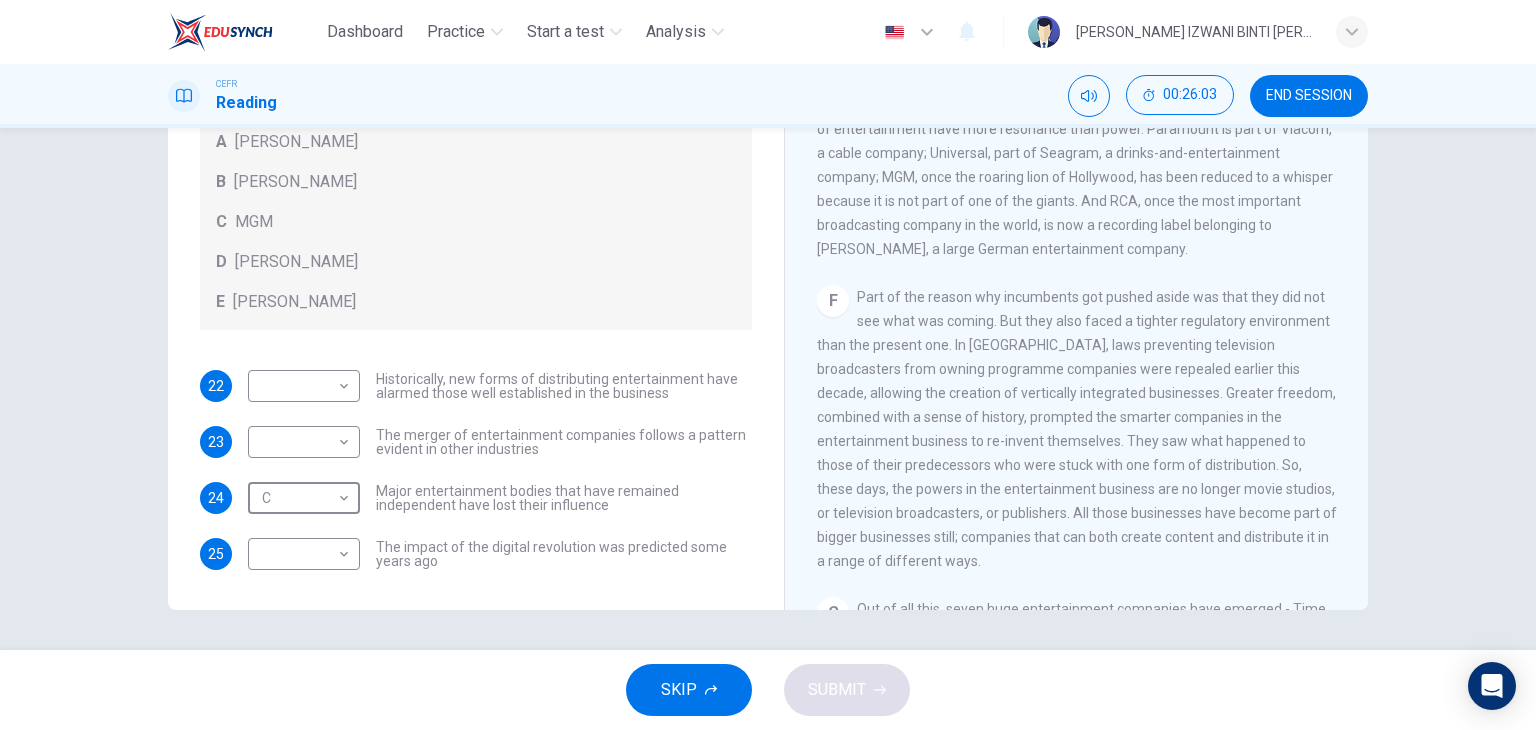 click on "22 ​ ​ Historically, new forms of distributing entertainment have alarmed those well established in the business 23 ​ ​ The merger of entertainment companies follows a pattern evident in other industries 24 C C ​ Major entertainment bodies that have remained independent have lost their influence 25 ​ ​ The impact of the digital revolution was predicted some years ago" at bounding box center (476, 470) 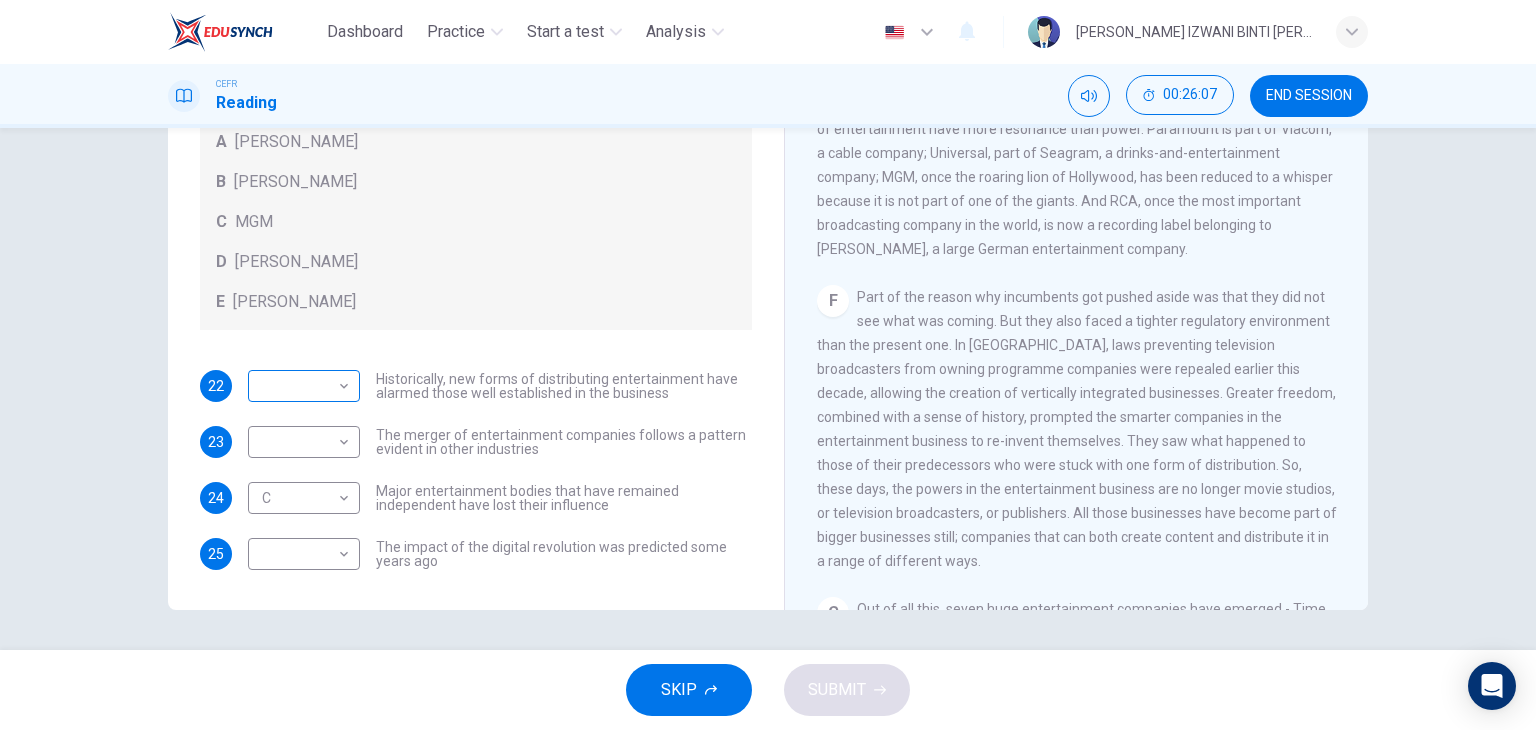 click on "Dashboard Practice Start a test Analysis English en ​ NUR ANIS IZWANI BINTI [PERSON_NAME] CEFR Reading 00:26:07 END SESSION Questions 22 - 25 The writer refers to various individuals and companies in the reading passage.
Match the people or companies  (A-E)  with the points made in the questions below about the introduction of new technology.
Write the appropriate letter (A-E) in the boxes below. A [PERSON_NAME] B [PERSON_NAME] C MGM D [PERSON_NAME] E [PERSON_NAME] 22 ​ ​ Historically, new forms of distributing entertainment have alarmed those well established in the business 23 ​ ​ The merger of entertainment companies follows a pattern evident in other industries 24 C C ​ Major entertainment bodies that have remained independent have lost their influence 25 ​ ​ The impact of the digital revolution was predicted some years ago Wheel of Fortune CLICK TO ZOOM Click to Zoom A B C D E F G SKIP SUBMIT EduSynch - Online Language Proficiency Testing
Dashboard Practice Start a test Analysis 2025" at bounding box center [768, 365] 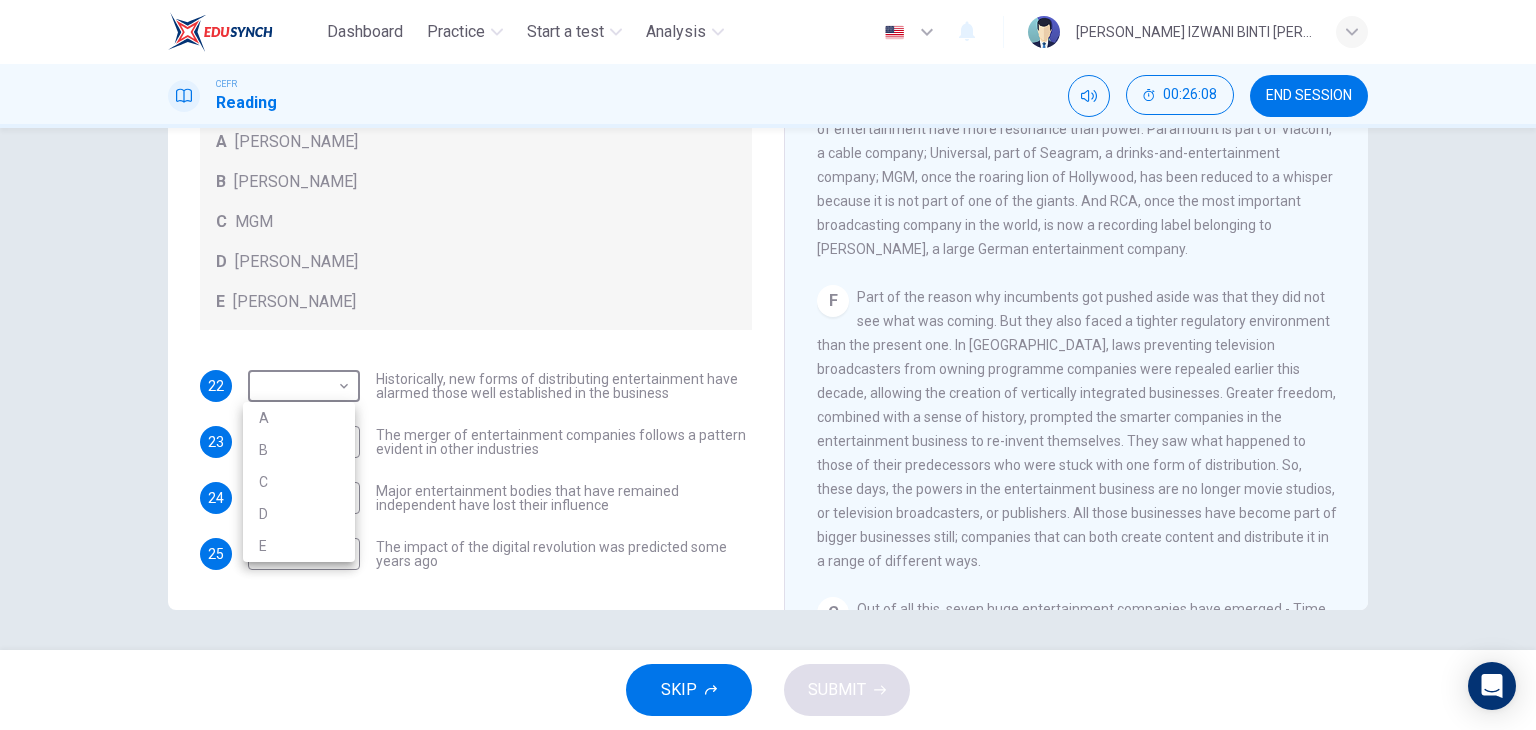 click on "D" at bounding box center (299, 514) 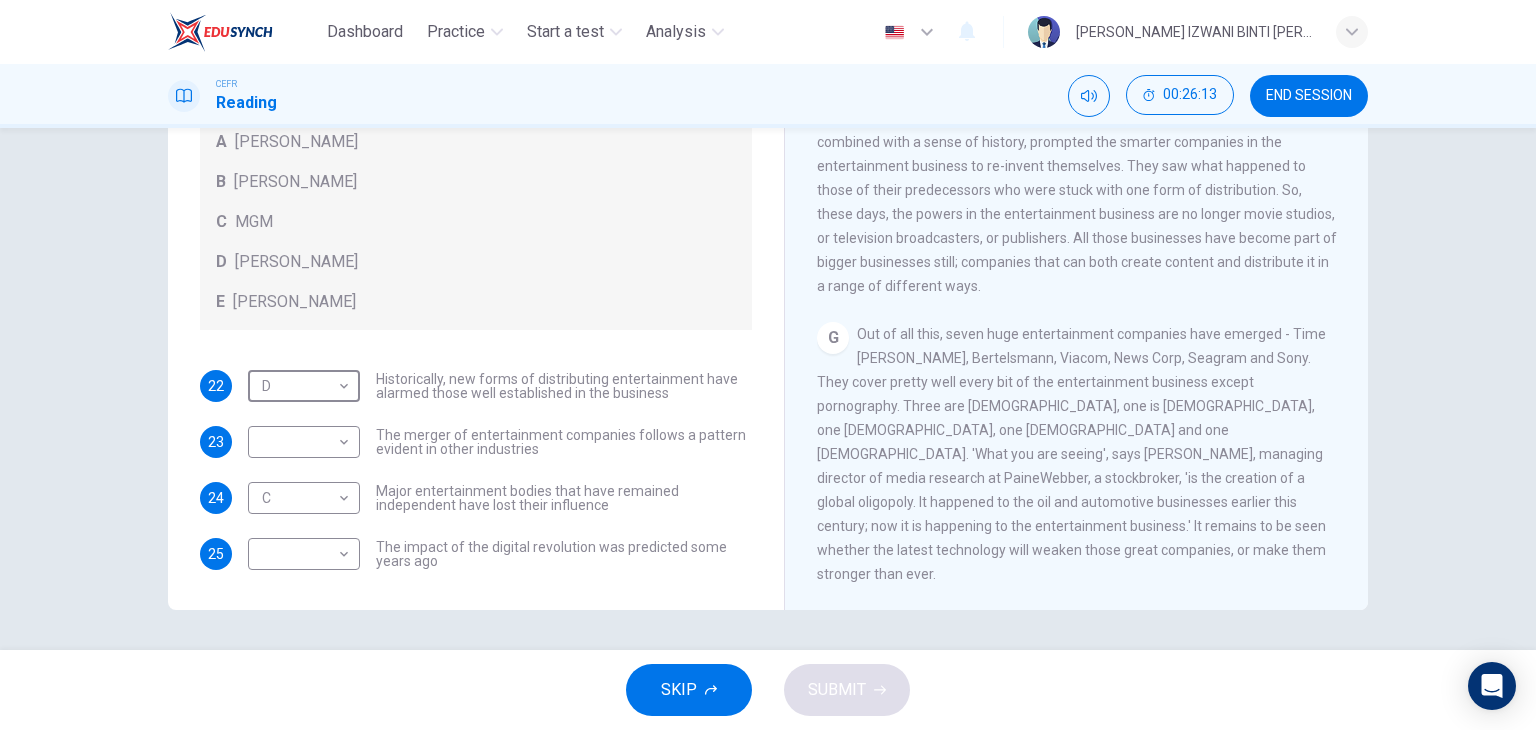 scroll, scrollTop: 1519, scrollLeft: 0, axis: vertical 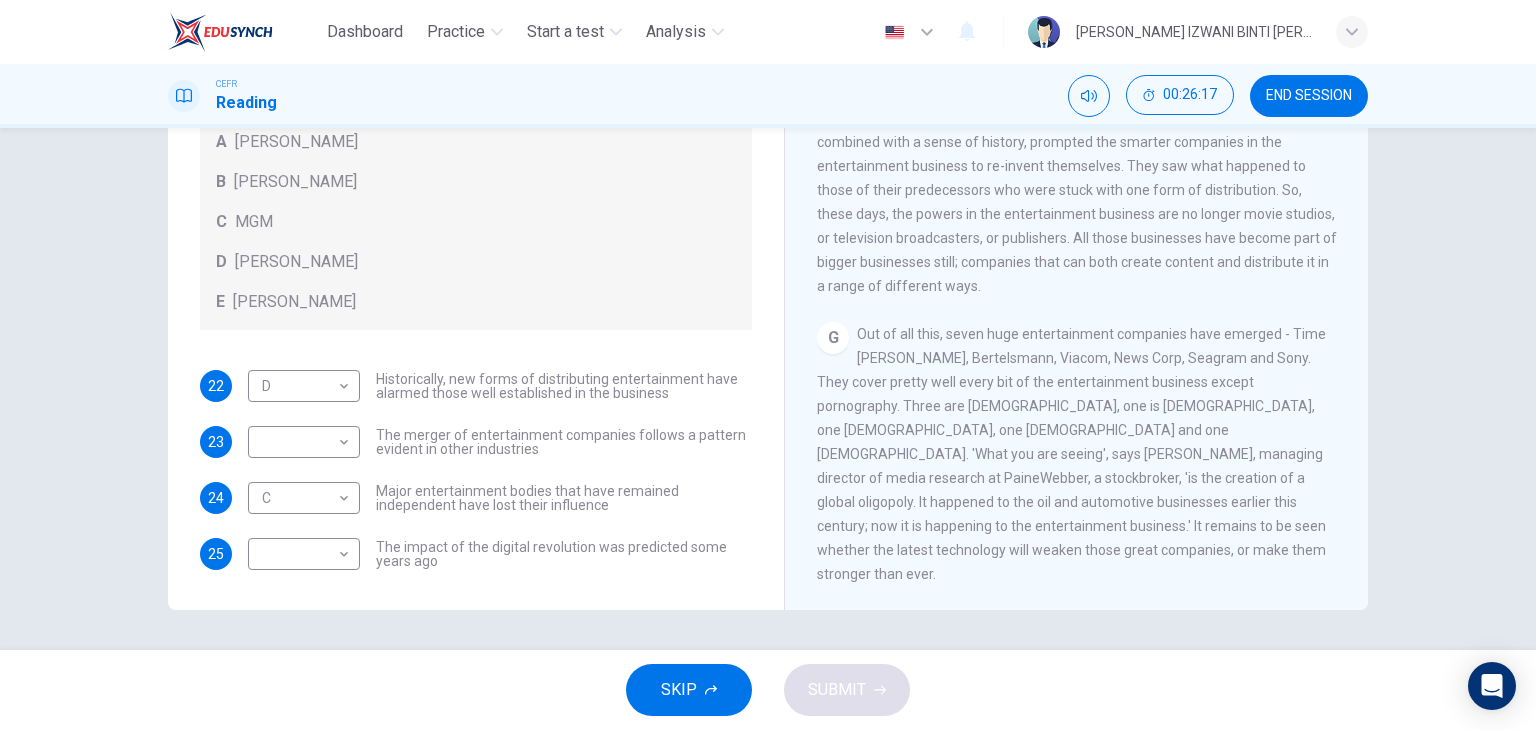 drag, startPoint x: 1107, startPoint y: 449, endPoint x: 1017, endPoint y: 448, distance: 90.005554 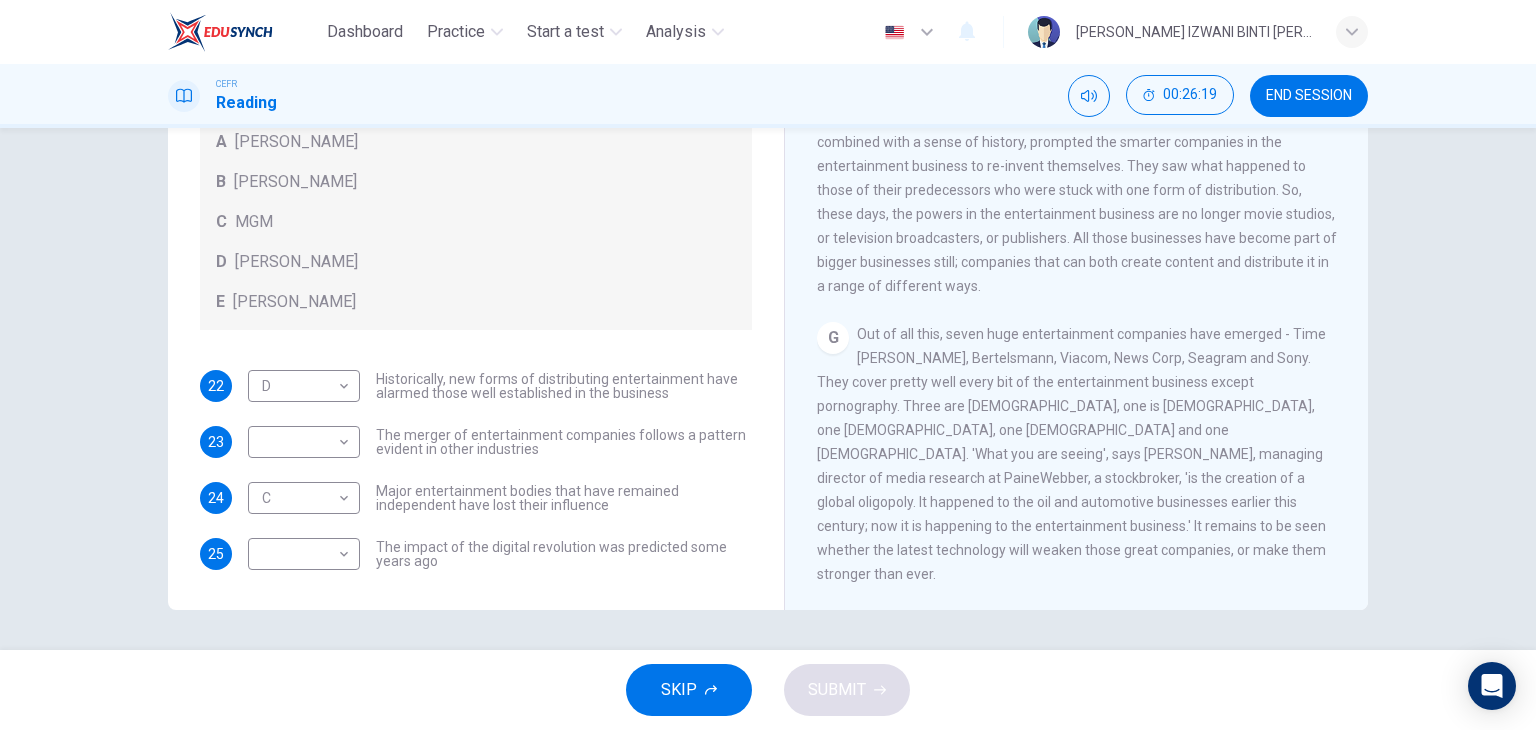 drag, startPoint x: 822, startPoint y: 478, endPoint x: 1226, endPoint y: 460, distance: 404.4008 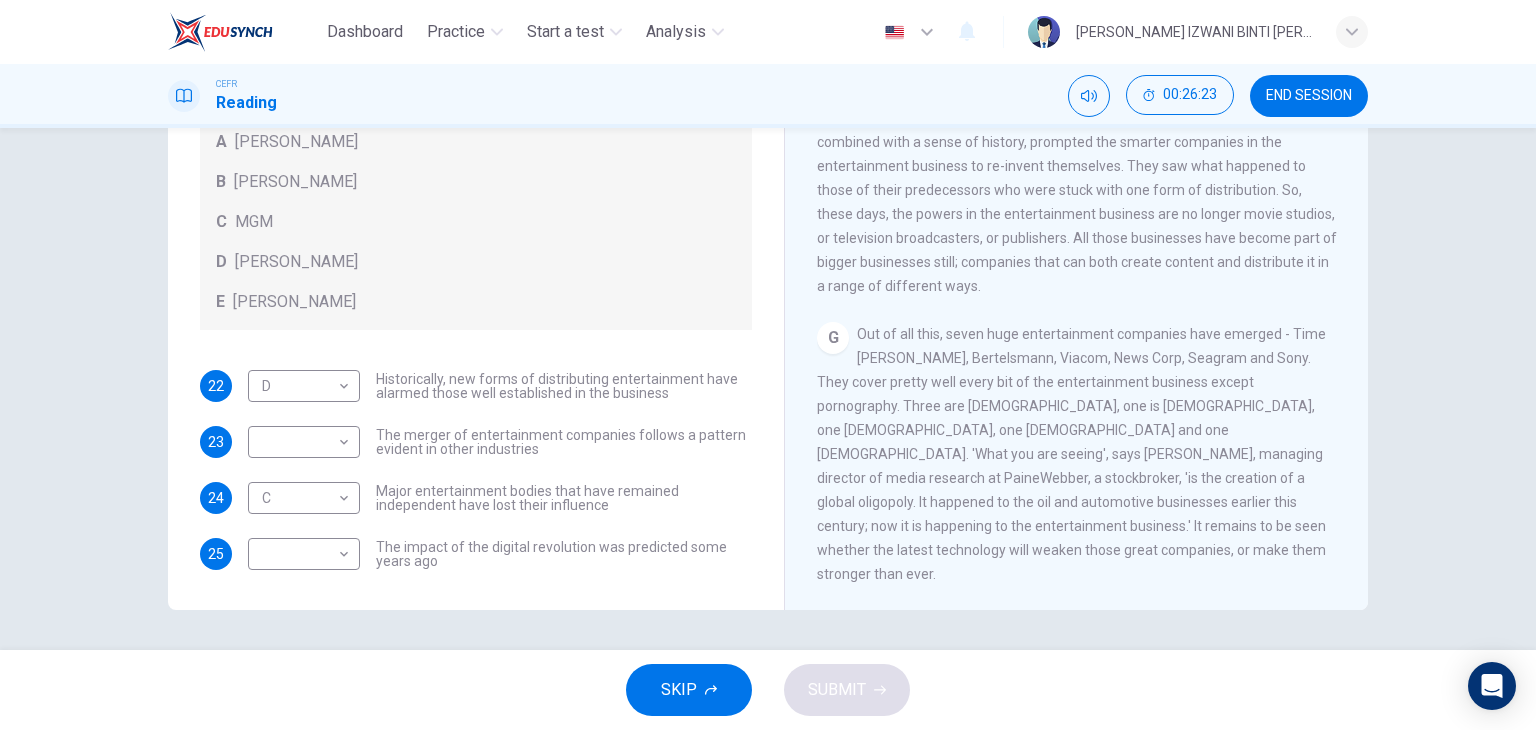 drag, startPoint x: 831, startPoint y: 481, endPoint x: 1294, endPoint y: 509, distance: 463.8459 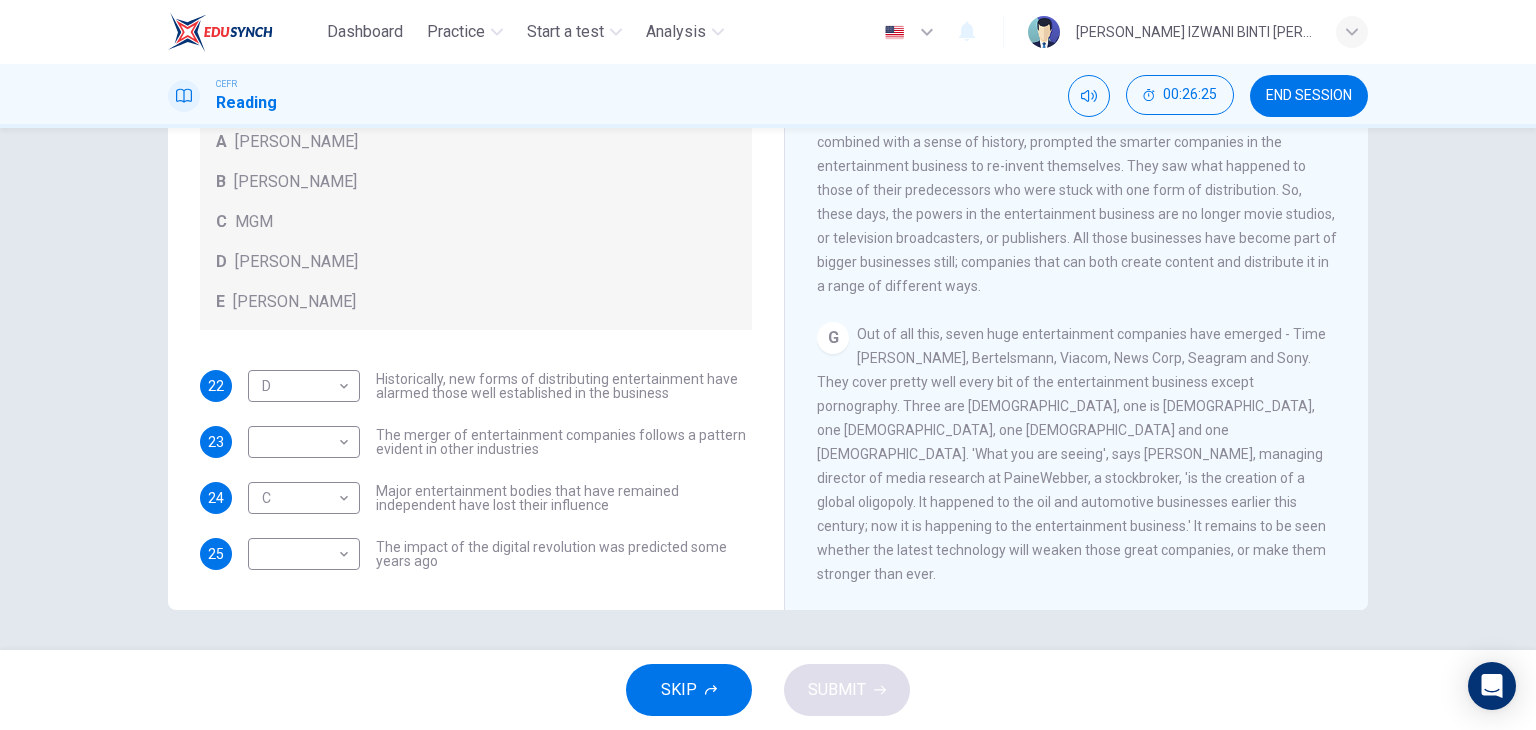 drag, startPoint x: 992, startPoint y: 524, endPoint x: 850, endPoint y: 560, distance: 146.49232 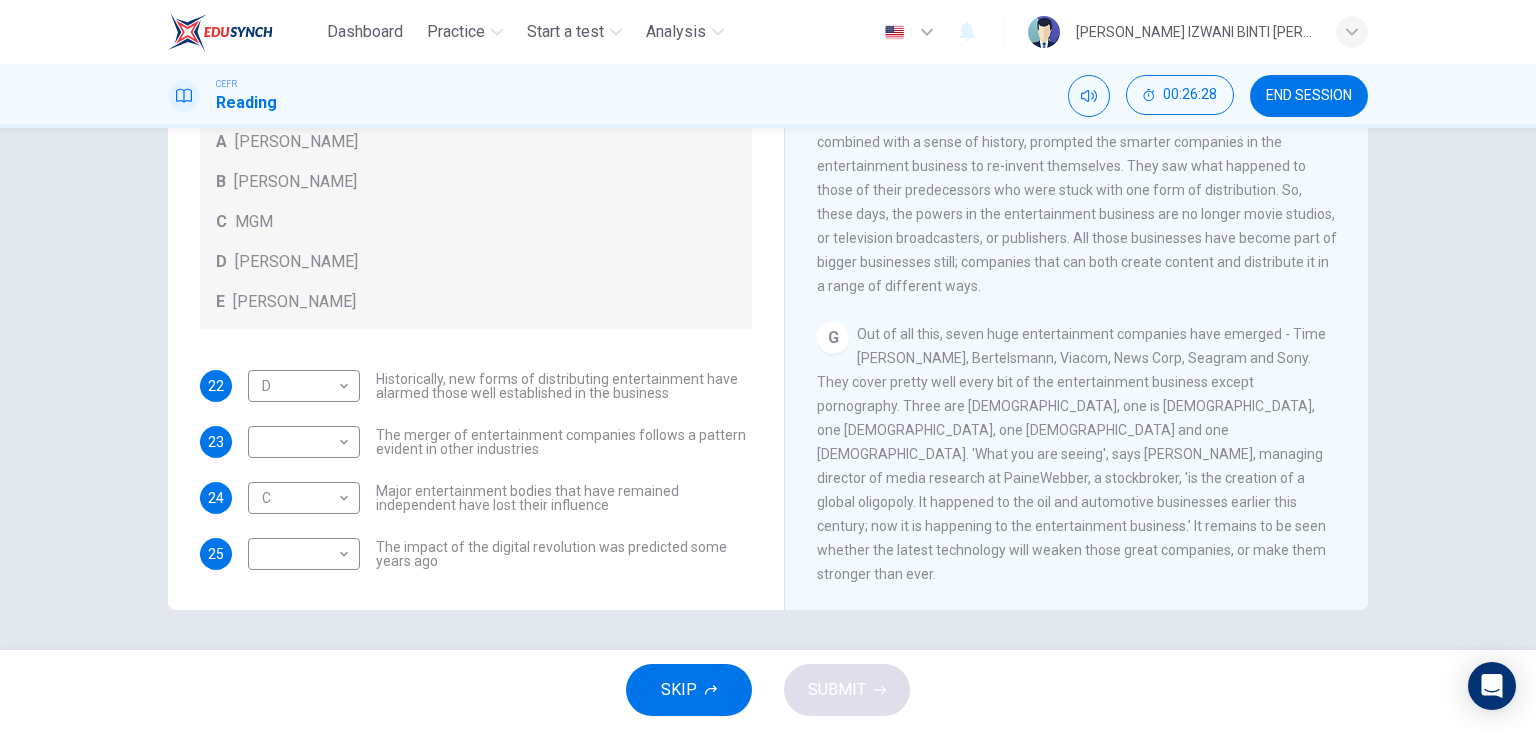 drag, startPoint x: 848, startPoint y: 559, endPoint x: 865, endPoint y: 529, distance: 34.48188 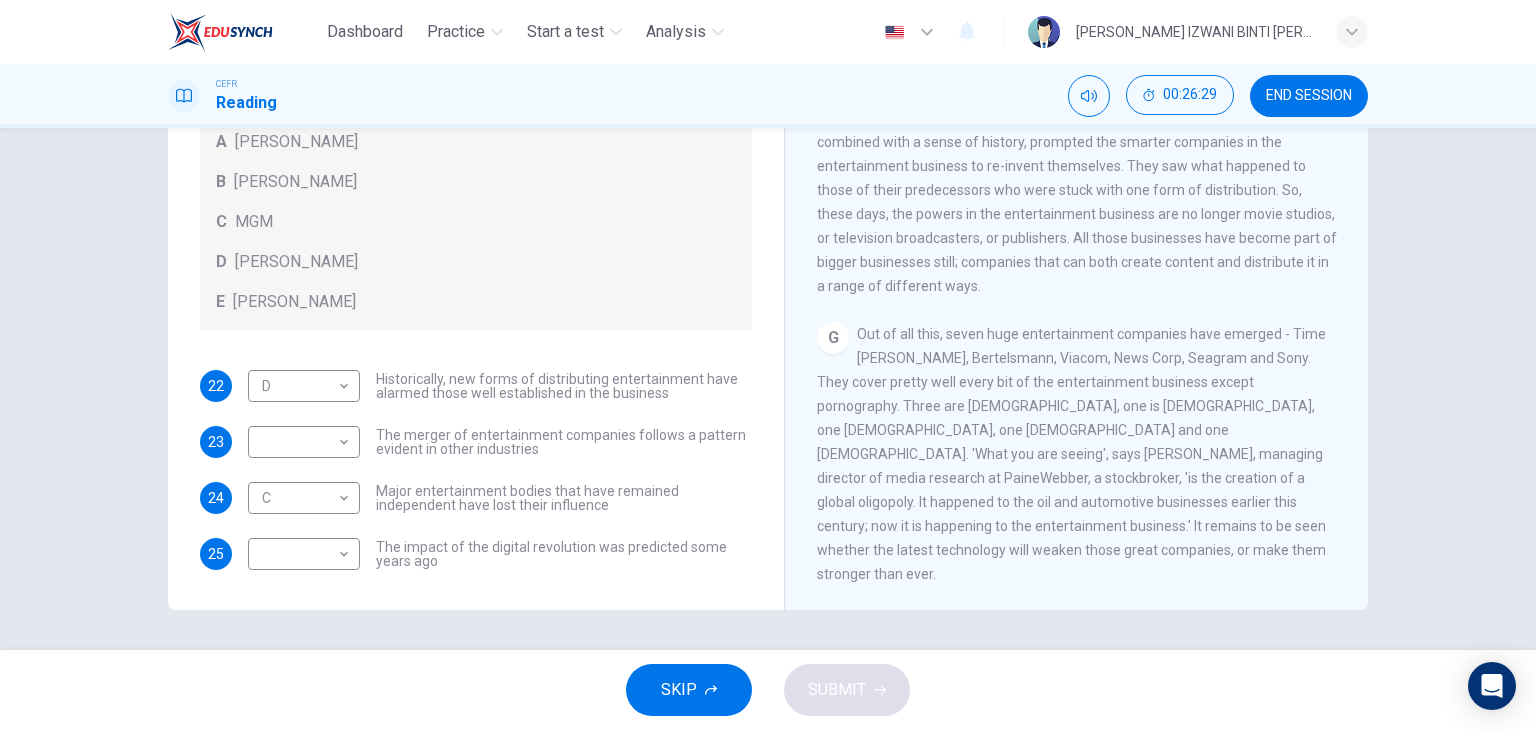 click on "Out of all this, seven huge entertainment companies have emerged - Time [PERSON_NAME], Bertelsmann, Viacom, News Corp, Seagram and Sony. They cover pretty well every bit of the entertainment business except pornography. Three are [DEMOGRAPHIC_DATA], one is [DEMOGRAPHIC_DATA], one [DEMOGRAPHIC_DATA], one [DEMOGRAPHIC_DATA] and one [DEMOGRAPHIC_DATA]. 'What you are seeing', says [PERSON_NAME], managing director of media research at PaineWebber, a stockbroker, 'is the creation of a global oligopoly. It happened to the oil and automotive businesses earlier this century; now it is happening to the entertainment business.' It remains to be seen whether the latest technology will weaken those great companies, or make them stronger than ever." at bounding box center (1071, 454) 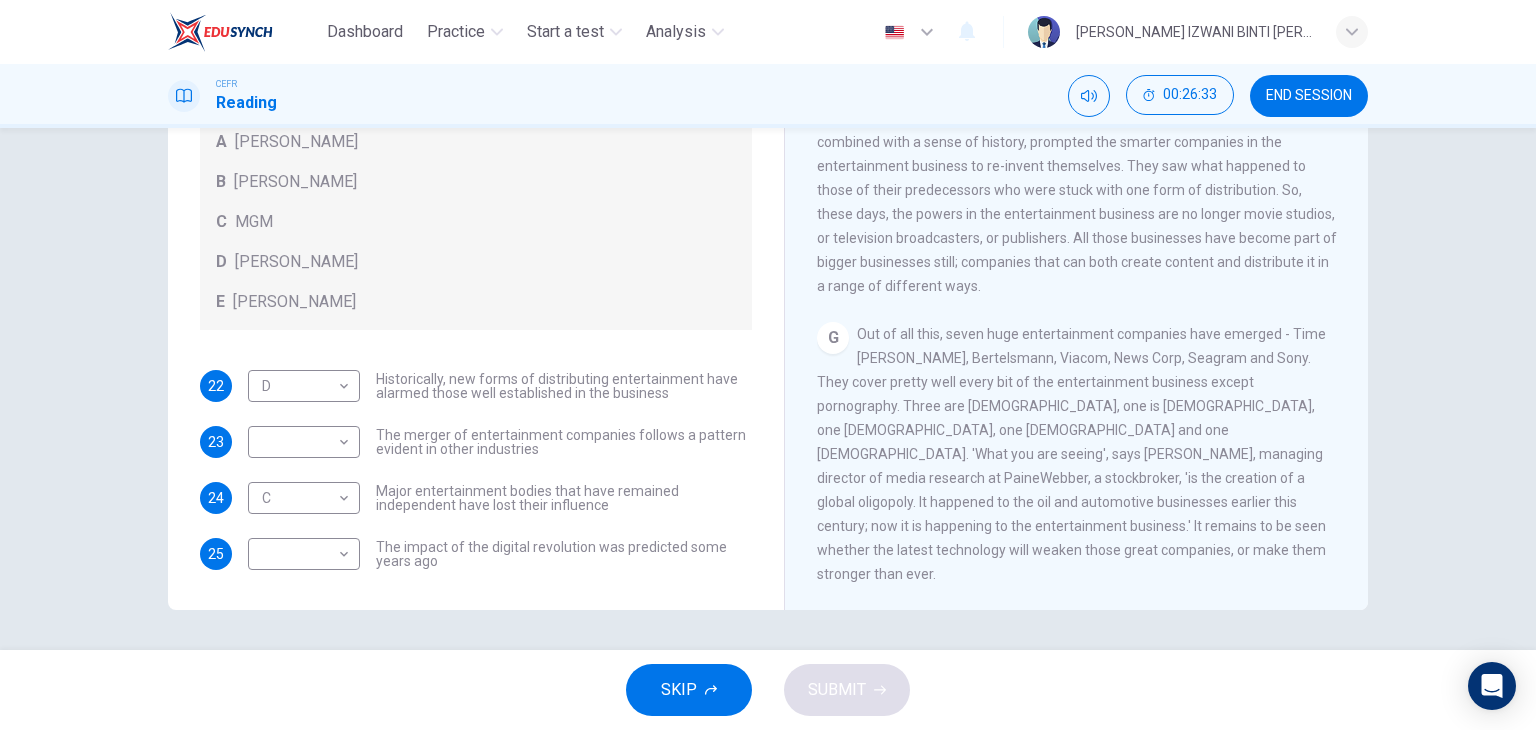 click on "G Out of all this, seven huge entertainment companies have emerged - Time [PERSON_NAME], Bertelsmann, Viacom, News Corp, Seagram and Sony. They cover pretty well every bit of the entertainment business except pornography. Three are [DEMOGRAPHIC_DATA], one is [DEMOGRAPHIC_DATA], one [DEMOGRAPHIC_DATA], one [DEMOGRAPHIC_DATA] and one [DEMOGRAPHIC_DATA]. 'What you are seeing', says [PERSON_NAME], managing director of media research at PaineWebber, a stockbroker, 'is the creation of a global oligopoly. It happened to the oil and automotive businesses earlier this century; now it is happening to the entertainment business.' It remains to be seen whether the latest technology will weaken those great companies, or make them stronger than ever." at bounding box center [1077, 454] 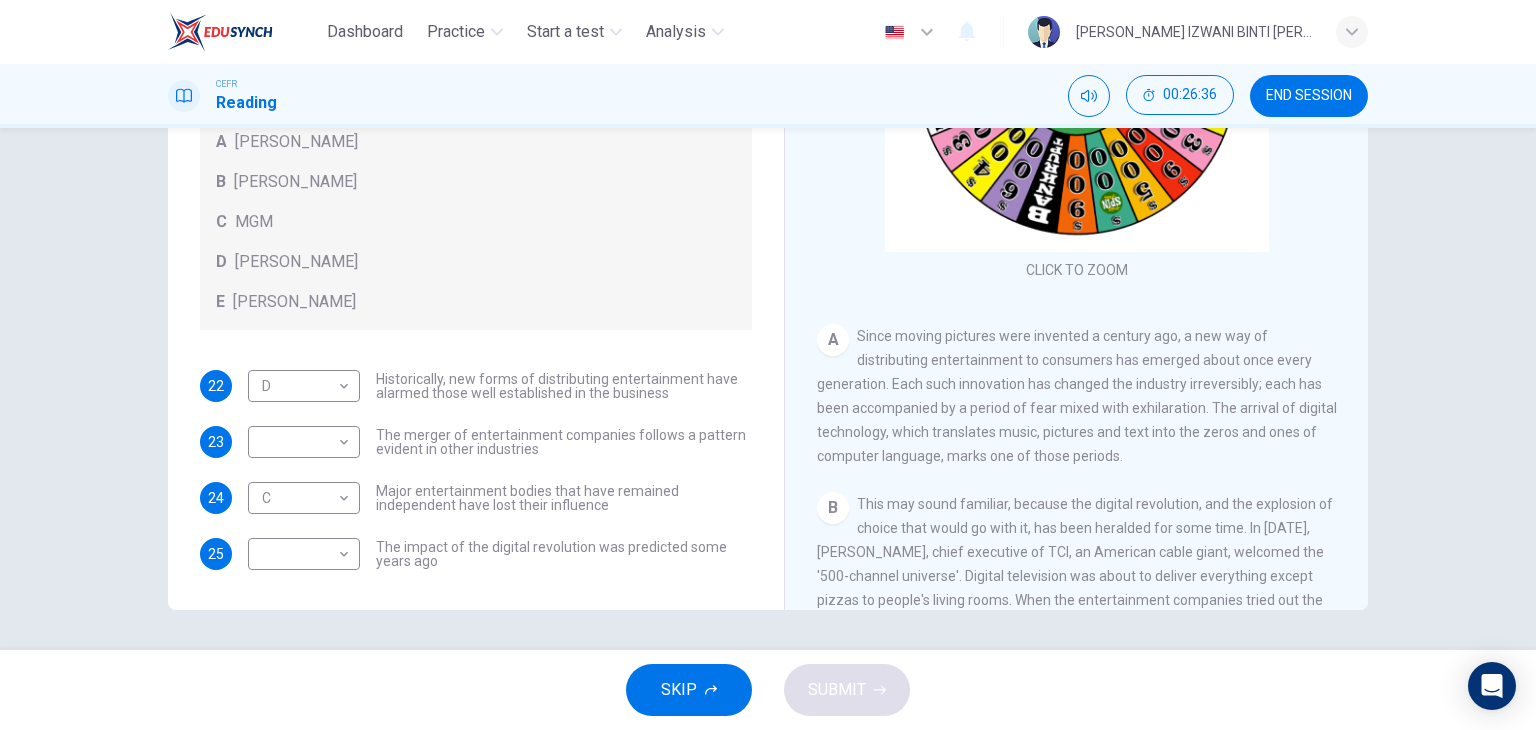 scroll, scrollTop: 200, scrollLeft: 0, axis: vertical 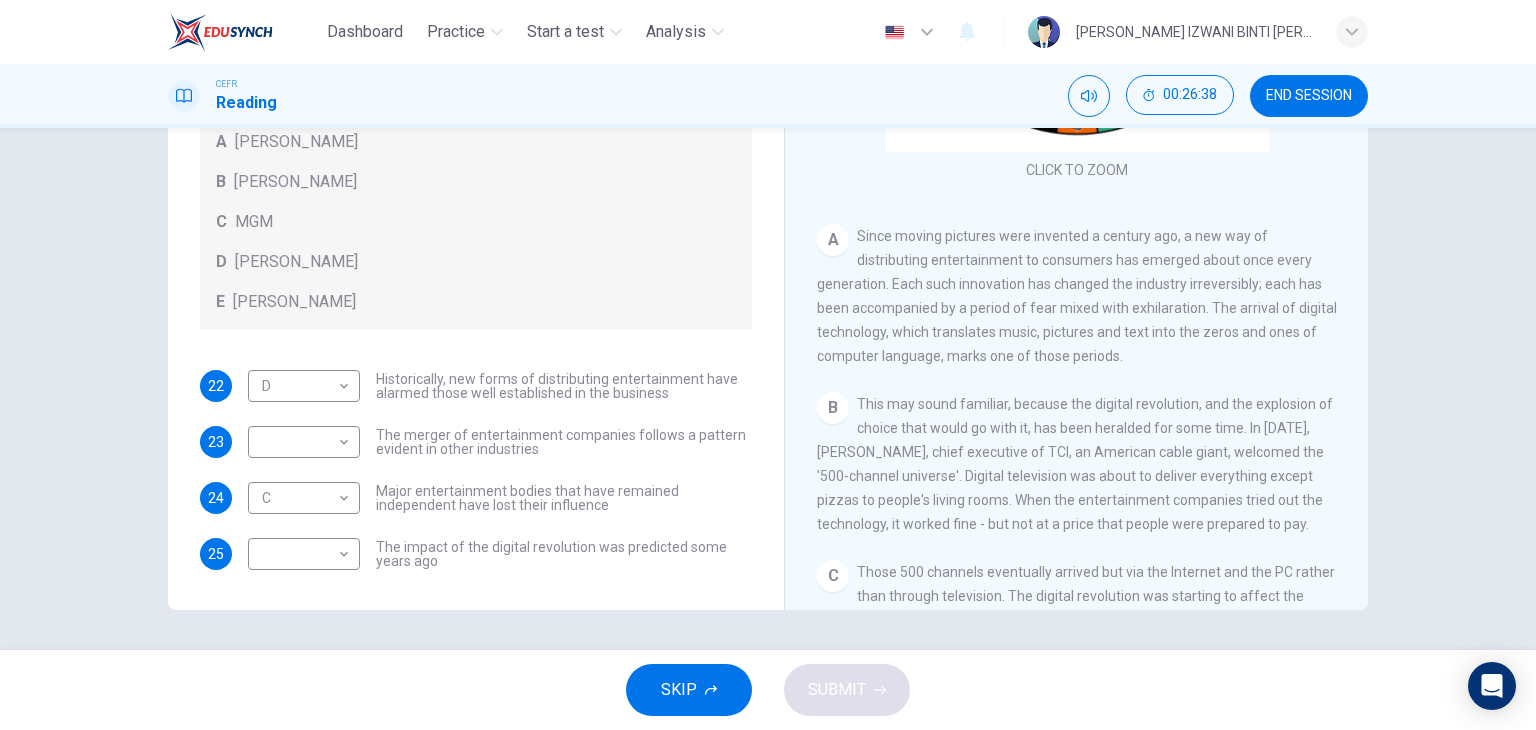 drag, startPoint x: 869, startPoint y: 444, endPoint x: 1117, endPoint y: 461, distance: 248.58199 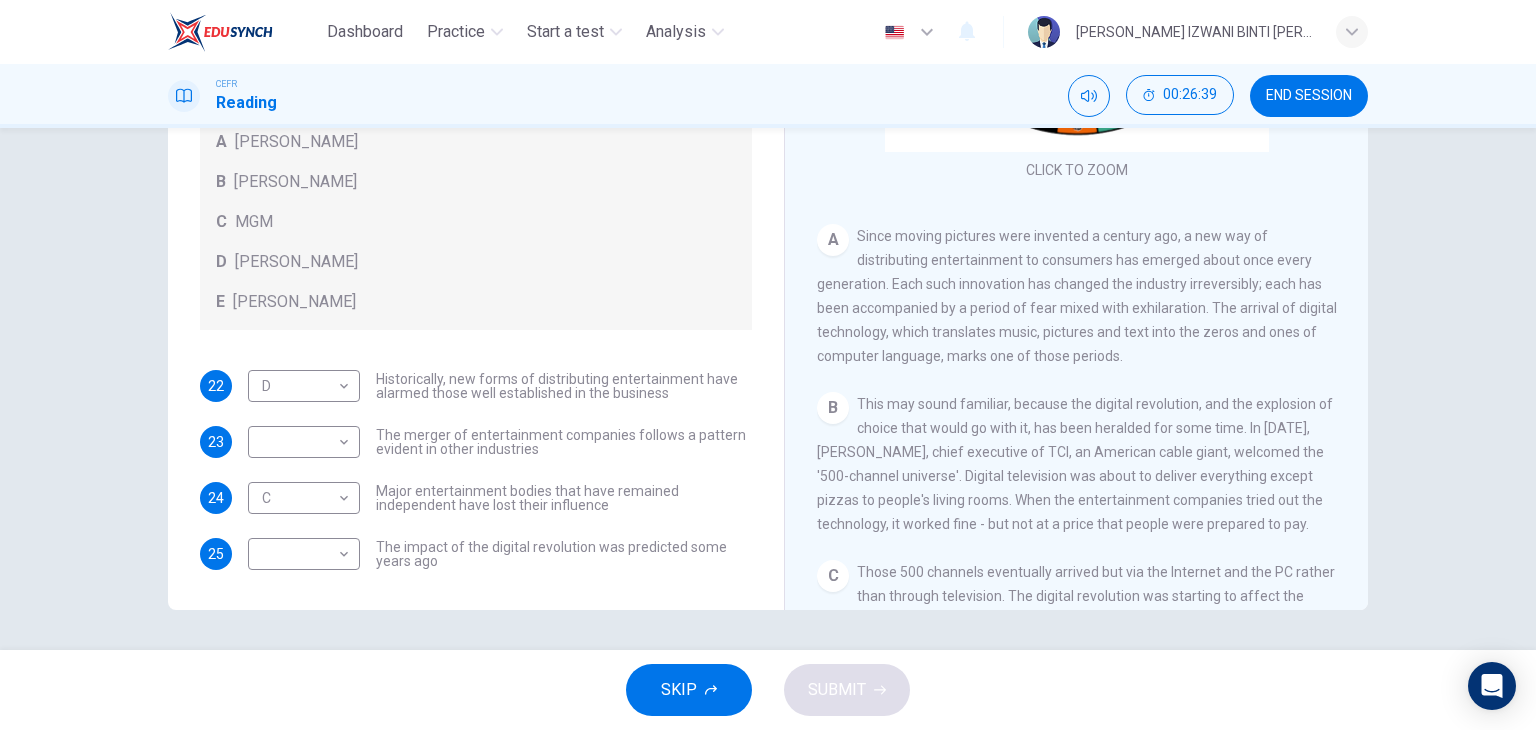 drag, startPoint x: 925, startPoint y: 466, endPoint x: 1204, endPoint y: 485, distance: 279.6462 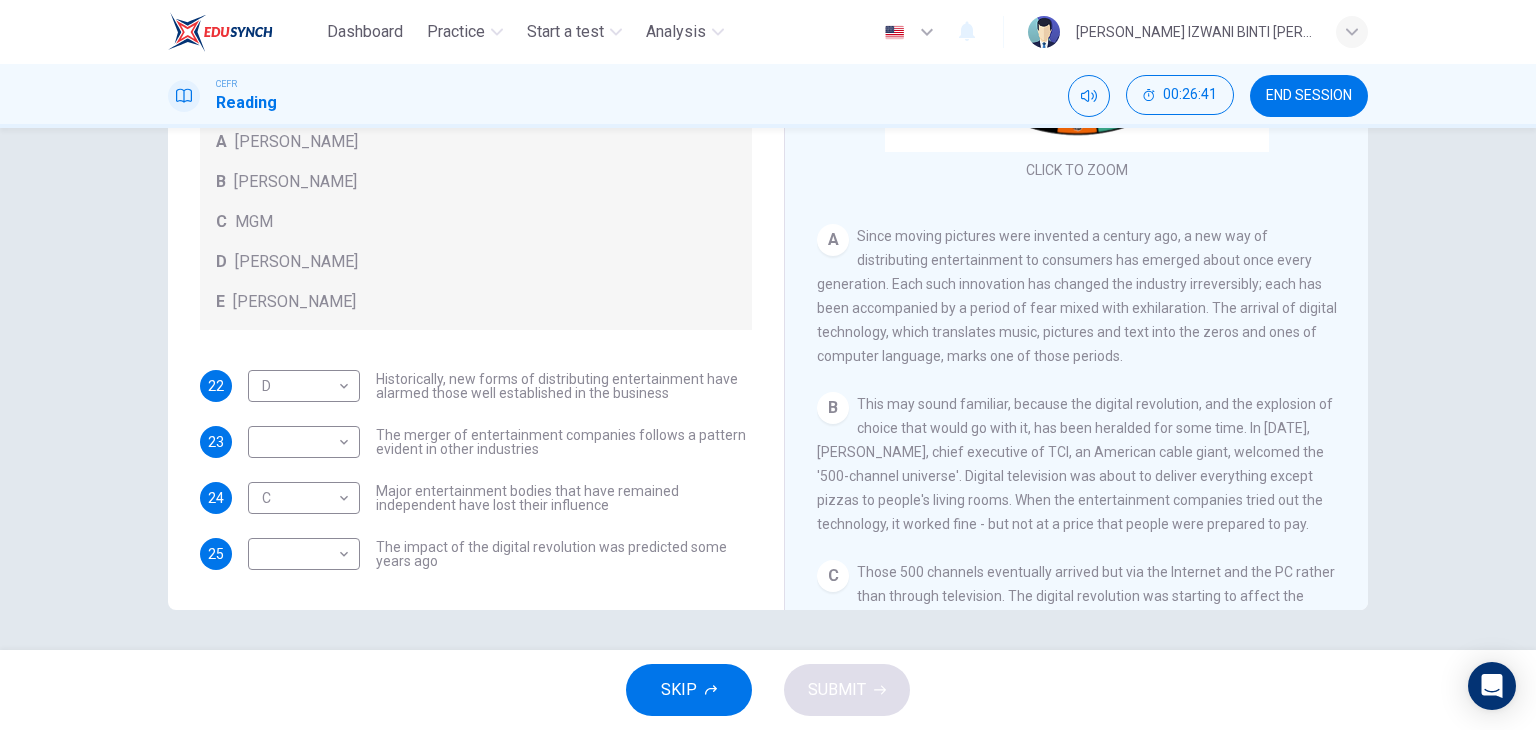drag, startPoint x: 907, startPoint y: 484, endPoint x: 1230, endPoint y: 485, distance: 323.00156 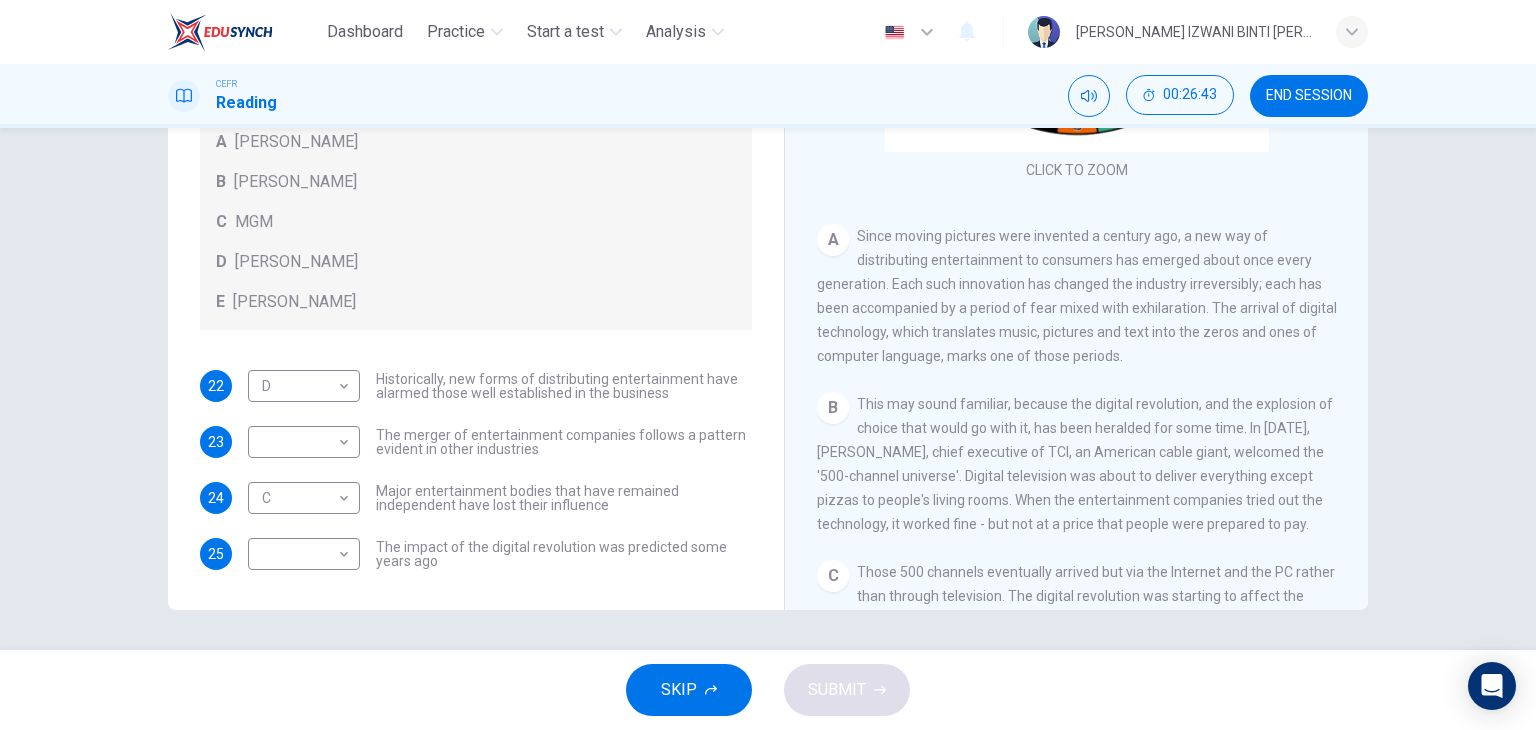 drag, startPoint x: 887, startPoint y: 521, endPoint x: 1197, endPoint y: 521, distance: 310 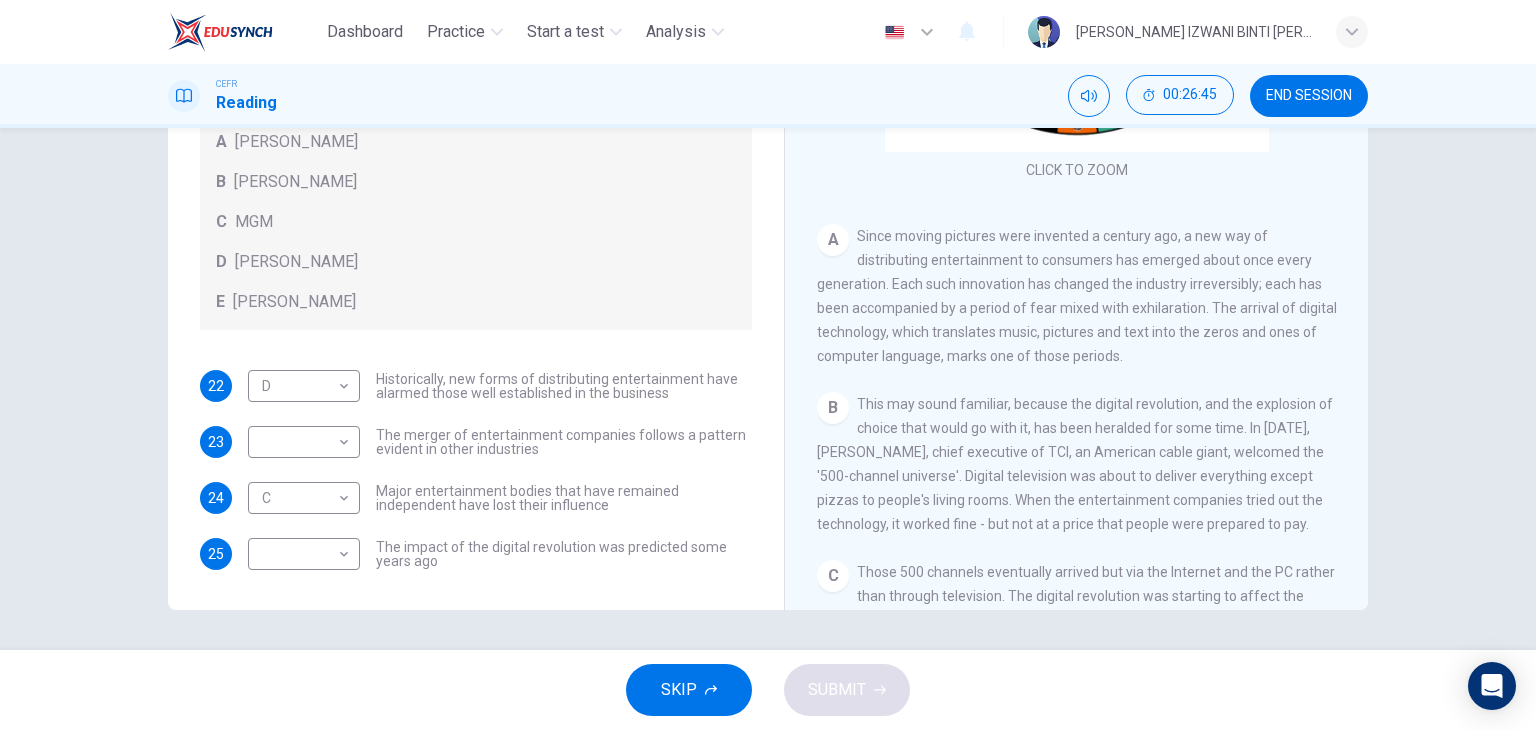 drag, startPoint x: 936, startPoint y: 541, endPoint x: 1139, endPoint y: 521, distance: 203.98285 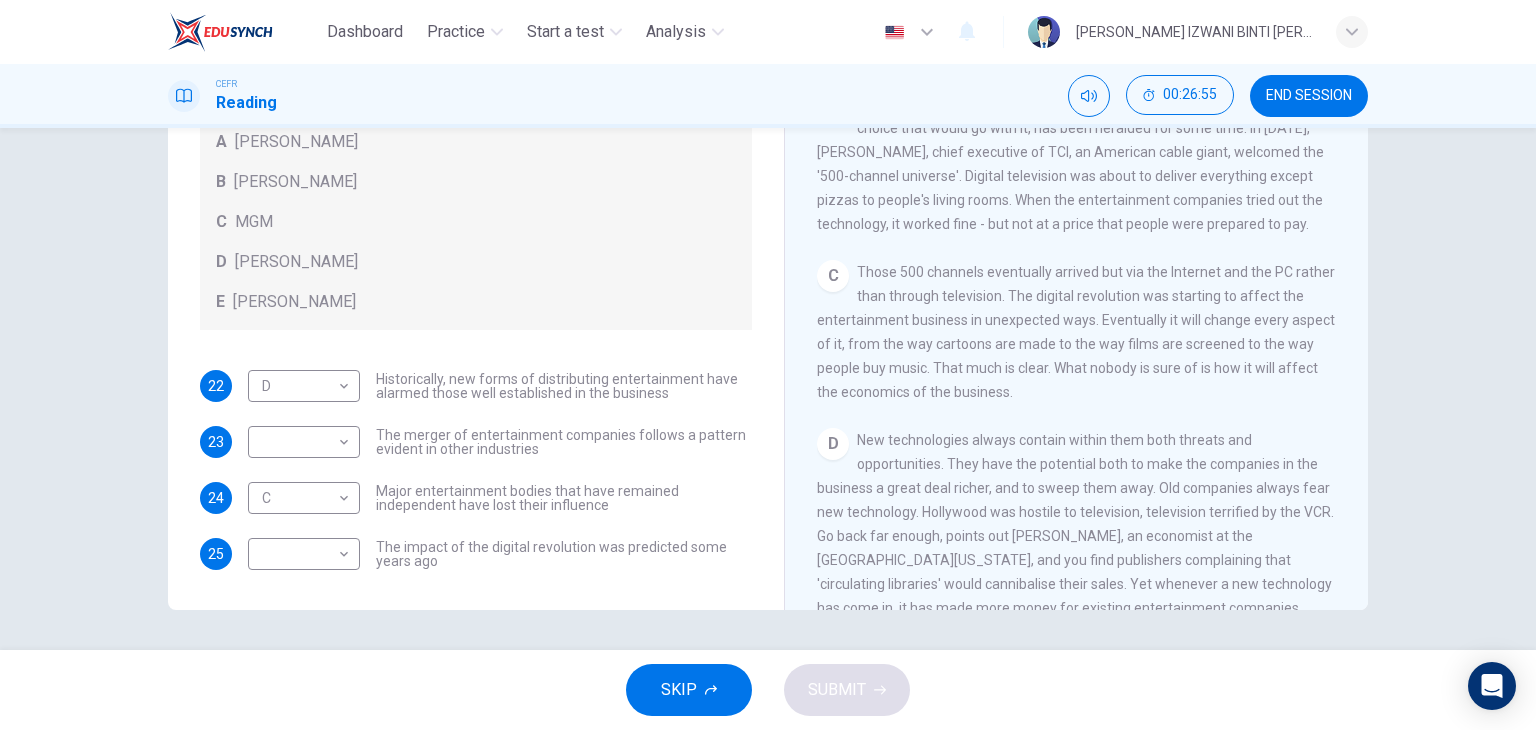 scroll, scrollTop: 600, scrollLeft: 0, axis: vertical 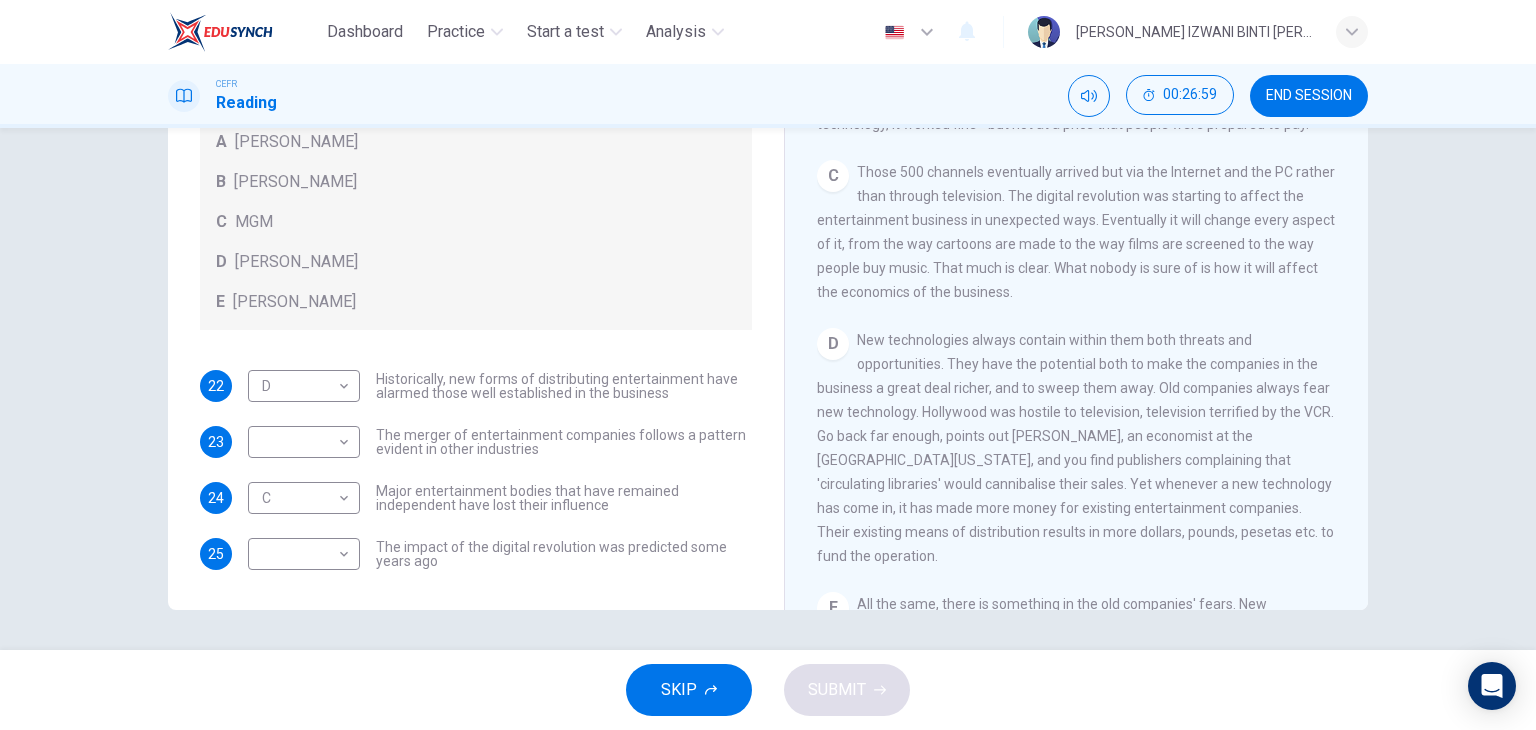 click on "D New technologies always contain within them both threats and opportunities. They have the potential both to make the companies in the business a great deal richer, and to sweep them away. Old companies always fear new technology. Hollywood was hostile to television, television terrified by the VCR. Go back far enough, points out [PERSON_NAME], an economist at the [GEOGRAPHIC_DATA][US_STATE], and you find publishers complaining that 'circulating libraries' would cannibalise their sales. Yet whenever a new technology has come in, it has made more money for existing entertainment companies. Their existing means of distribution results in more dollars, pounds, pesetas etc. to fund the operation." at bounding box center [1077, 448] 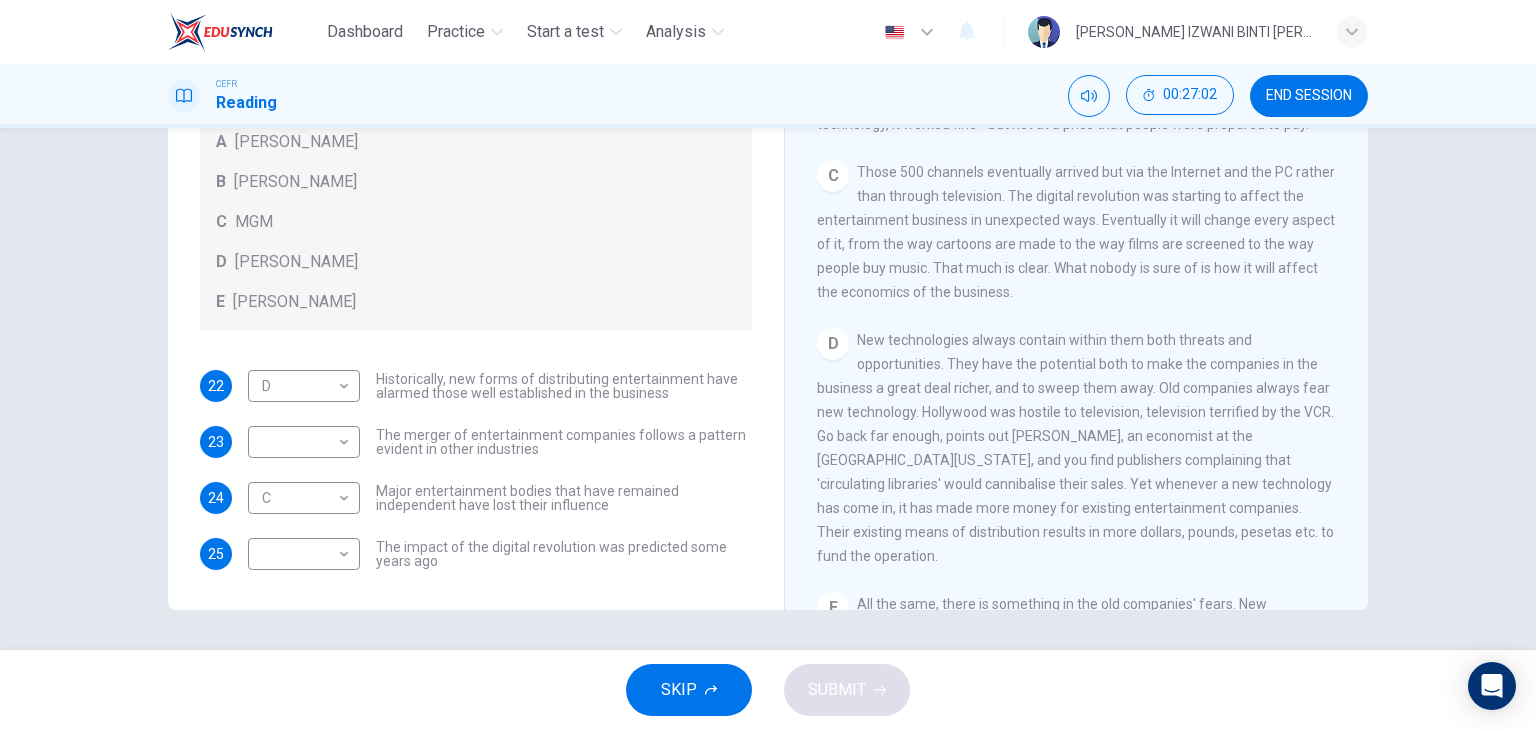 drag, startPoint x: 906, startPoint y: 433, endPoint x: 1192, endPoint y: 414, distance: 286.63043 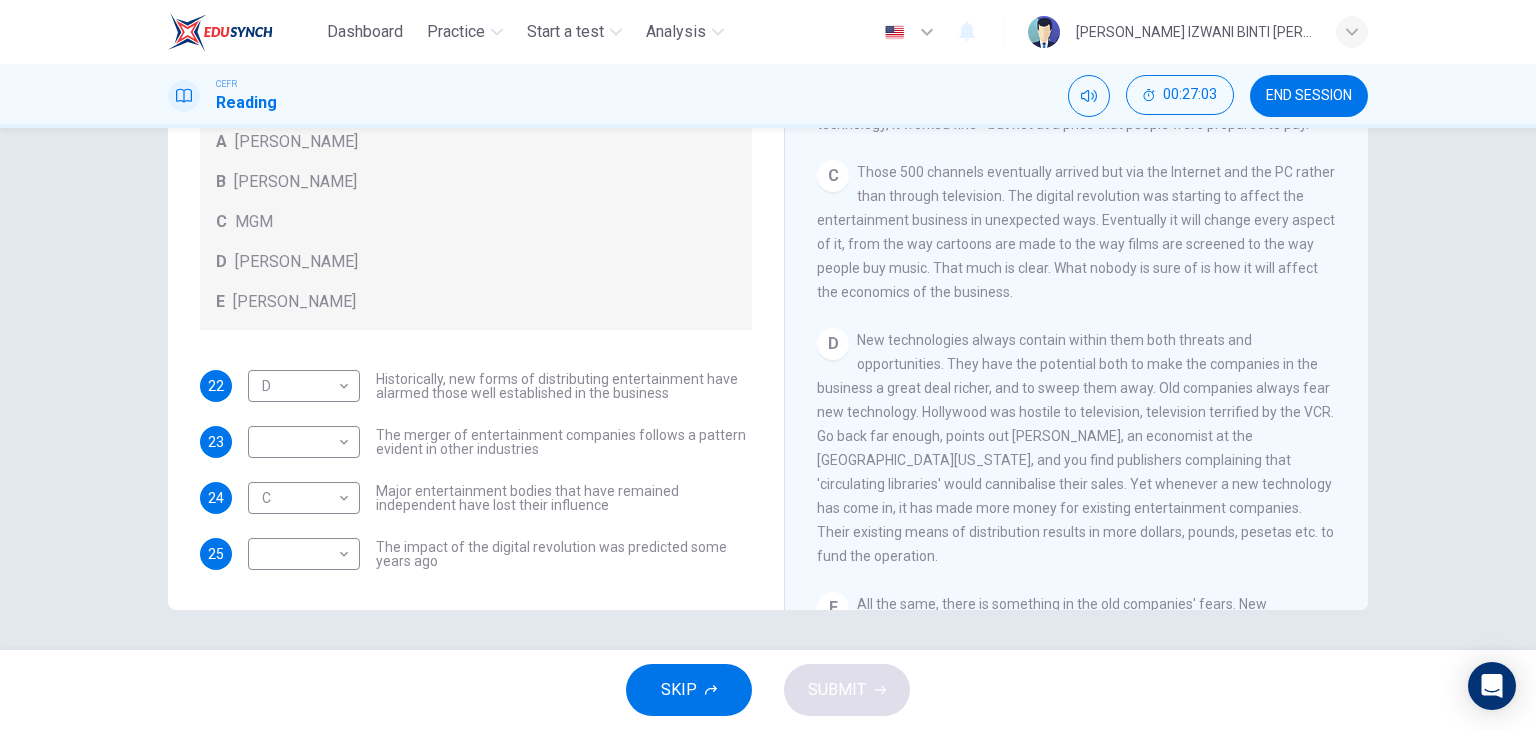 drag, startPoint x: 804, startPoint y: 456, endPoint x: 887, endPoint y: 458, distance: 83.02409 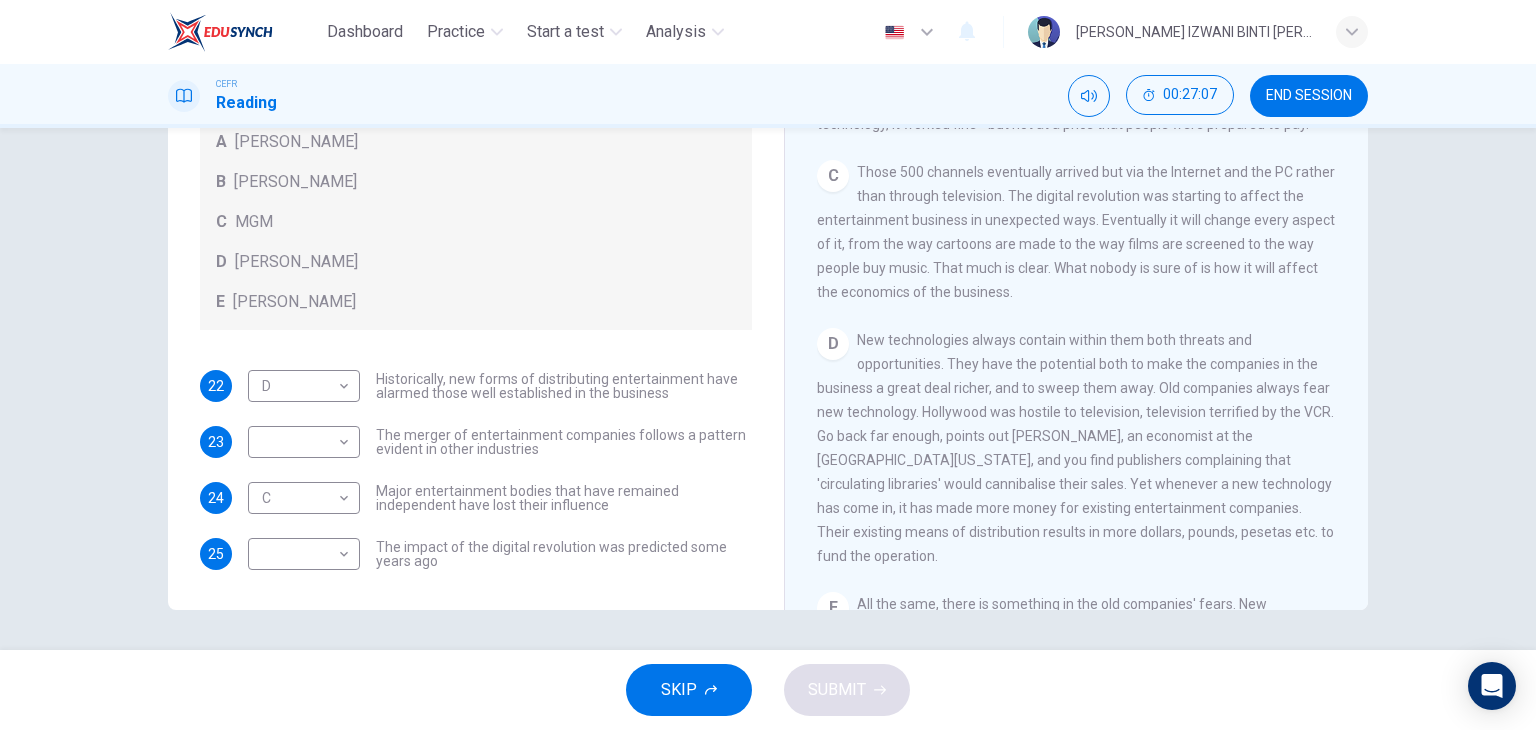 drag, startPoint x: 971, startPoint y: 374, endPoint x: 1238, endPoint y: 397, distance: 267.9888 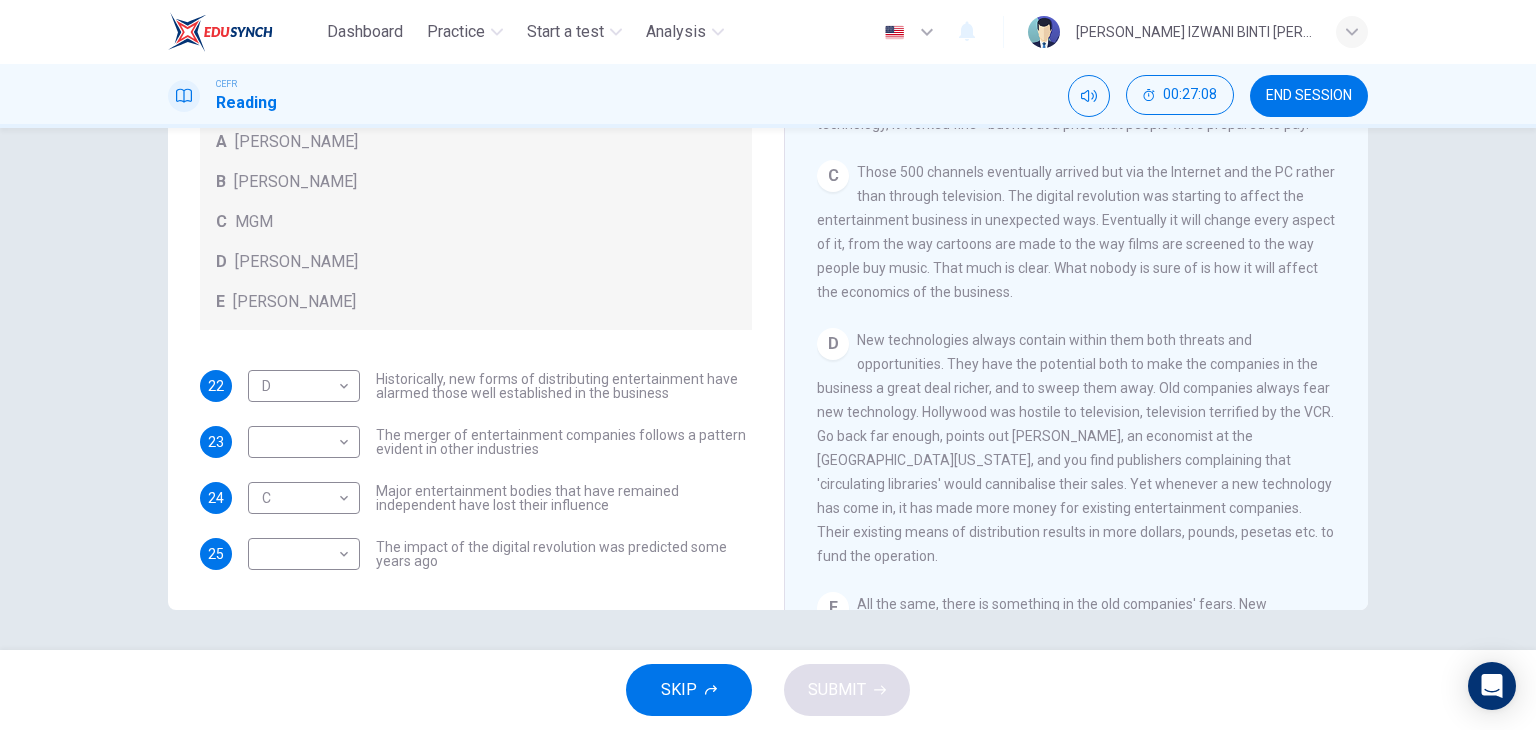 drag, startPoint x: 910, startPoint y: 414, endPoint x: 1006, endPoint y: 412, distance: 96.02083 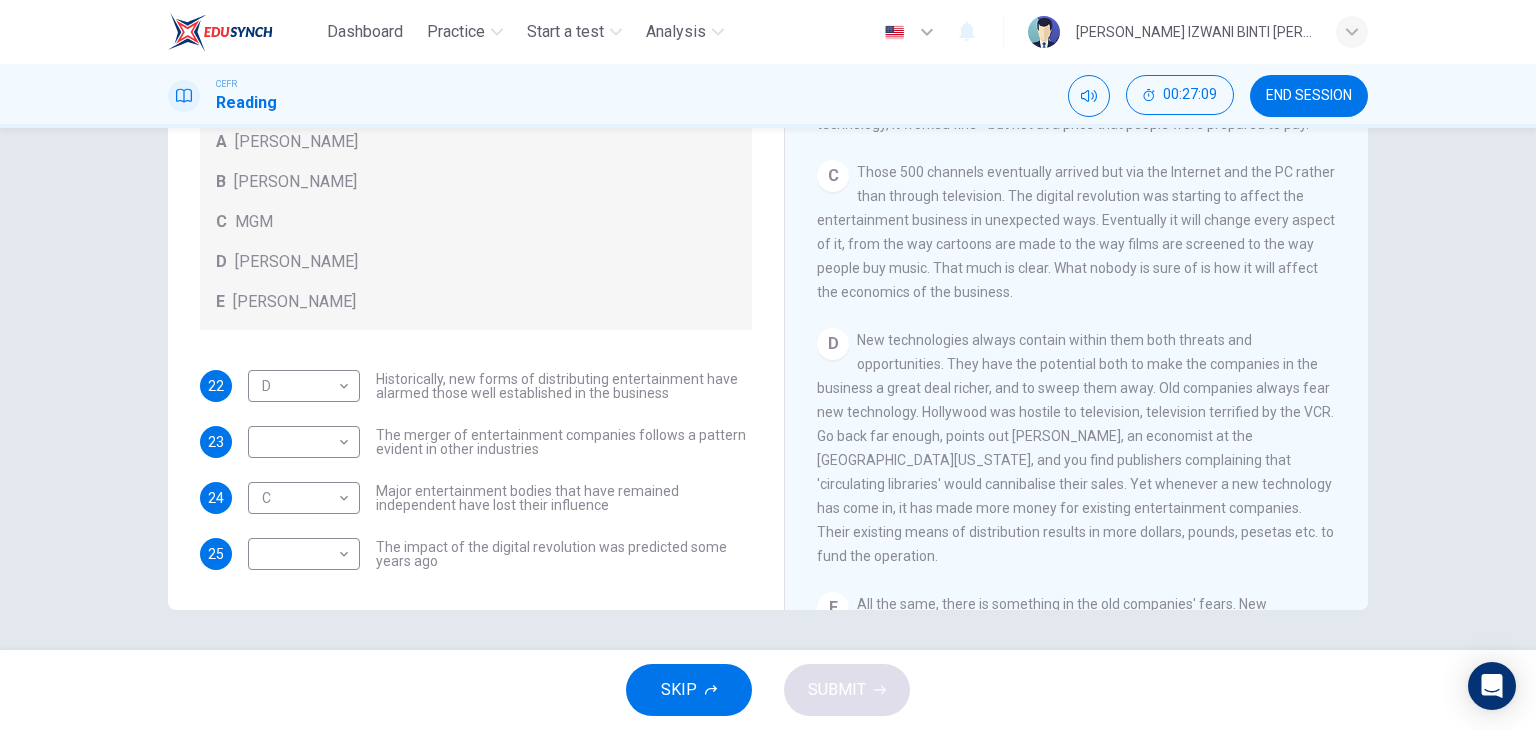 click on "New technologies always contain within them both threats and opportunities. They have the potential both to make the companies in the business a great deal richer, and to sweep them away. Old companies always fear new technology. Hollywood was hostile to television, television terrified by the VCR. Go back far enough, points out [PERSON_NAME], an economist at the [GEOGRAPHIC_DATA][US_STATE], and you find publishers complaining that 'circulating libraries' would cannibalise their sales. Yet whenever a new technology has come in, it has made more money for existing entertainment companies. Their existing means of distribution results in more dollars, pounds, pesetas etc. to fund the operation." at bounding box center (1075, 448) 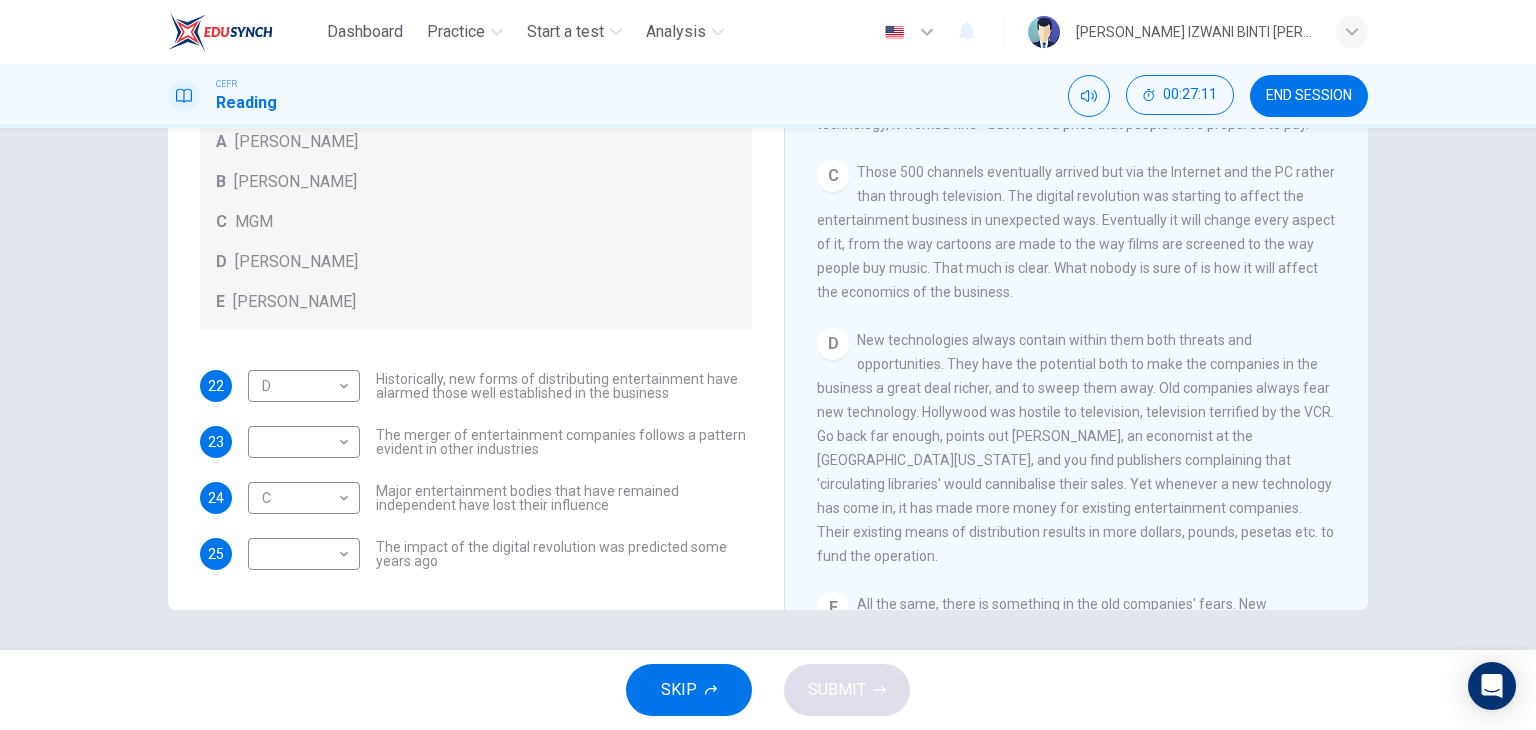 drag, startPoint x: 940, startPoint y: 431, endPoint x: 1271, endPoint y: 432, distance: 331.0015 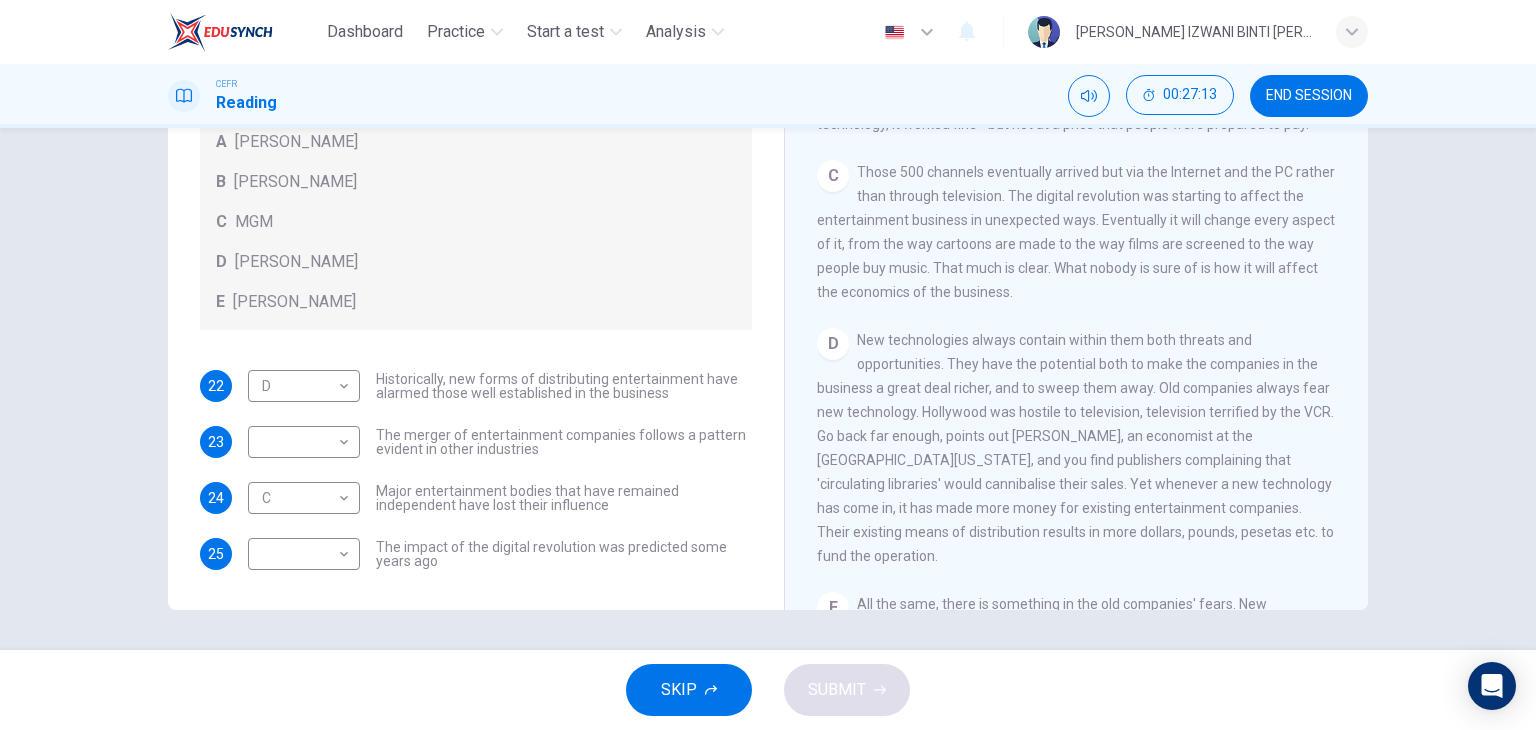 drag, startPoint x: 1271, startPoint y: 432, endPoint x: 860, endPoint y: 447, distance: 411.27362 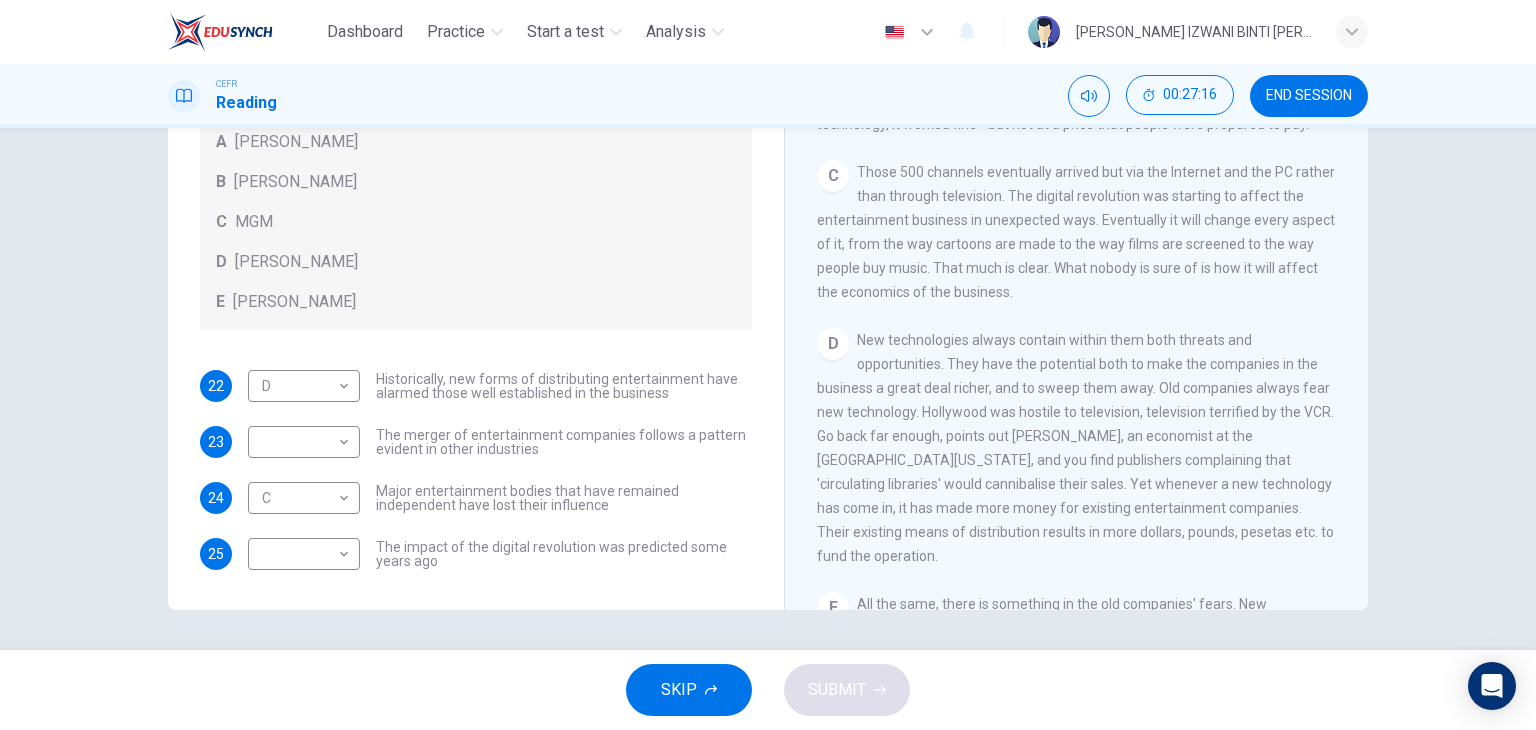 drag, startPoint x: 791, startPoint y: 461, endPoint x: 1103, endPoint y: 452, distance: 312.1298 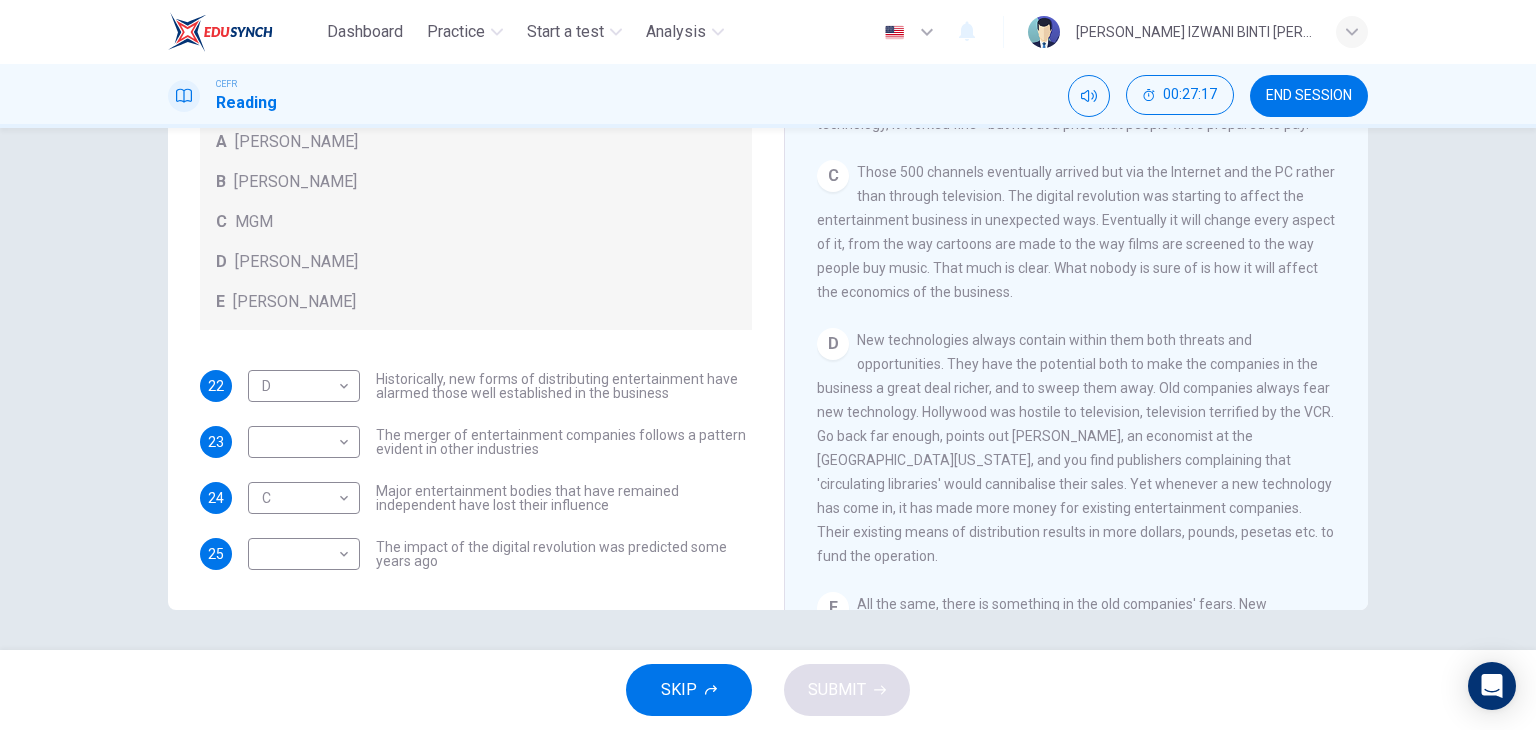 drag, startPoint x: 1120, startPoint y: 450, endPoint x: 1044, endPoint y: 460, distance: 76.655075 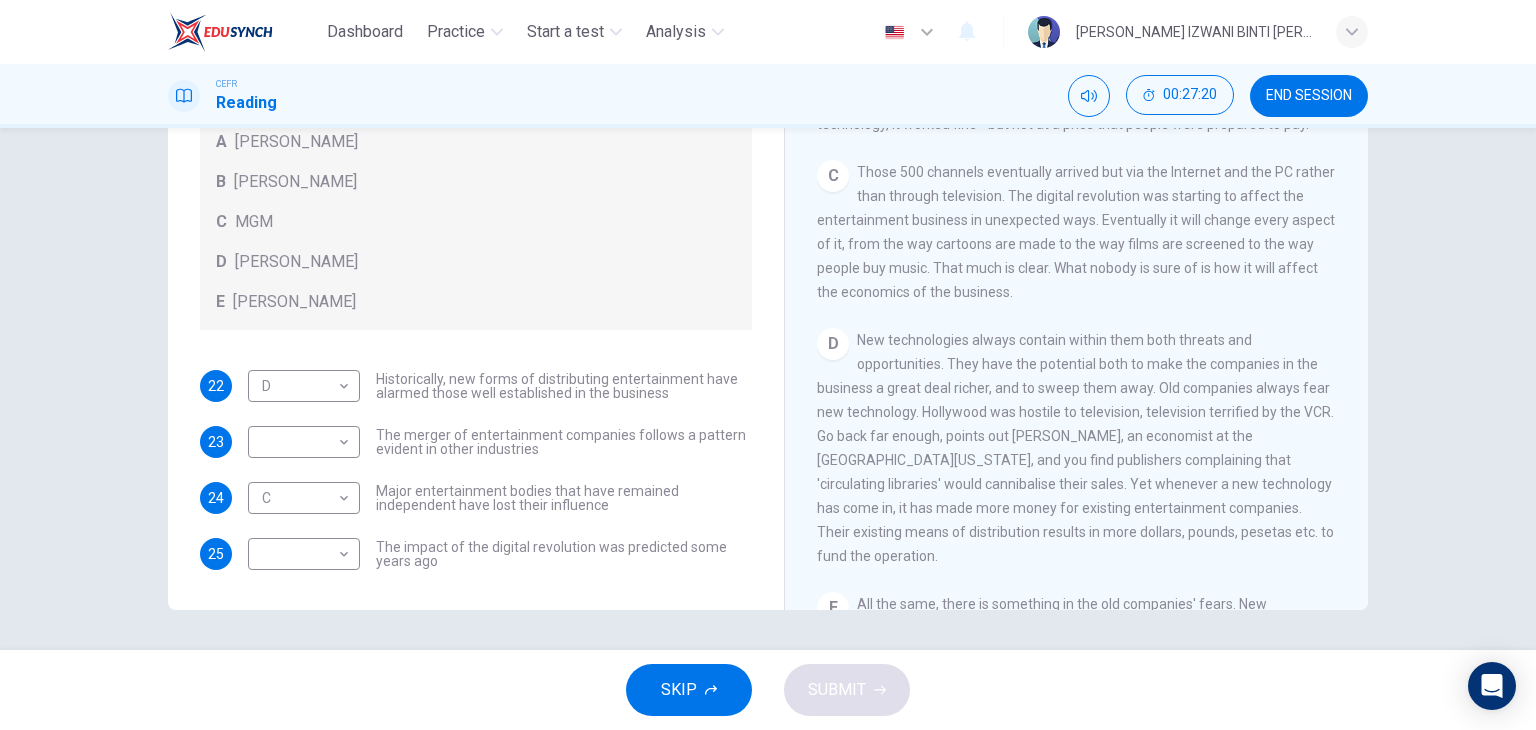 drag, startPoint x: 916, startPoint y: 482, endPoint x: 1164, endPoint y: 484, distance: 248.00807 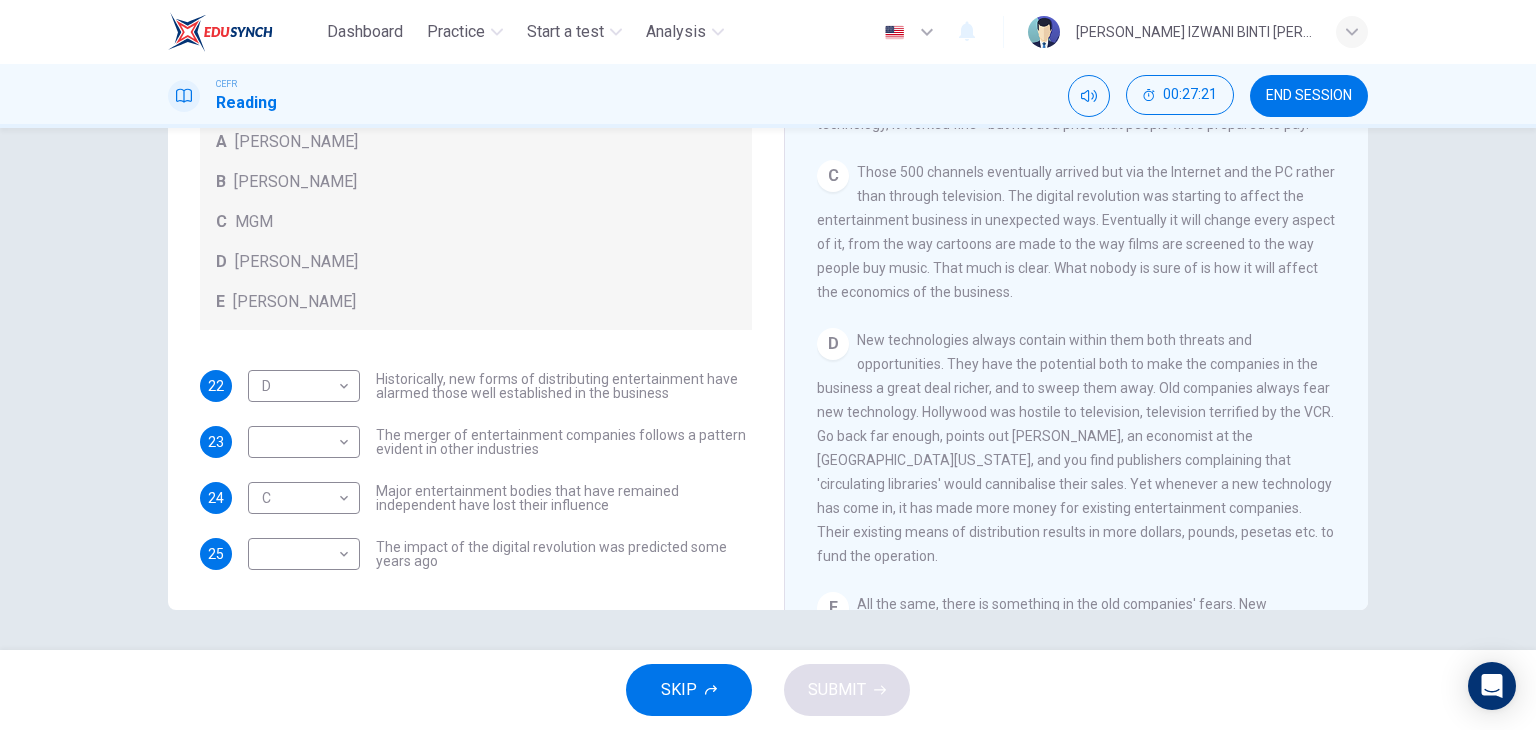 drag, startPoint x: 835, startPoint y: 505, endPoint x: 1045, endPoint y: 499, distance: 210.0857 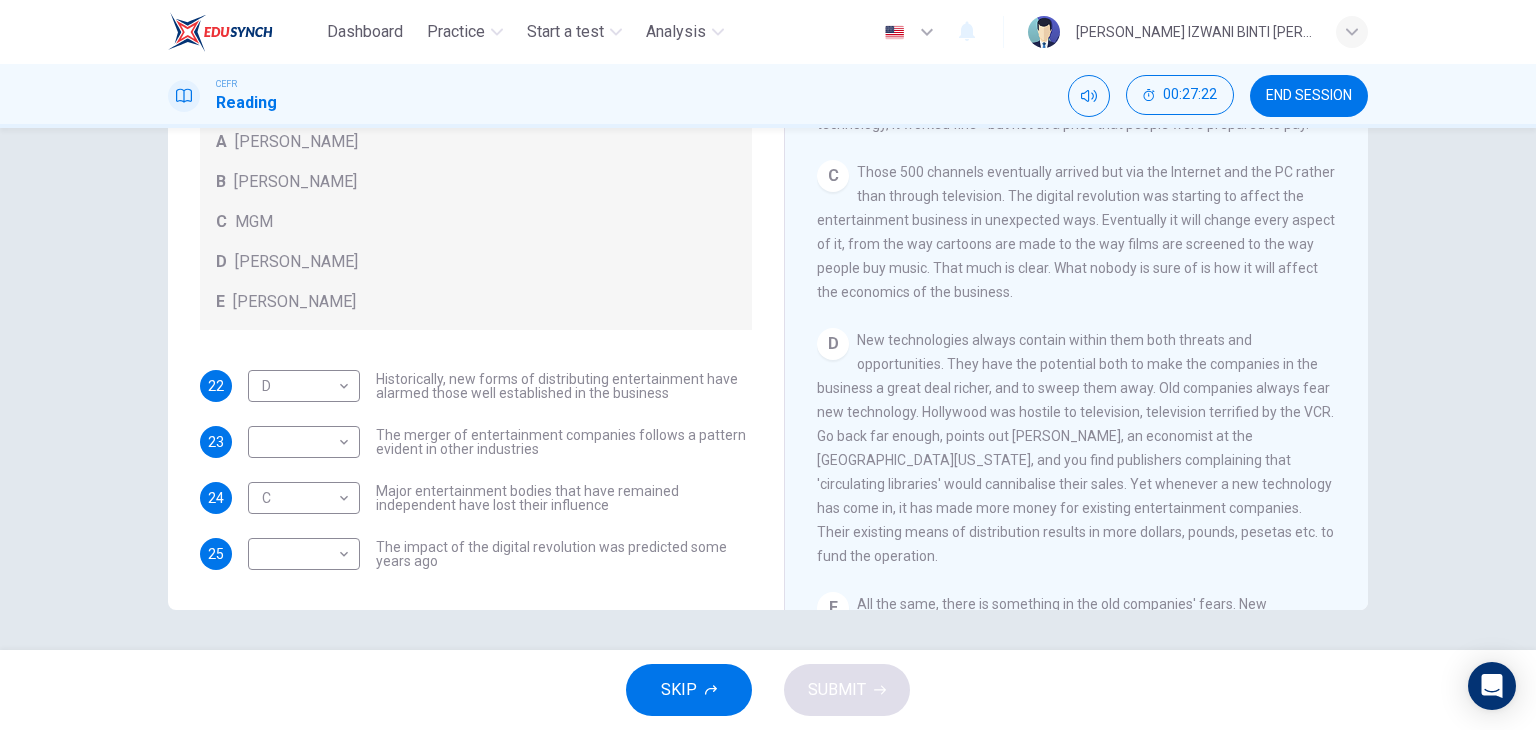 drag, startPoint x: 1075, startPoint y: 493, endPoint x: 994, endPoint y: 529, distance: 88.63972 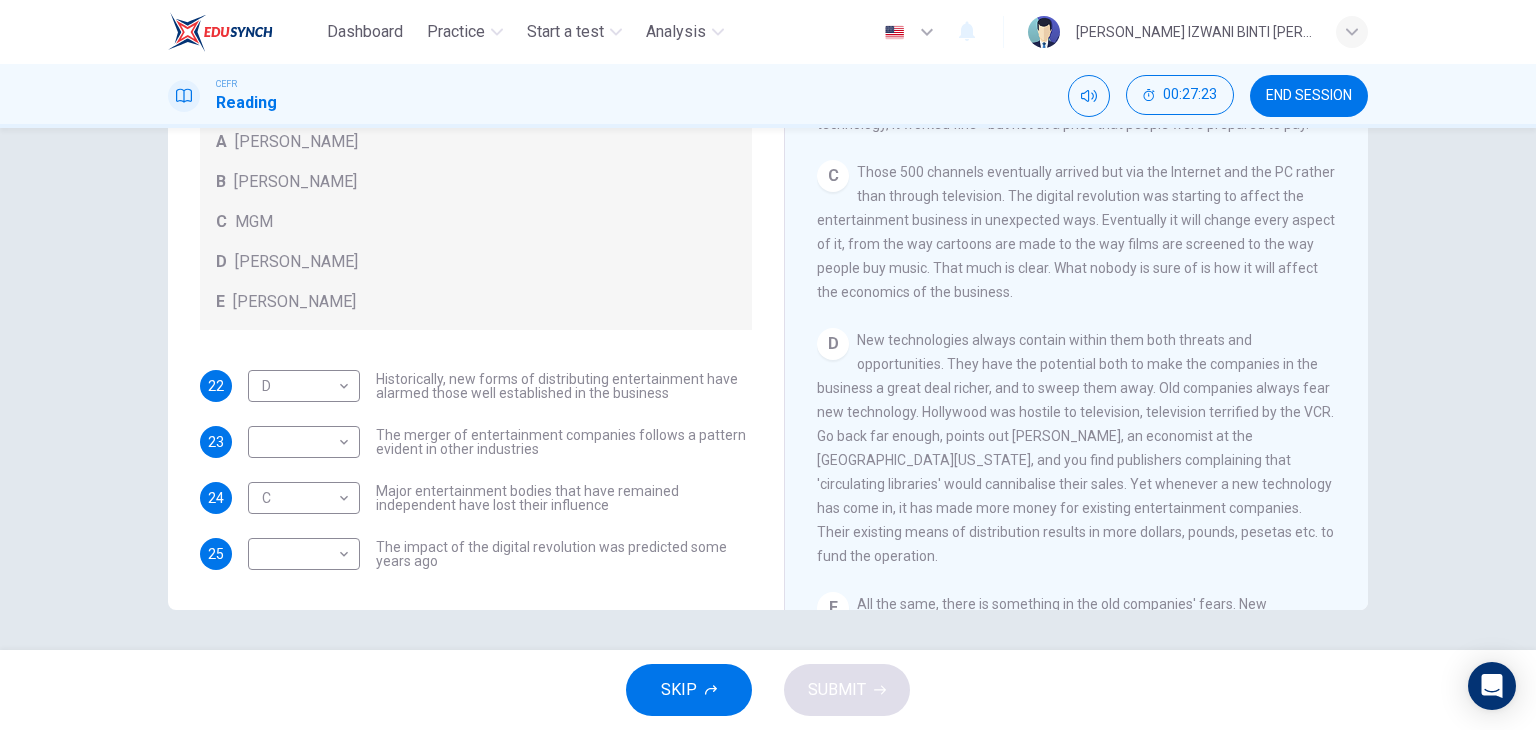 click on "Wheel of Fortune CLICK TO ZOOM Click to Zoom A Since moving pictures were invented a century ago, a new way of distributing entertainment to consumers has emerged about once every generation. Each such innovation has changed the industry irreversibly; each has been accompanied by a period of fear mixed with exhilaration. The arrival of digital technology, which translates music, pictures and text into the zeros and ones of computer language, marks one of those periods. B This may sound familiar, because the digital revolution, and the explosion of choice that would go with it, has been heralded for some time. In [DATE], [PERSON_NAME], chief executive of TCI, an American cable giant, welcomed the '500-channel universe'. Digital television was about to deliver everything except pizzas to people's living rooms. When the entertainment companies tried out the technology, it worked fine - but not at a price that people were prepared to pay. C D E F G" at bounding box center [1076, 278] 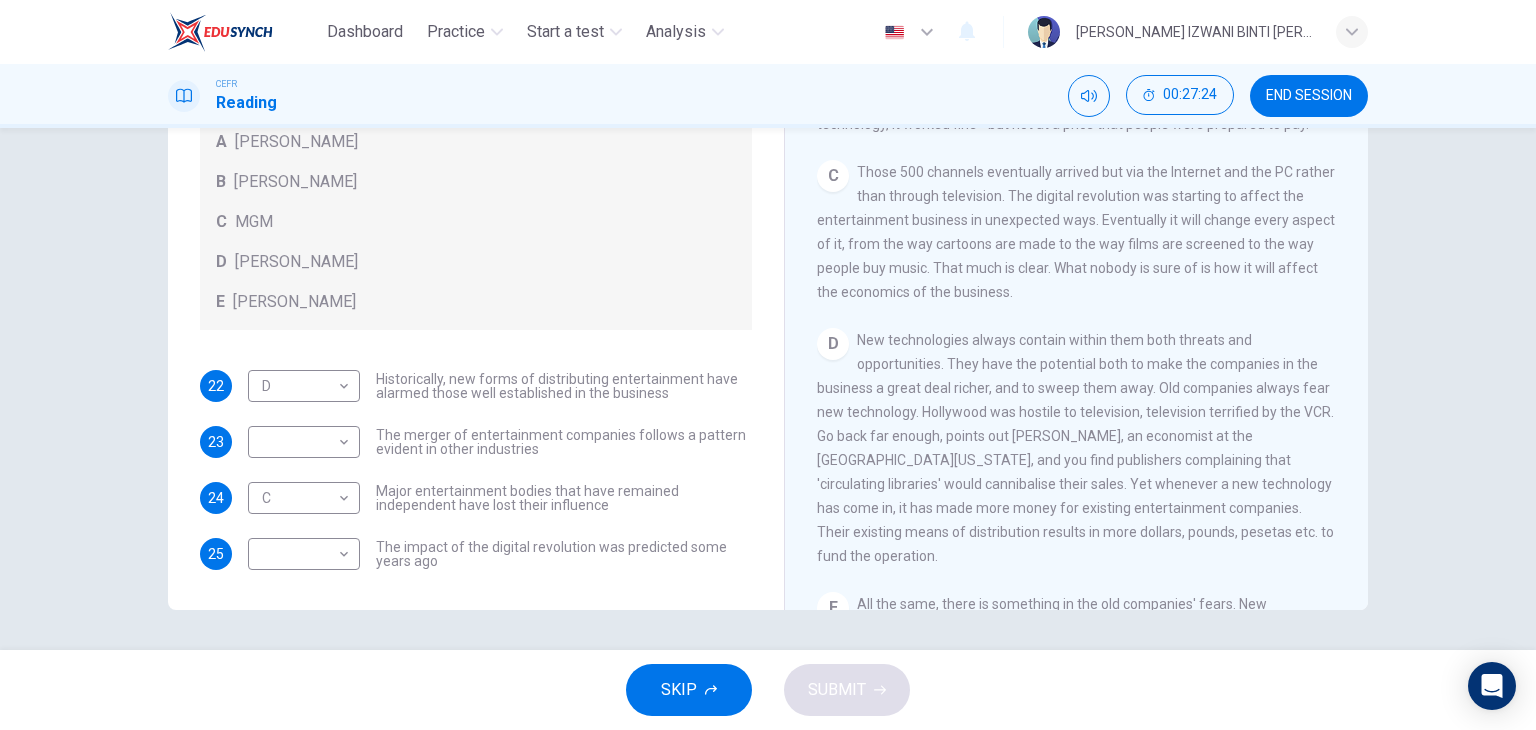 drag, startPoint x: 809, startPoint y: 525, endPoint x: 825, endPoint y: 523, distance: 16.124516 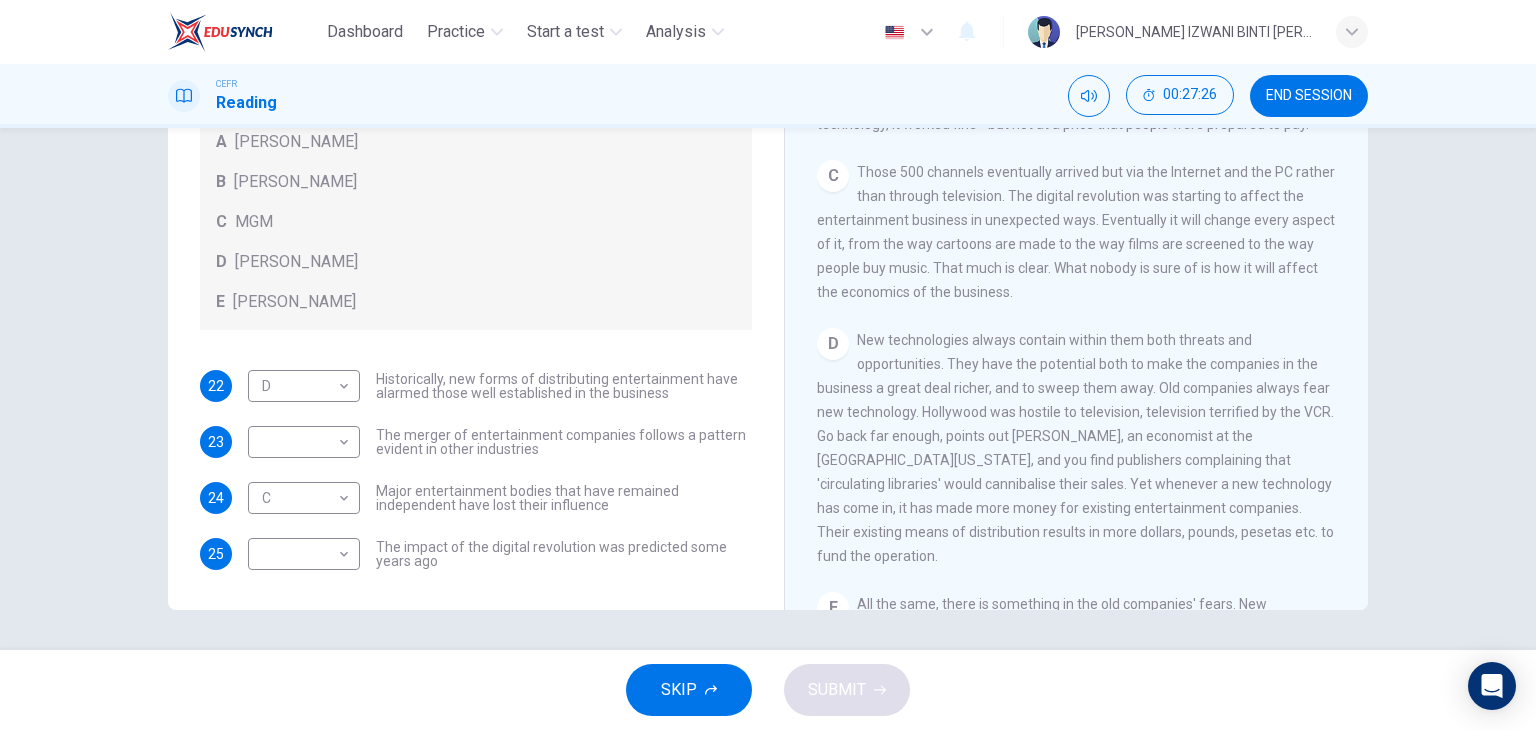 drag, startPoint x: 923, startPoint y: 559, endPoint x: 931, endPoint y: 592, distance: 33.955853 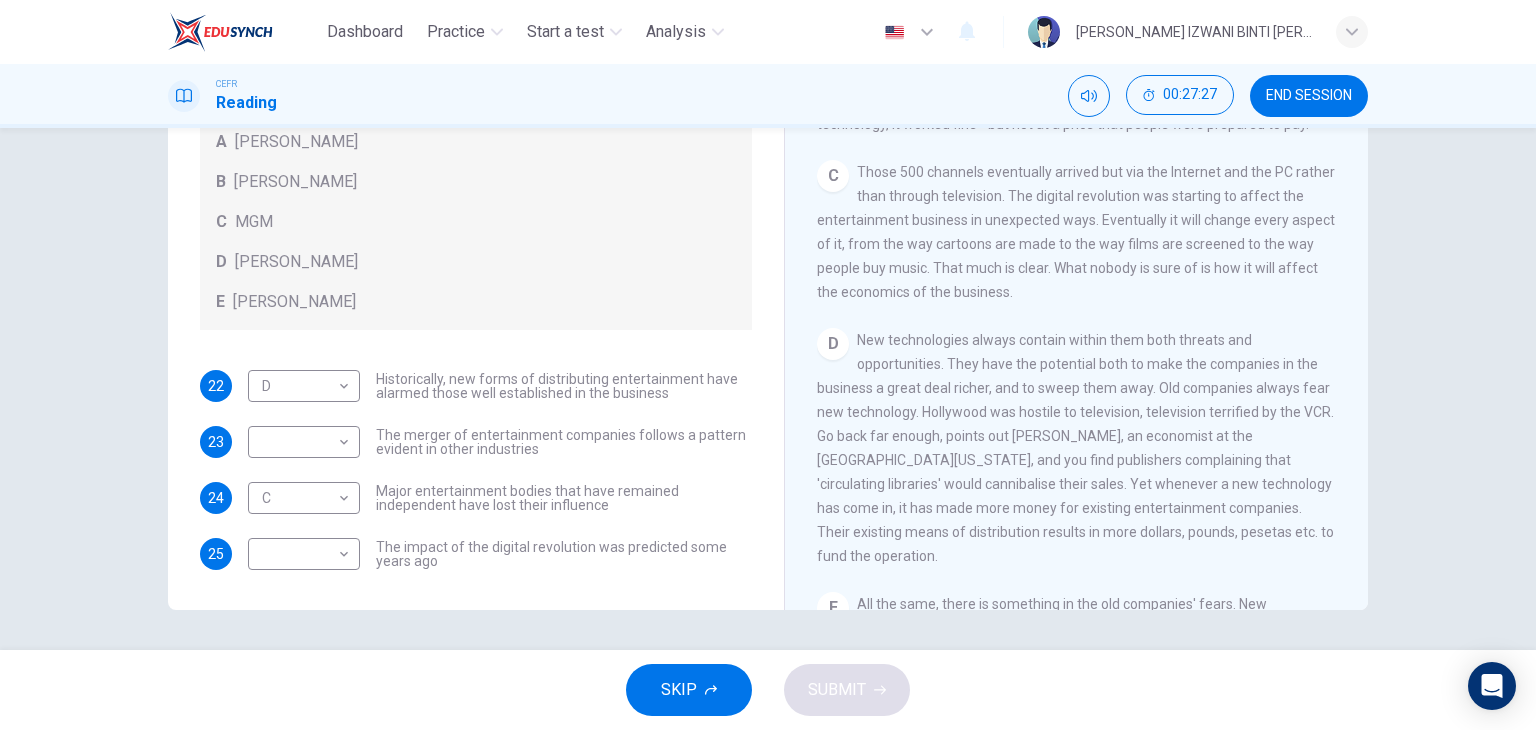 click on "D New technologies always contain within them both threats and opportunities. They have the potential both to make the companies in the business a great deal richer, and to sweep them away. Old companies always fear new technology. Hollywood was hostile to television, television terrified by the VCR. Go back far enough, points out [PERSON_NAME], an economist at the [GEOGRAPHIC_DATA][US_STATE], and you find publishers complaining that 'circulating libraries' would cannibalise their sales. Yet whenever a new technology has come in, it has made more money for existing entertainment companies. Their existing means of distribution results in more dollars, pounds, pesetas etc. to fund the operation." at bounding box center [1077, 448] 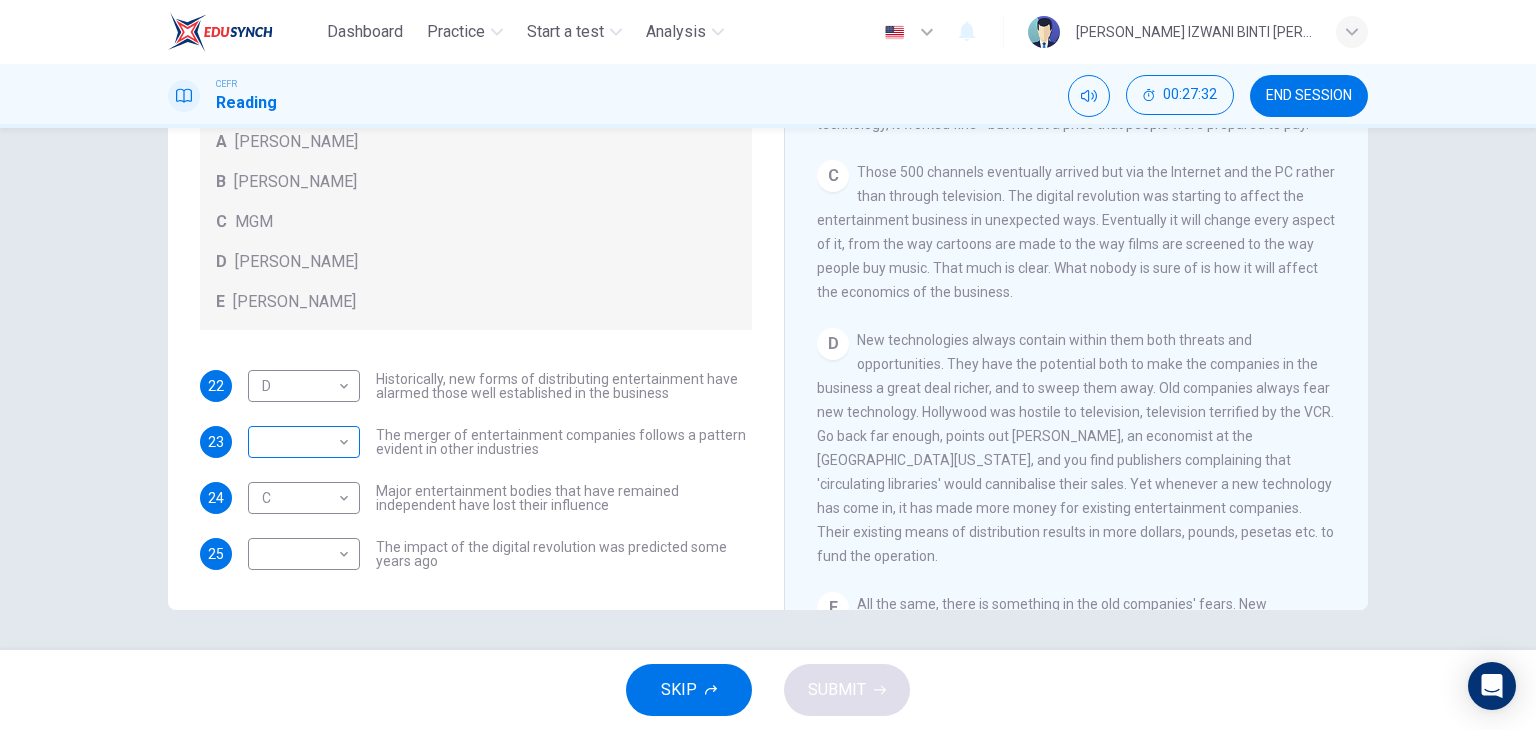 click on "Dashboard Practice Start a test Analysis English en ​ NUR ANIS IZWANI BINTI [PERSON_NAME] CEFR Reading 00:27:32 END SESSION Questions 22 - 25 The writer refers to various individuals and companies in the reading passage.
Match the people or companies  (A-E)  with the points made in the questions below about the introduction of new technology.
Write the appropriate letter (A-E) in the boxes below. A [PERSON_NAME] B [PERSON_NAME] C MGM D [PERSON_NAME] E [PERSON_NAME] 22 D D ​ Historically, new forms of distributing entertainment have alarmed those well established in the business 23 ​ ​ The merger of entertainment companies follows a pattern evident in other industries 24 C C ​ Major entertainment bodies that have remained independent have lost their influence 25 ​ ​ The impact of the digital revolution was predicted some years ago Wheel of Fortune CLICK TO ZOOM Click to Zoom A B C D E F G SKIP SUBMIT EduSynch - Online Language Proficiency Testing
Dashboard Practice Start a test Analysis 2025" at bounding box center (768, 365) 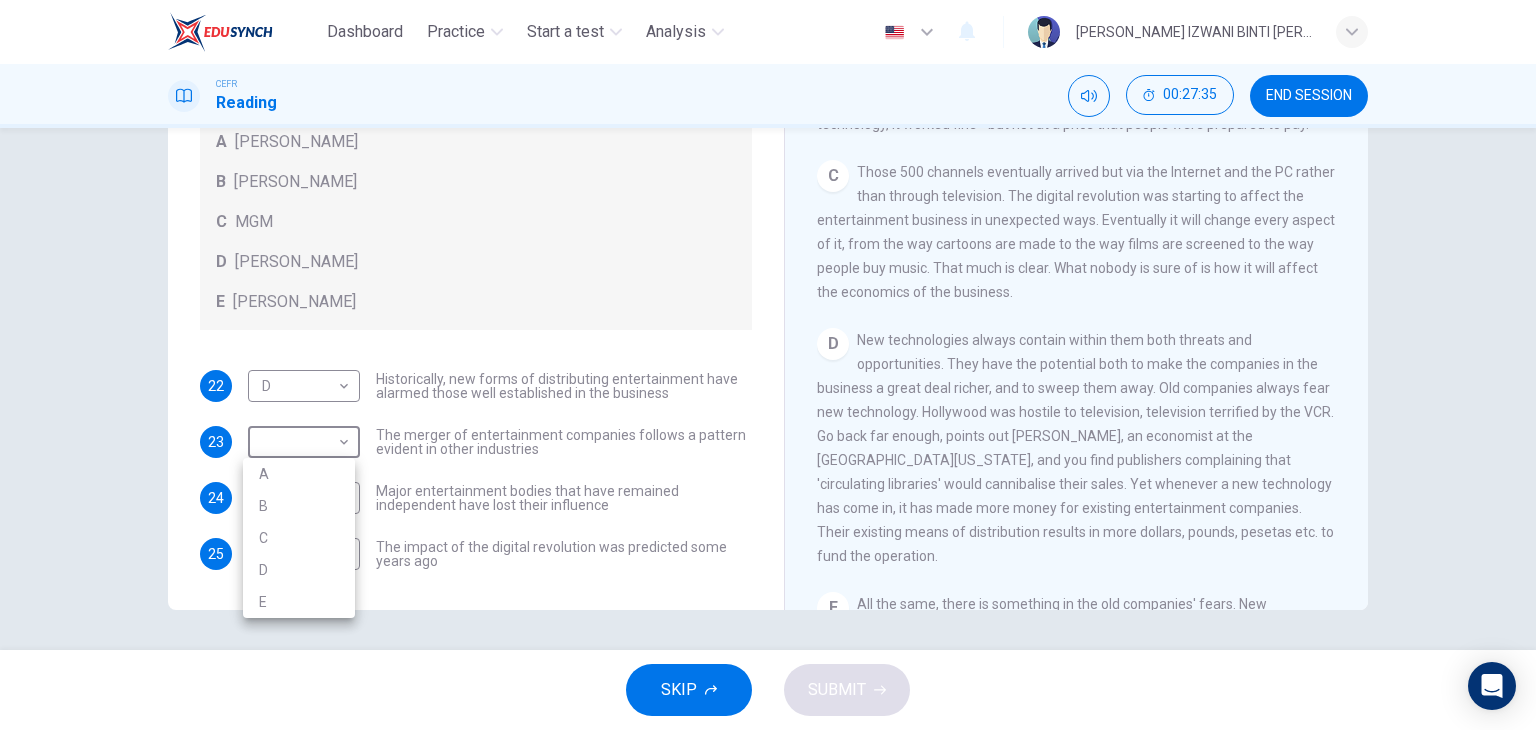 click at bounding box center [768, 365] 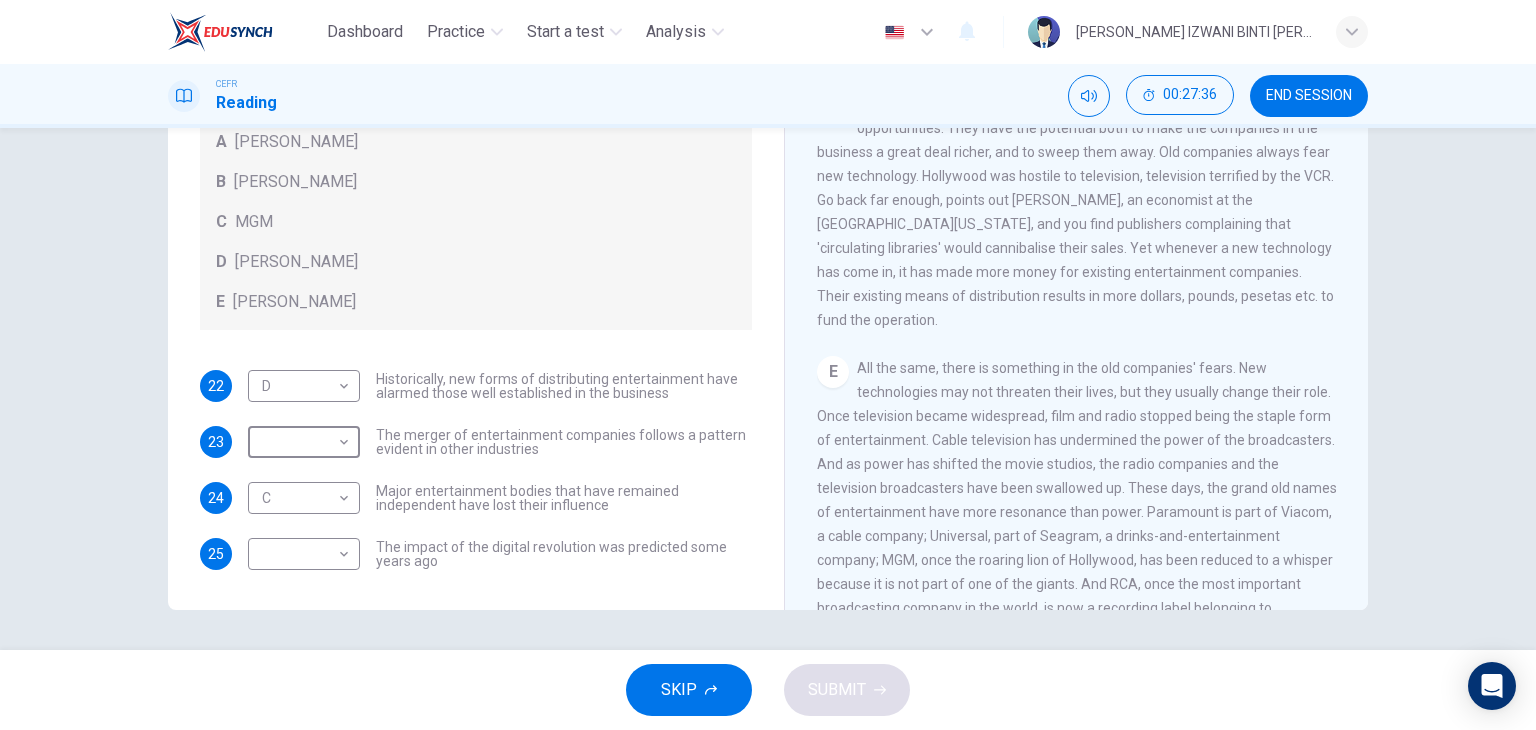 scroll, scrollTop: 900, scrollLeft: 0, axis: vertical 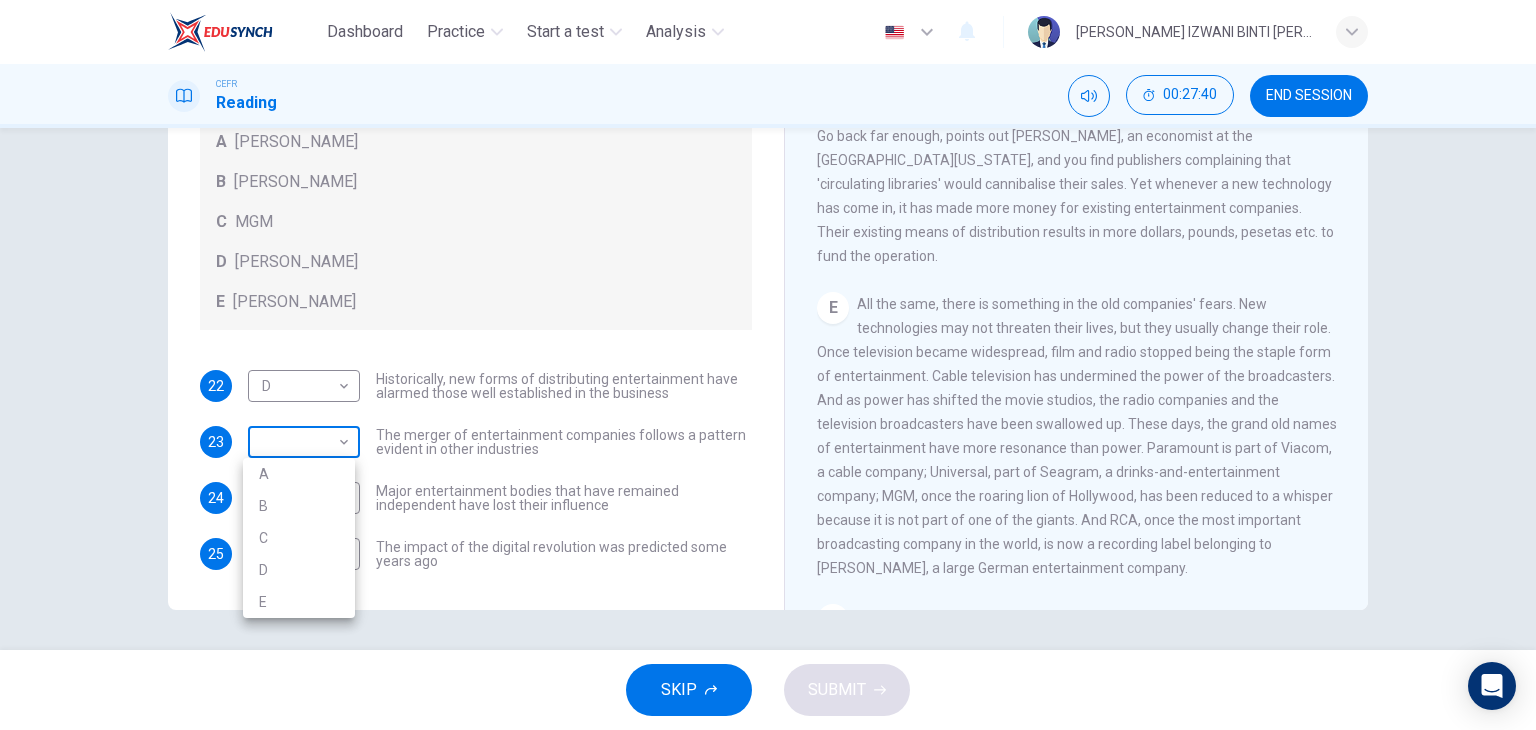 click on "Dashboard Practice Start a test Analysis English en ​ NUR ANIS IZWANI BINTI [PERSON_NAME] CEFR Reading 00:27:40 END SESSION Questions 22 - 25 The writer refers to various individuals and companies in the reading passage.
Match the people or companies  (A-E)  with the points made in the questions below about the introduction of new technology.
Write the appropriate letter (A-E) in the boxes below. A [PERSON_NAME] B [PERSON_NAME] C MGM D [PERSON_NAME] E [PERSON_NAME] 22 D D ​ Historically, new forms of distributing entertainment have alarmed those well established in the business 23 ​ ​ The merger of entertainment companies follows a pattern evident in other industries 24 C C ​ Major entertainment bodies that have remained independent have lost their influence 25 ​ ​ The impact of the digital revolution was predicted some years ago Wheel of Fortune CLICK TO ZOOM Click to Zoom A B C D E F G SKIP SUBMIT EduSynch - Online Language Proficiency Testing
Dashboard Practice Start a test Analysis 2025" at bounding box center [768, 365] 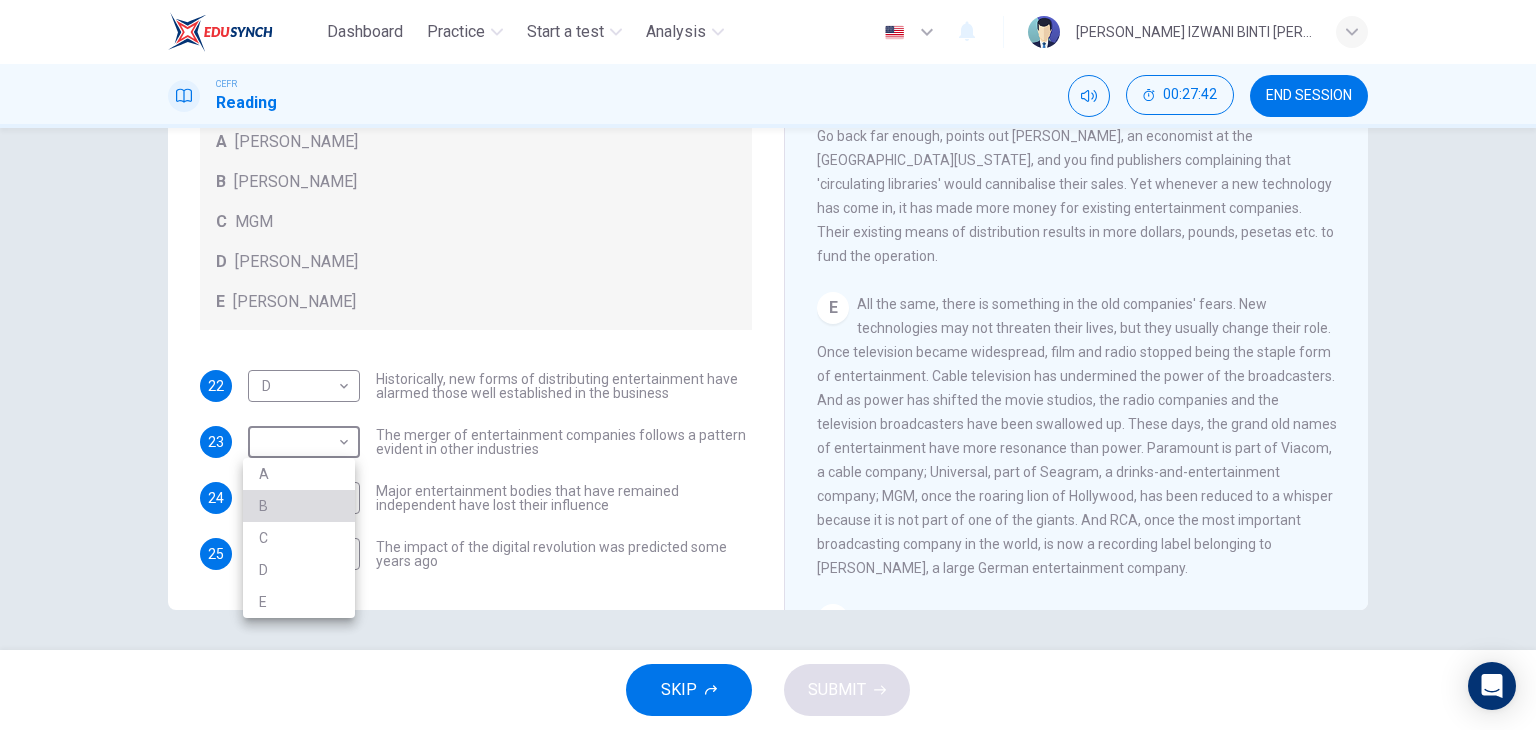 click on "B" at bounding box center (299, 506) 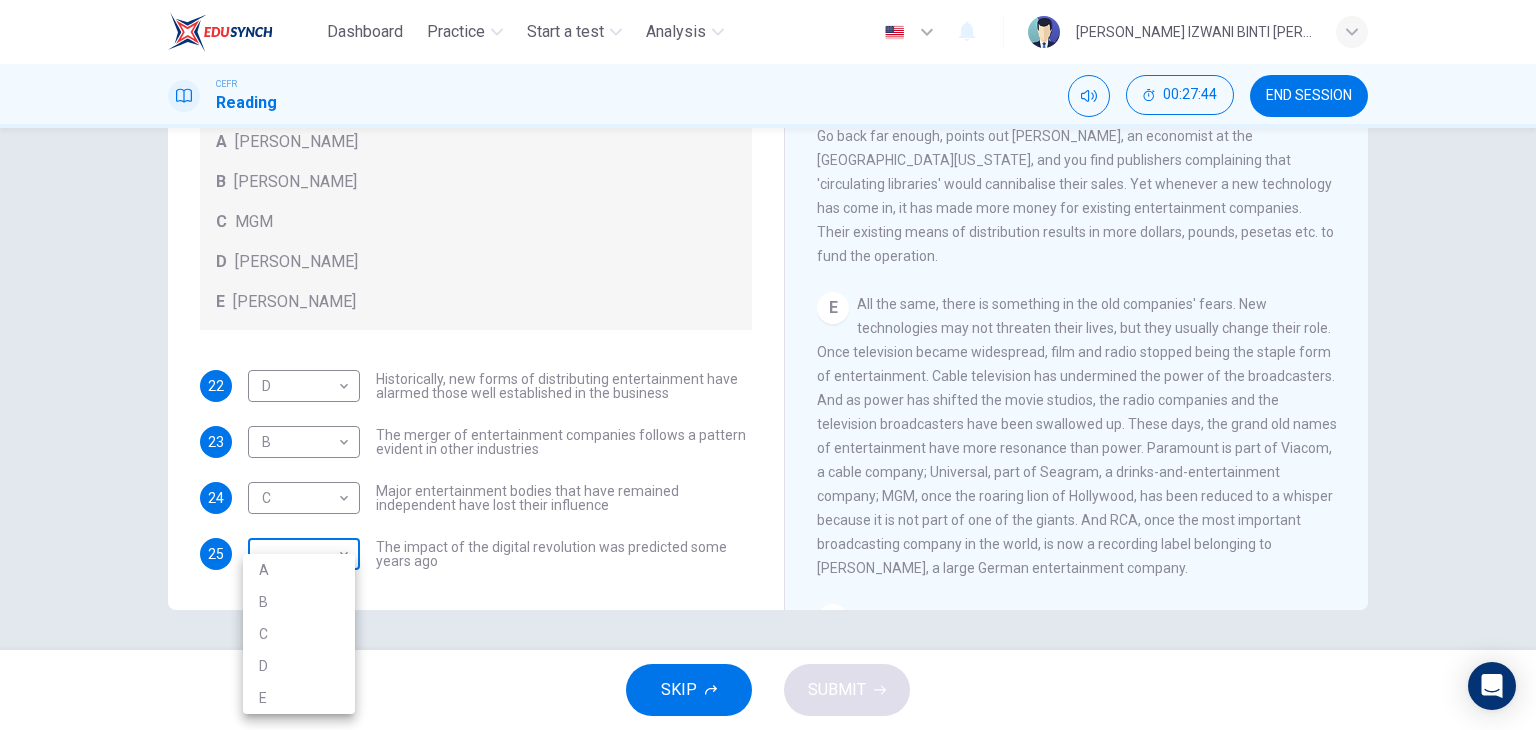 click on "Dashboard Practice Start a test Analysis English en ​ NUR ANIS IZWANI BINTI [PERSON_NAME] CEFR Reading 00:27:44 END SESSION Questions 22 - 25 The writer refers to various individuals and companies in the reading passage.
Match the people or companies  (A-E)  with the points made in the questions below about the introduction of new technology.
Write the appropriate letter (A-E) in the boxes below. A [PERSON_NAME] B [PERSON_NAME] C MGM D [PERSON_NAME] E [PERSON_NAME] 22 D D ​ Historically, new forms of distributing entertainment have alarmed those well established in the business 23 B B ​ The merger of entertainment companies follows a pattern evident in other industries 24 C C ​ Major entertainment bodies that have remained independent have lost their influence 25 ​ ​ The impact of the digital revolution was predicted some years ago Wheel of Fortune CLICK TO ZOOM Click to Zoom A B C D E F G SKIP SUBMIT EduSynch - Online Language Proficiency Testing
Dashboard Practice Start a test Analysis 2025" at bounding box center (768, 365) 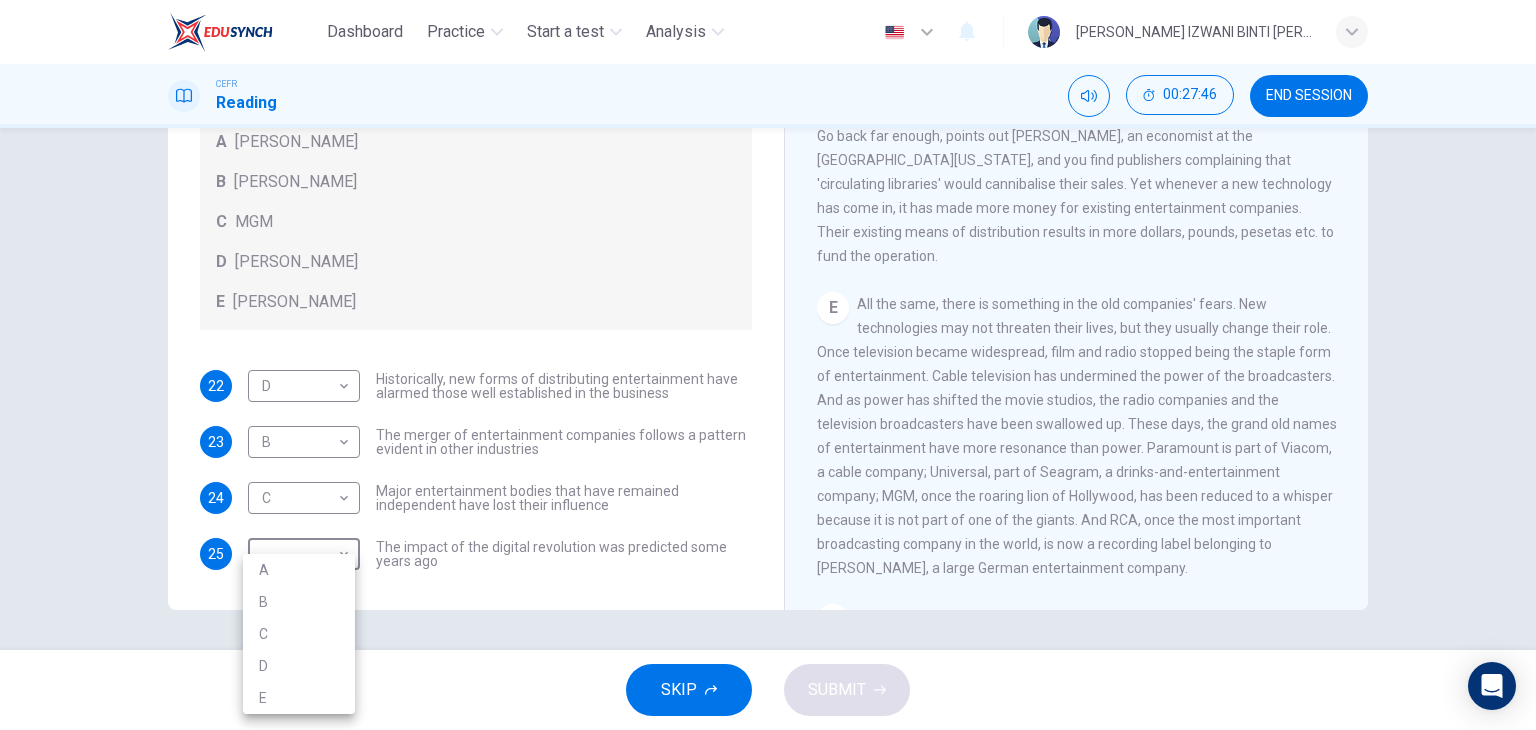 click on "E" at bounding box center (299, 698) 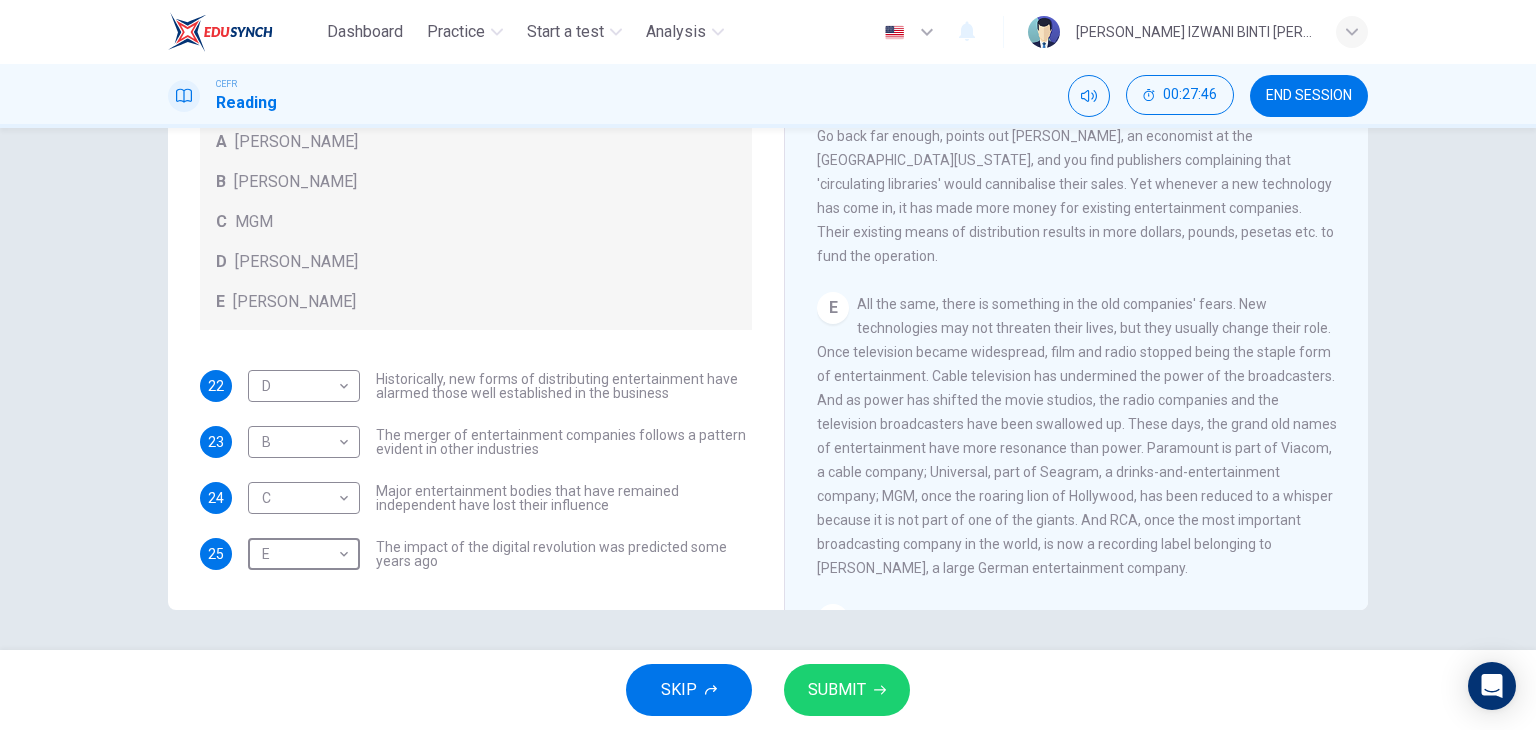 click on "SUBMIT" at bounding box center [837, 690] 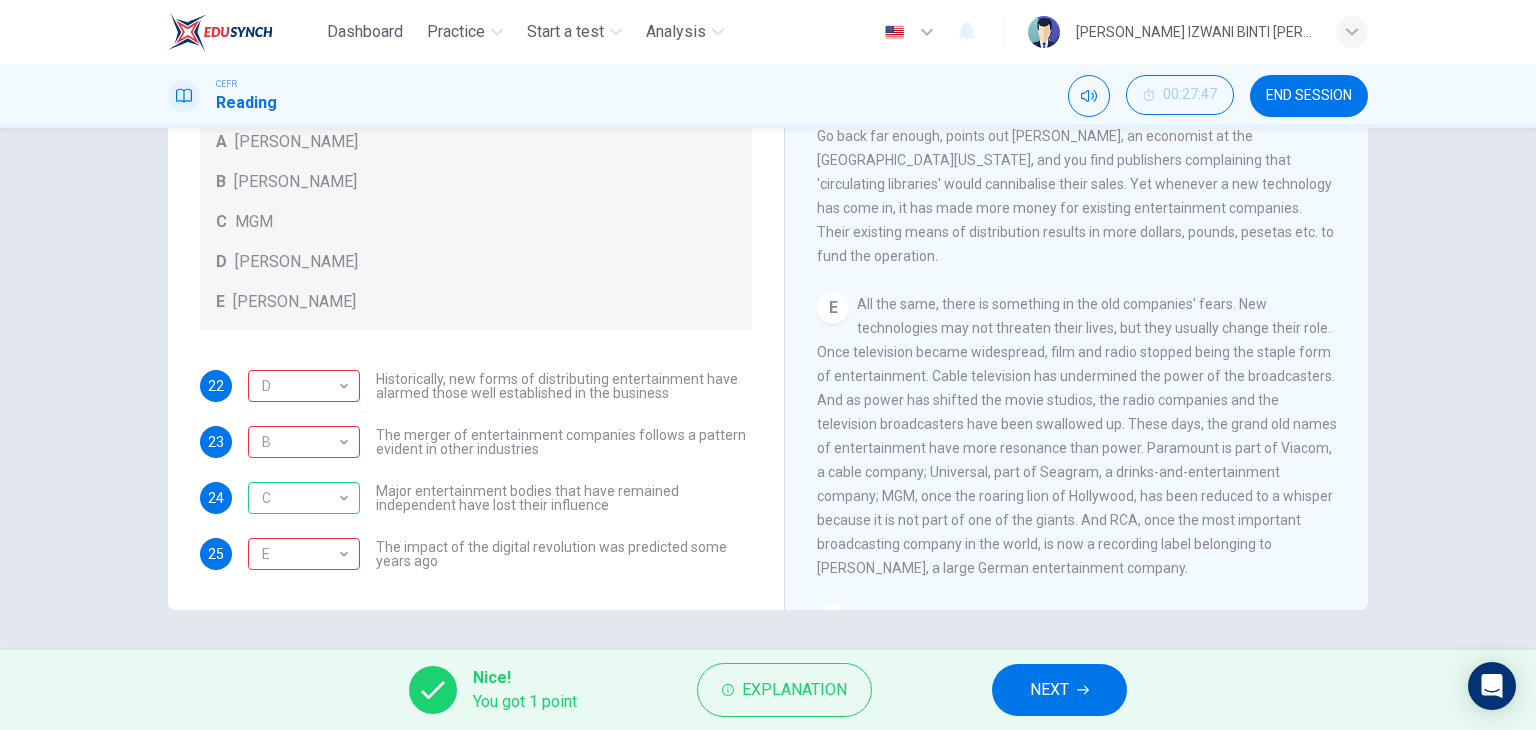 drag, startPoint x: 576, startPoint y: 380, endPoint x: 569, endPoint y: 424, distance: 44.553337 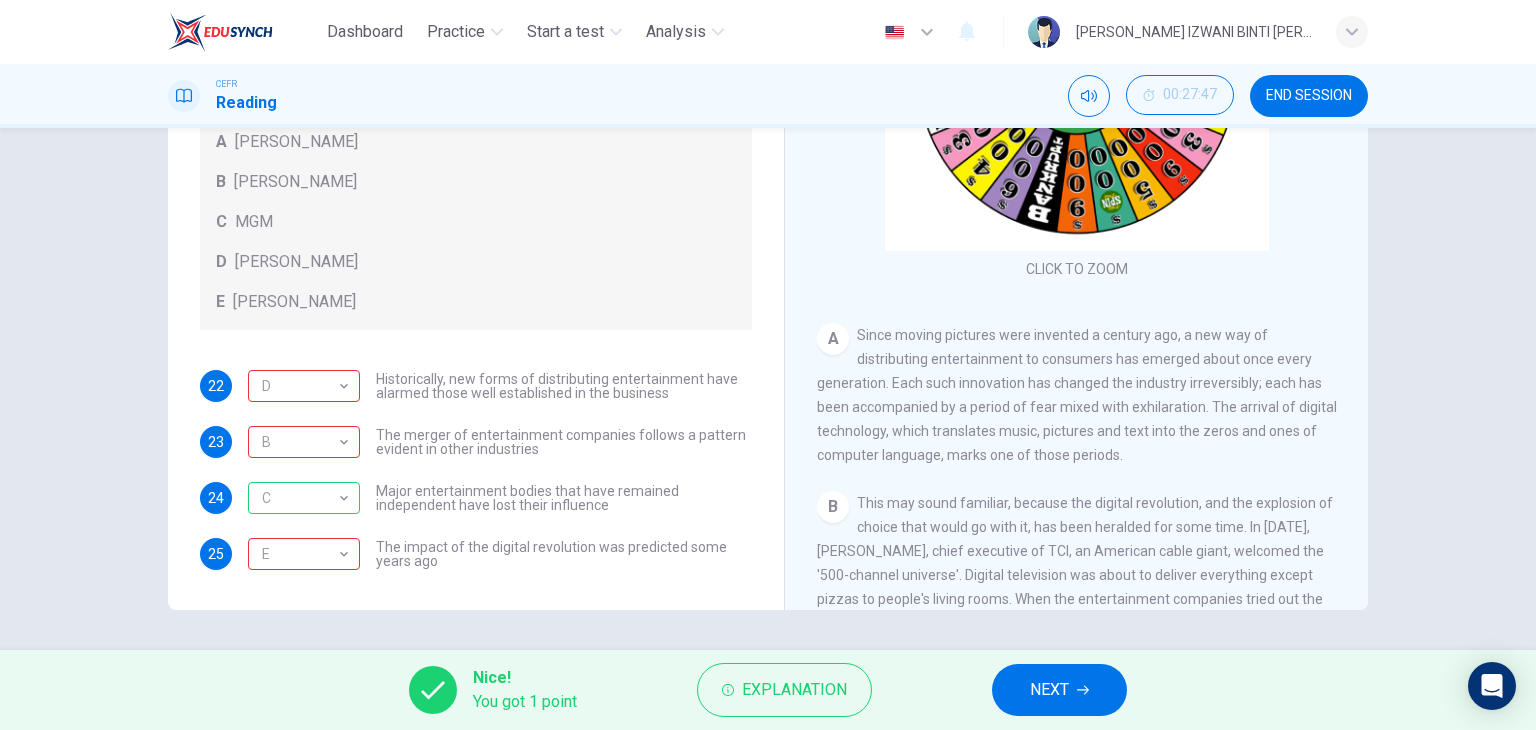 scroll, scrollTop: 100, scrollLeft: 0, axis: vertical 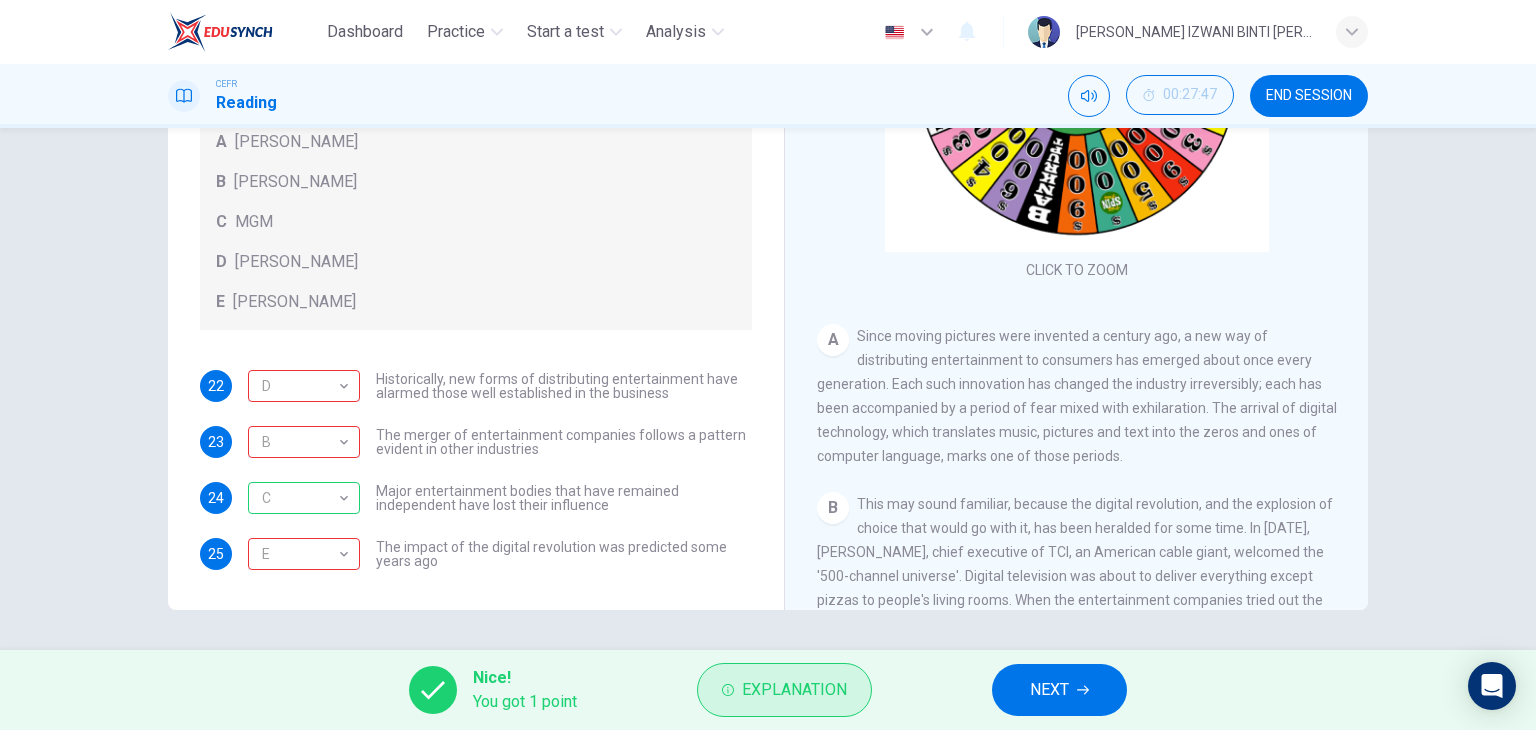 click on "Explanation" at bounding box center (784, 690) 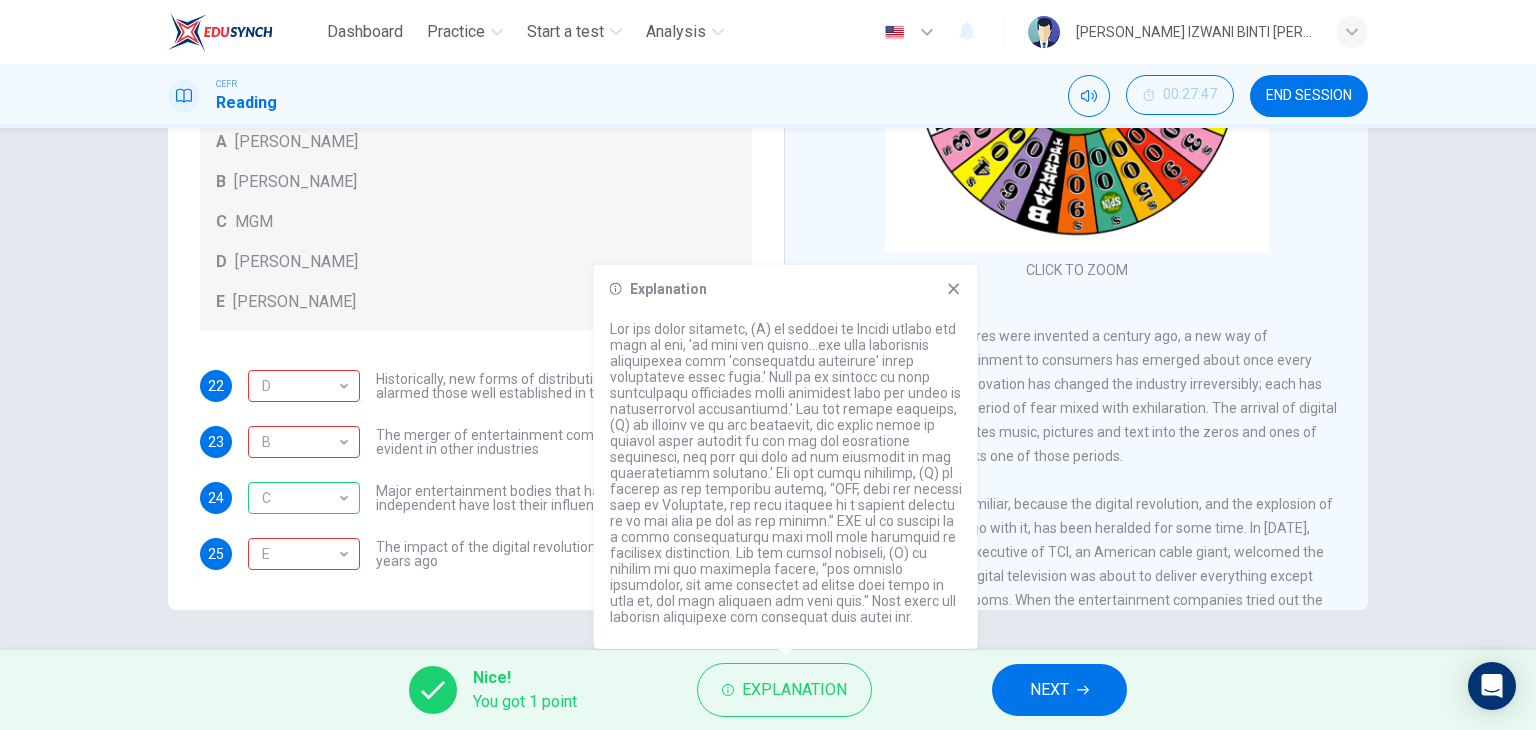 click on "NEXT" at bounding box center [1059, 690] 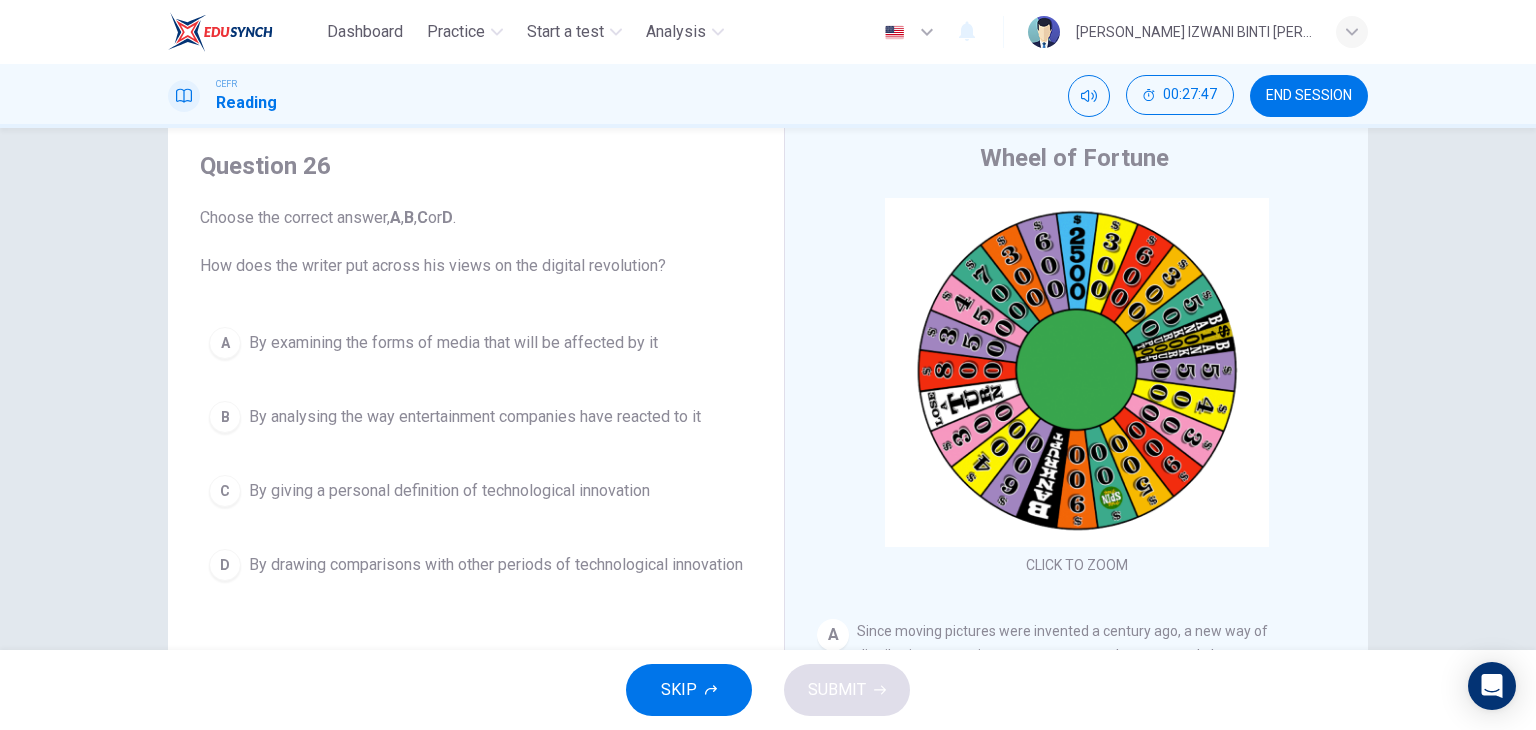 scroll, scrollTop: 0, scrollLeft: 0, axis: both 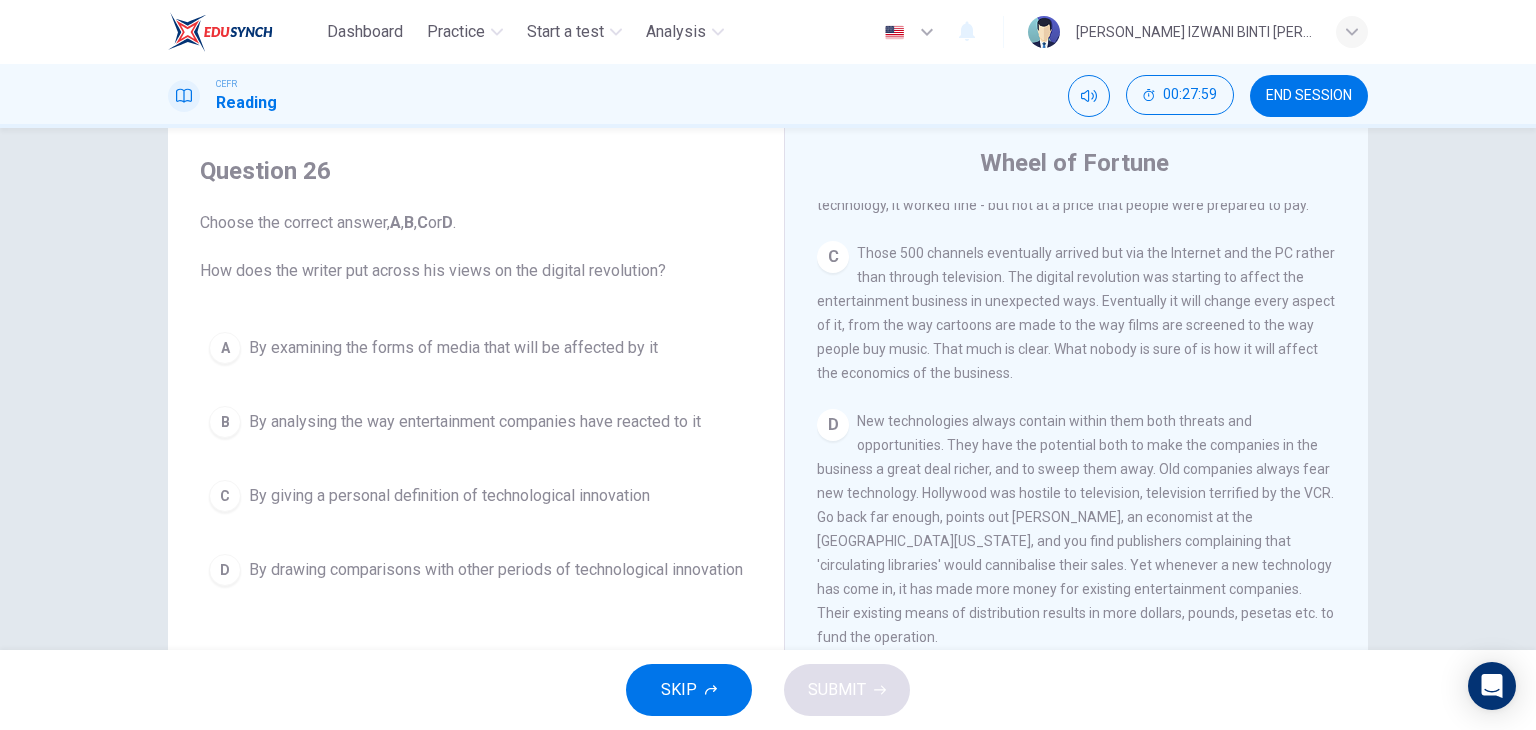 drag, startPoint x: 402, startPoint y: 277, endPoint x: 569, endPoint y: 273, distance: 167.0479 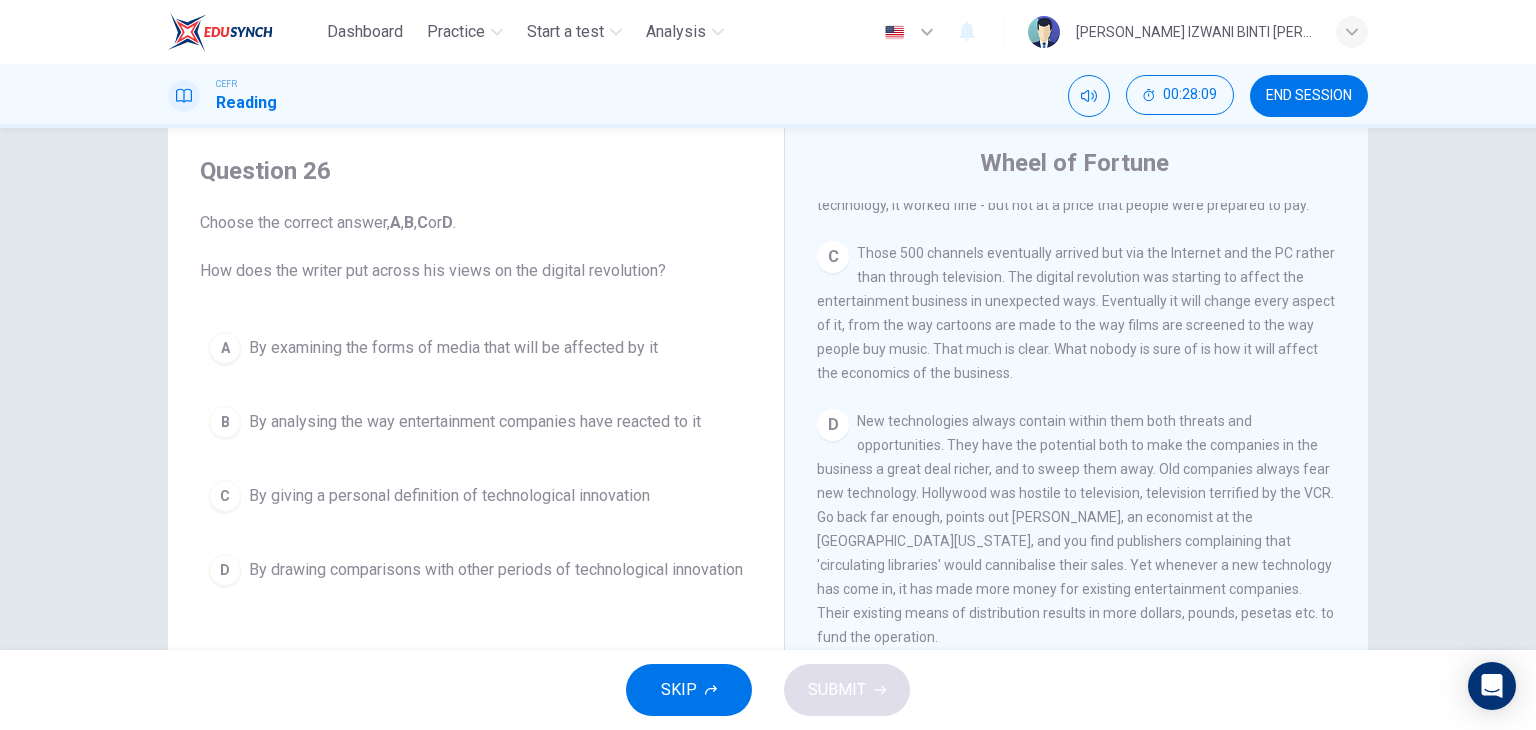 click on "By analysing the way entertainment companies have reacted to it" at bounding box center [475, 422] 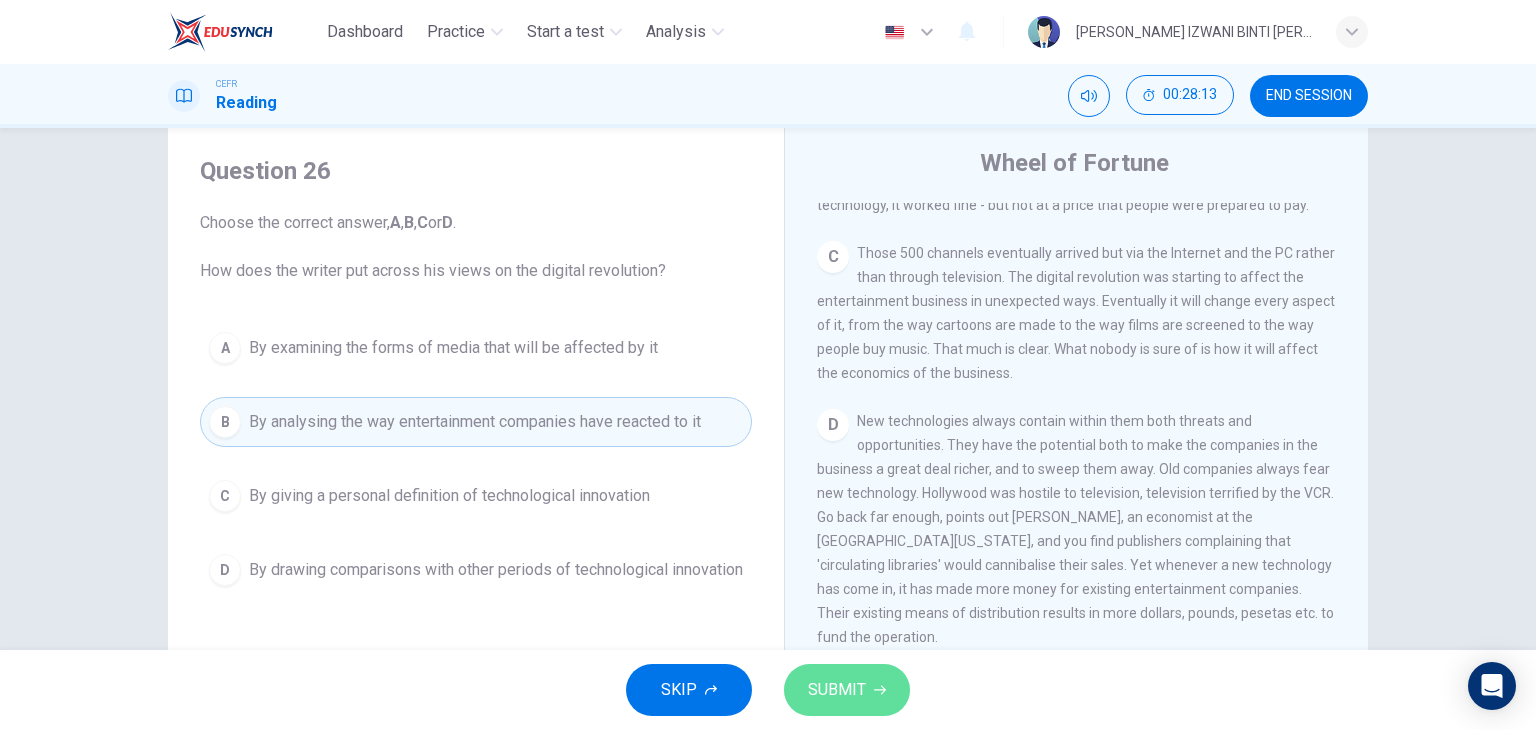click on "SUBMIT" at bounding box center [847, 690] 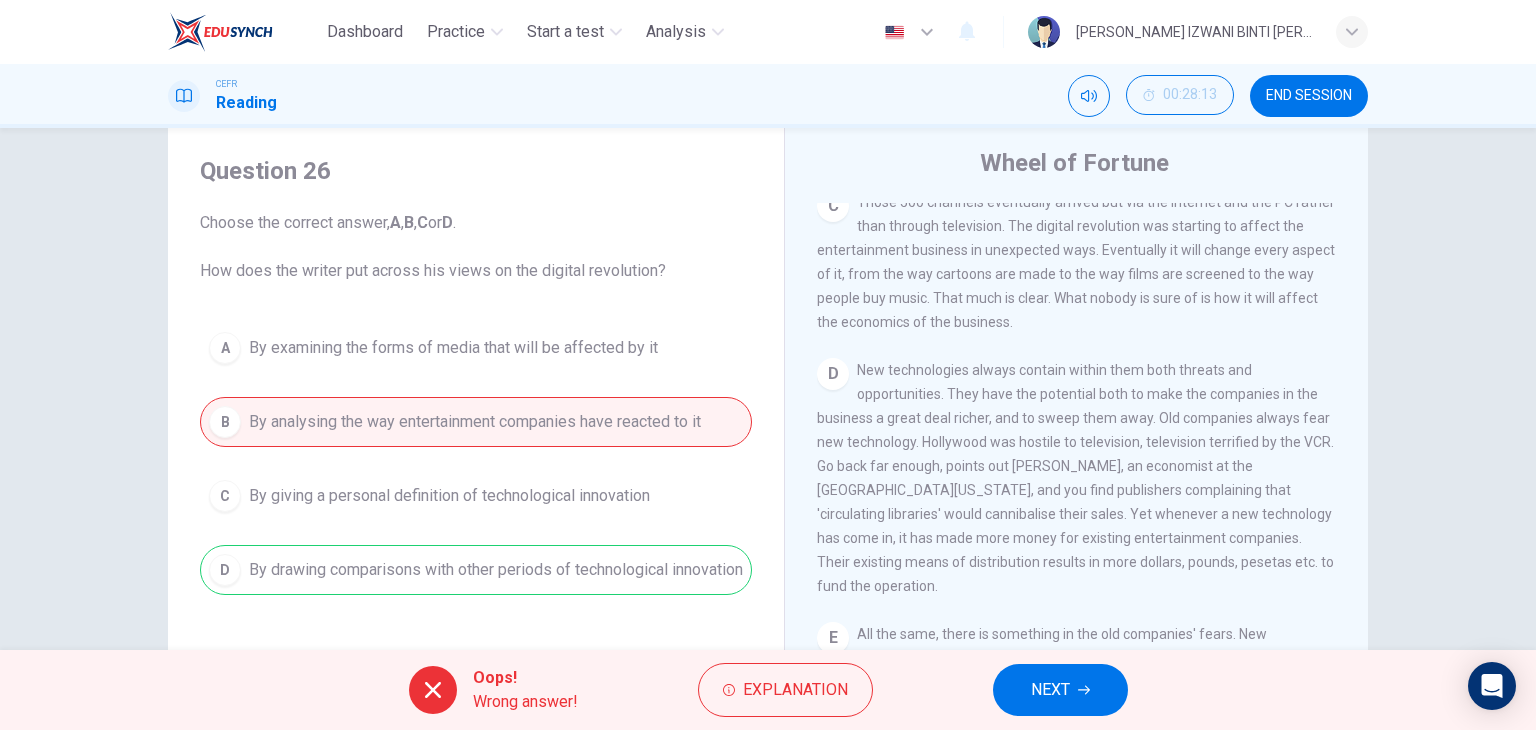scroll, scrollTop: 819, scrollLeft: 0, axis: vertical 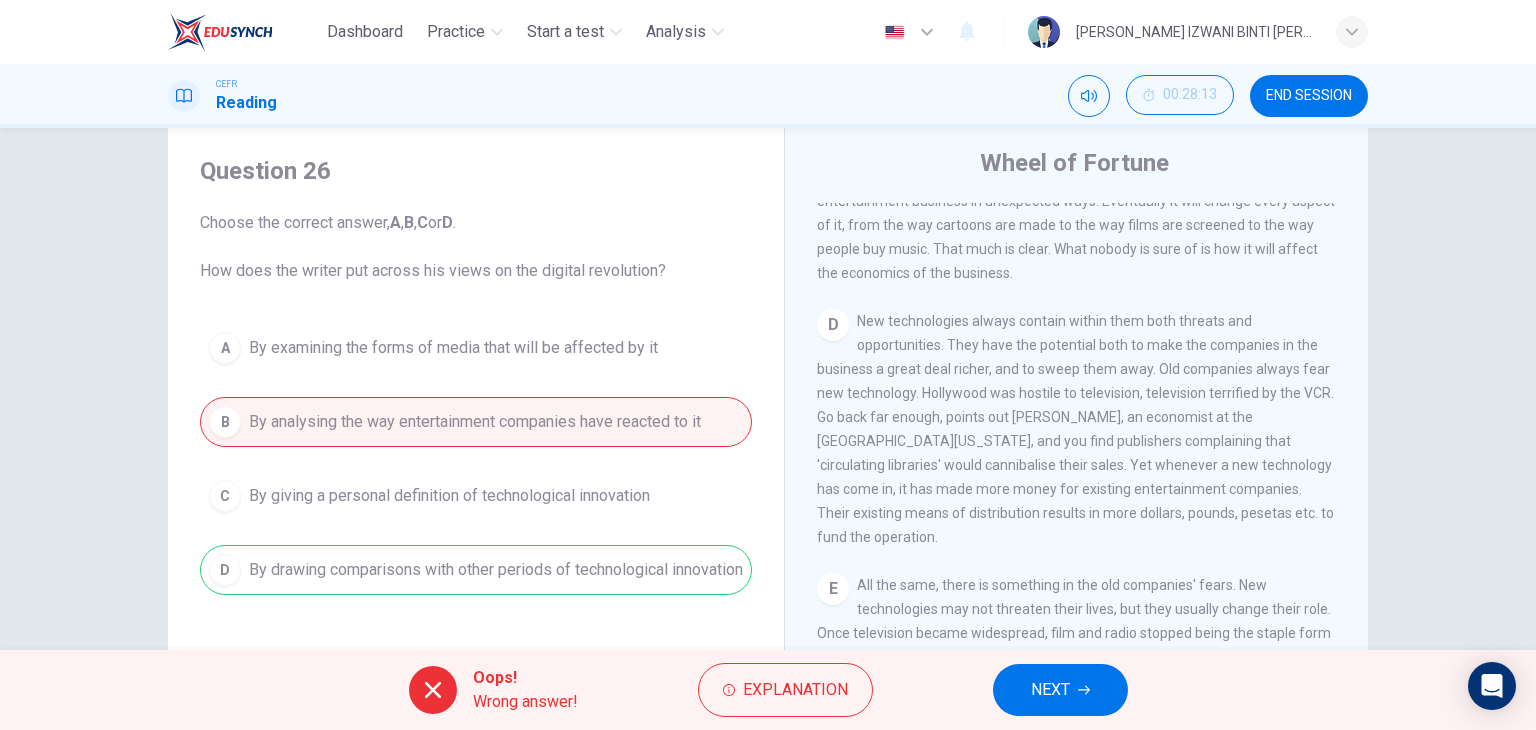 click on "NEXT" at bounding box center (1060, 690) 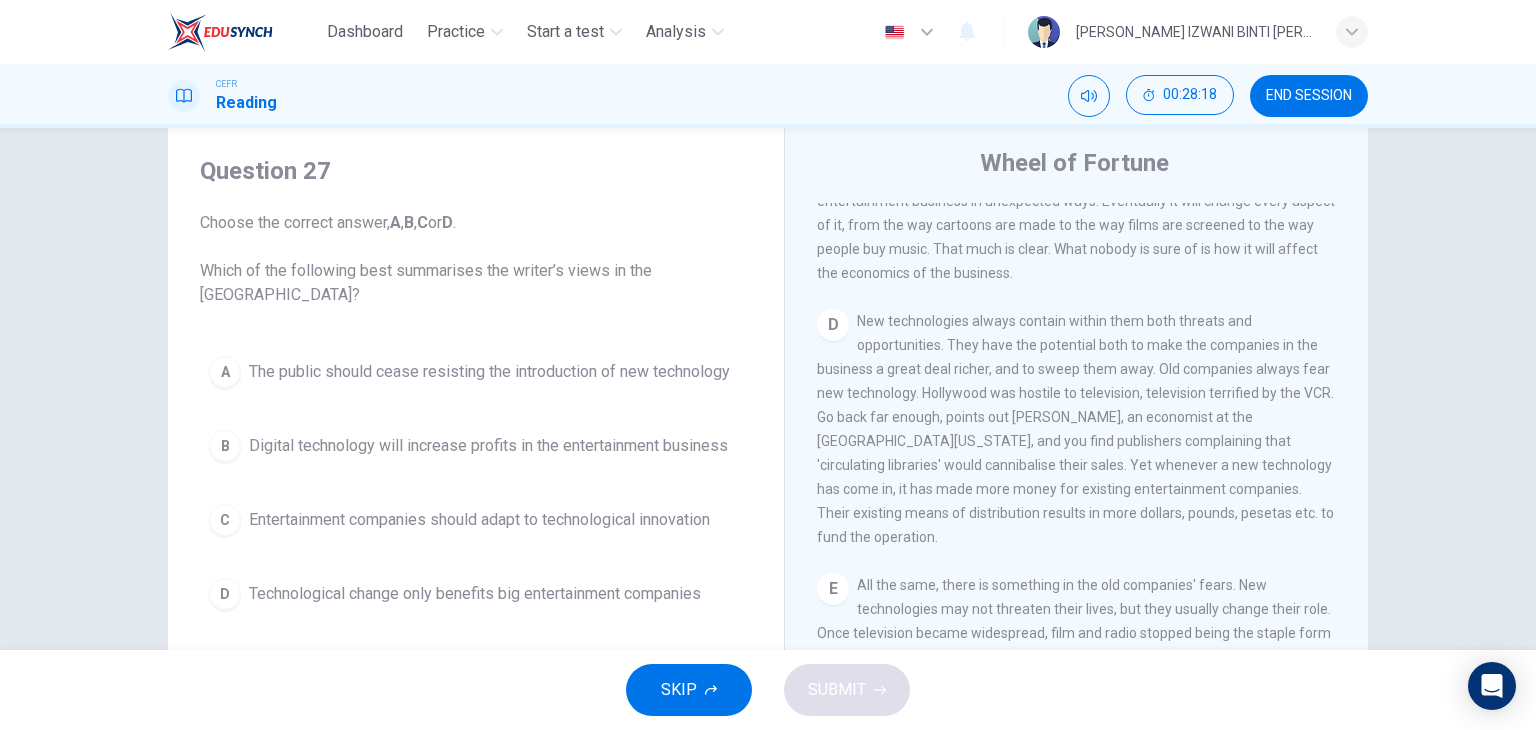 click on "Choose the correct answer,  A ,  B ,  C  or  D .
Which of the following best summarises the writer’s views in the [GEOGRAPHIC_DATA]?" at bounding box center [476, 259] 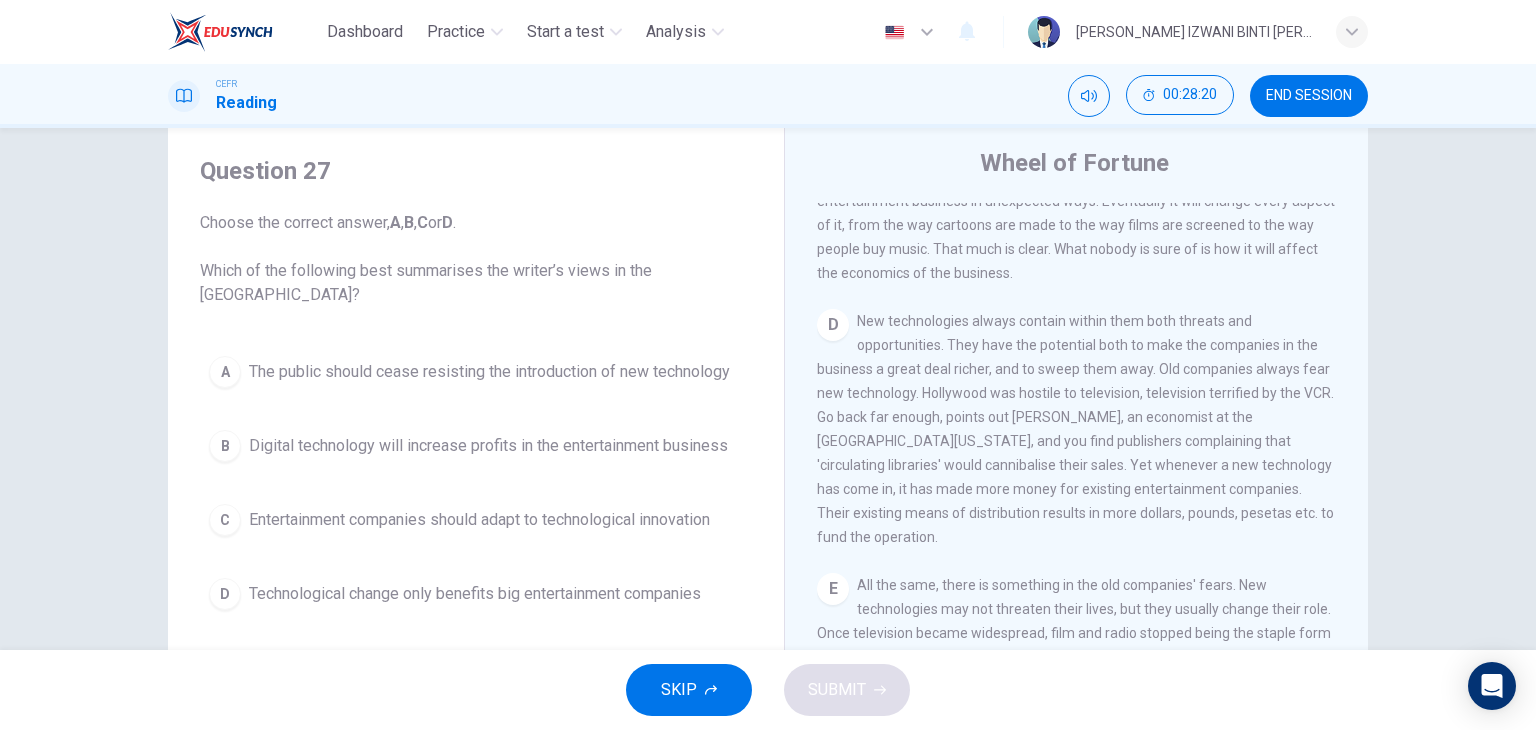 click on "Choose the correct answer,  A ,  B ,  C  or  D .
Which of the following best summarises the writer’s views in the [GEOGRAPHIC_DATA]?" at bounding box center (476, 259) 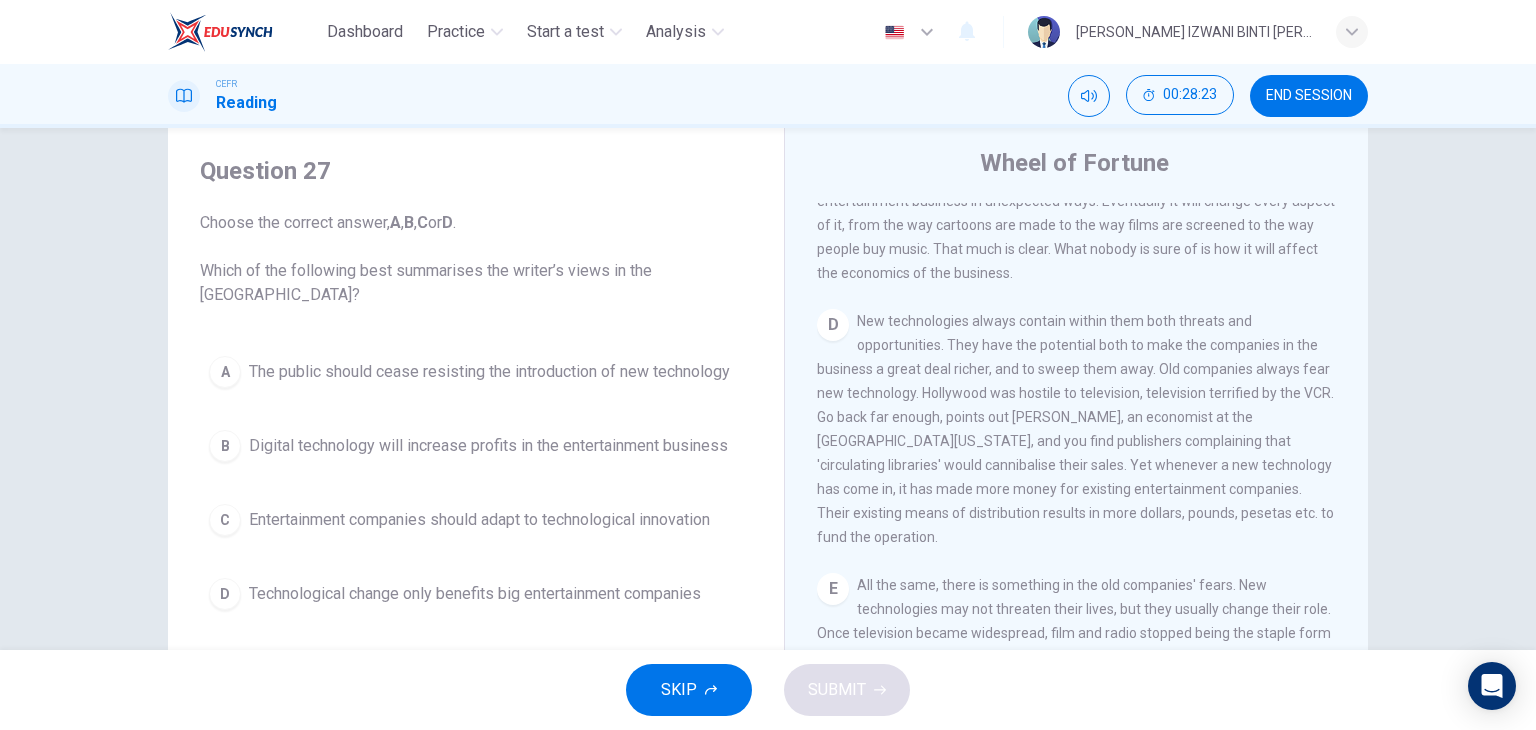 drag, startPoint x: 405, startPoint y: 276, endPoint x: 599, endPoint y: 285, distance: 194.20865 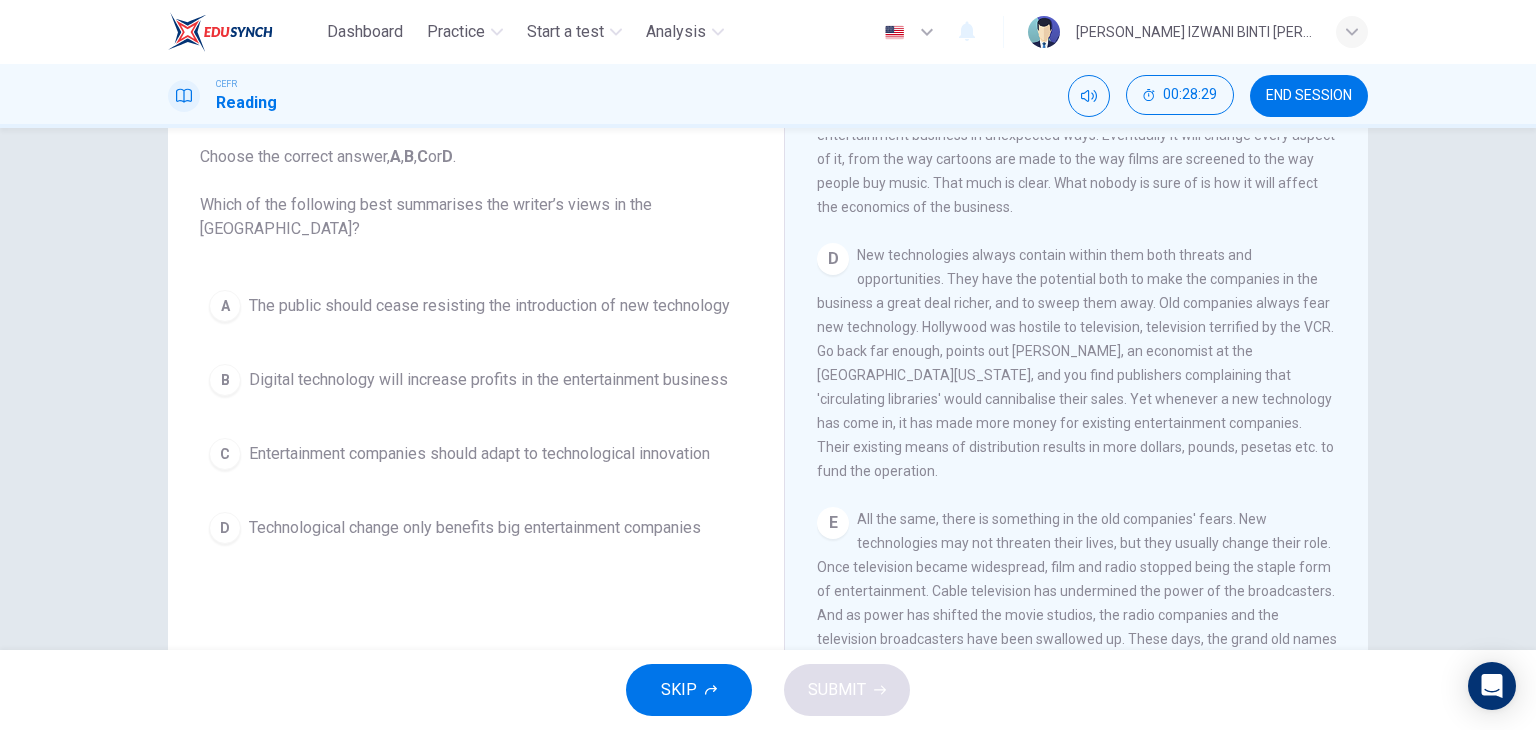 scroll, scrollTop: 153, scrollLeft: 0, axis: vertical 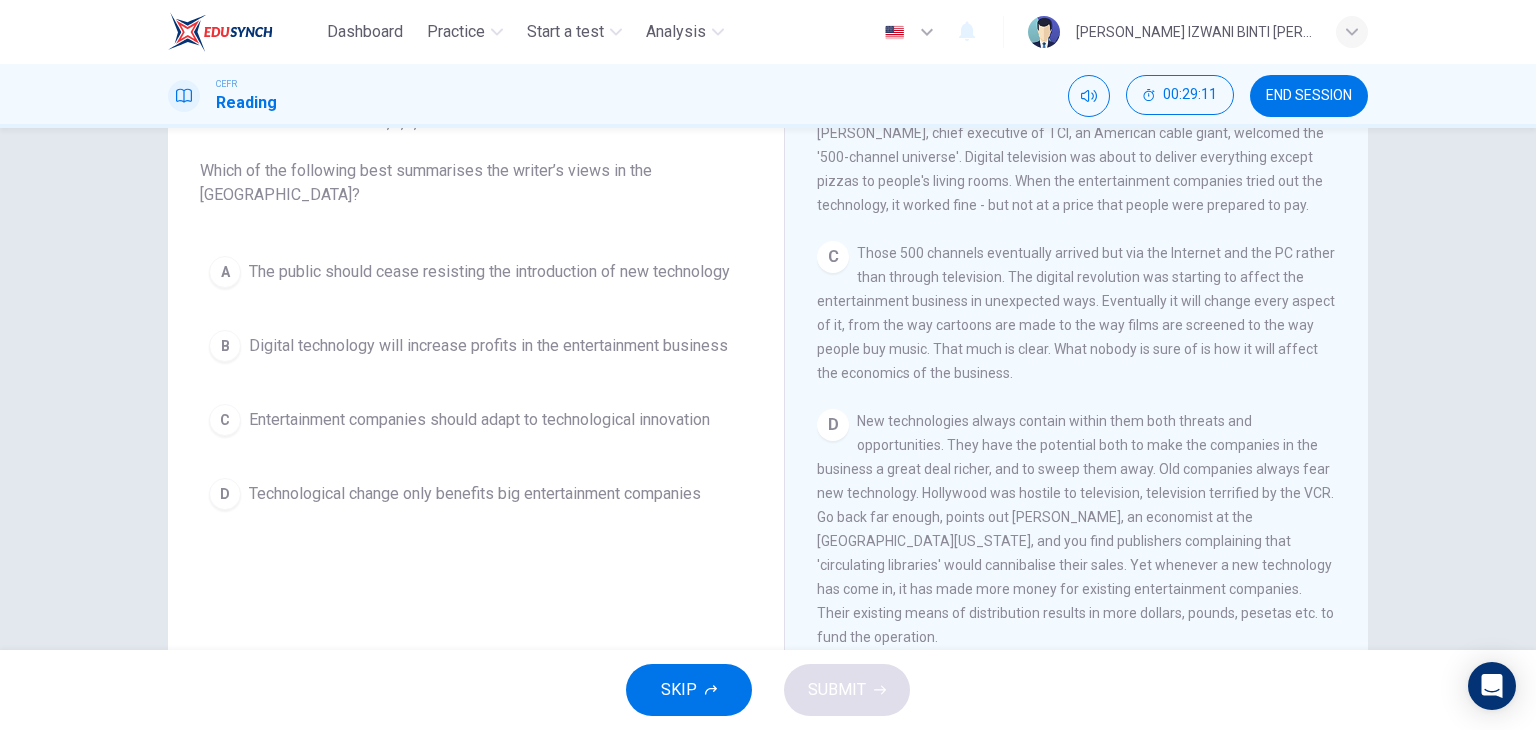 click on "C Entertainment companies should adapt to technological innovation" at bounding box center [476, 420] 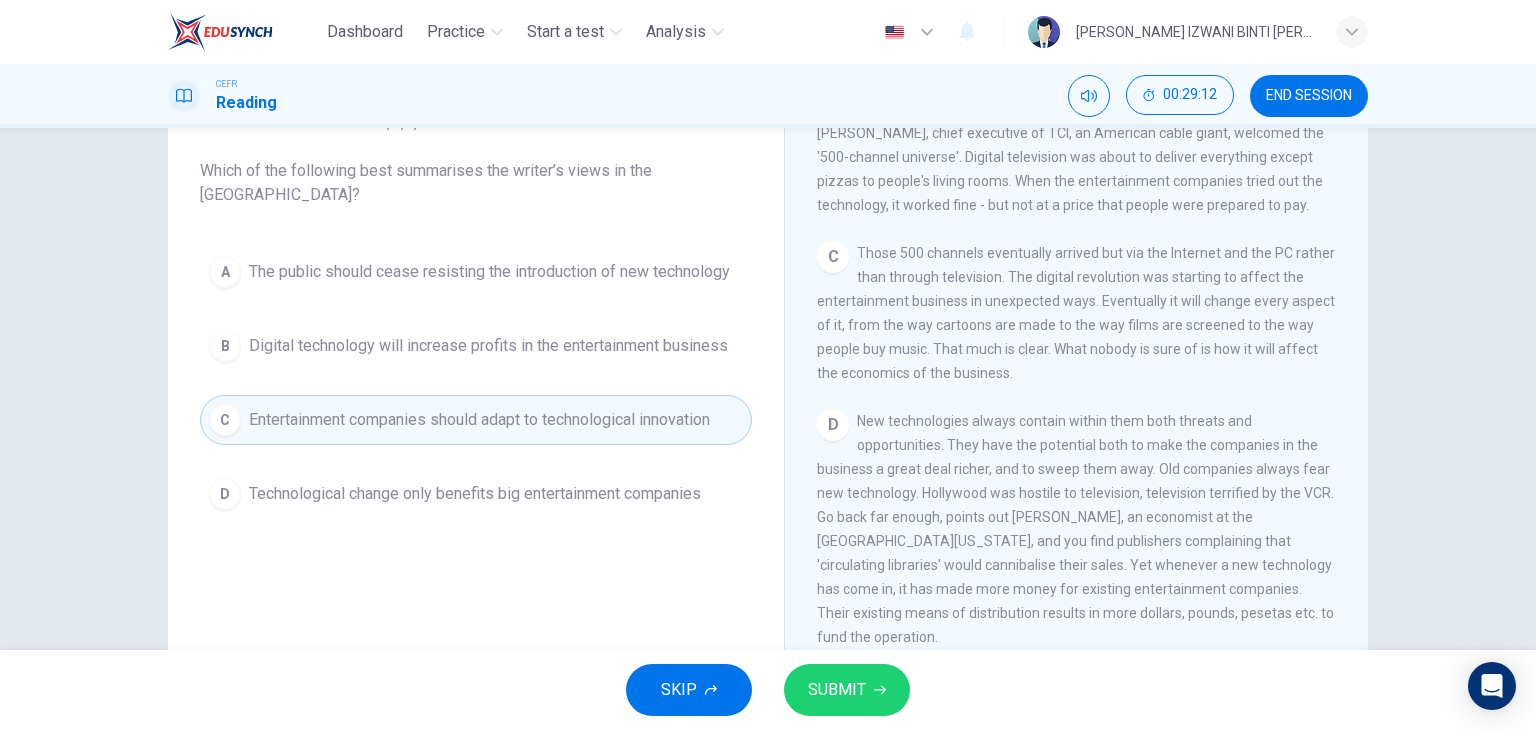 click on "SUBMIT" at bounding box center (837, 690) 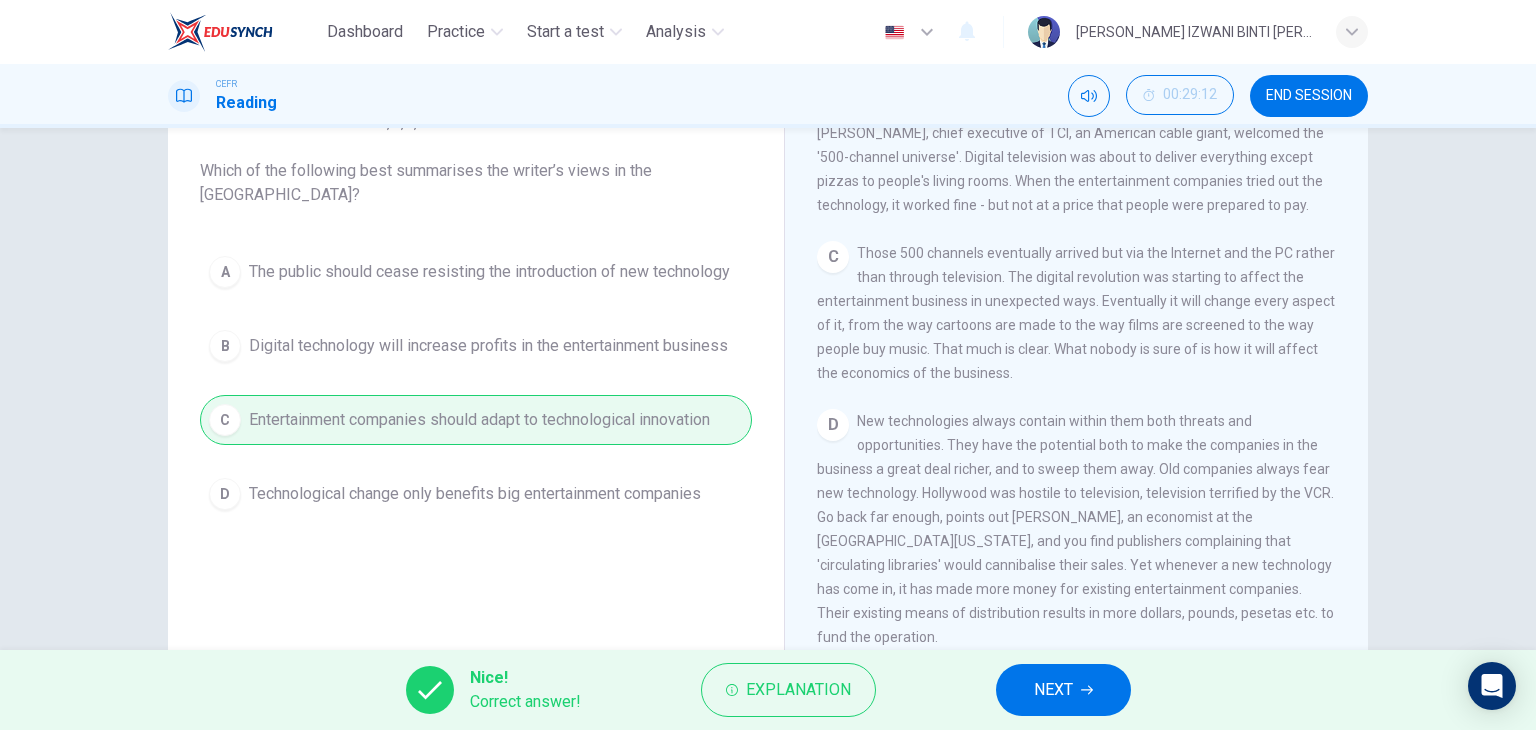 click on "D New technologies always contain within them both threats and opportunities. They have the potential both to make the companies in the business a great deal richer, and to sweep them away. Old companies always fear new technology. Hollywood was hostile to television, television terrified by the VCR. Go back far enough, points out [PERSON_NAME], an economist at the [GEOGRAPHIC_DATA][US_STATE], and you find publishers complaining that 'circulating libraries' would cannibalise their sales. Yet whenever a new technology has come in, it has made more money for existing entertainment companies. Their existing means of distribution results in more dollars, pounds, pesetas etc. to fund the operation." at bounding box center [1077, 529] 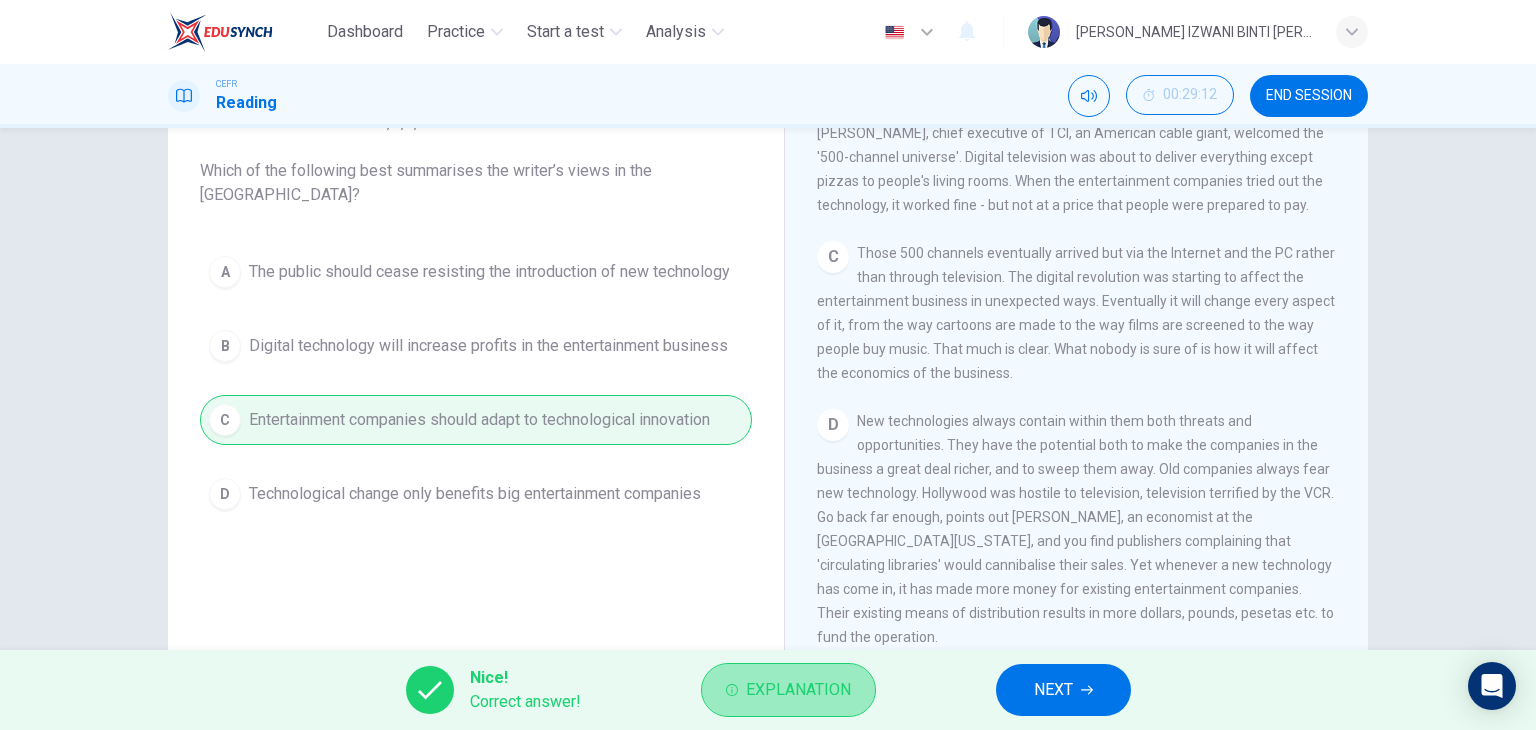 click on "Explanation" at bounding box center (798, 690) 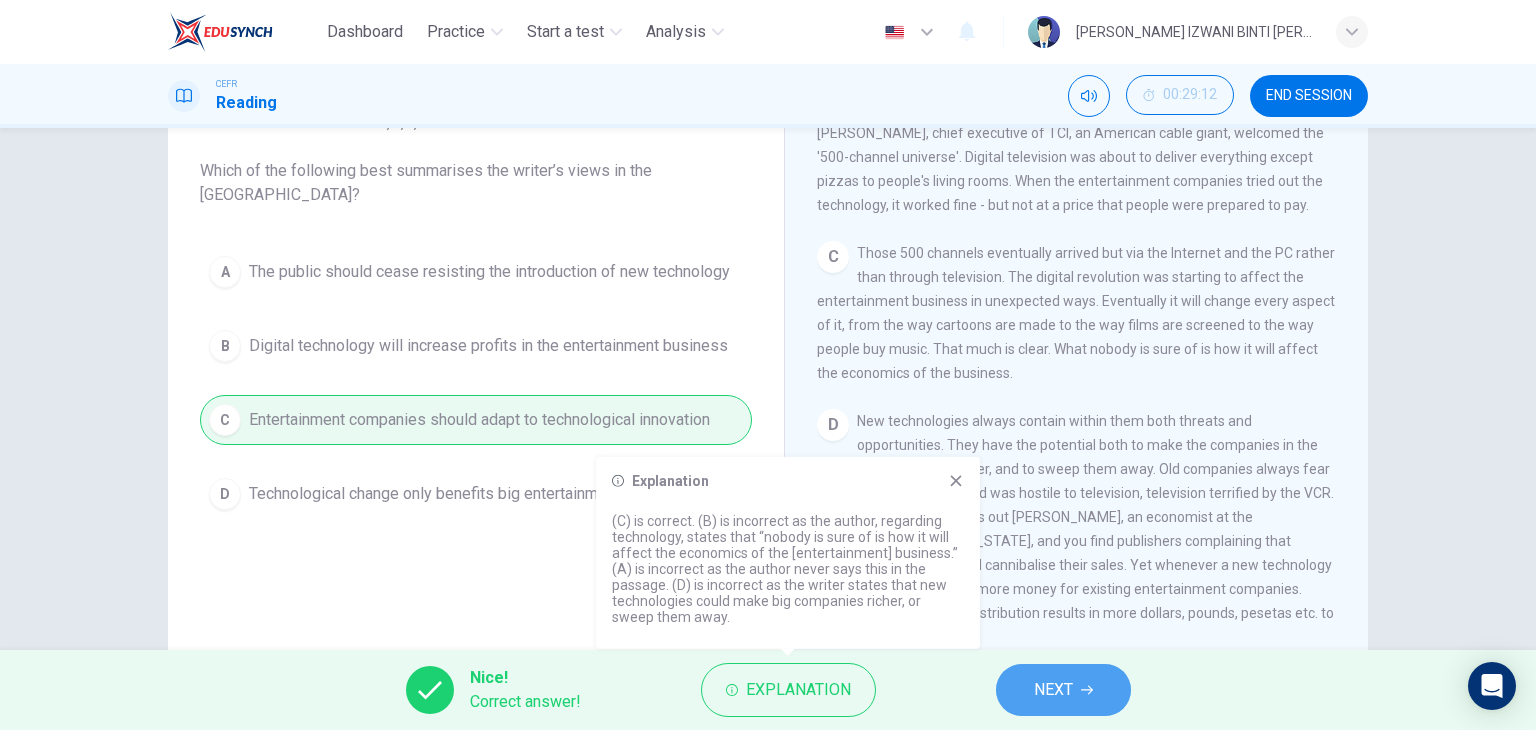 click on "NEXT" at bounding box center (1063, 690) 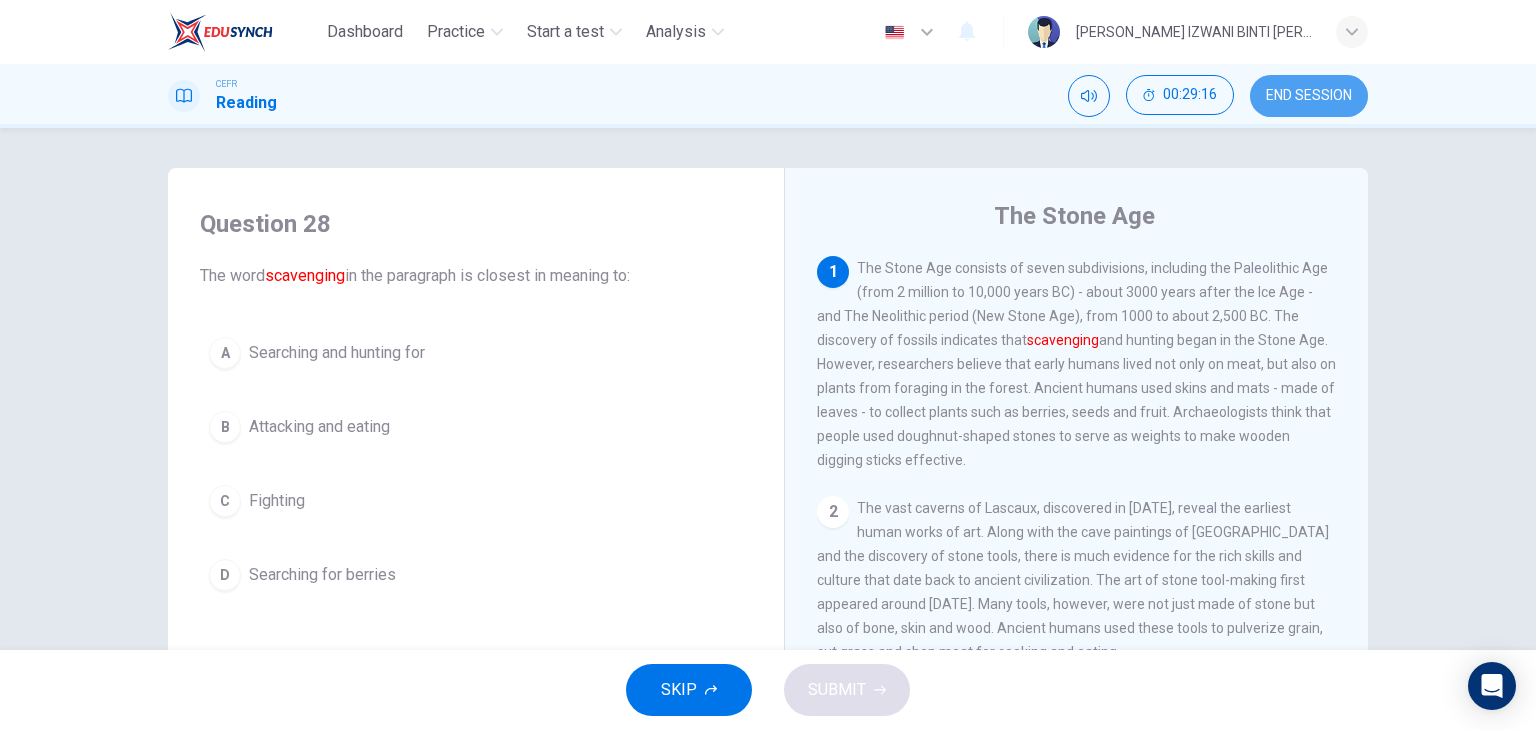 click on "END SESSION" at bounding box center (1309, 96) 